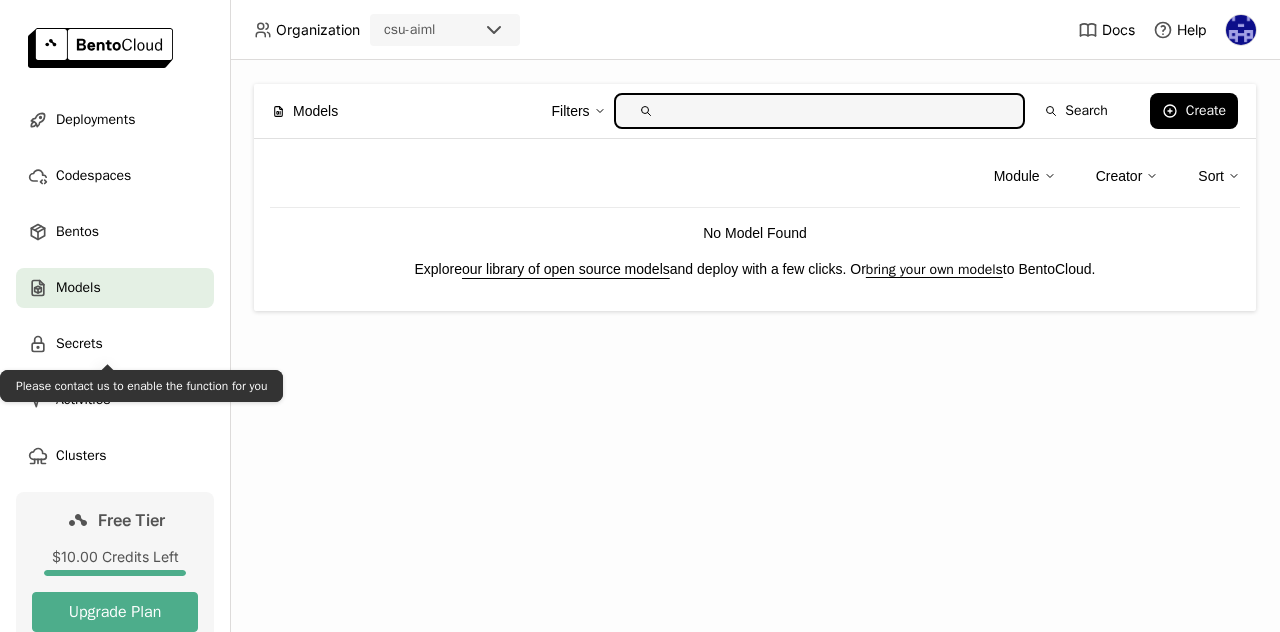 scroll, scrollTop: 0, scrollLeft: 0, axis: both 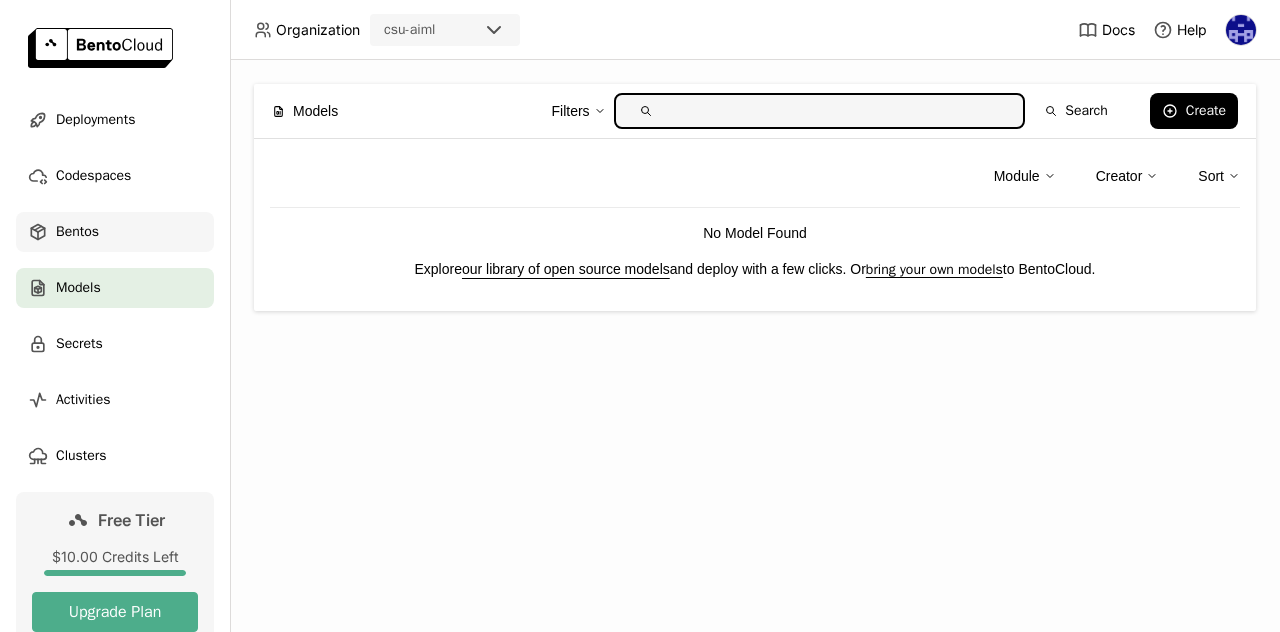 click on "Bentos" at bounding box center (77, 232) 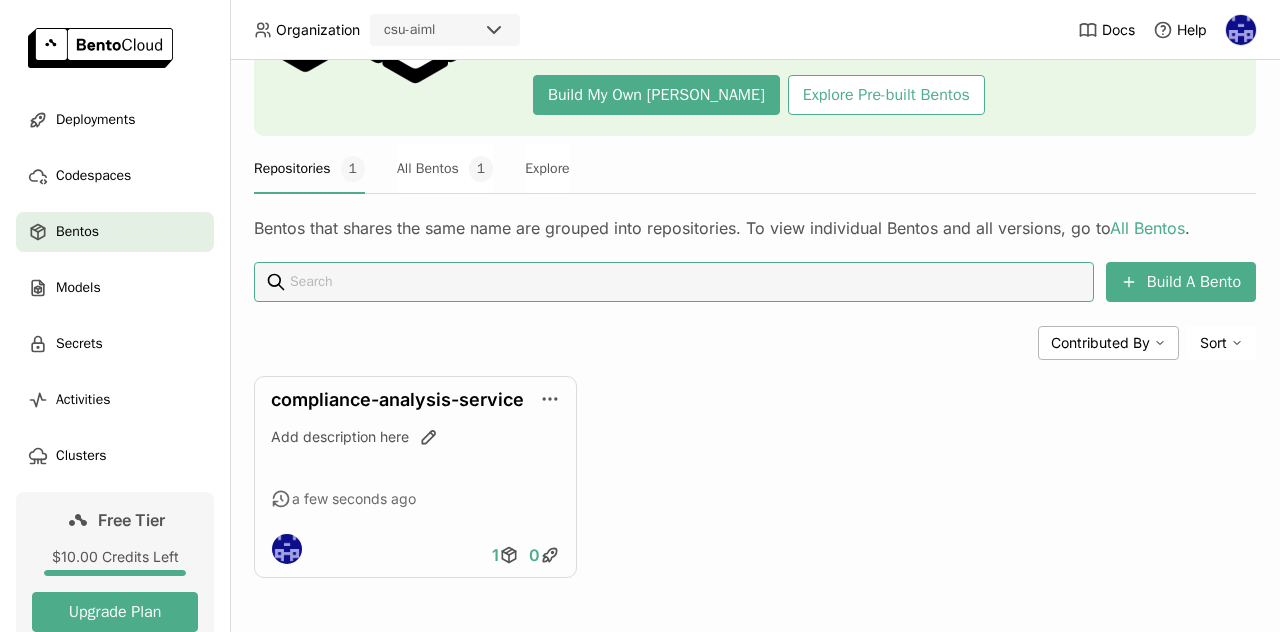 scroll, scrollTop: 213, scrollLeft: 0, axis: vertical 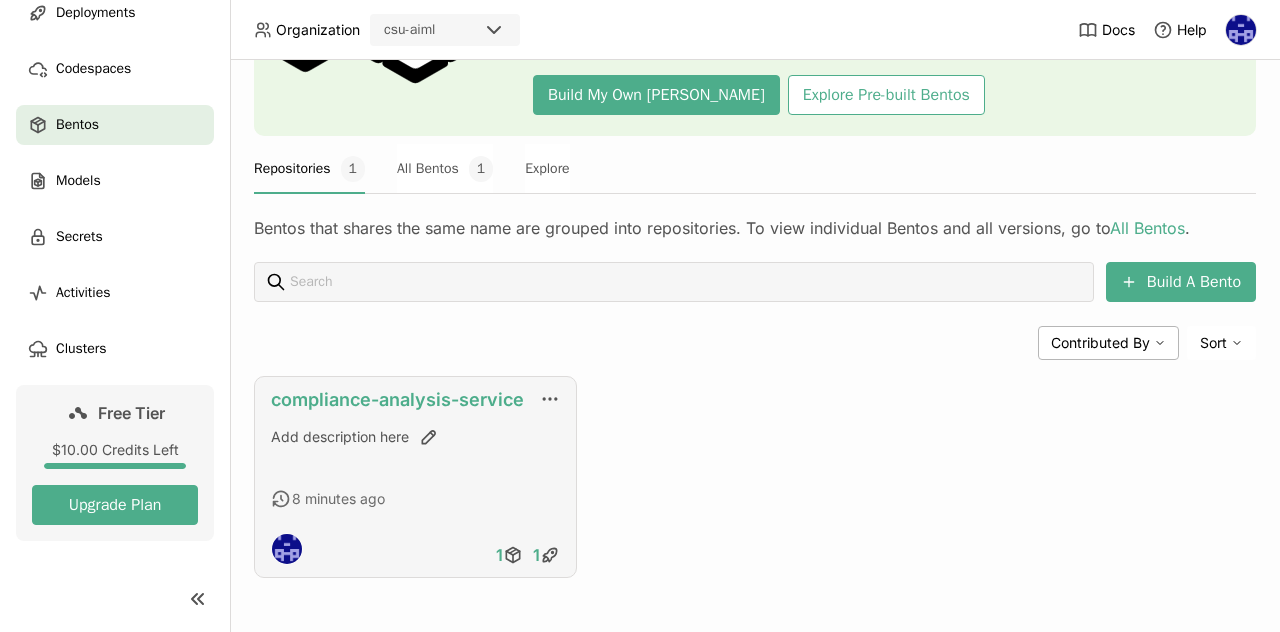 click on "compliance-analysis-service" at bounding box center (397, 399) 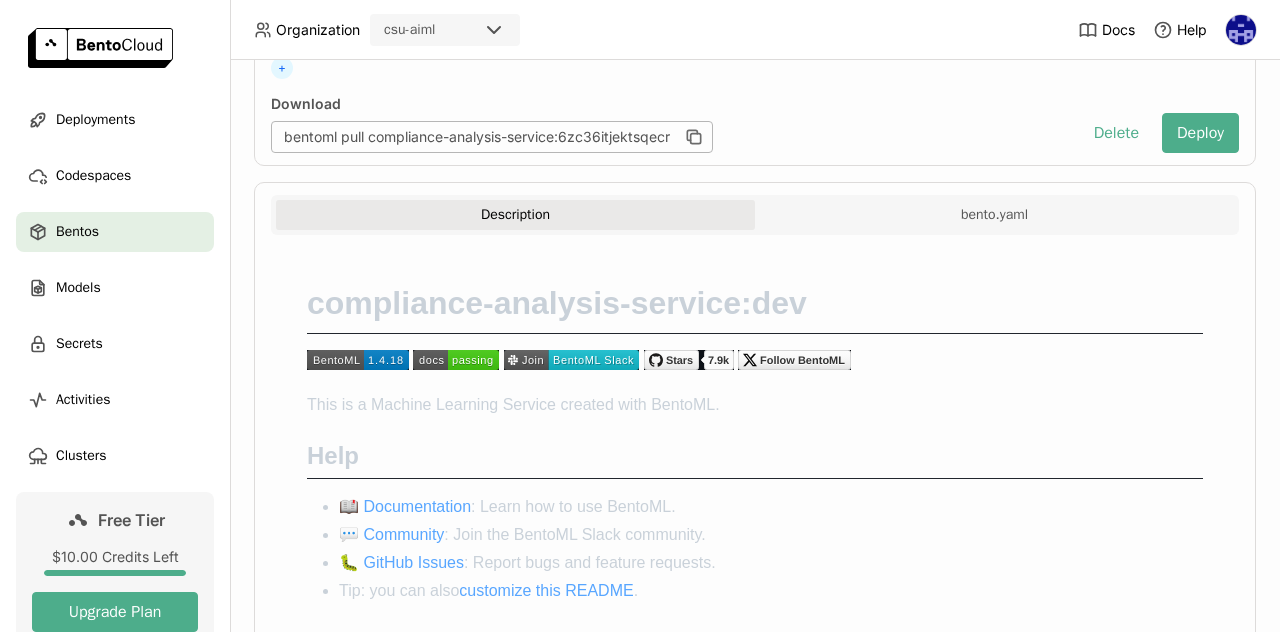 scroll, scrollTop: 326, scrollLeft: 0, axis: vertical 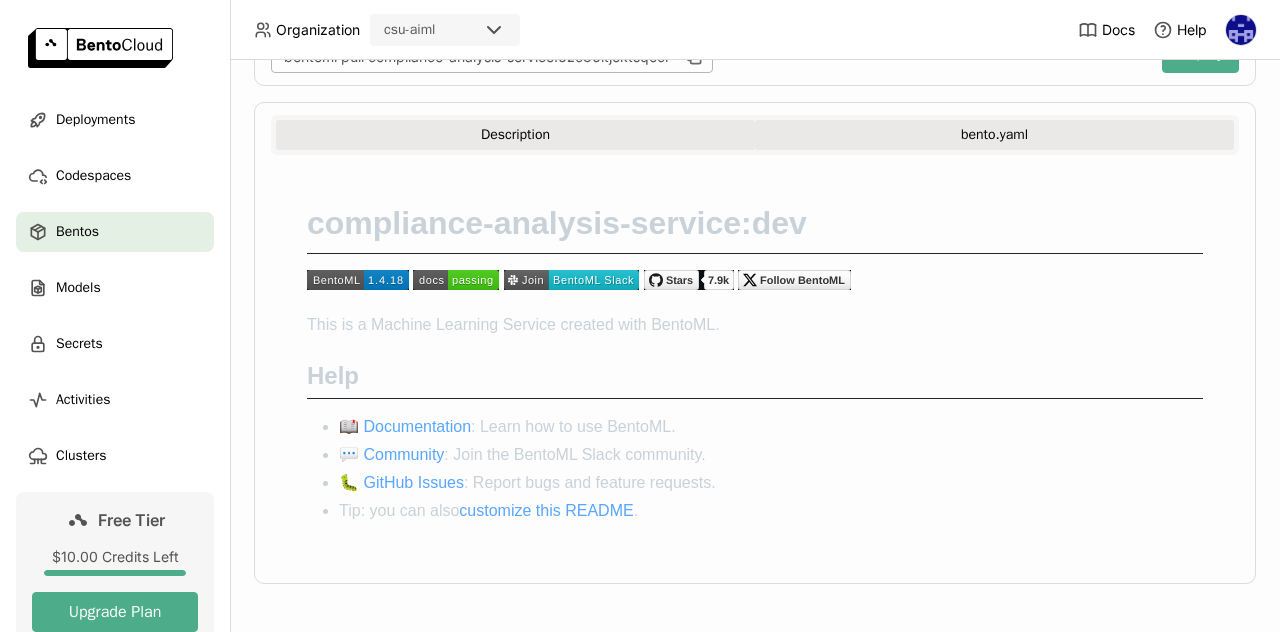click on "bento.yaml" at bounding box center (994, 135) 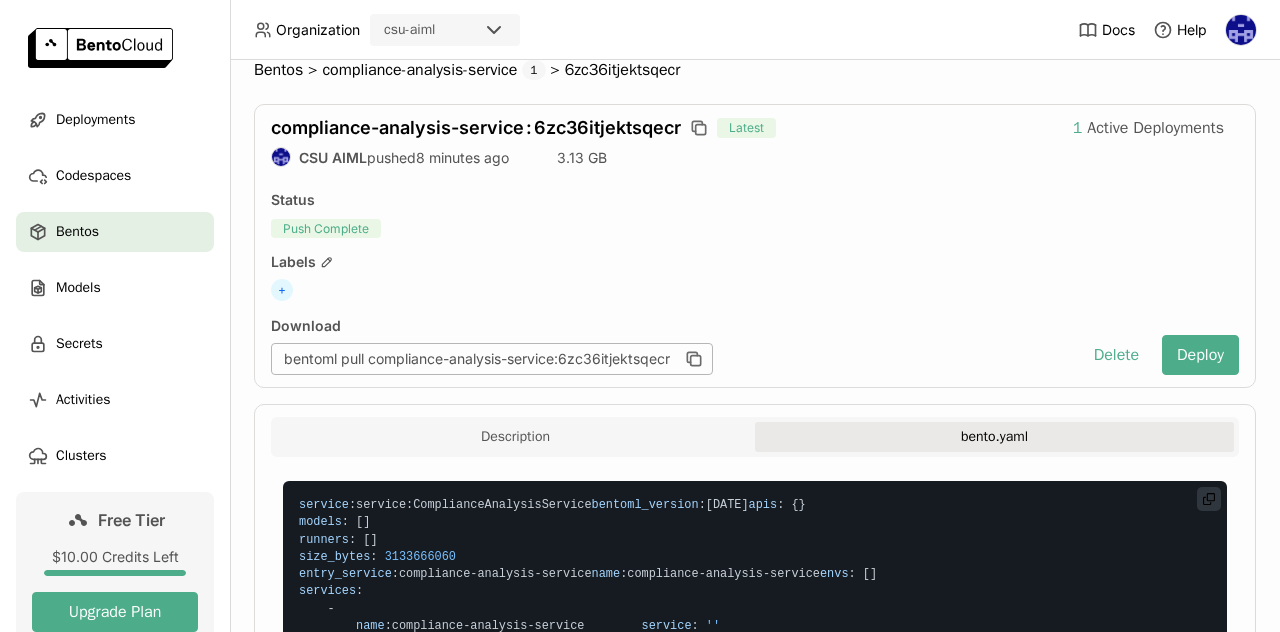 scroll, scrollTop: 0, scrollLeft: 0, axis: both 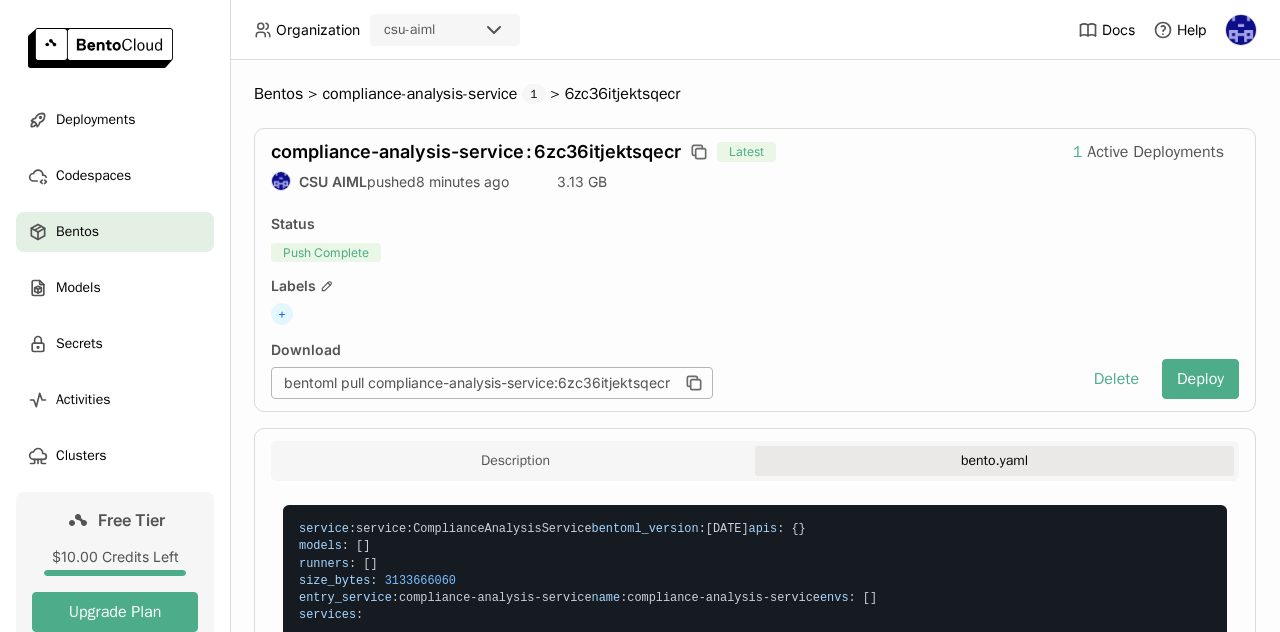 type 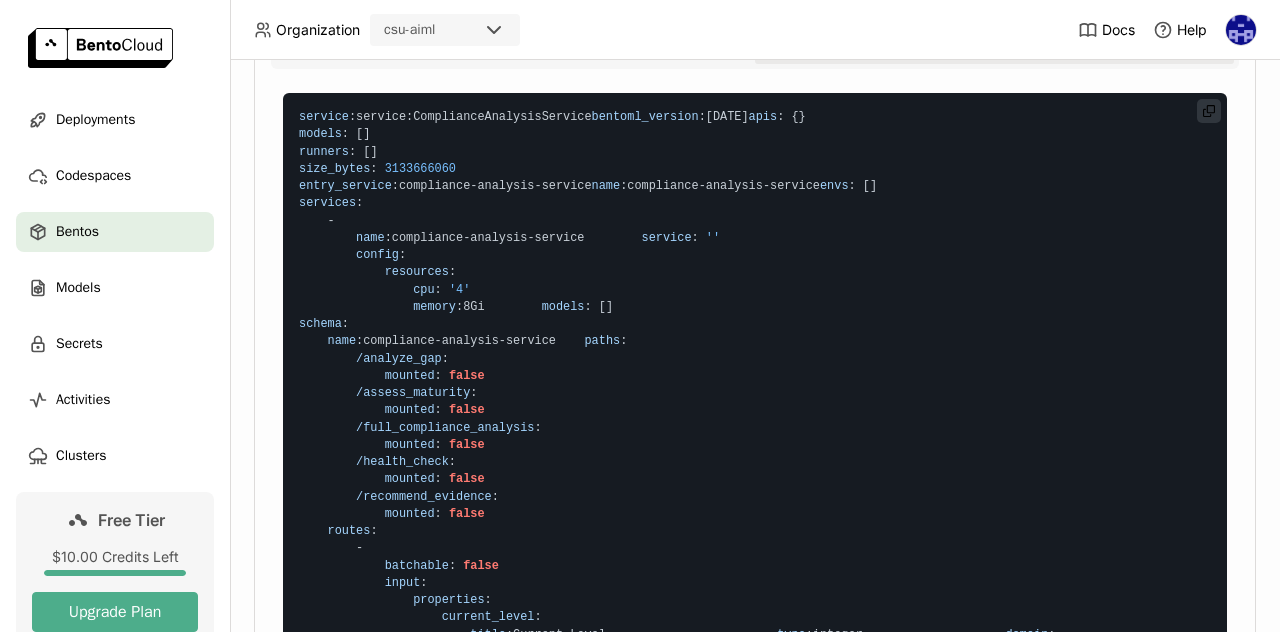 scroll, scrollTop: 200, scrollLeft: 0, axis: vertical 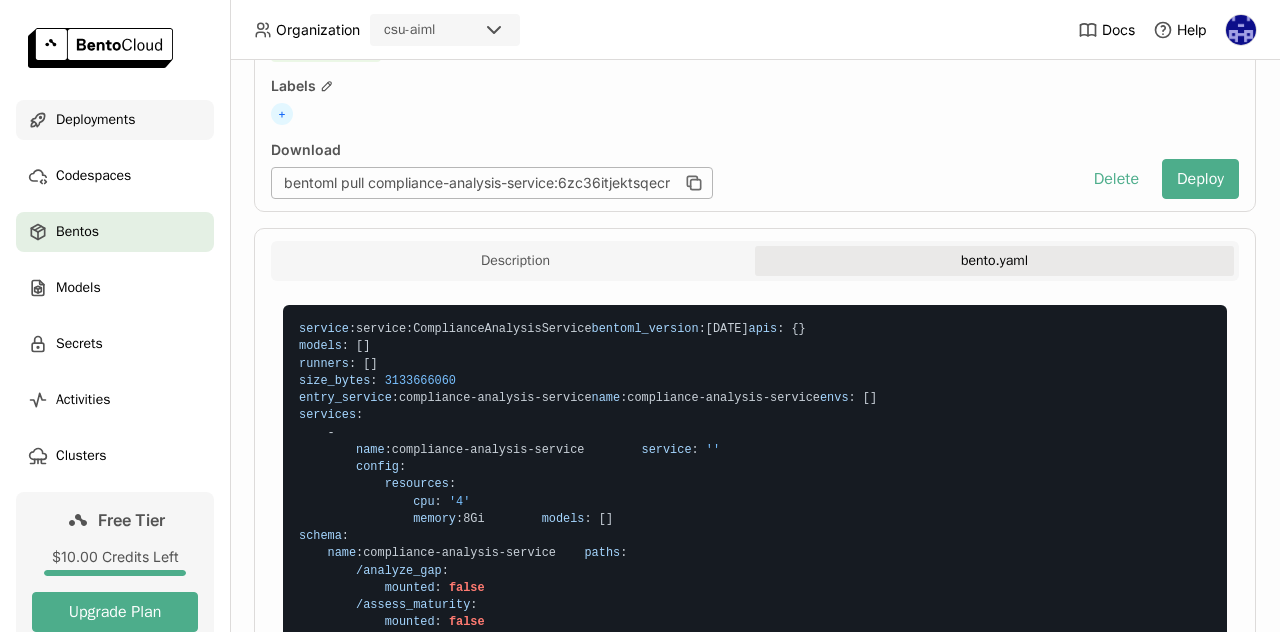 click on "Deployments" at bounding box center [95, 120] 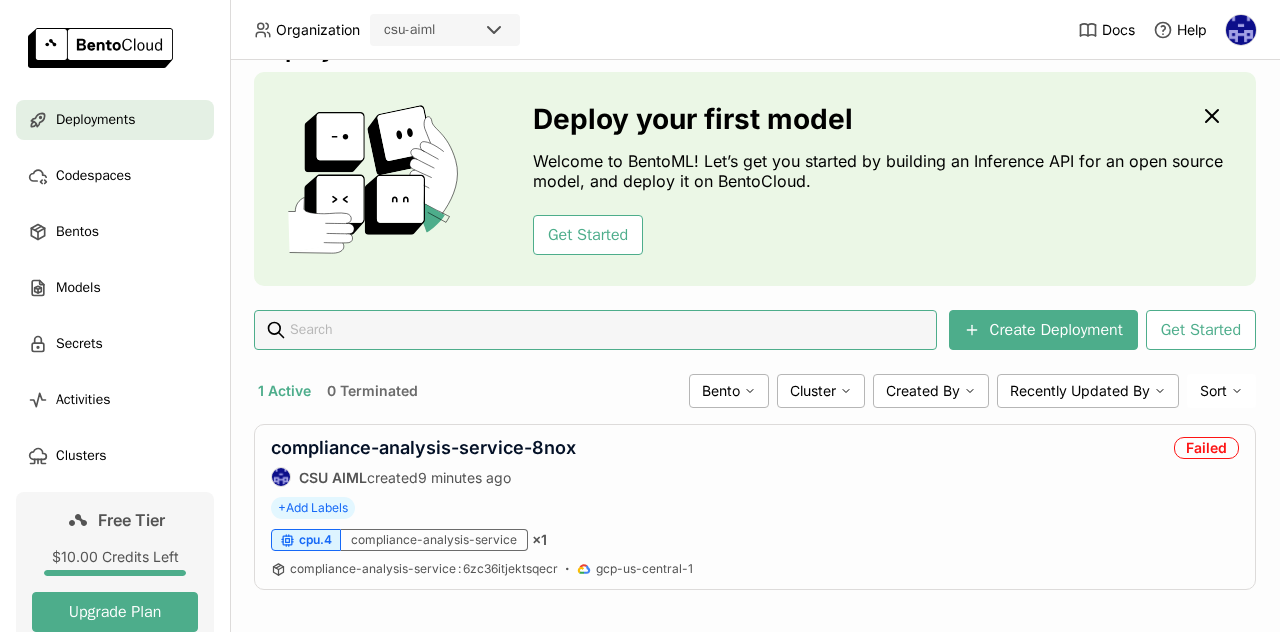scroll, scrollTop: 74, scrollLeft: 0, axis: vertical 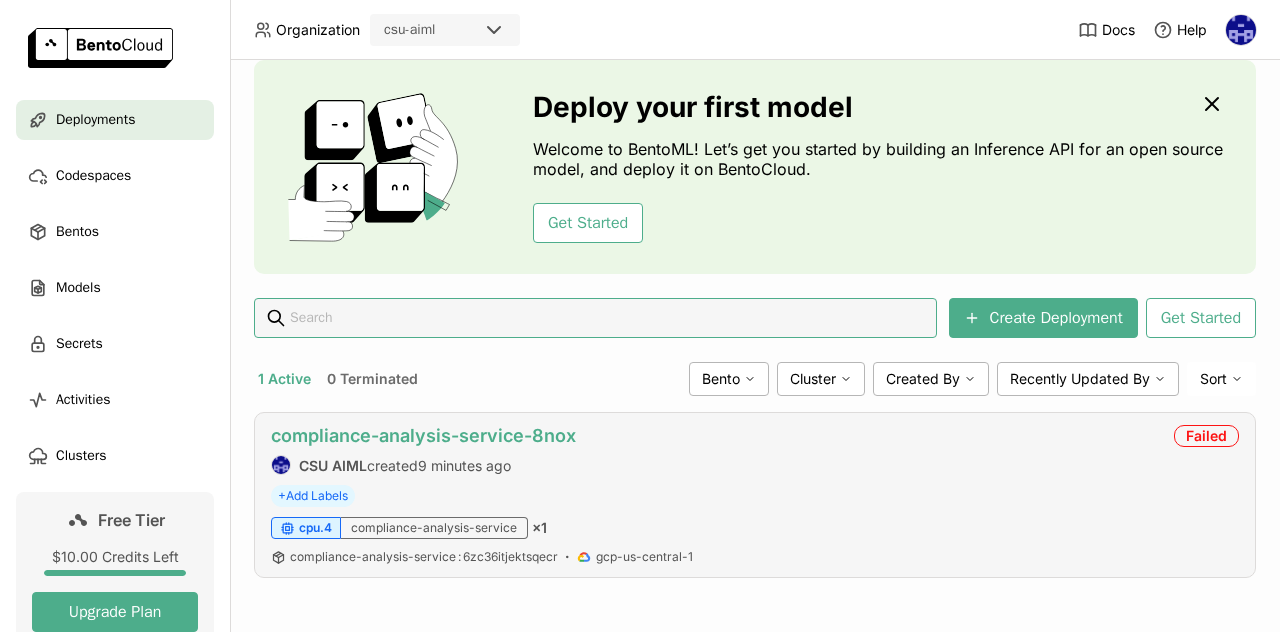 click on "compliance-analysis-service-8nox" at bounding box center [423, 435] 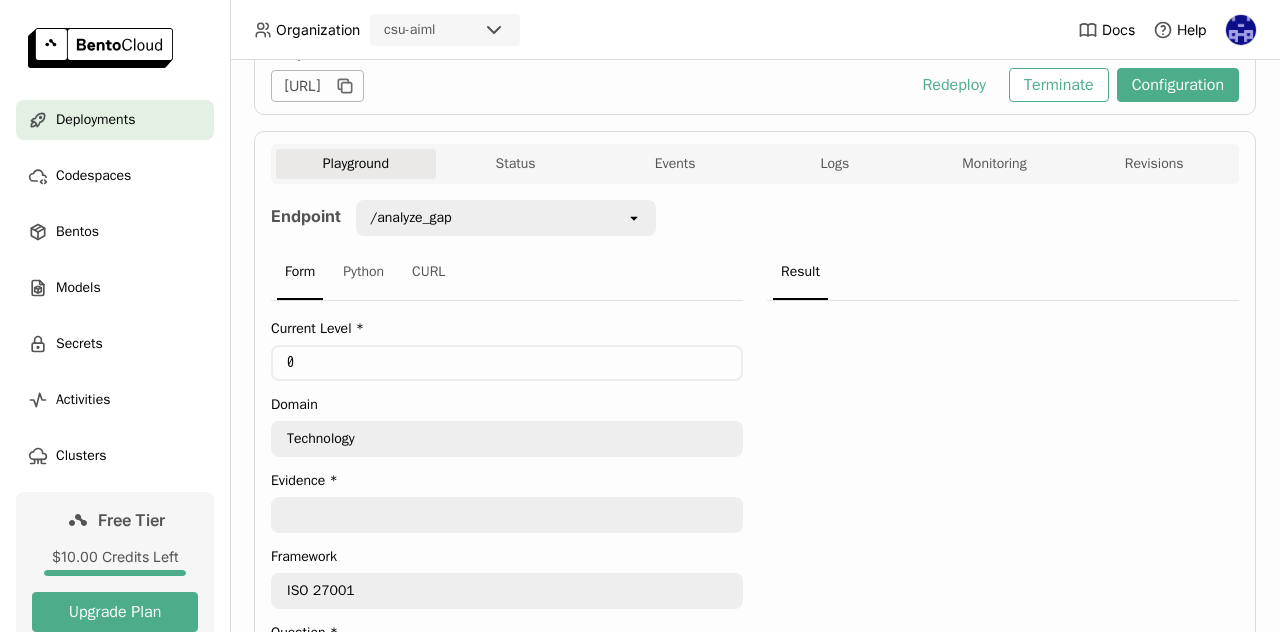 scroll, scrollTop: 0, scrollLeft: 0, axis: both 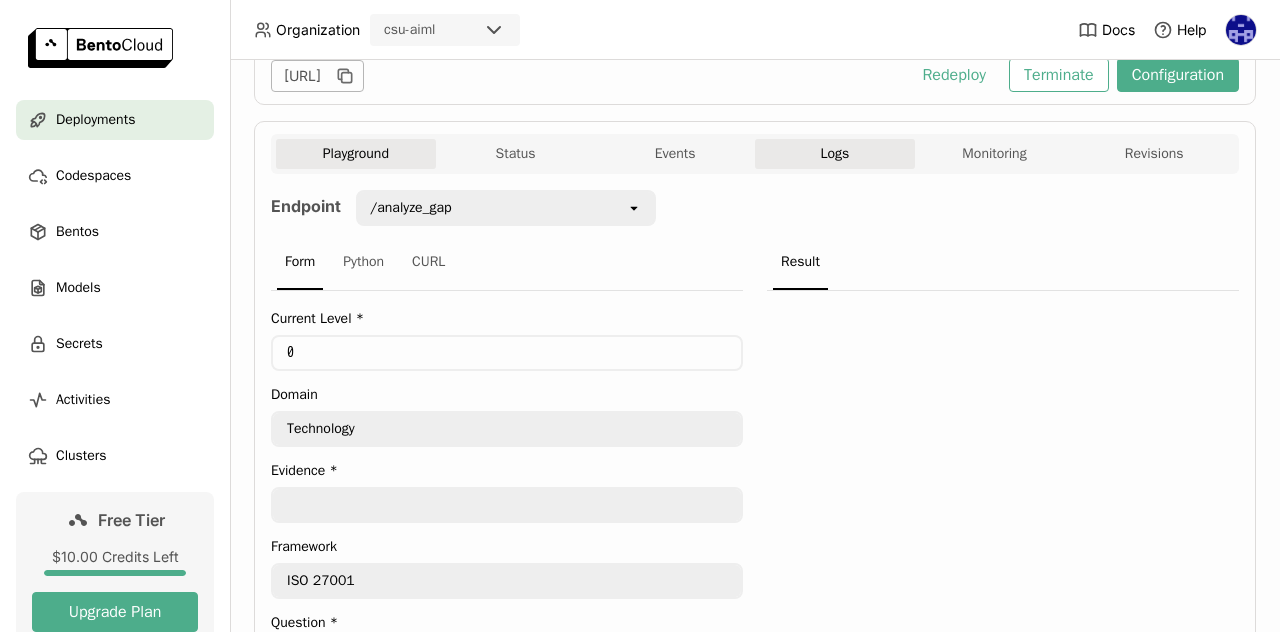 click on "Logs" at bounding box center [835, 154] 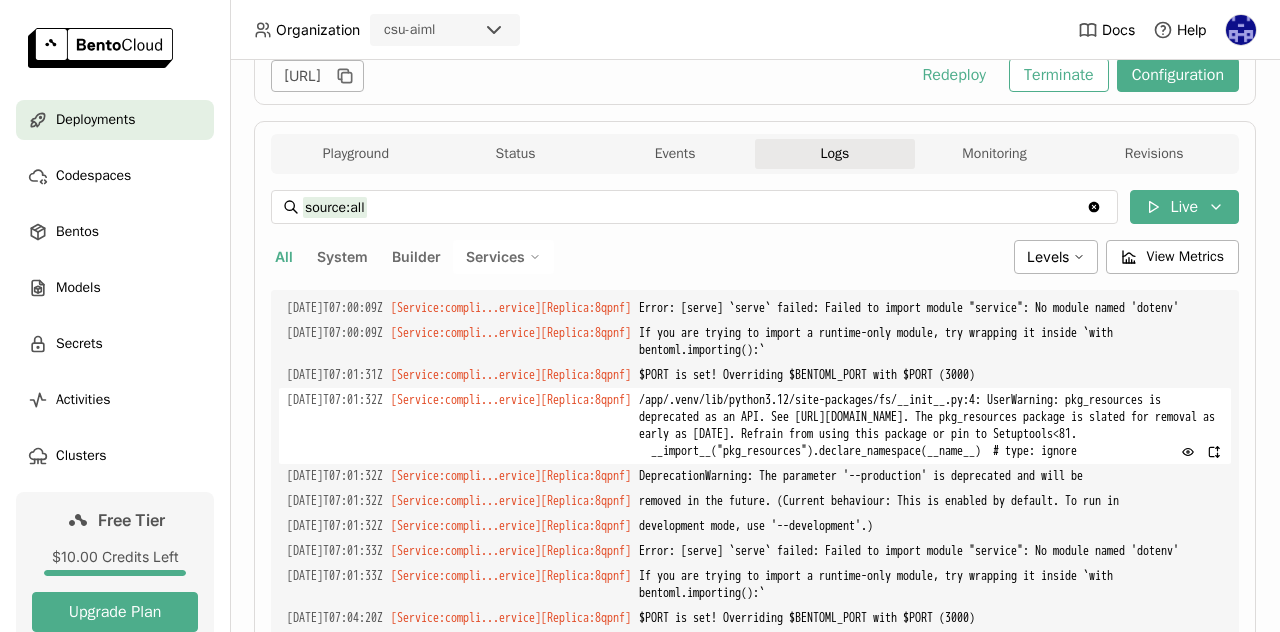 scroll, scrollTop: 6308, scrollLeft: 0, axis: vertical 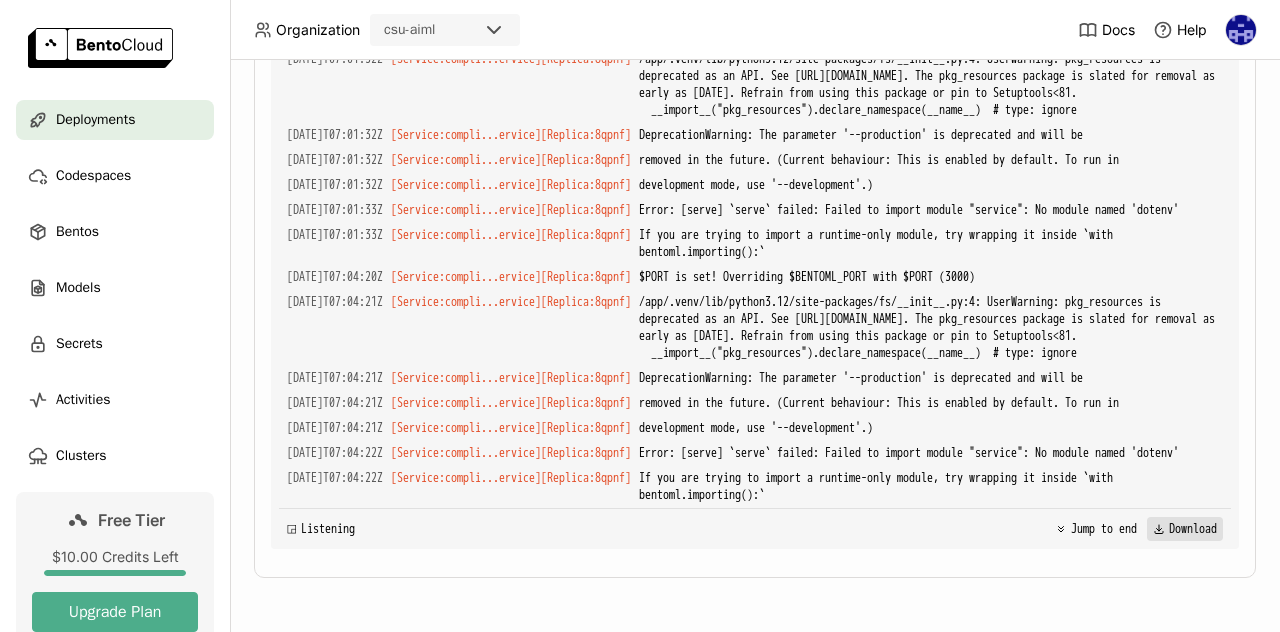 click on "Download" at bounding box center (1185, 529) 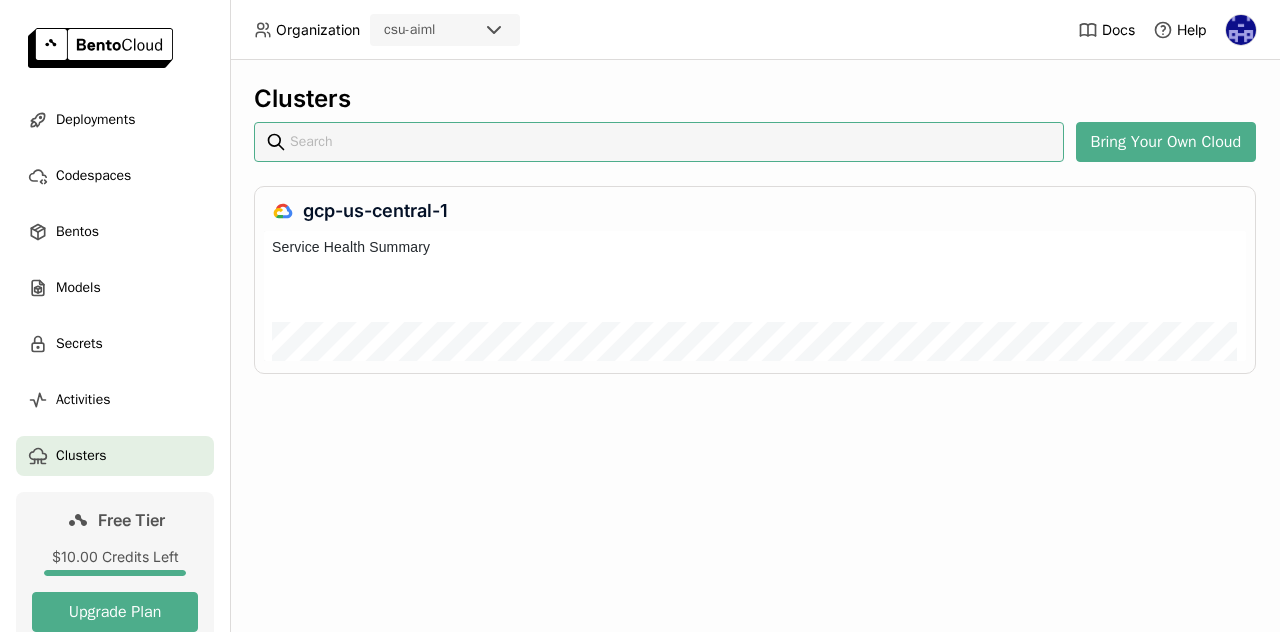 scroll, scrollTop: 0, scrollLeft: 0, axis: both 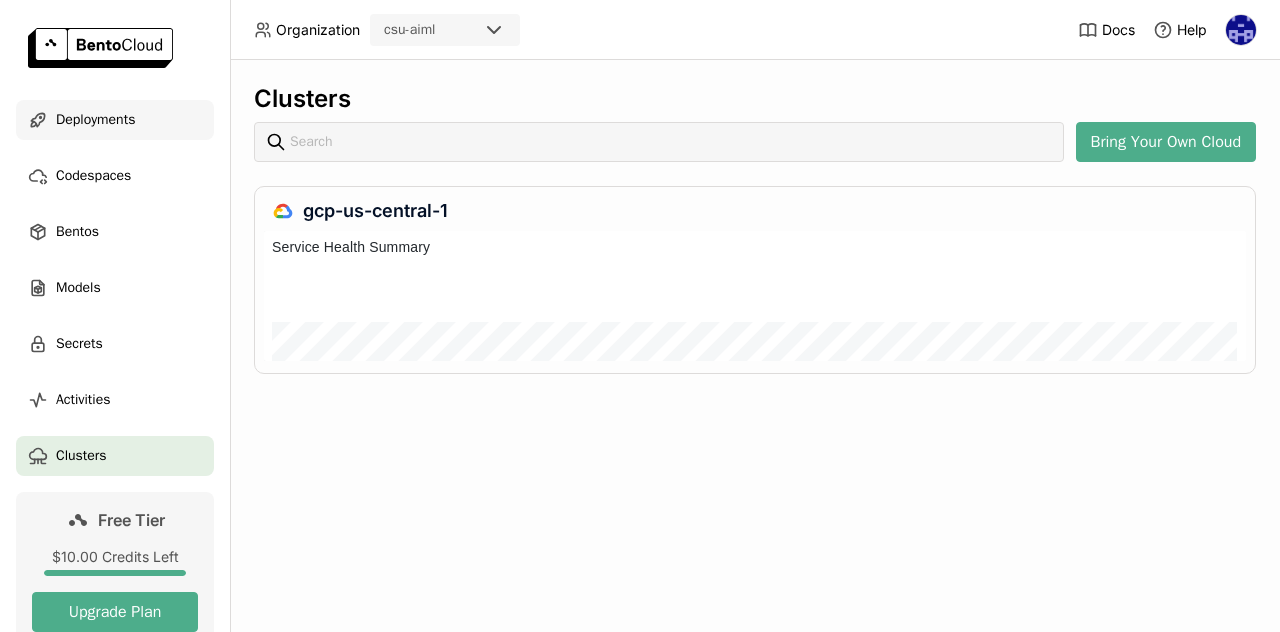 click on "Deployments" at bounding box center (95, 120) 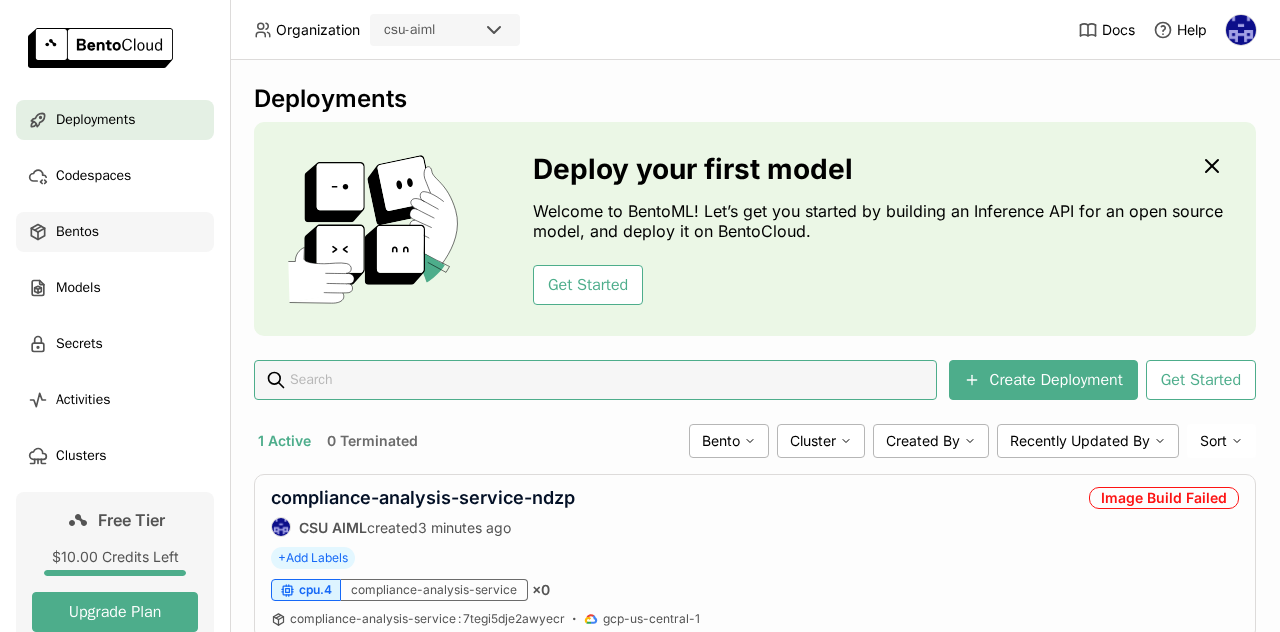 click on "Bentos" at bounding box center (77, 232) 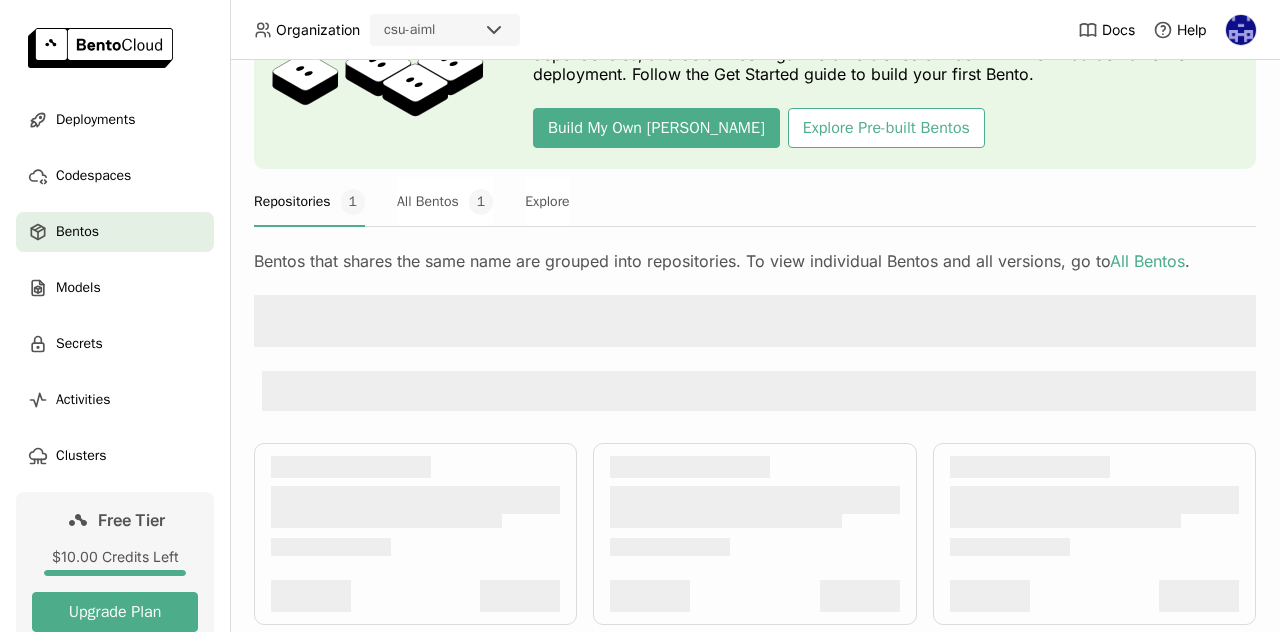 scroll, scrollTop: 200, scrollLeft: 0, axis: vertical 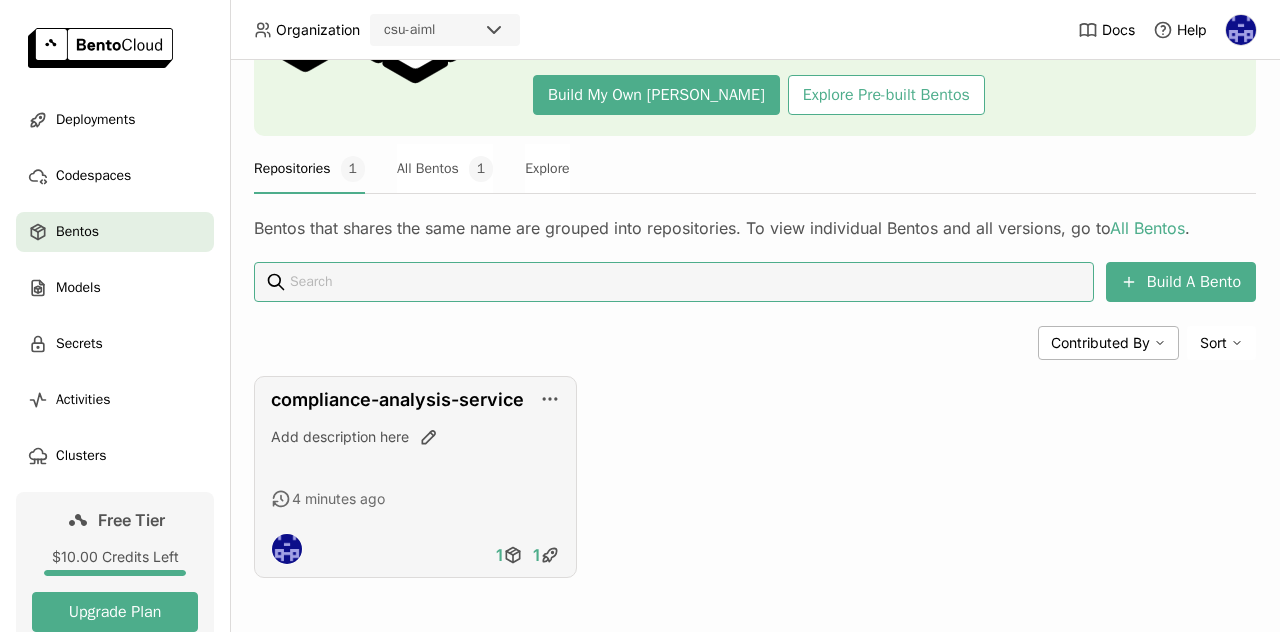 click on "compliance-analysis-service Add description here 4 minutes ago 1 1" at bounding box center (415, 477) 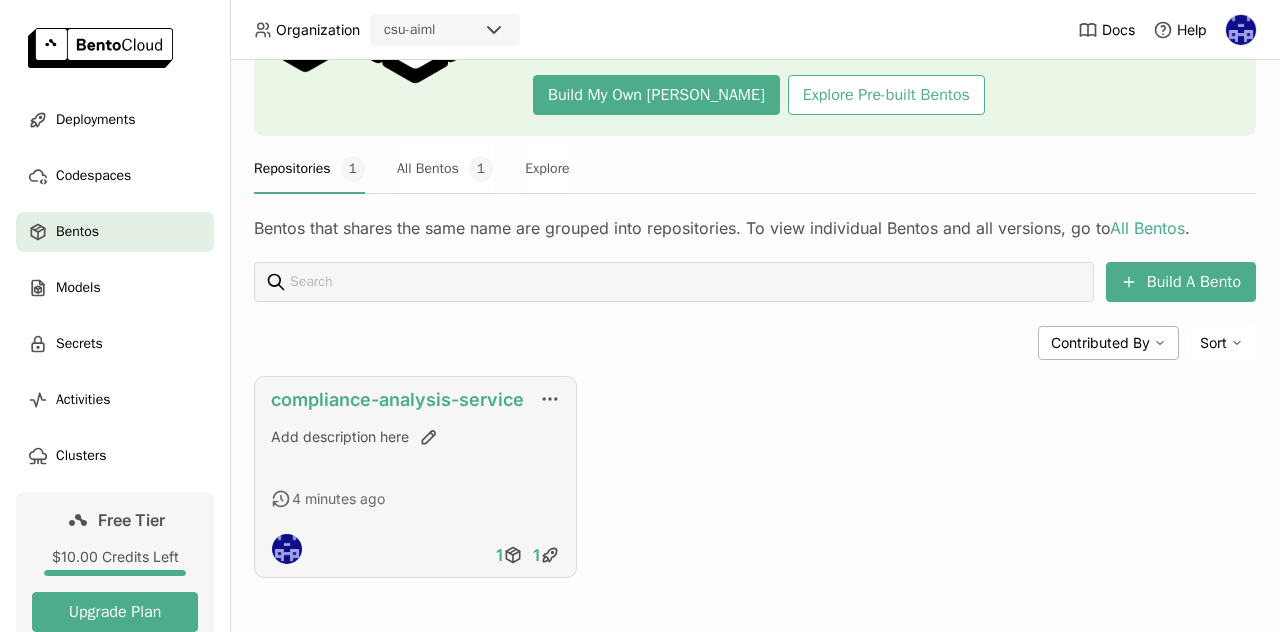 click on "compliance-analysis-service" at bounding box center (397, 399) 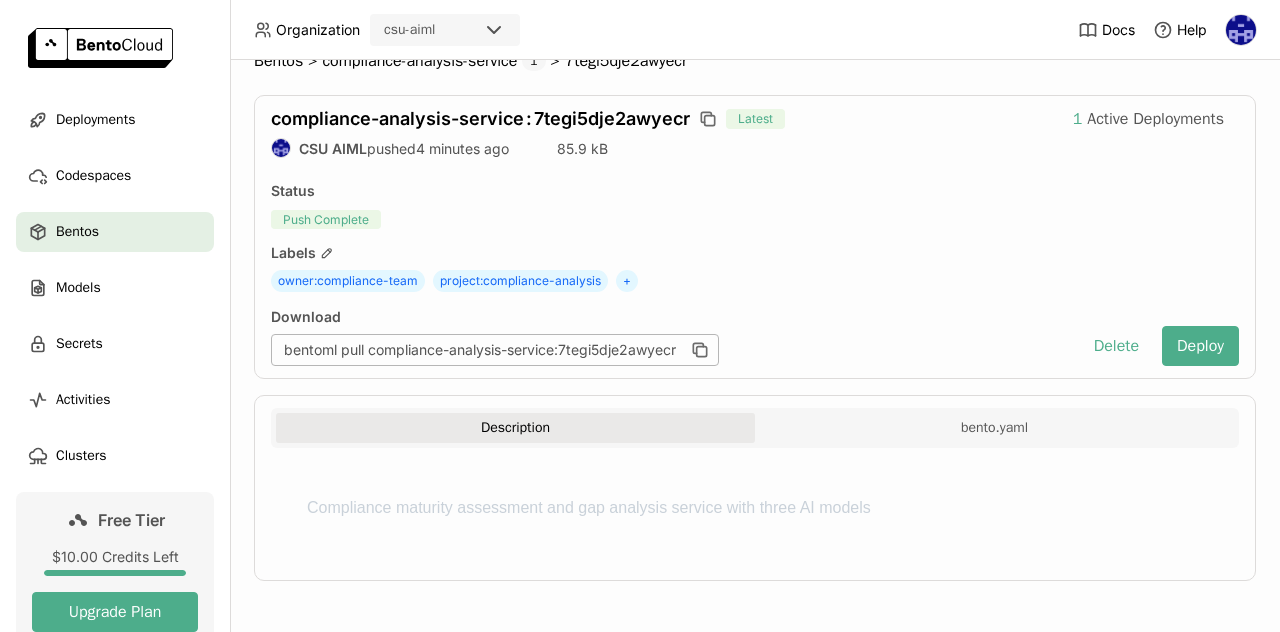 scroll, scrollTop: 0, scrollLeft: 0, axis: both 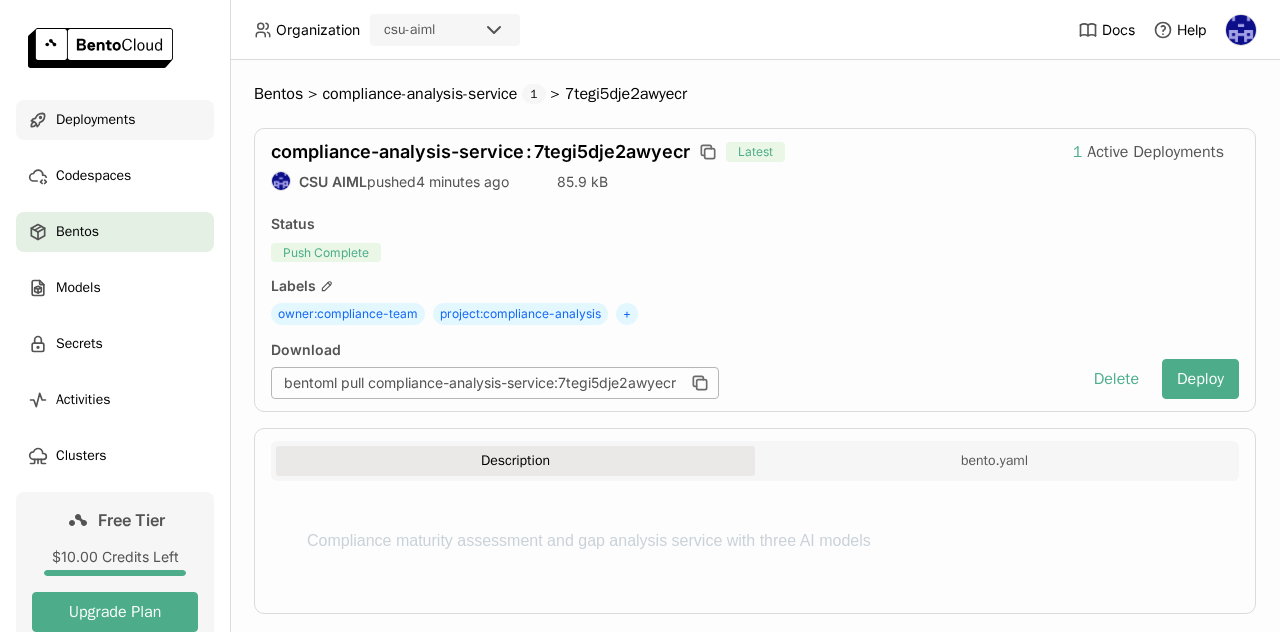 click on "Deployments" at bounding box center (115, 120) 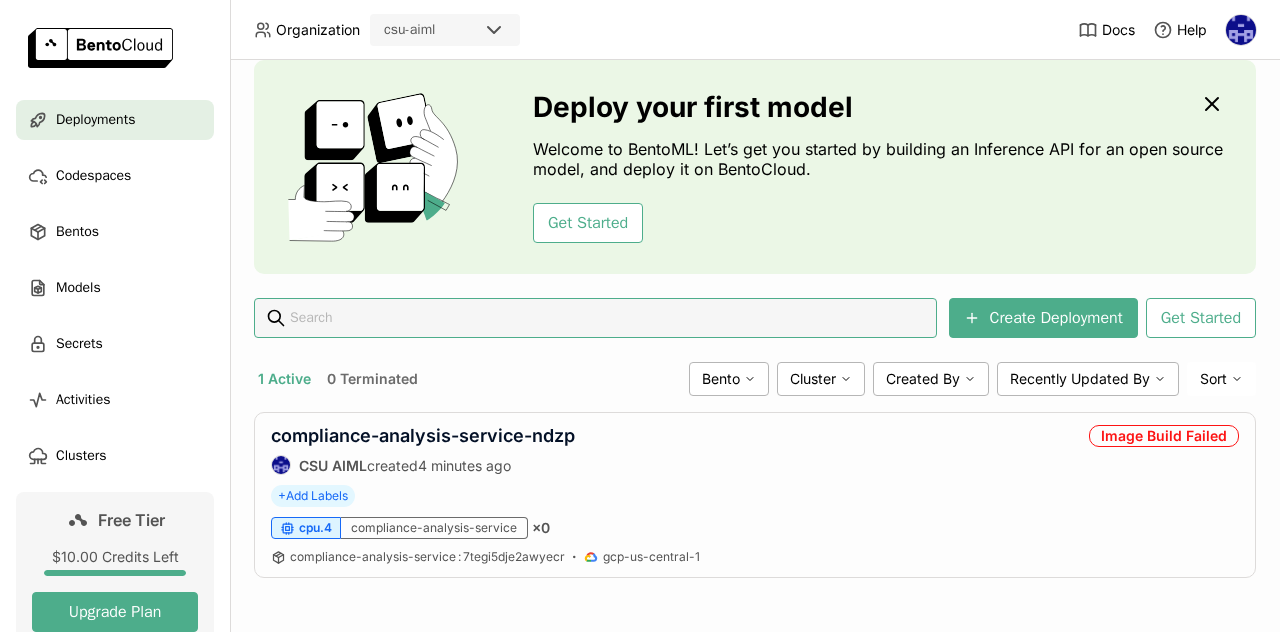 scroll, scrollTop: 74, scrollLeft: 0, axis: vertical 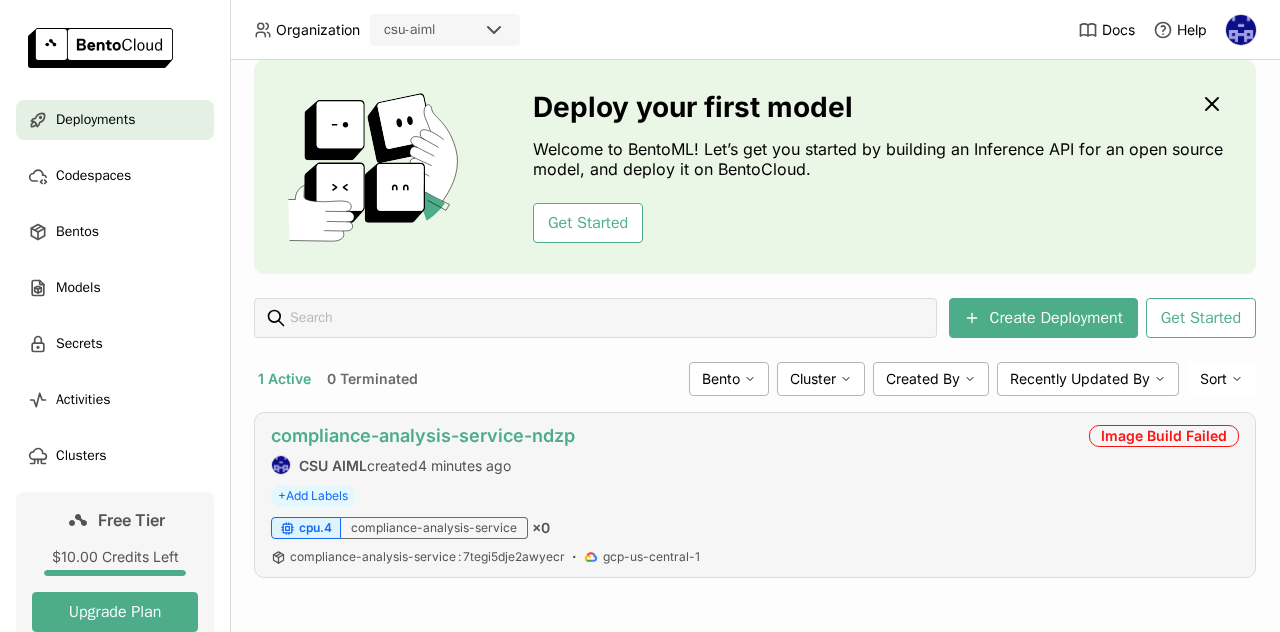 click on "compliance-analysis-service-ndzp" at bounding box center (423, 435) 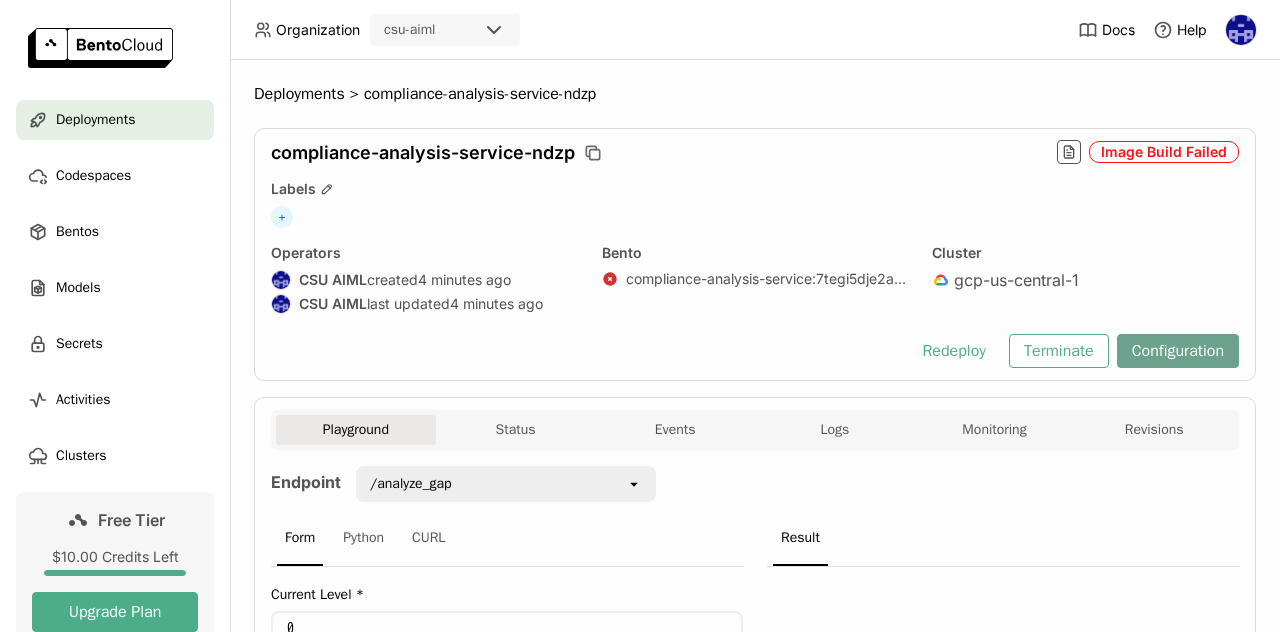 scroll, scrollTop: 100, scrollLeft: 0, axis: vertical 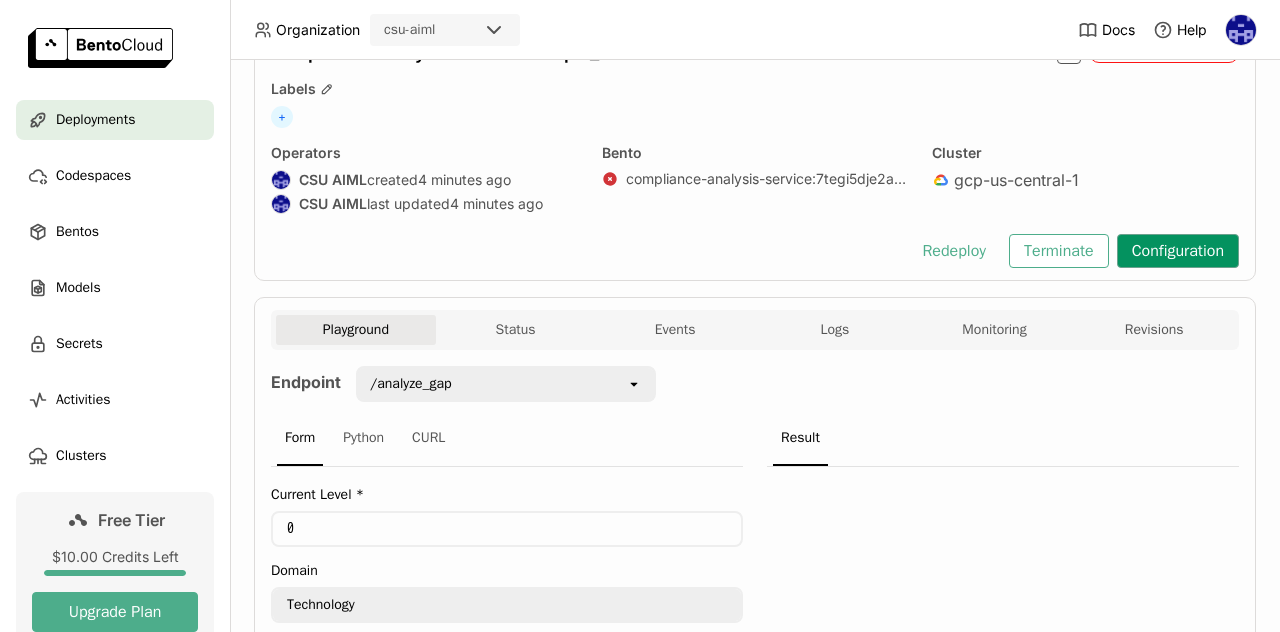 click on "Configuration" at bounding box center (1178, 251) 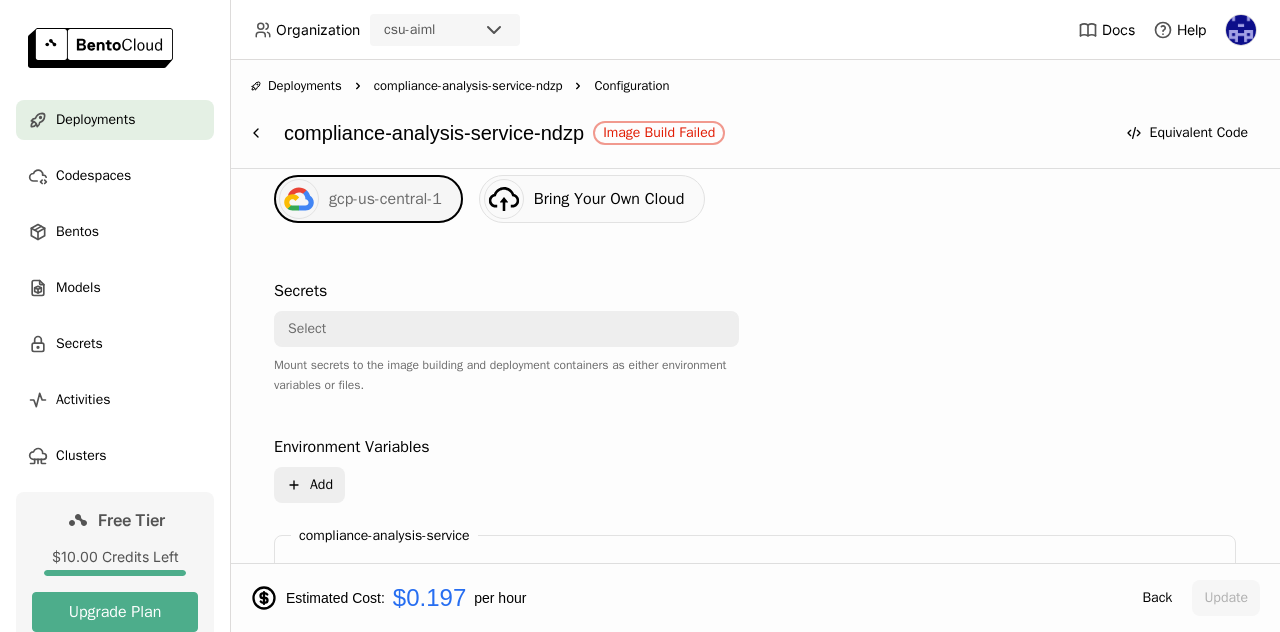 scroll, scrollTop: 600, scrollLeft: 0, axis: vertical 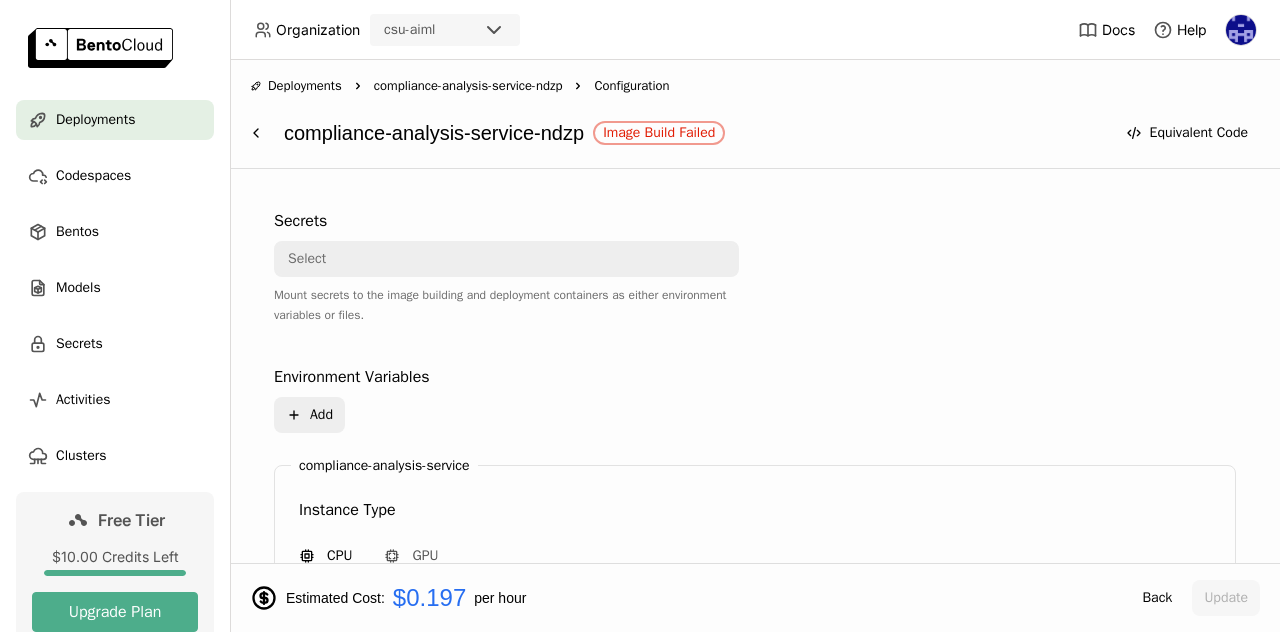 click on "Select" at bounding box center (500, 259) 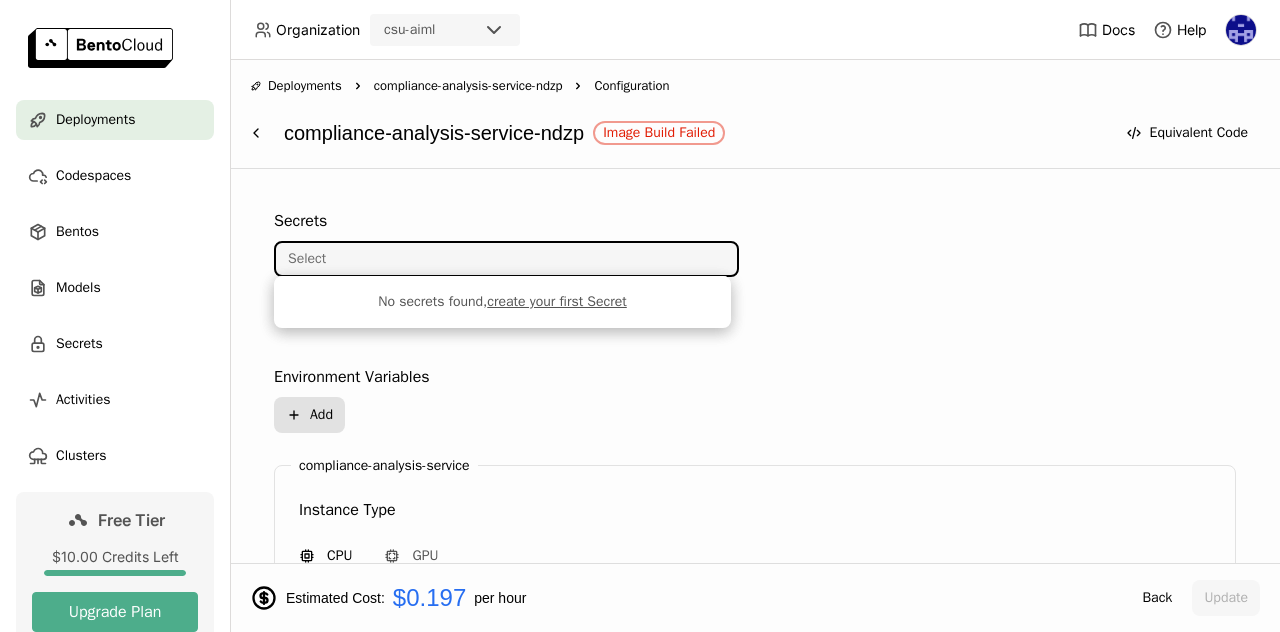 click on "Plus Add" at bounding box center [309, 415] 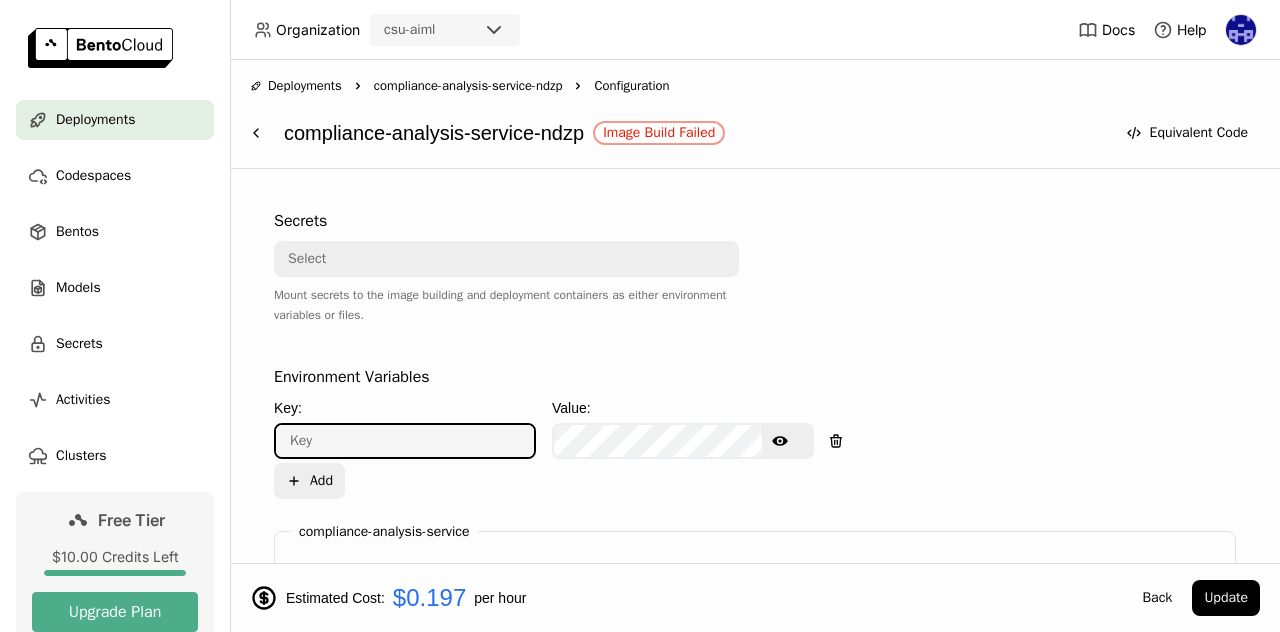 click at bounding box center [405, 441] 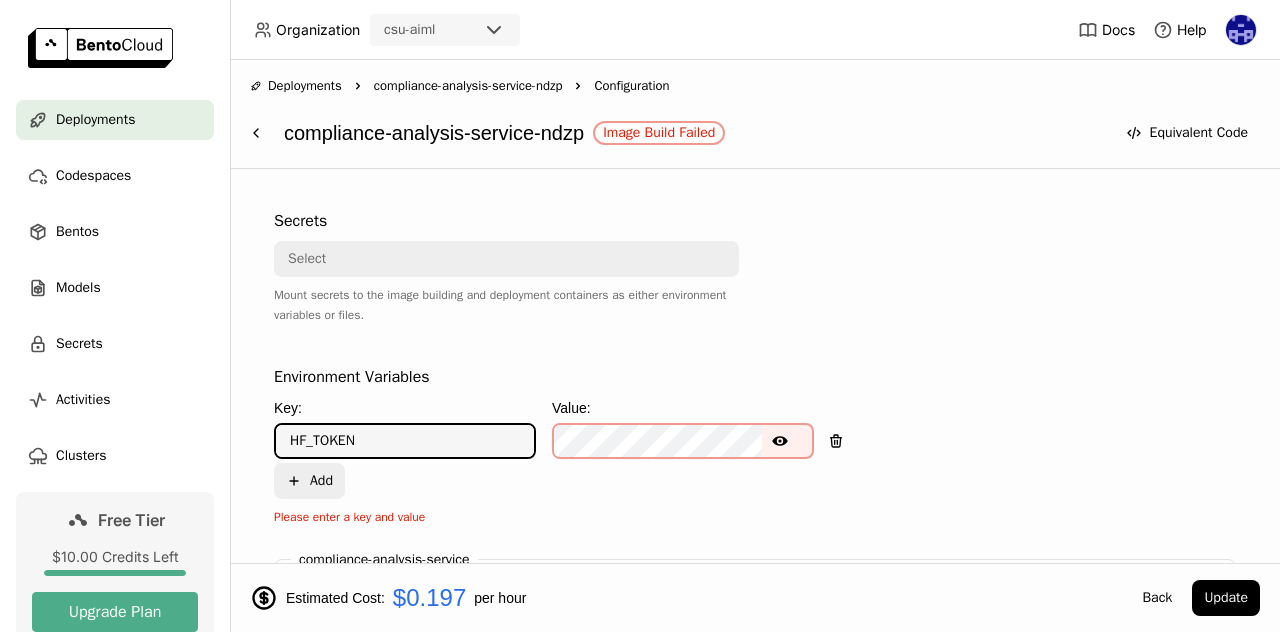 type on "HF_TOKEN" 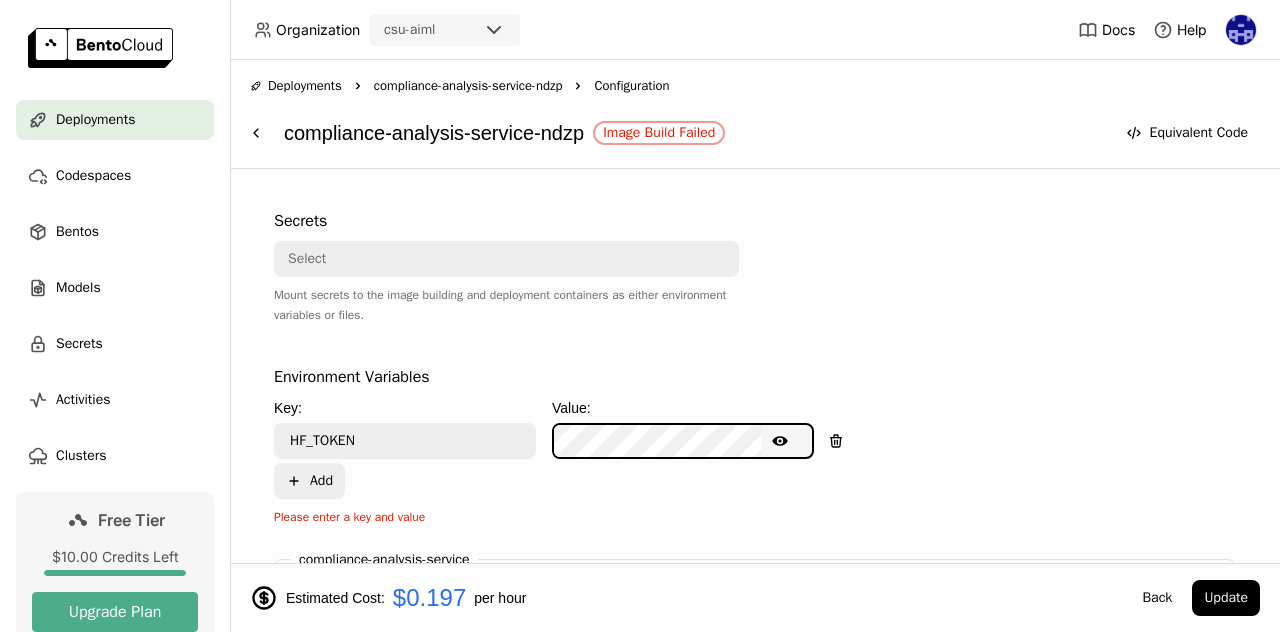 scroll, scrollTop: 0, scrollLeft: 30, axis: horizontal 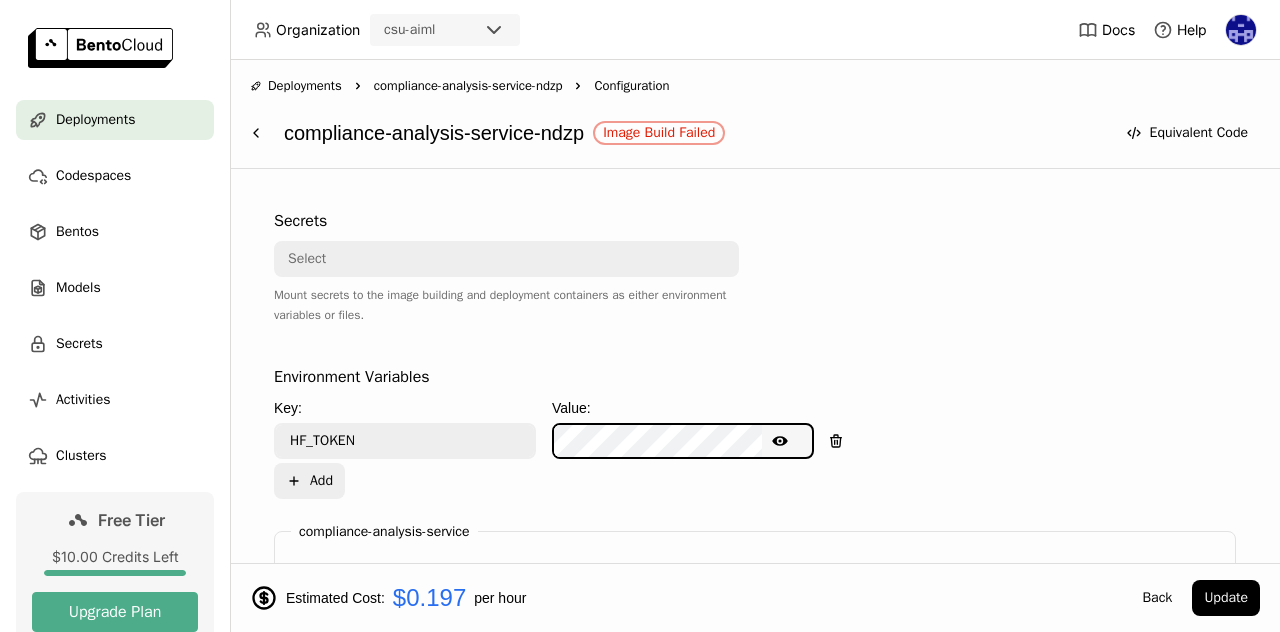 click 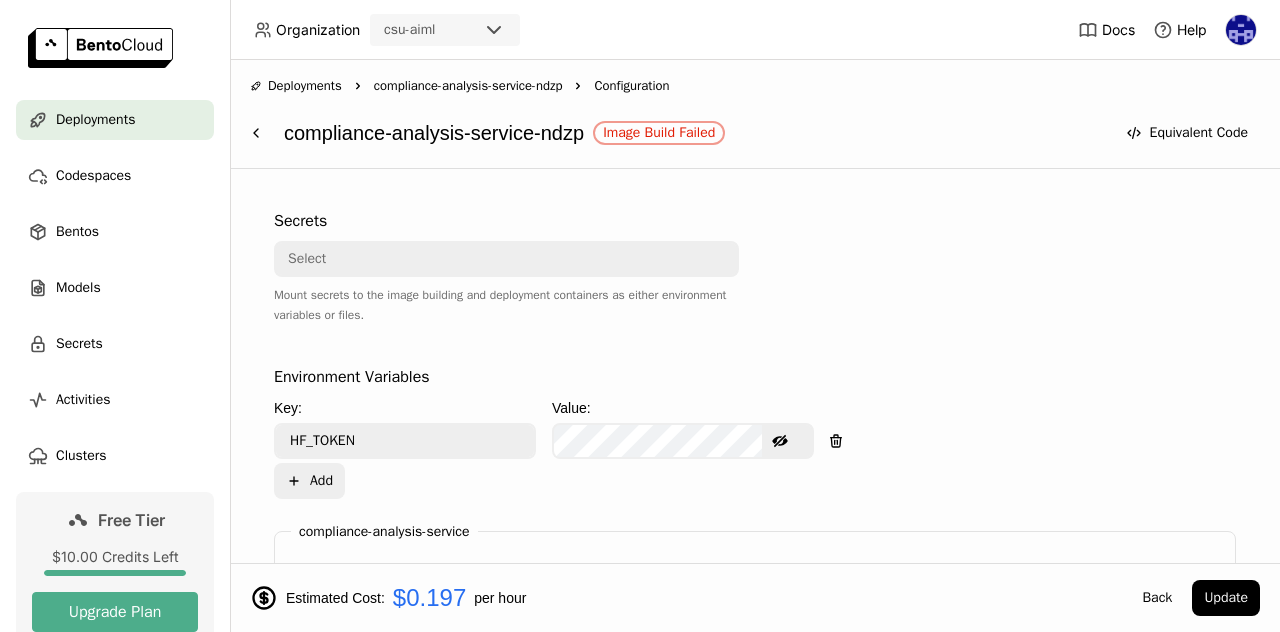 type 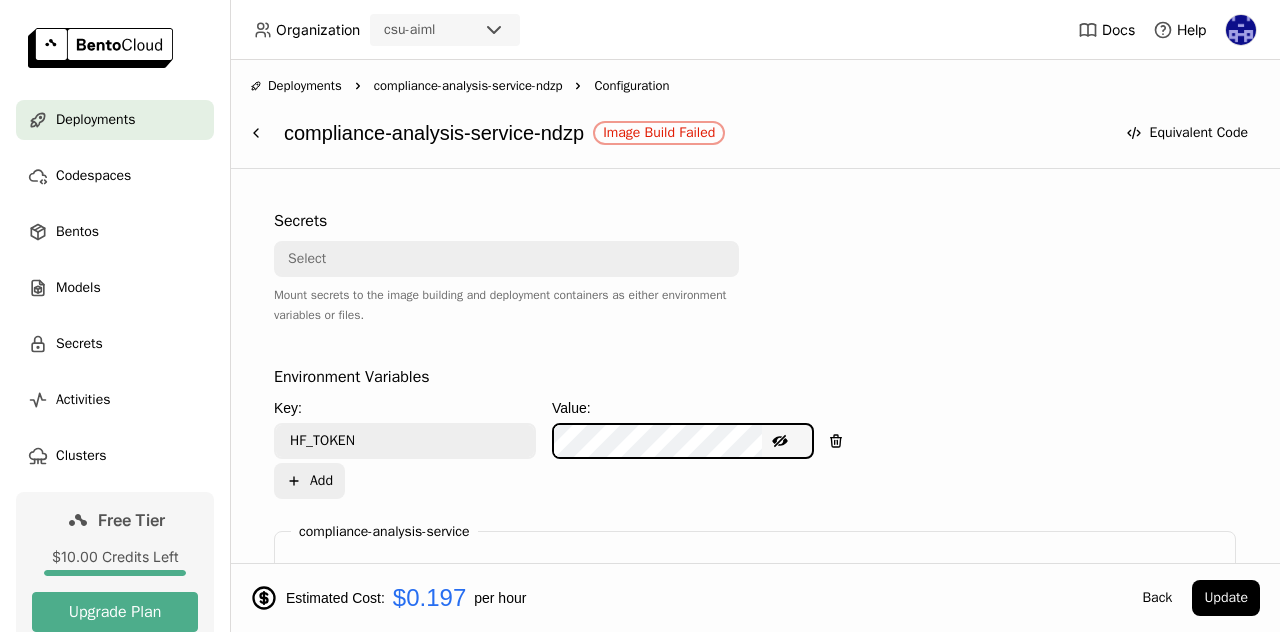 scroll, scrollTop: 0, scrollLeft: 99, axis: horizontal 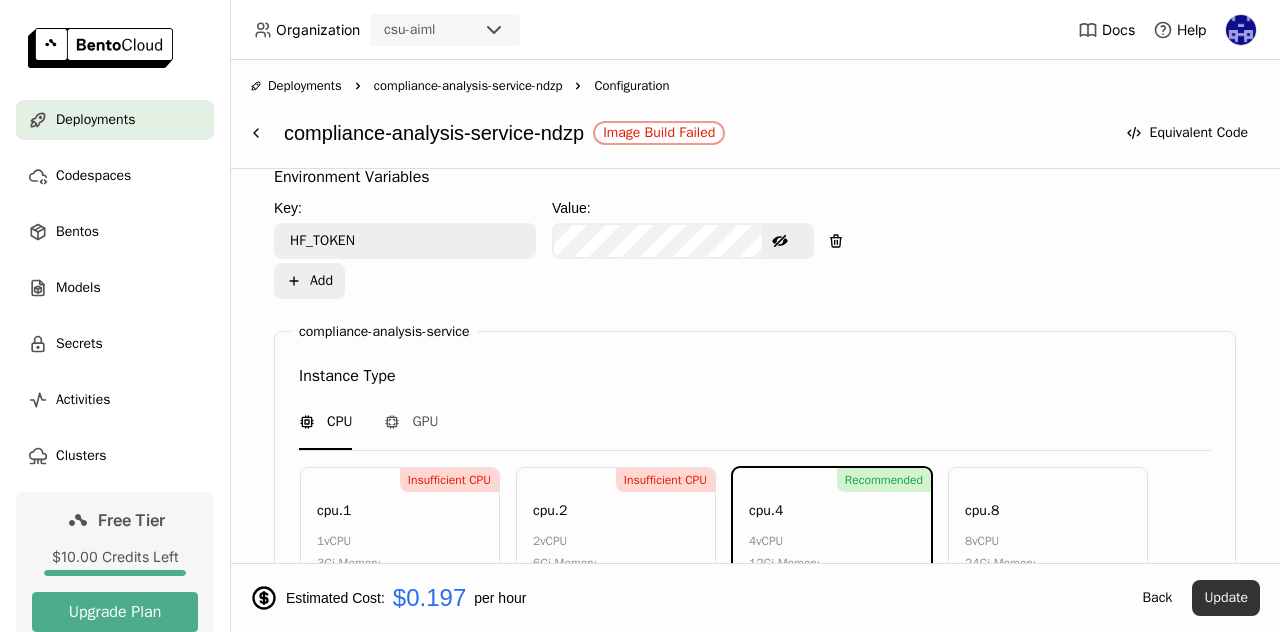 click on "Update" at bounding box center [1226, 598] 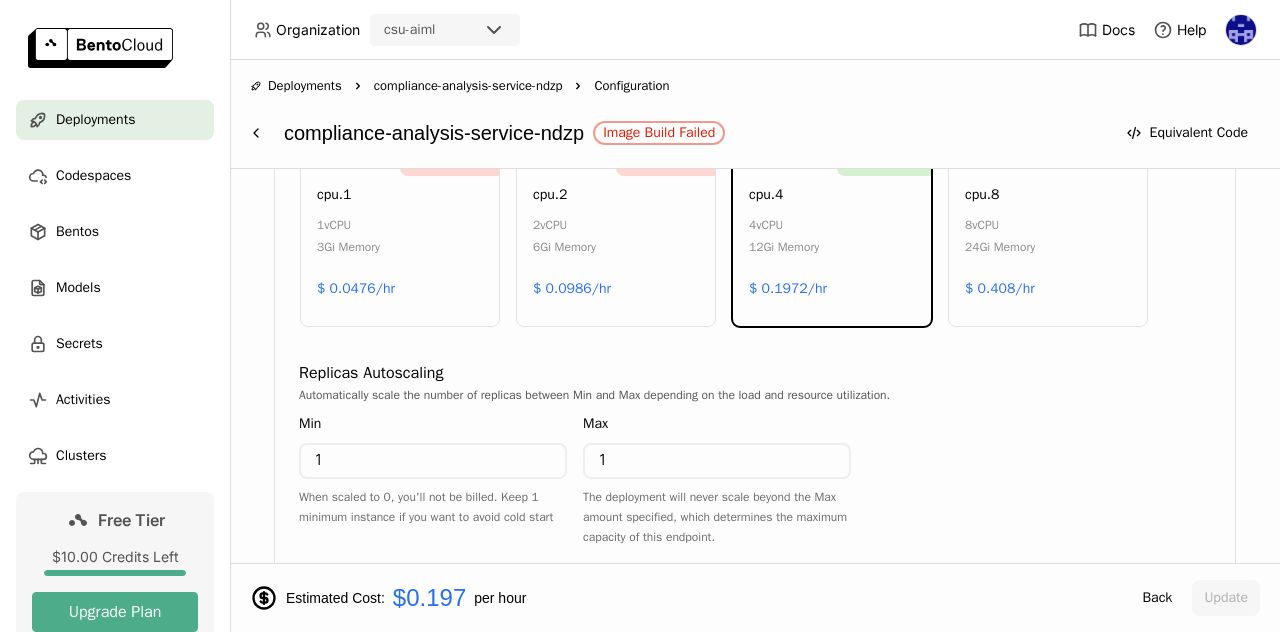 scroll, scrollTop: 1086, scrollLeft: 0, axis: vertical 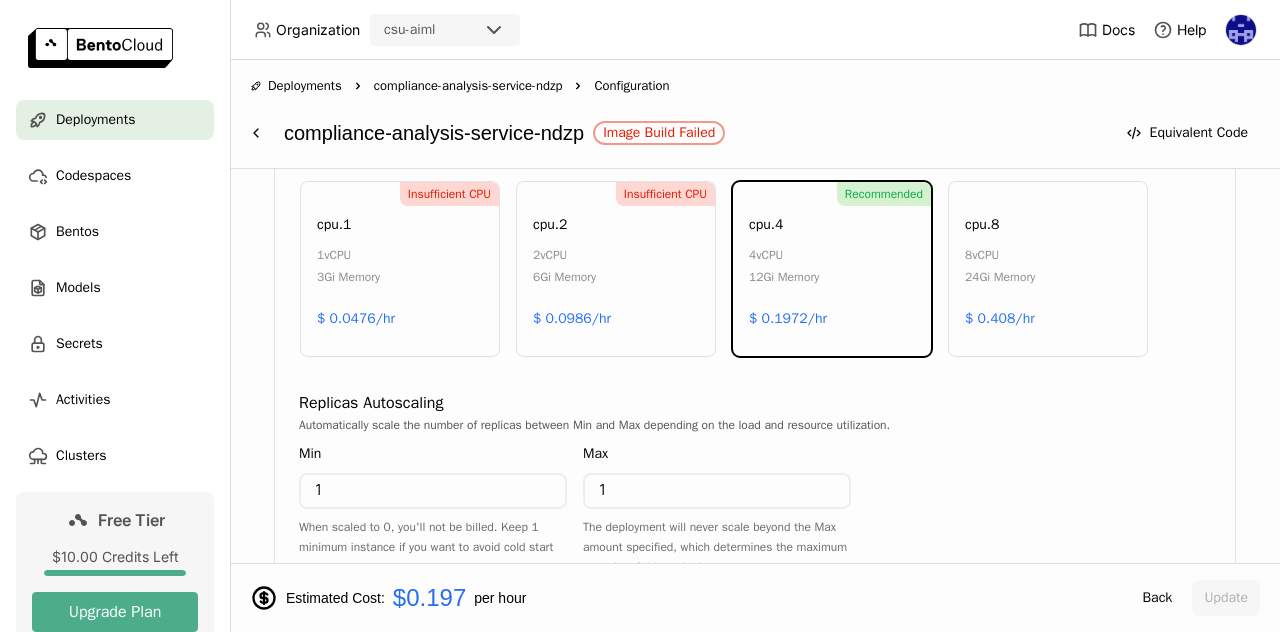 click on "6Gi   Memory" at bounding box center (564, 277) 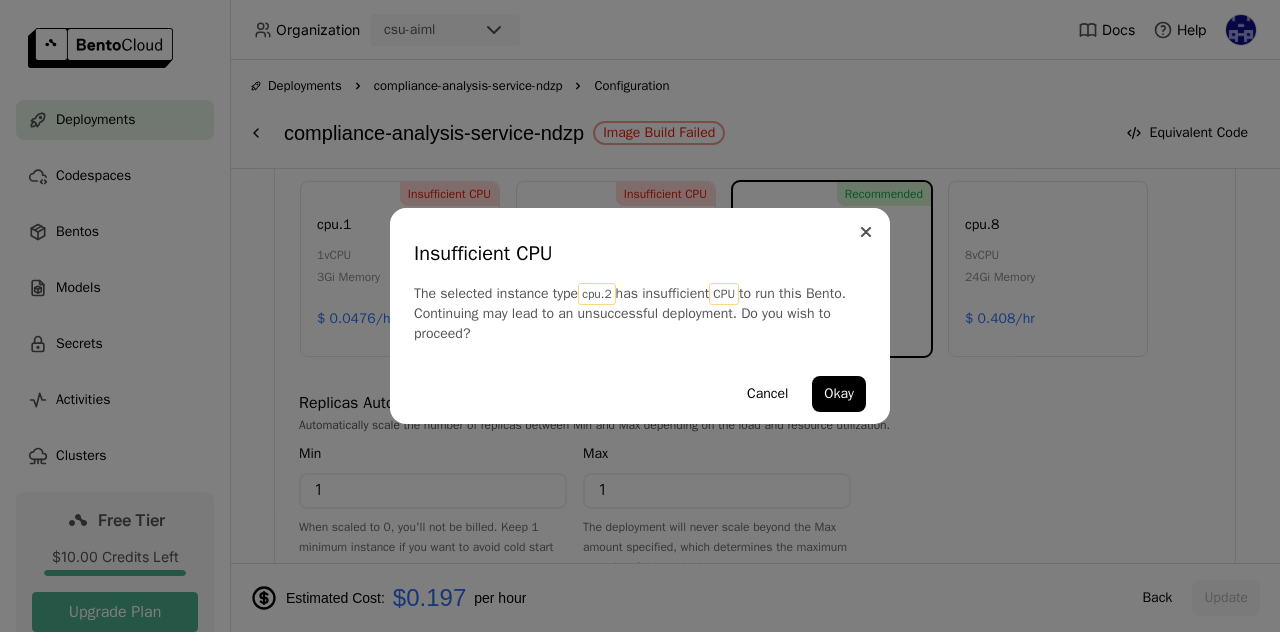 click 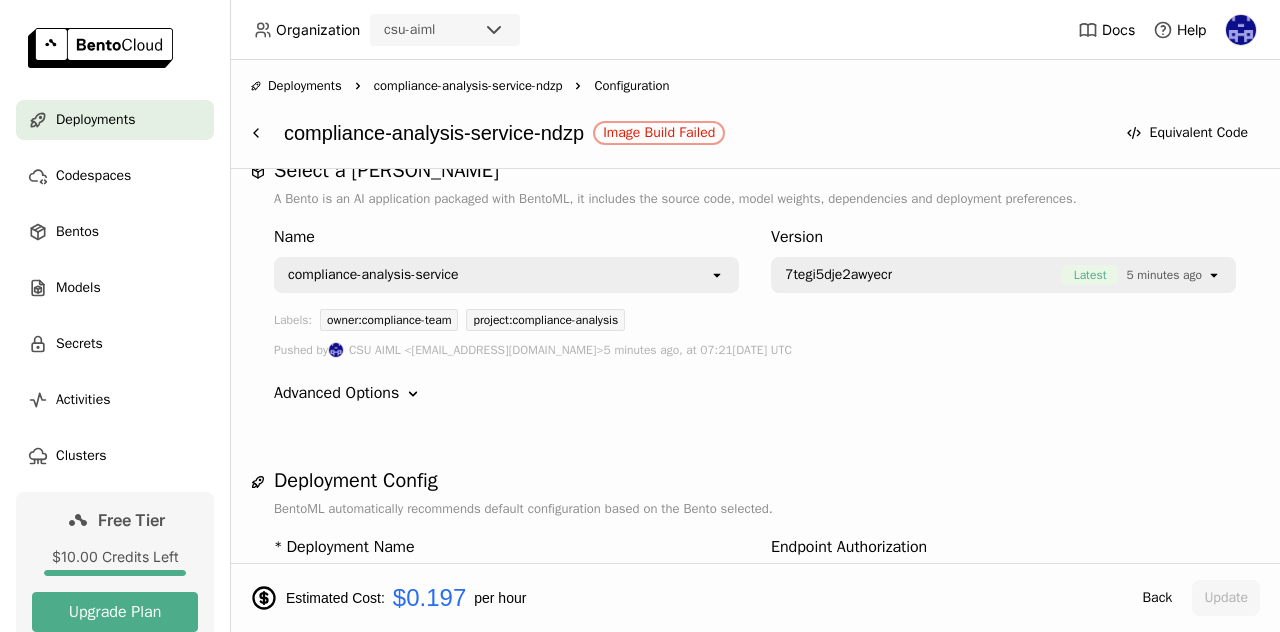 scroll, scrollTop: 0, scrollLeft: 0, axis: both 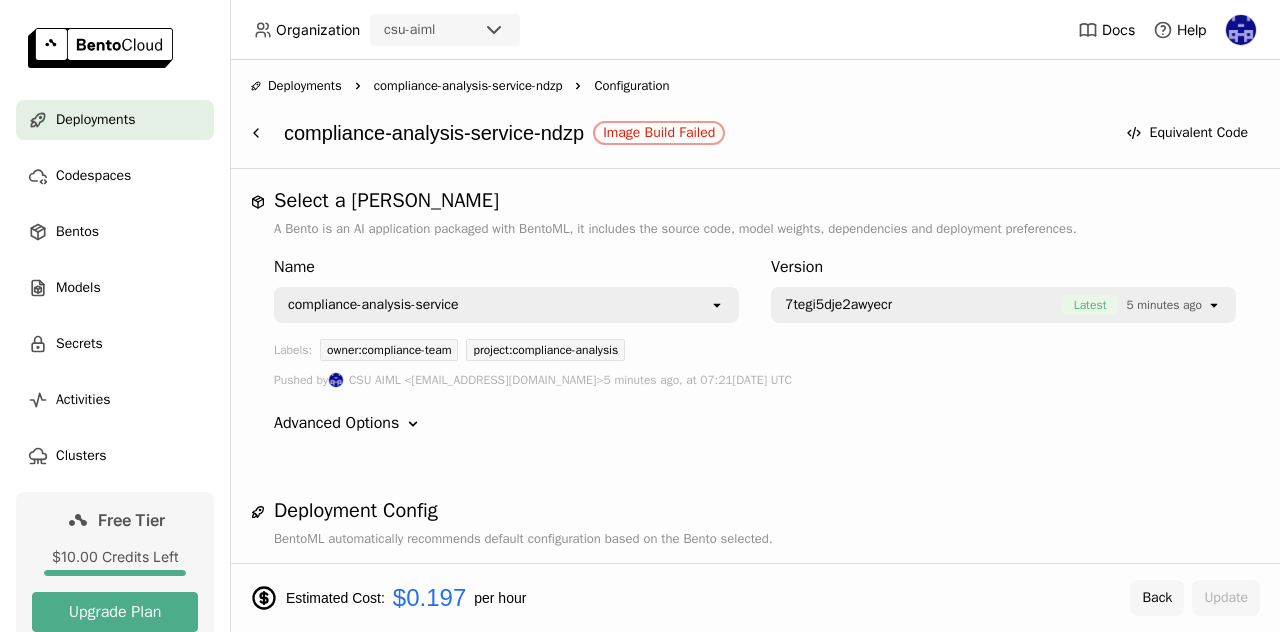 click on "Back" at bounding box center (1157, 598) 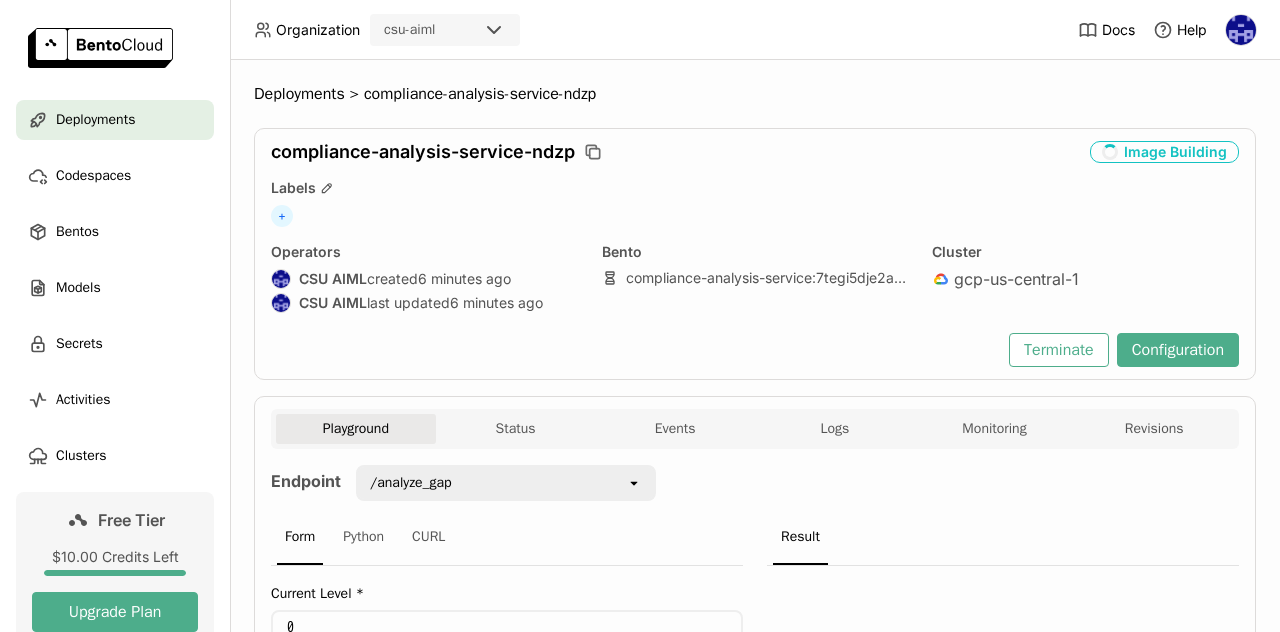 scroll, scrollTop: 262, scrollLeft: 0, axis: vertical 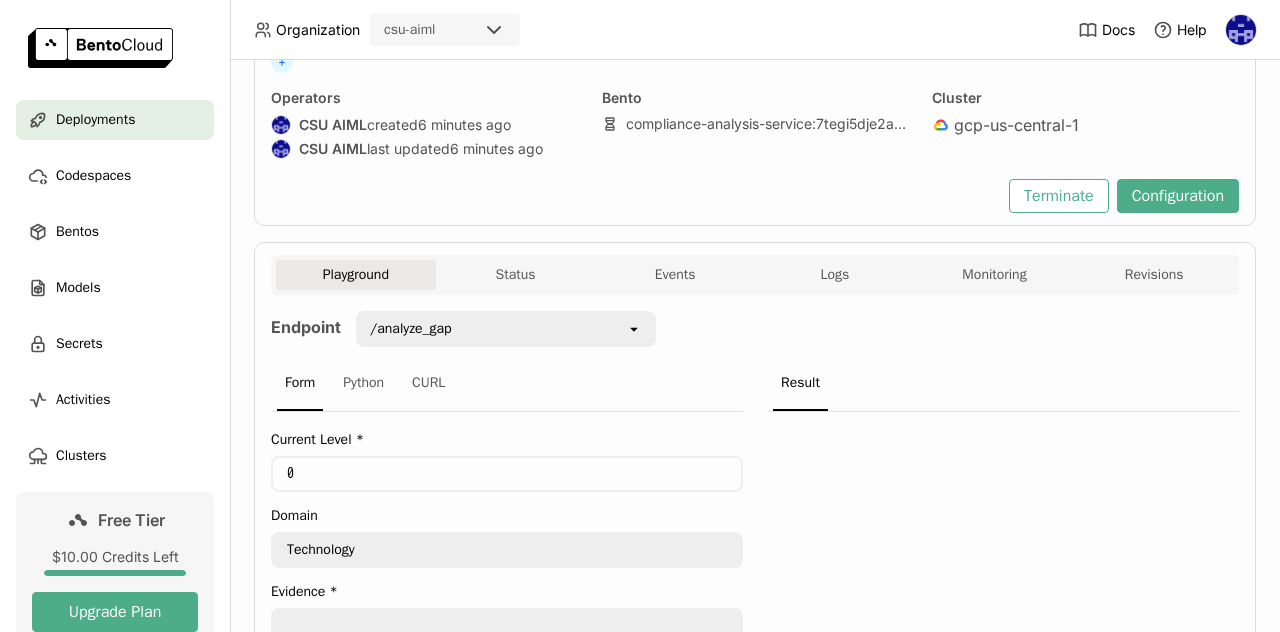 click on "Playground Status Events Logs Monitoring Revisions" at bounding box center (755, 277) 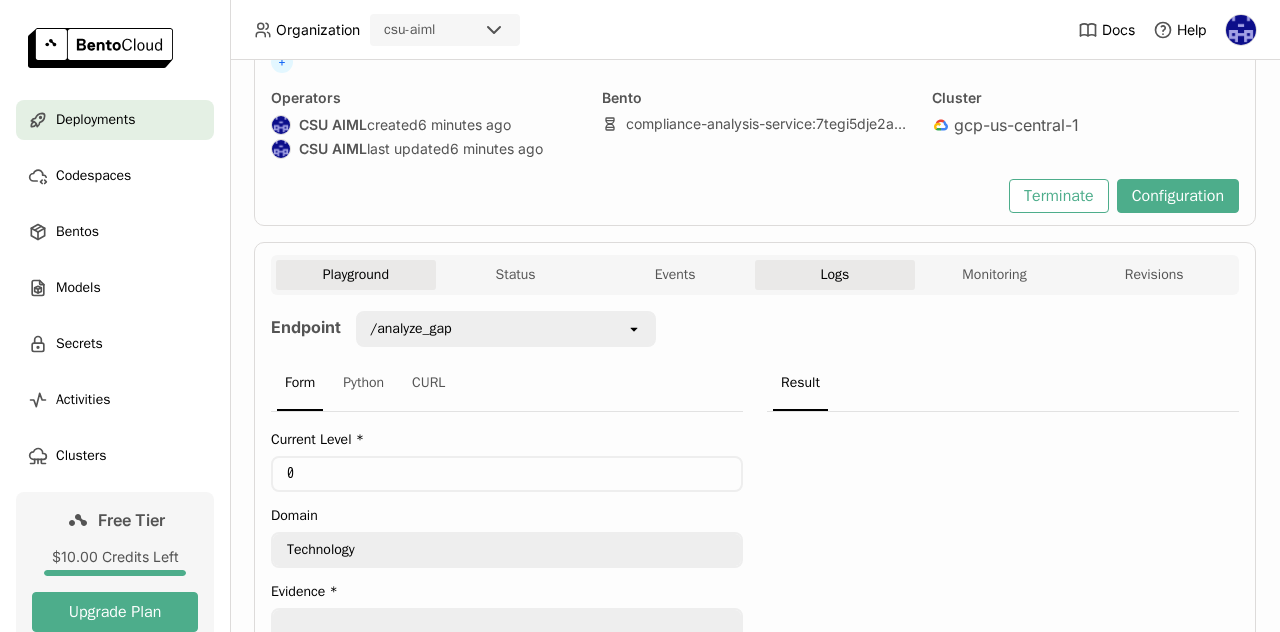 click on "Logs" at bounding box center (835, 275) 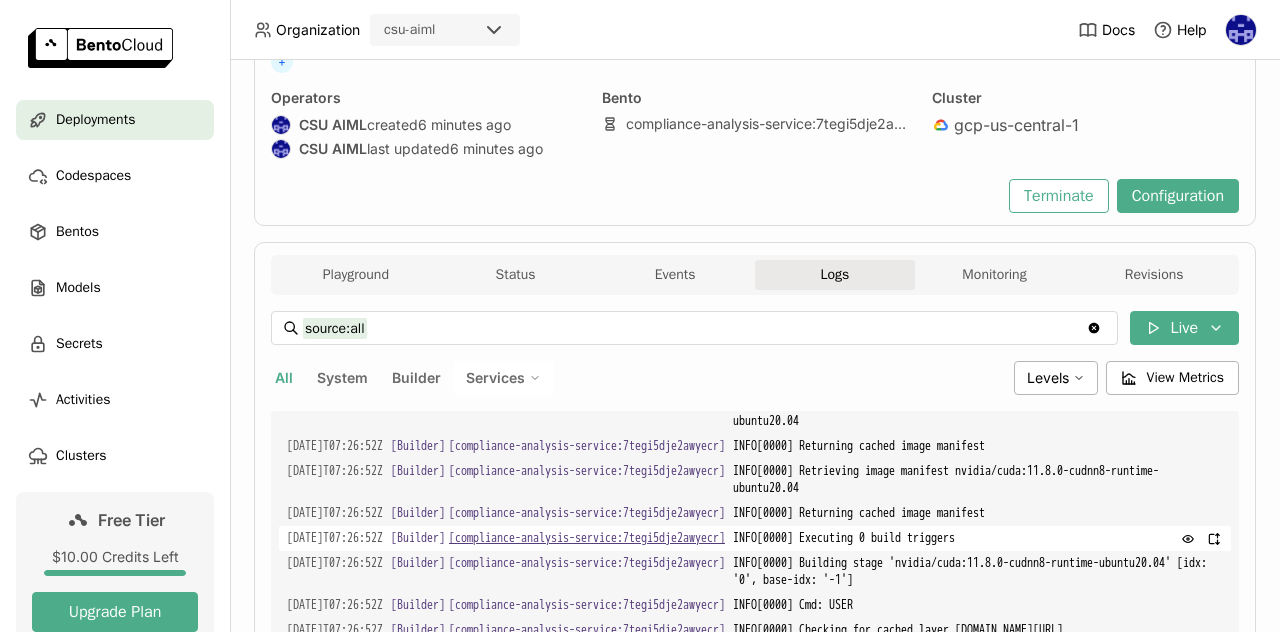 scroll, scrollTop: 4386, scrollLeft: 0, axis: vertical 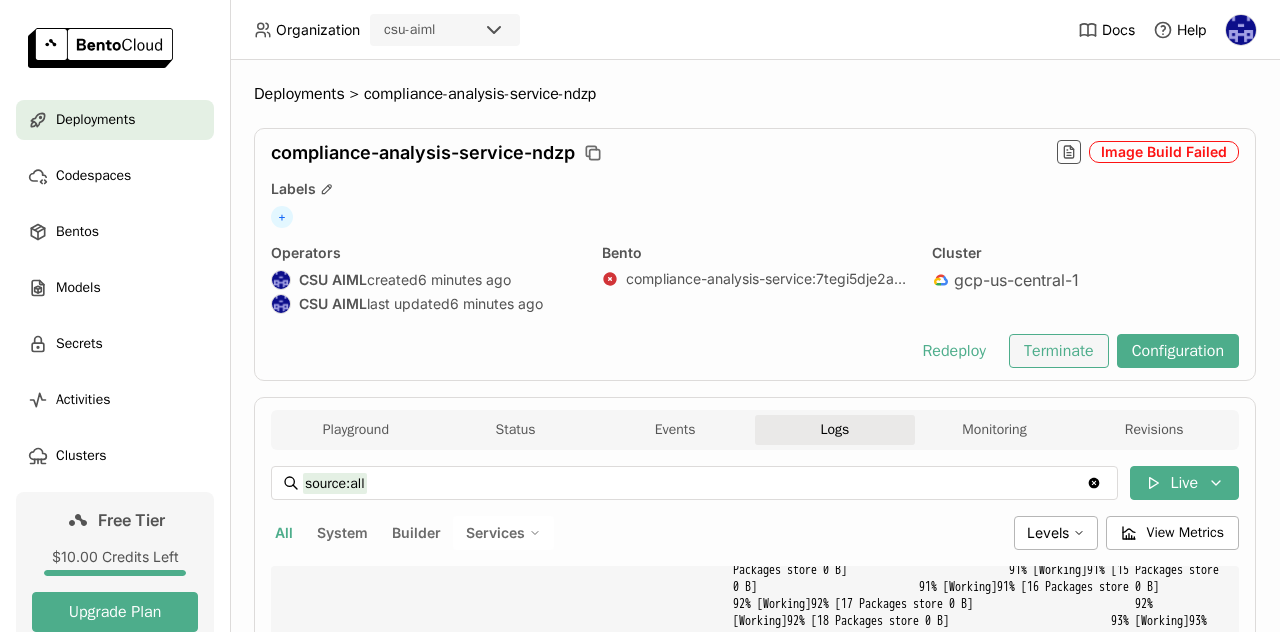 click on "Terminate" at bounding box center (1059, 351) 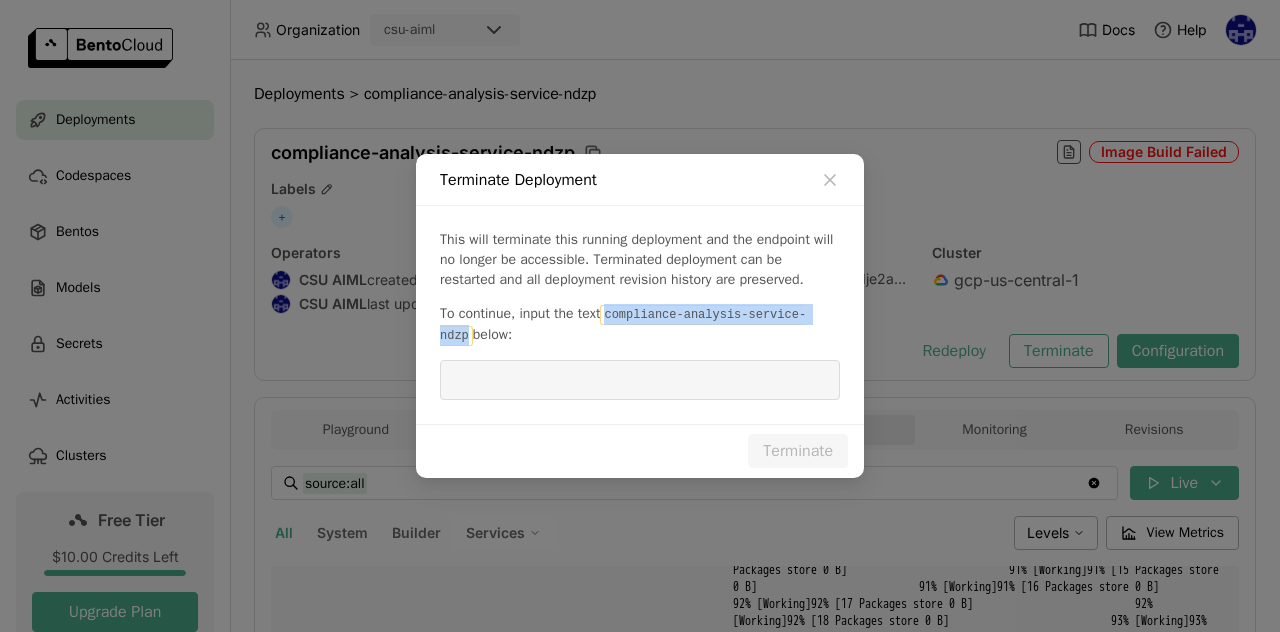 drag, startPoint x: 606, startPoint y: 313, endPoint x: 821, endPoint y: 312, distance: 215.00232 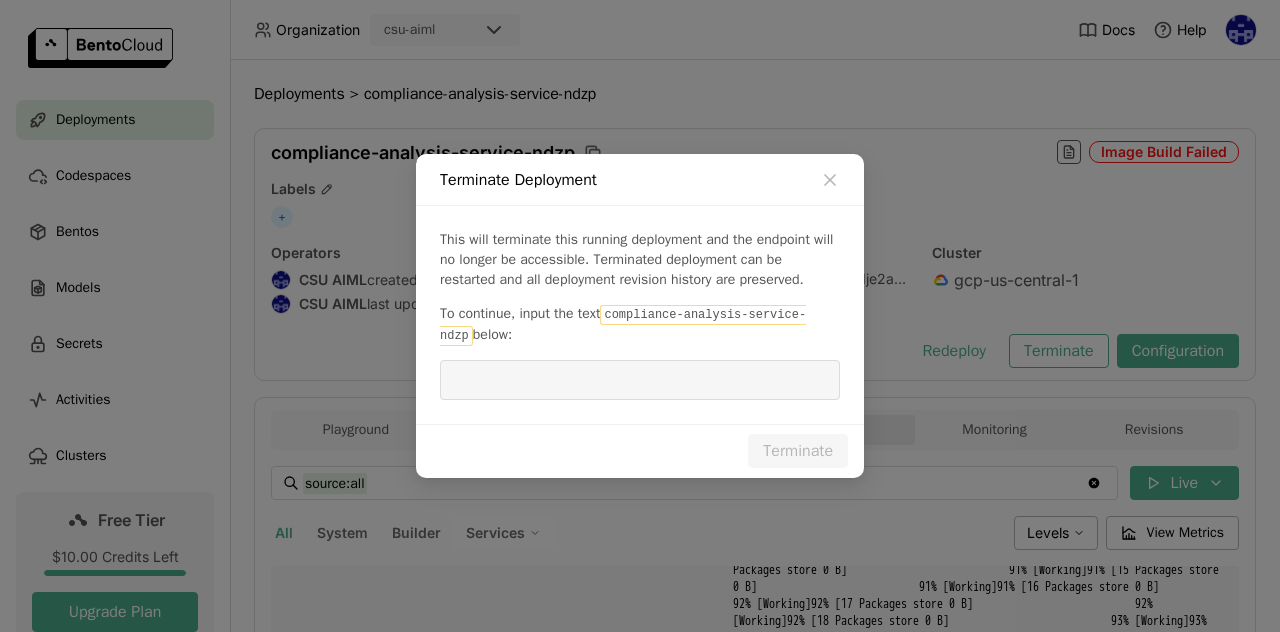 click at bounding box center (640, 380) 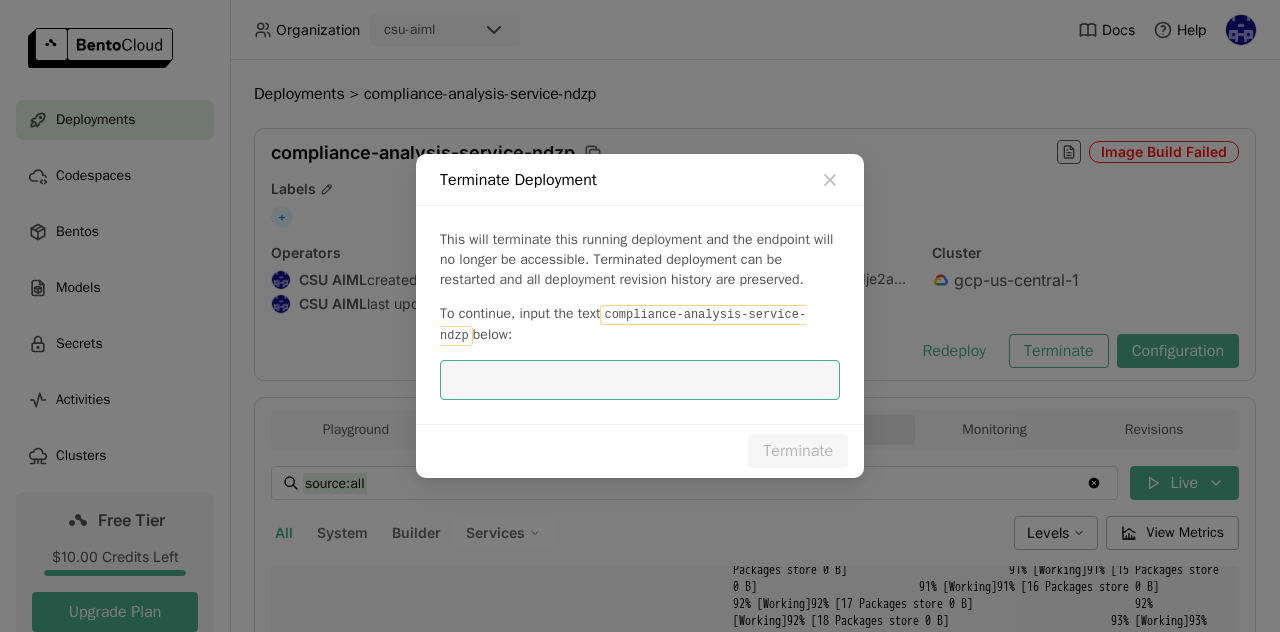 paste on "compliance-analysis-service-ndzp" 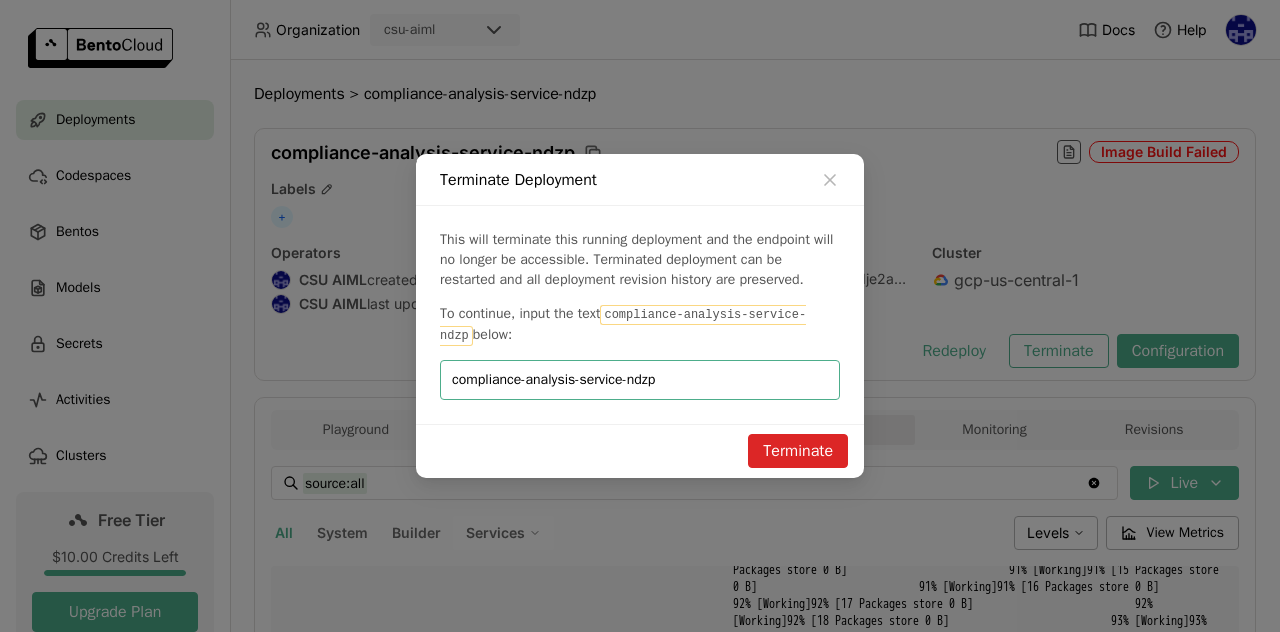 type on "compliance-analysis-service-ndzp" 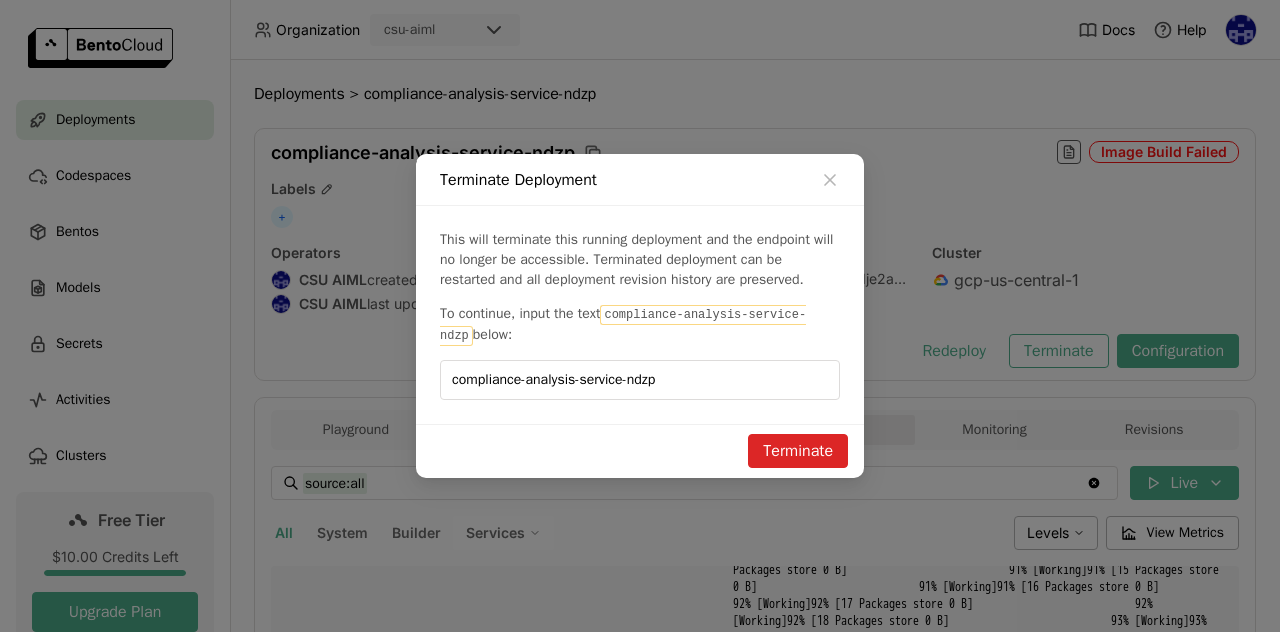 click on "Terminate" at bounding box center [798, 451] 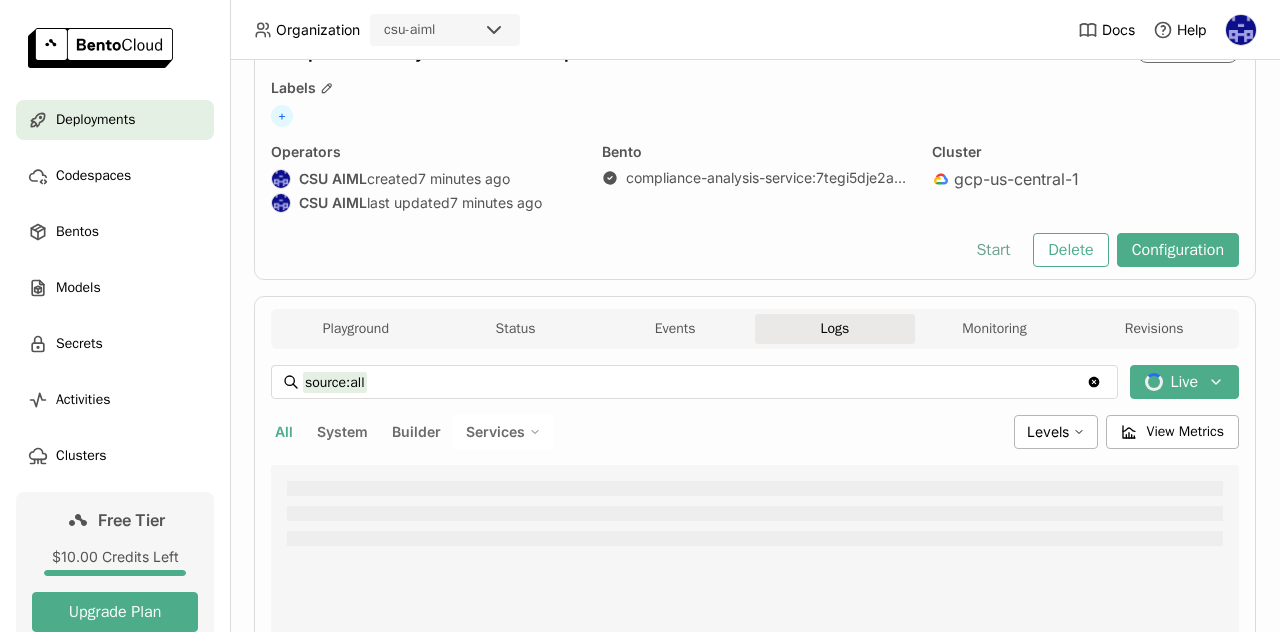 scroll, scrollTop: 200, scrollLeft: 0, axis: vertical 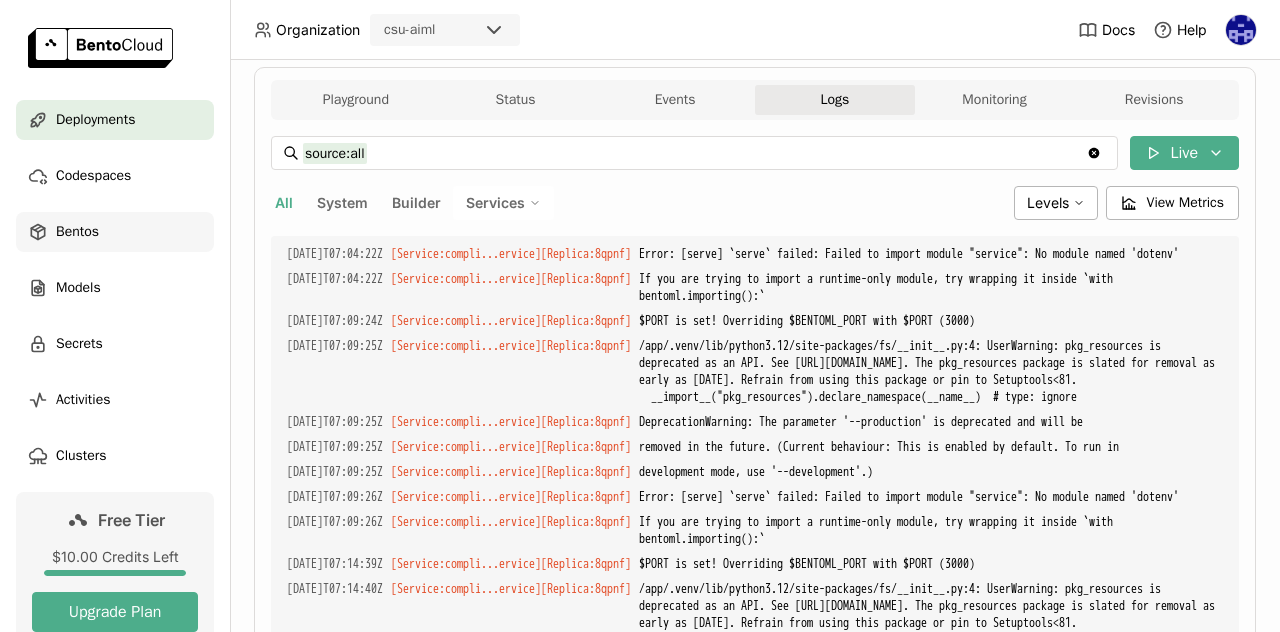 click on "Bentos" at bounding box center (115, 232) 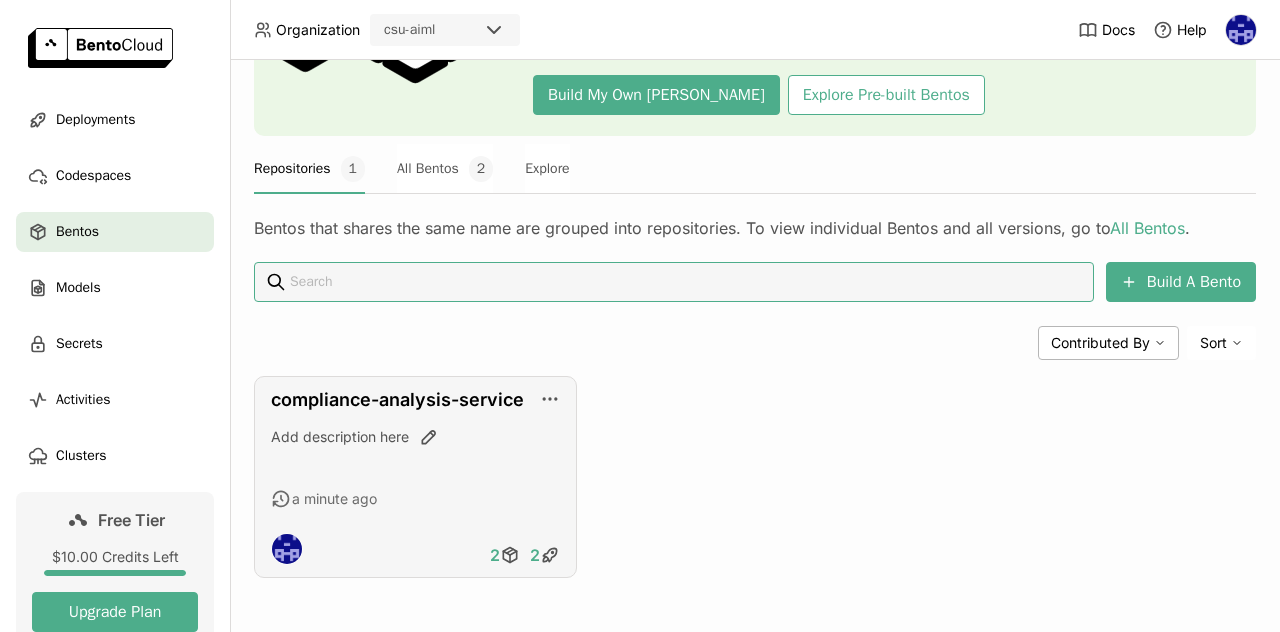 scroll, scrollTop: 213, scrollLeft: 0, axis: vertical 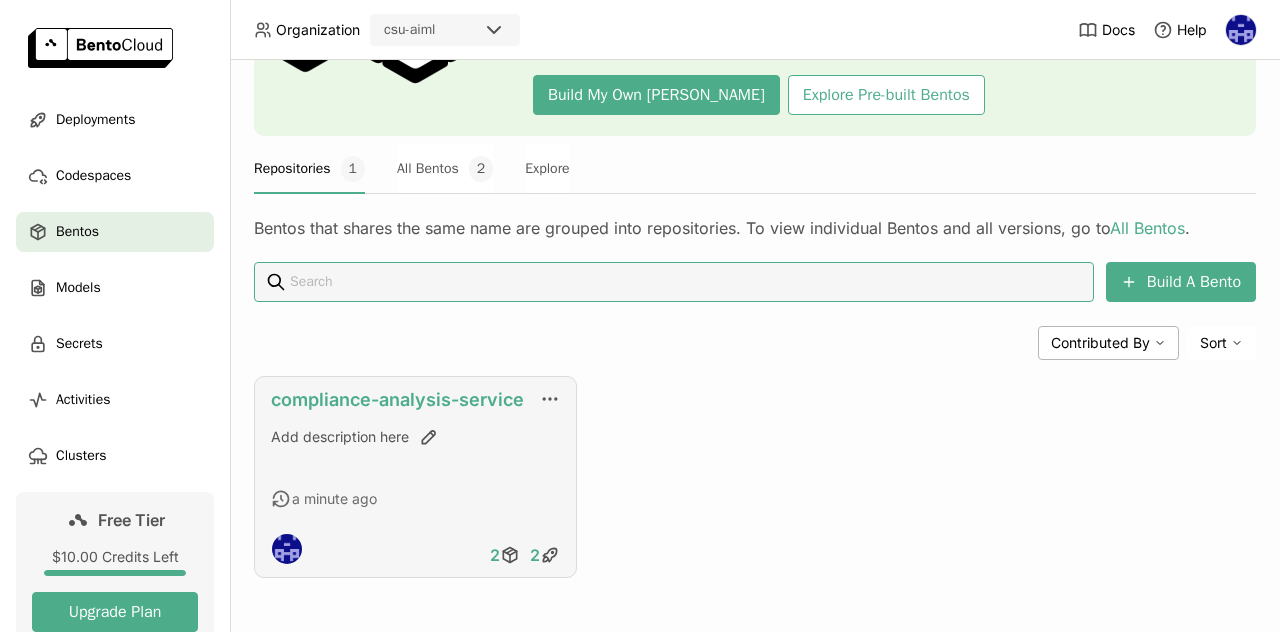 click on "compliance-analysis-service" at bounding box center (397, 399) 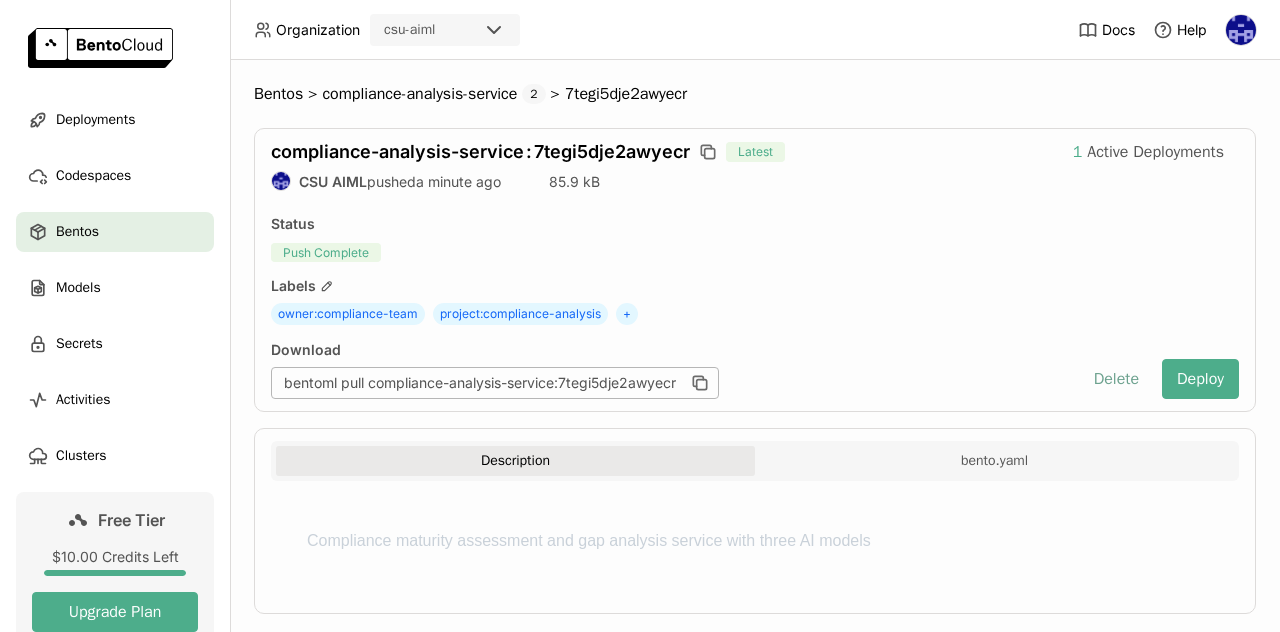 click on "Delete" at bounding box center (1116, 379) 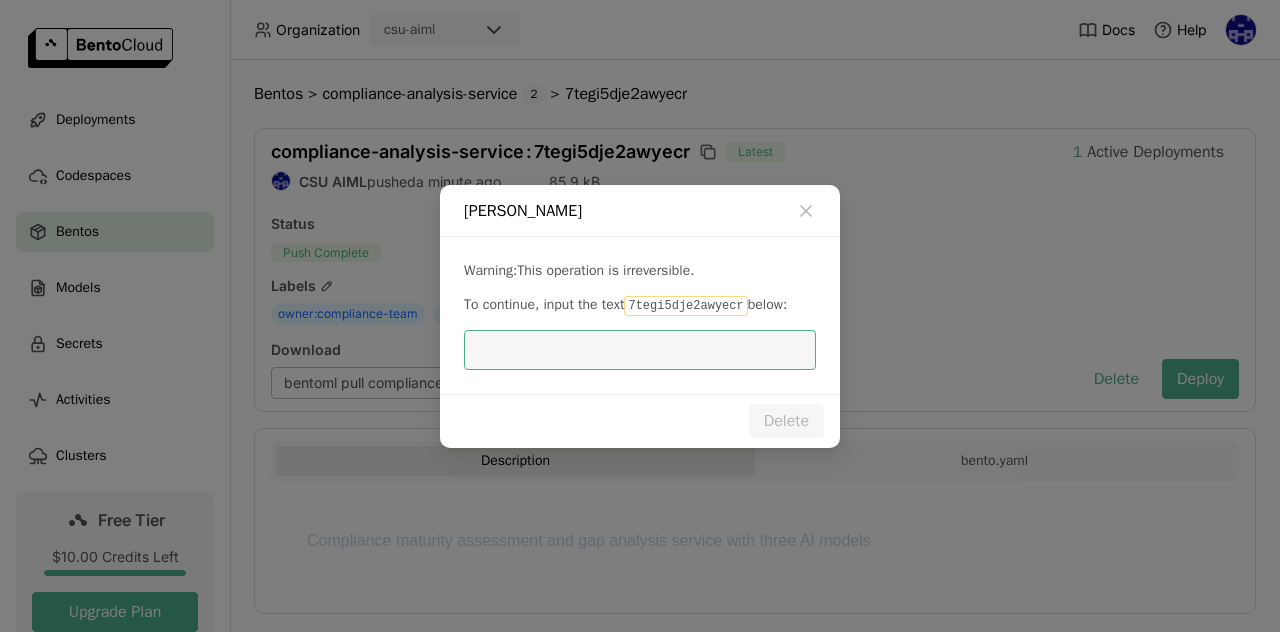 click at bounding box center [640, 350] 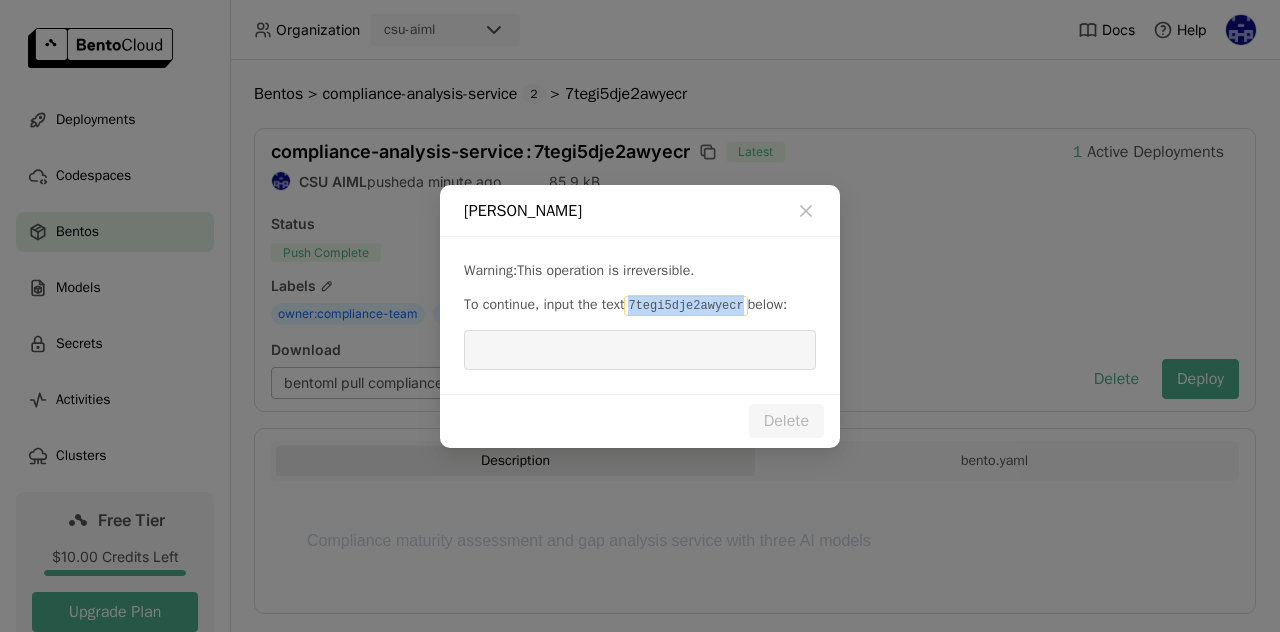 drag, startPoint x: 633, startPoint y: 308, endPoint x: 740, endPoint y: 307, distance: 107.00467 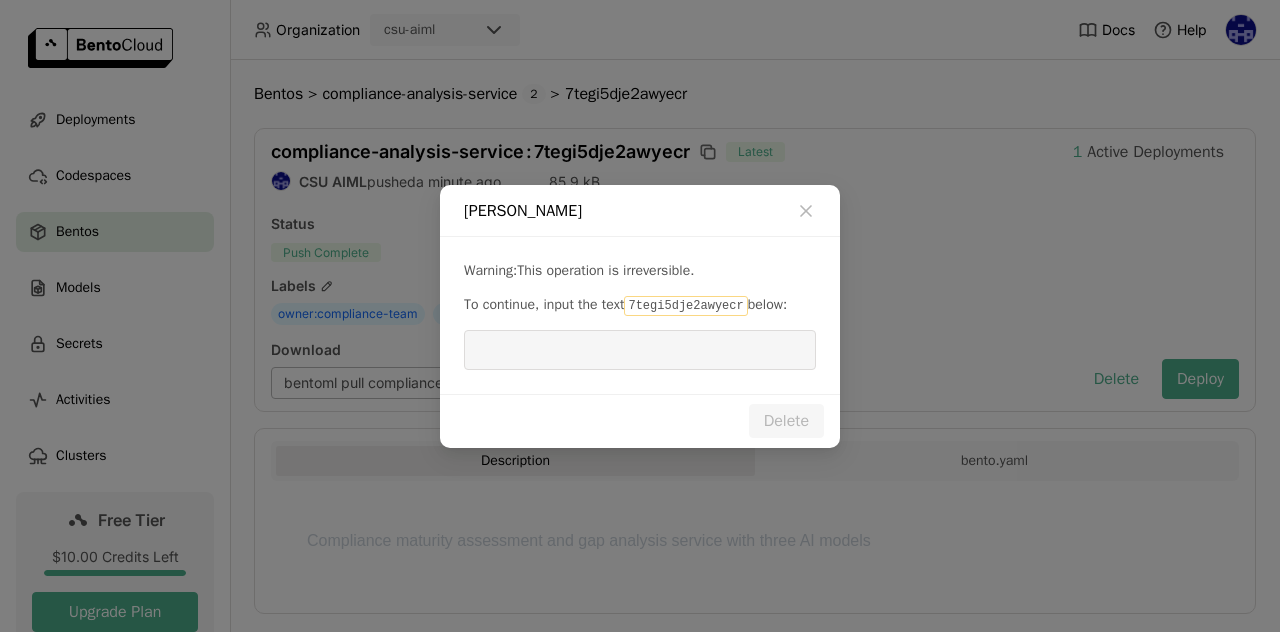 click at bounding box center [640, 350] 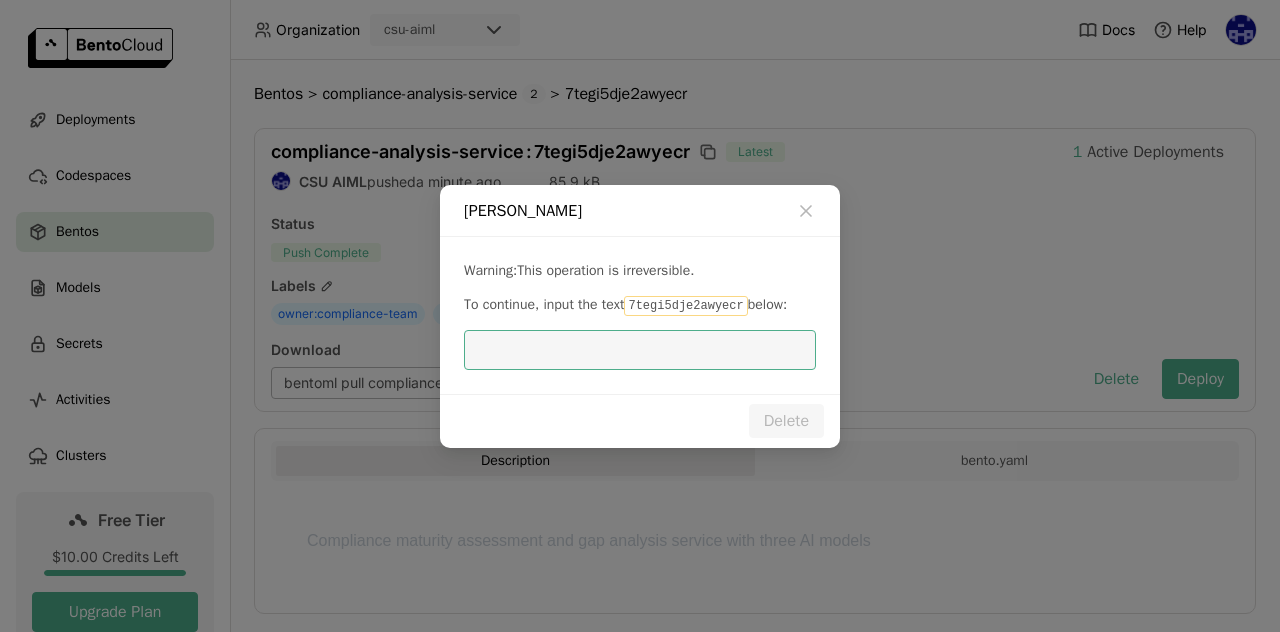paste on "7tegi5dje2awyecr" 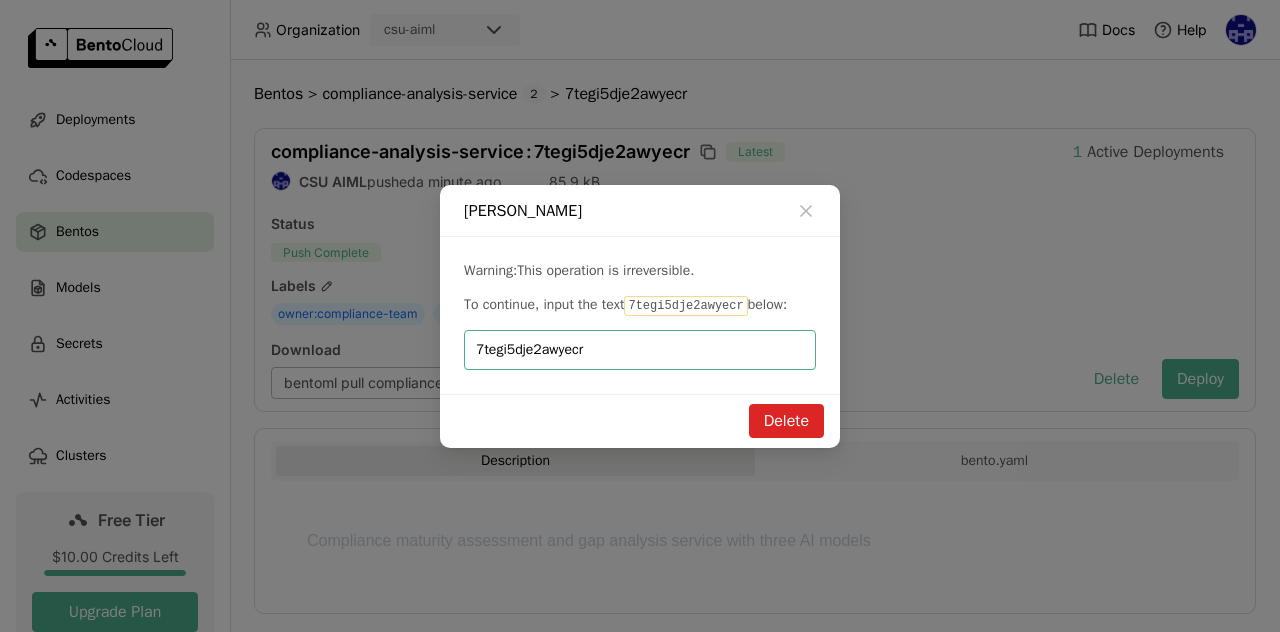 type on "7tegi5dje2awyecr" 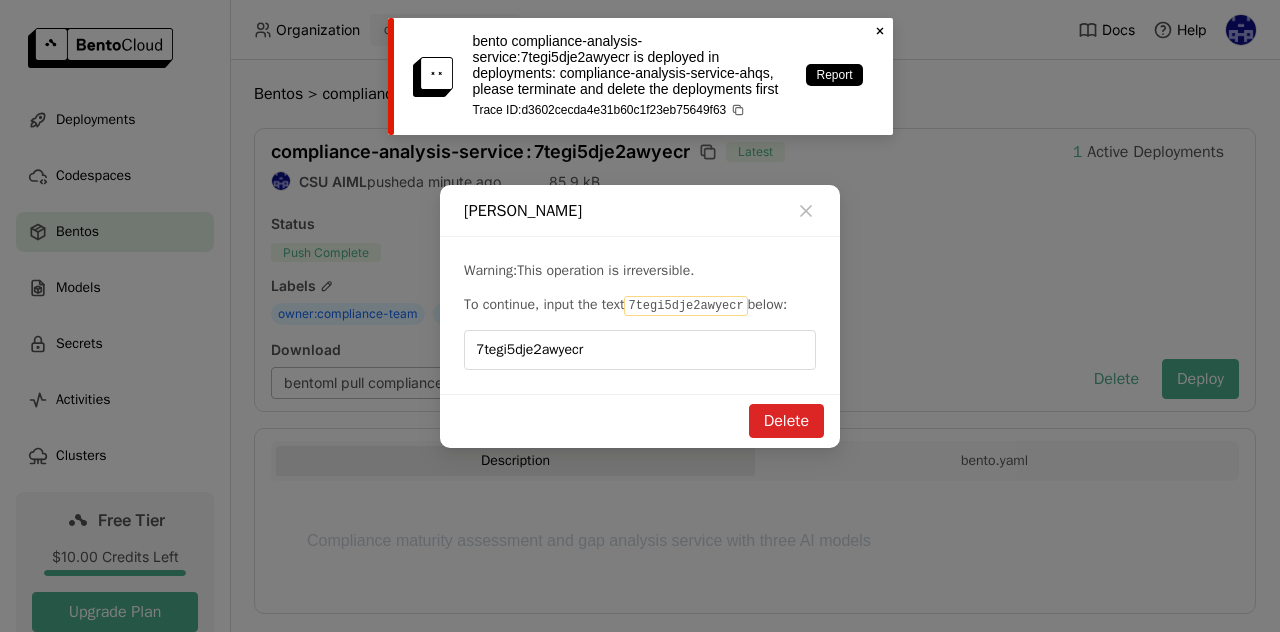 click on "Close" 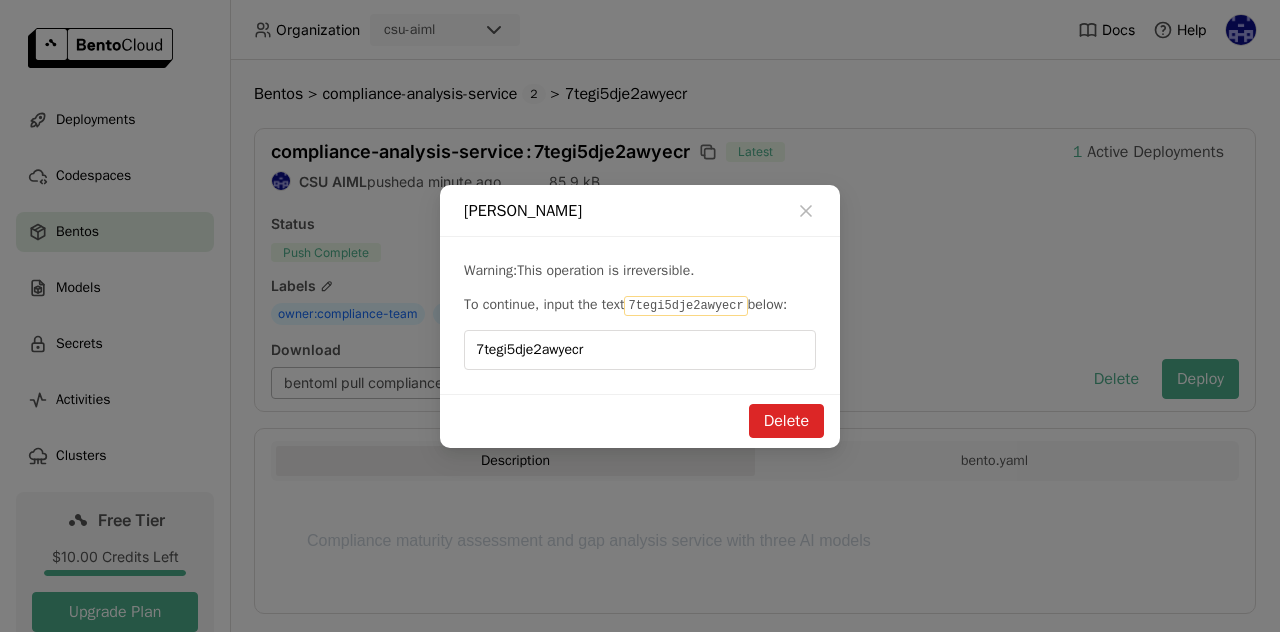 click on "Delete" at bounding box center [786, 421] 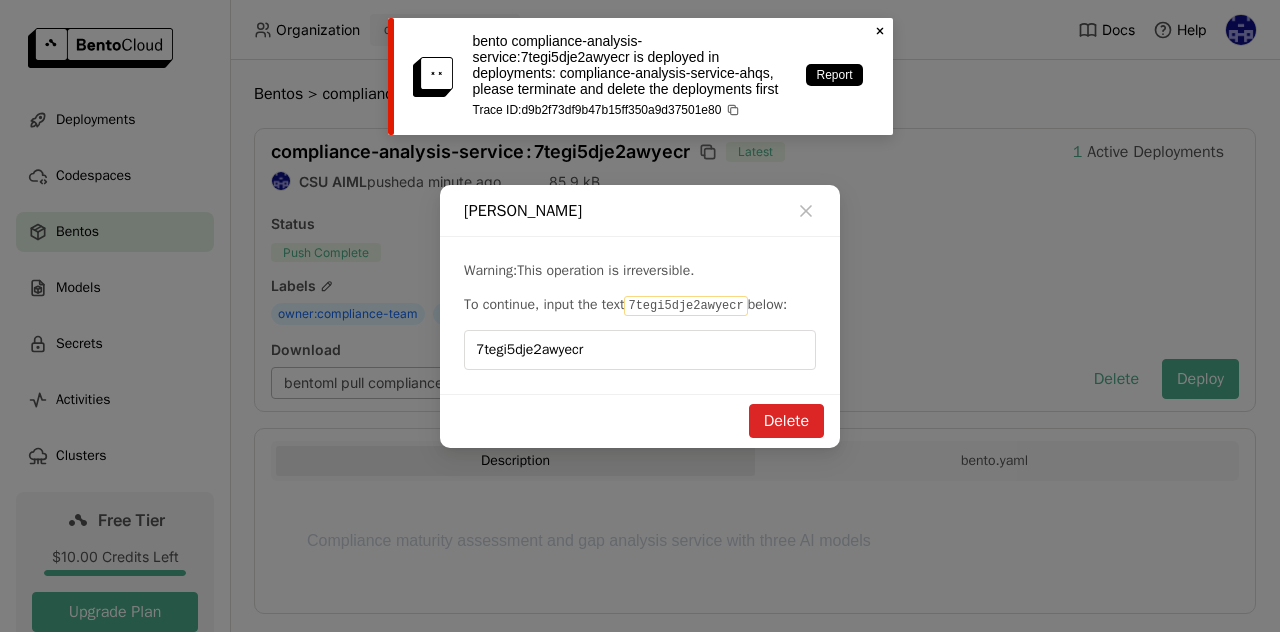 click 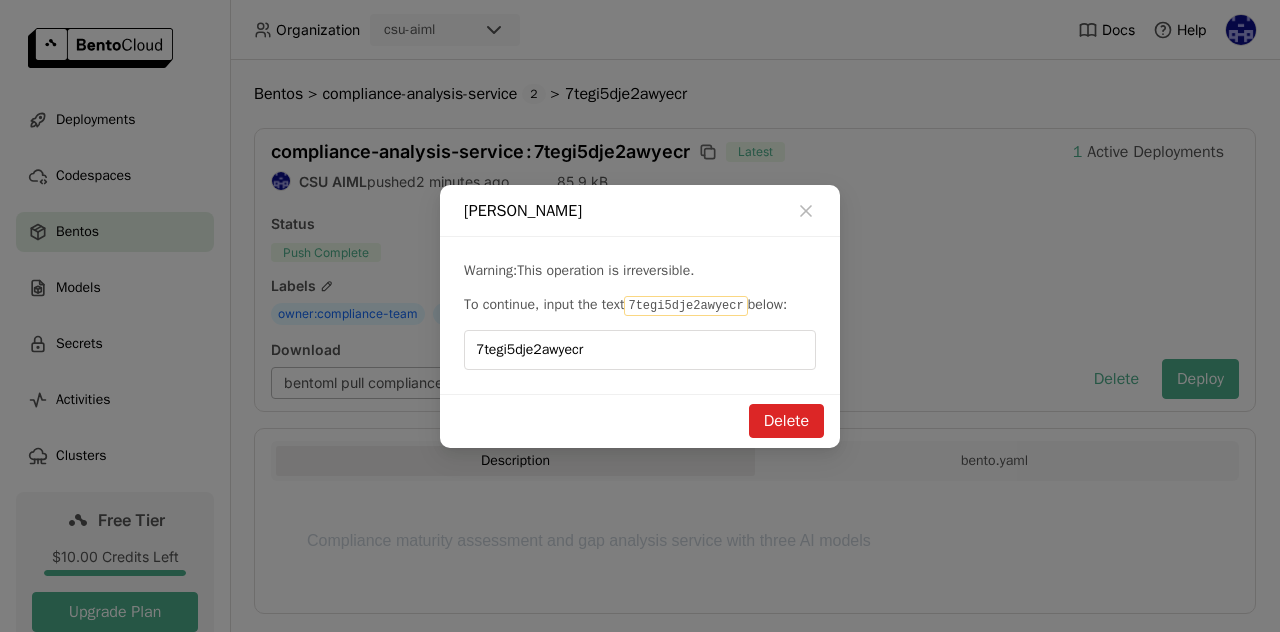 click on "Delete" at bounding box center [786, 421] 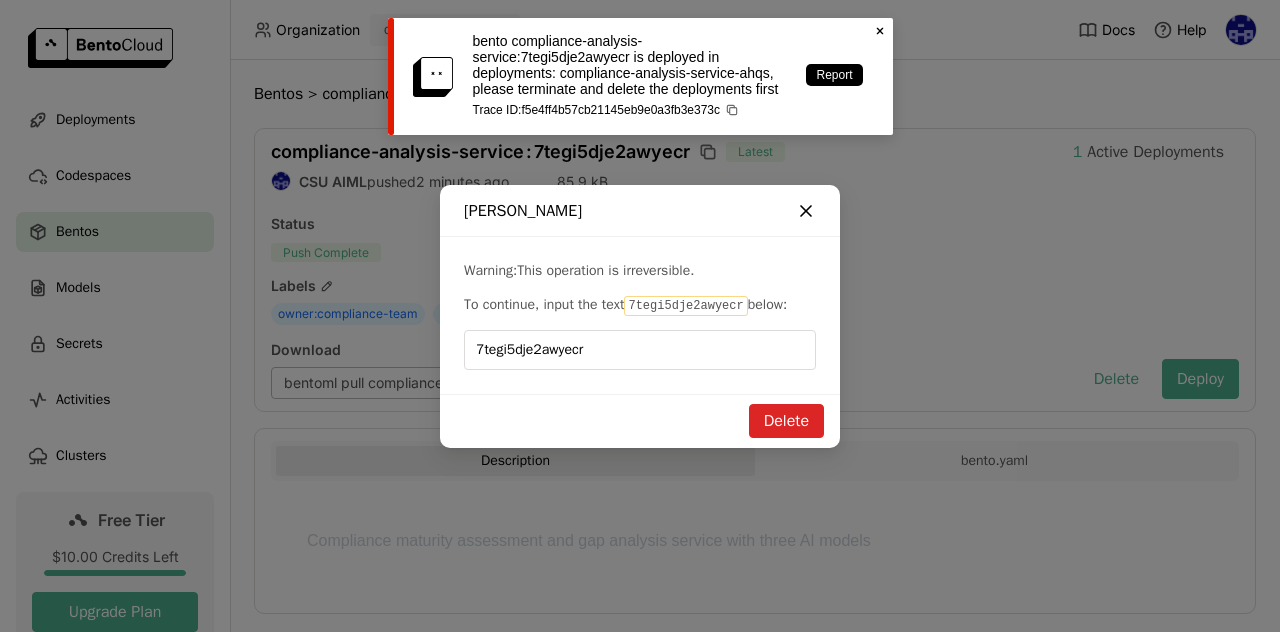 click 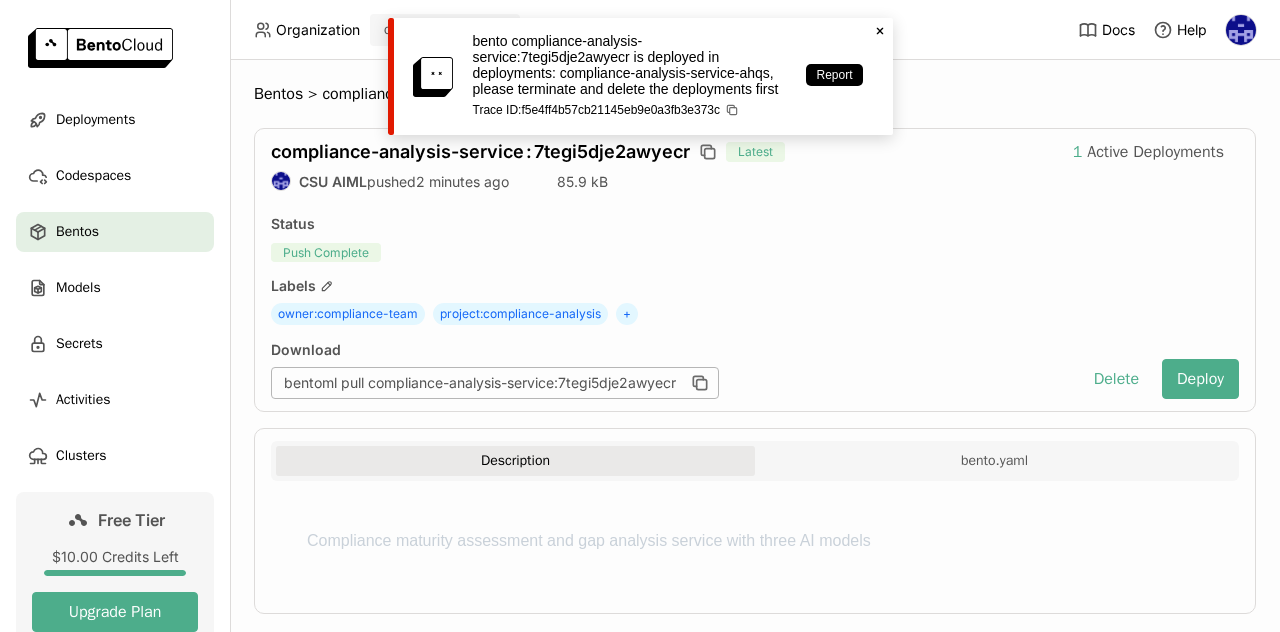 type 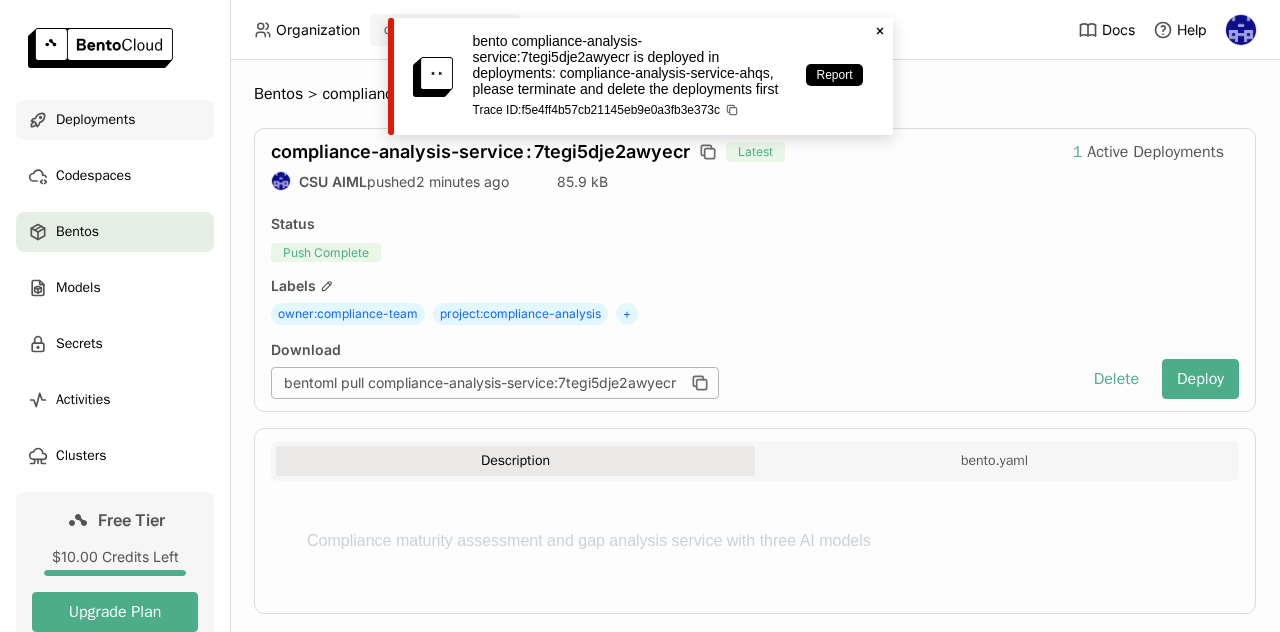 click on "Deployments" at bounding box center (95, 120) 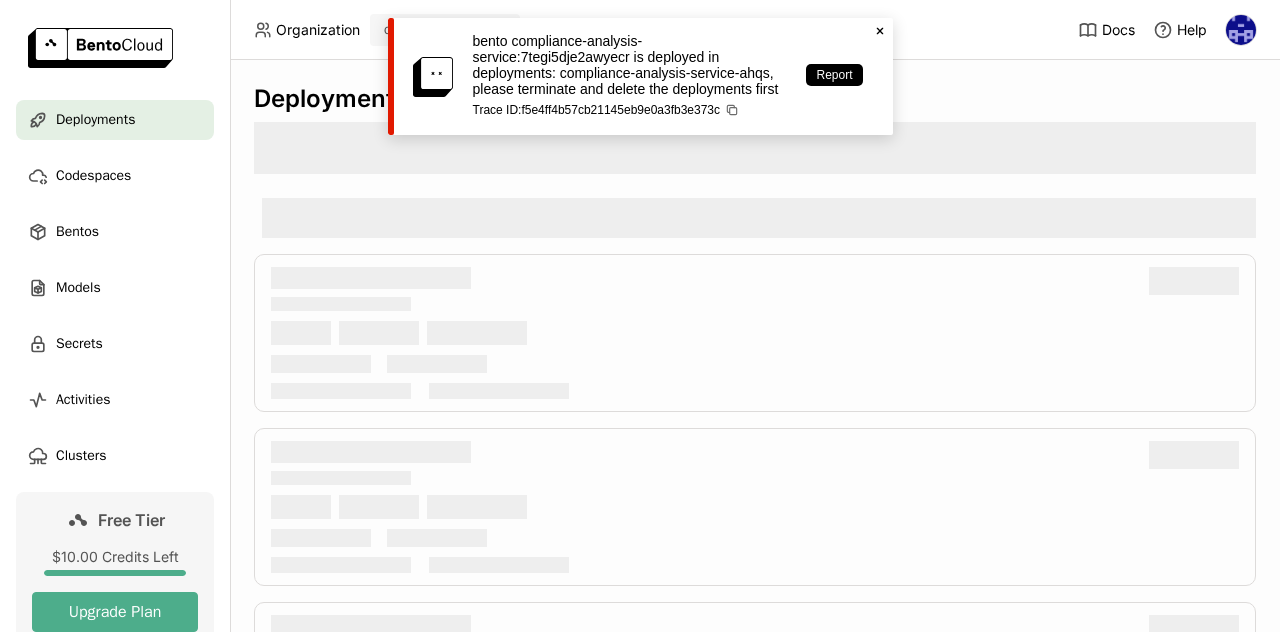 click on "Close" 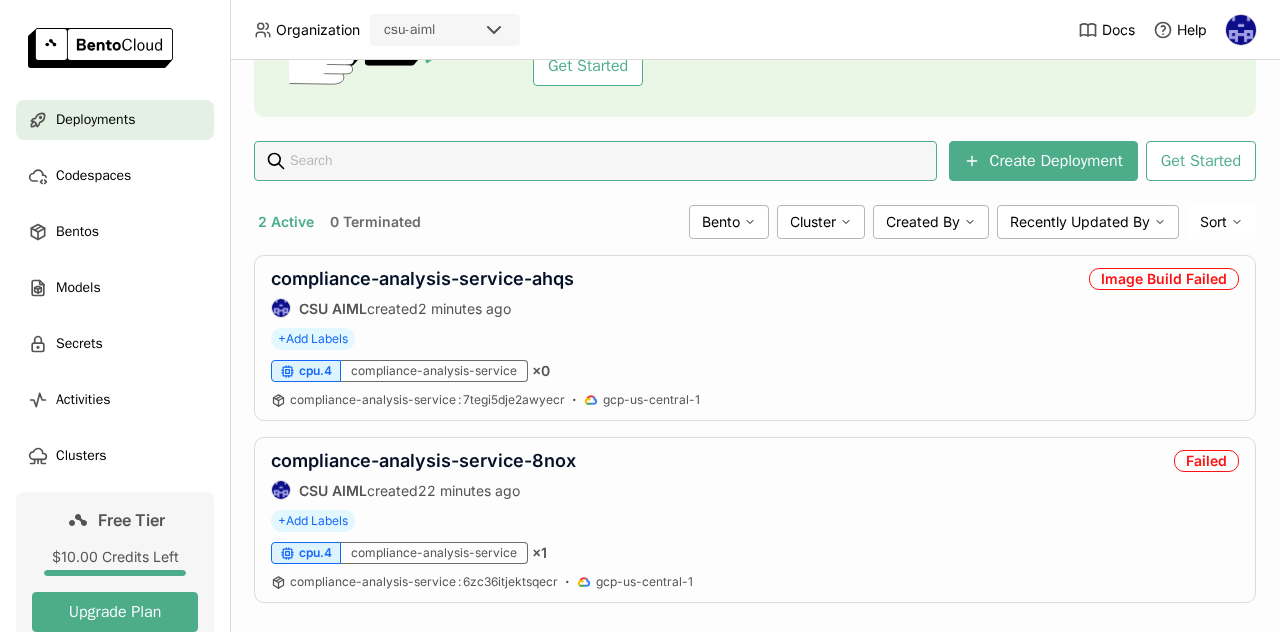 scroll, scrollTop: 255, scrollLeft: 0, axis: vertical 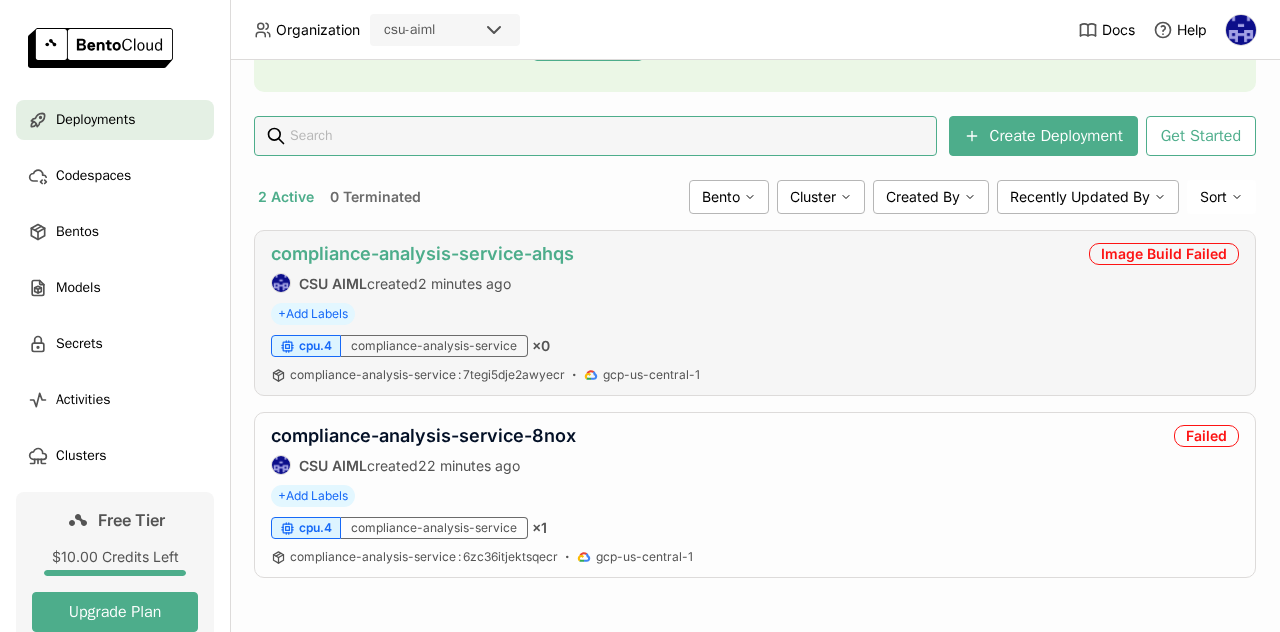 click on "compliance-analysis-service-ahqs" at bounding box center [422, 253] 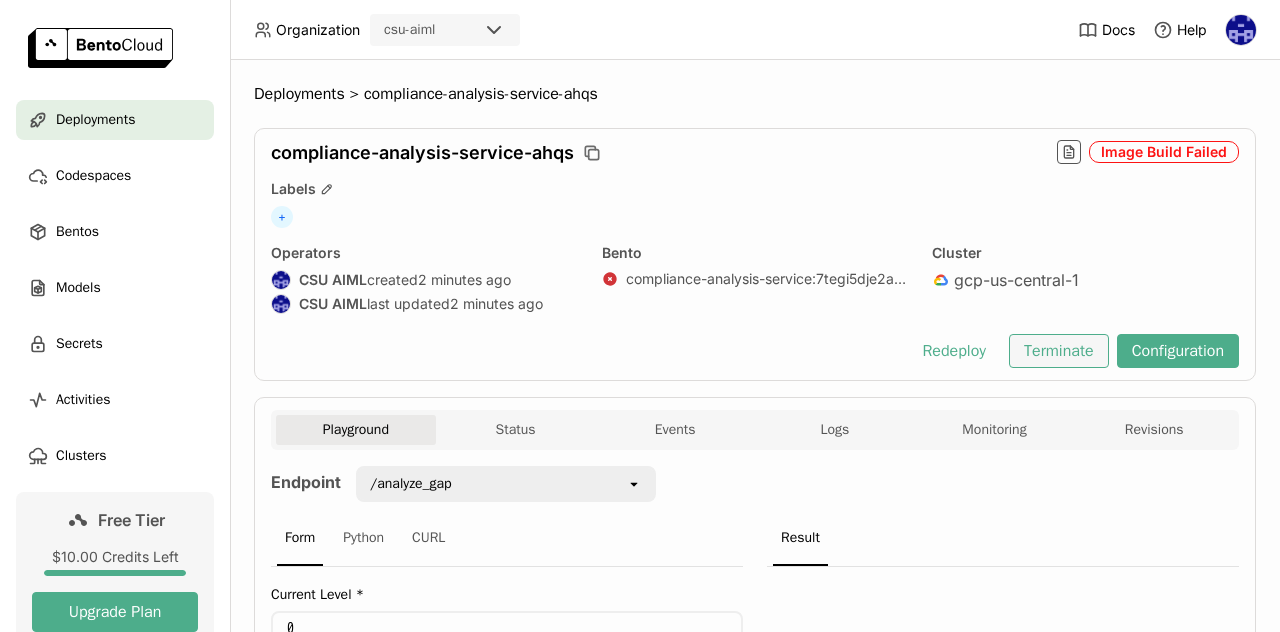 click on "Terminate" at bounding box center (1059, 351) 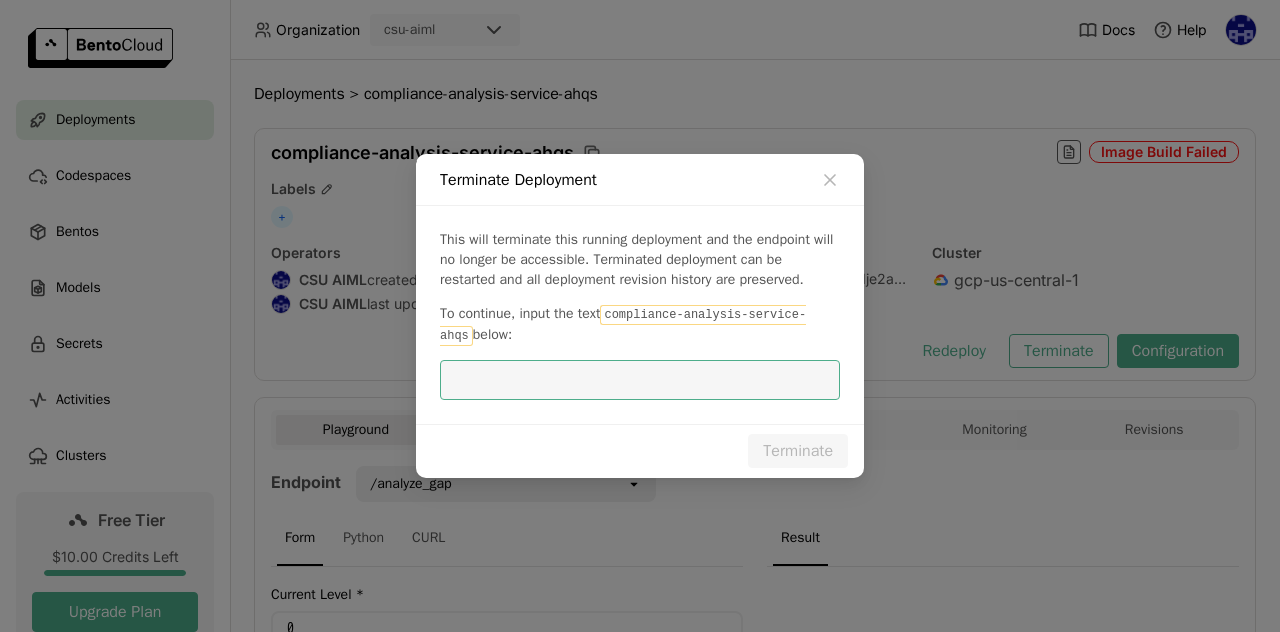 scroll, scrollTop: 0, scrollLeft: 0, axis: both 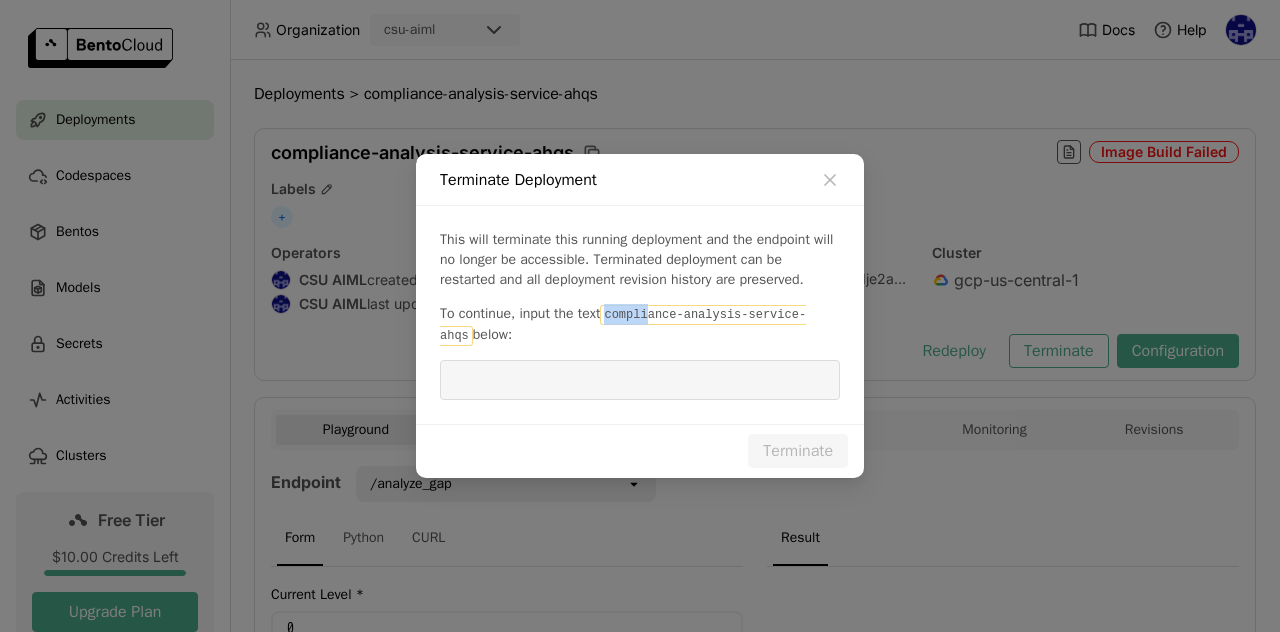 drag, startPoint x: 612, startPoint y: 312, endPoint x: 652, endPoint y: 312, distance: 40 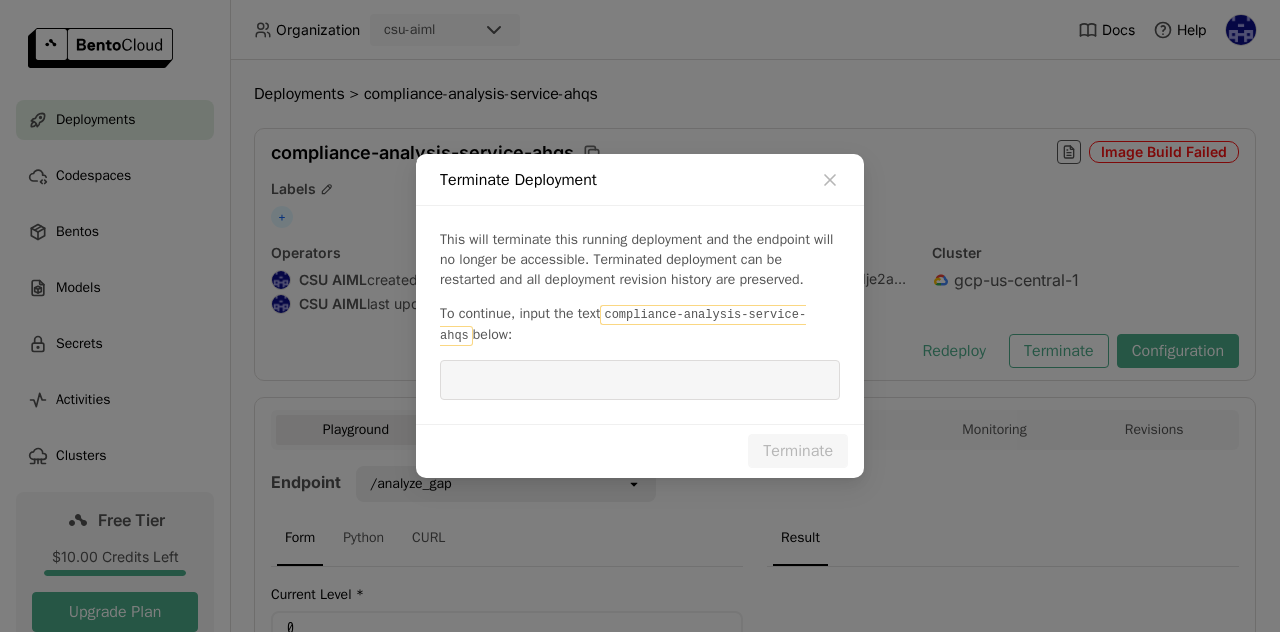 click on "To continue, input the text" at bounding box center (520, 313) 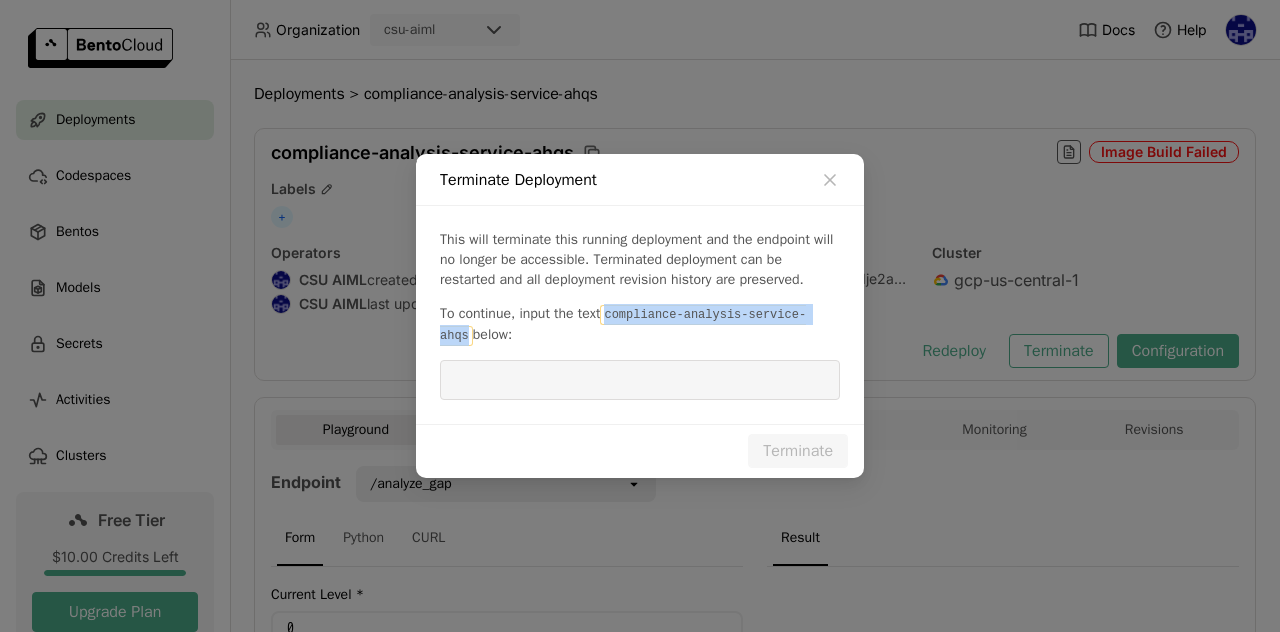 drag, startPoint x: 607, startPoint y: 313, endPoint x: 820, endPoint y: 313, distance: 213 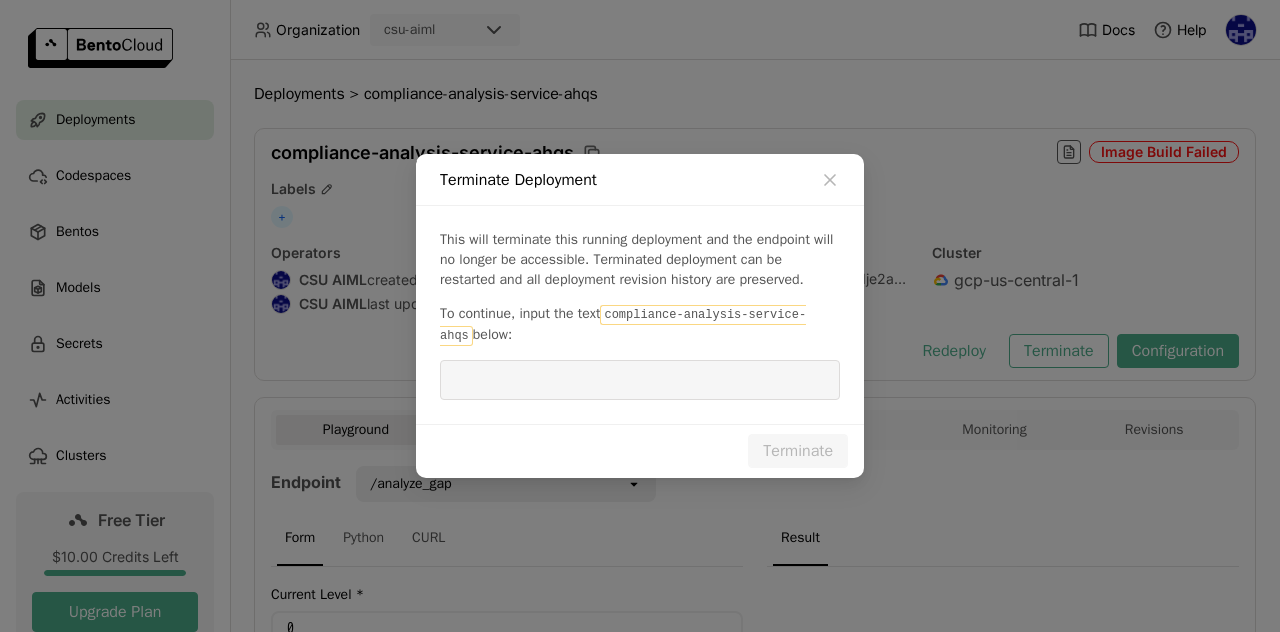 click at bounding box center (640, 380) 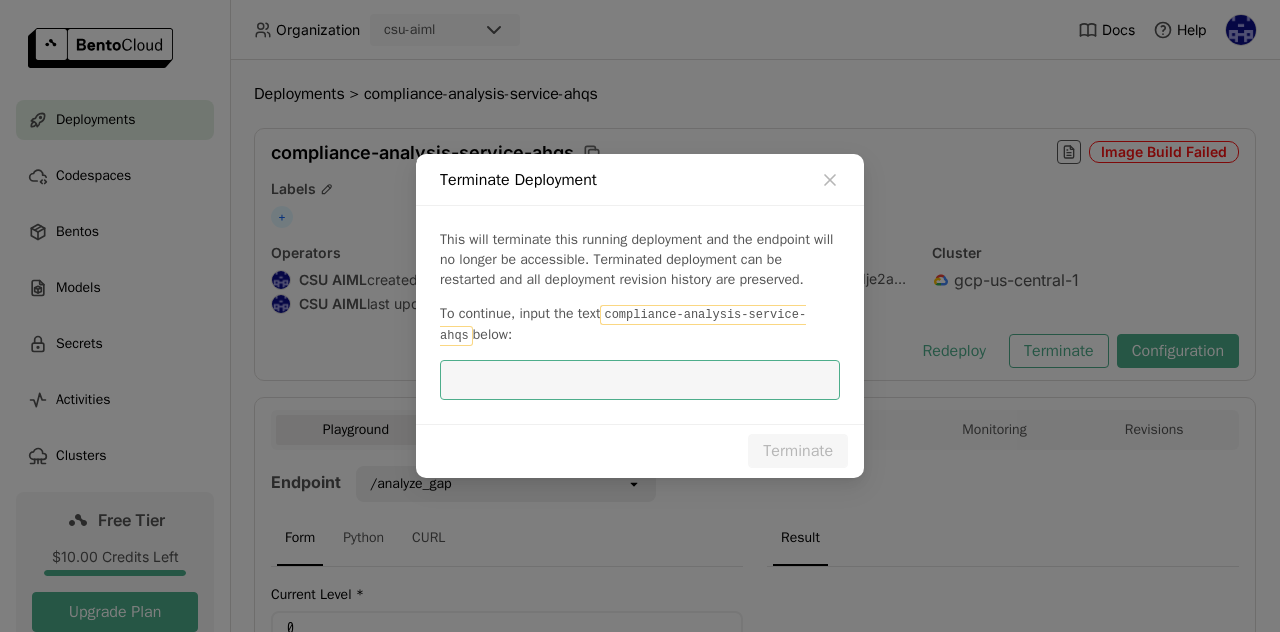 paste on "compliance-analysis-service-ahqs" 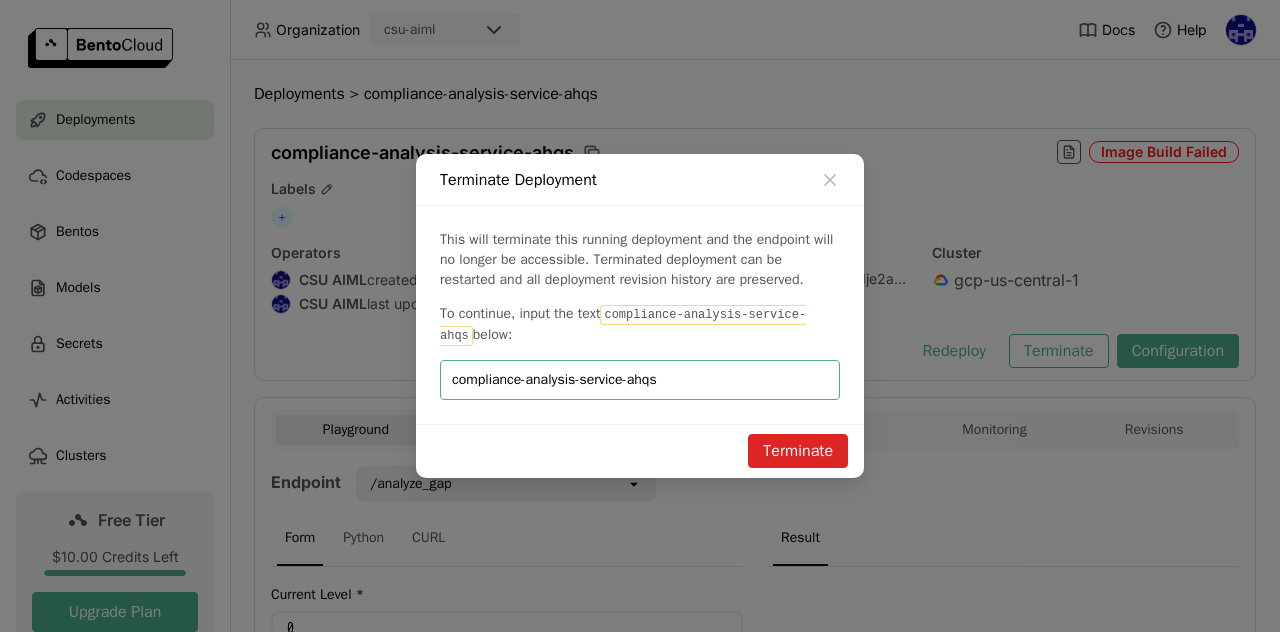 type on "compliance-analysis-service-ahqs" 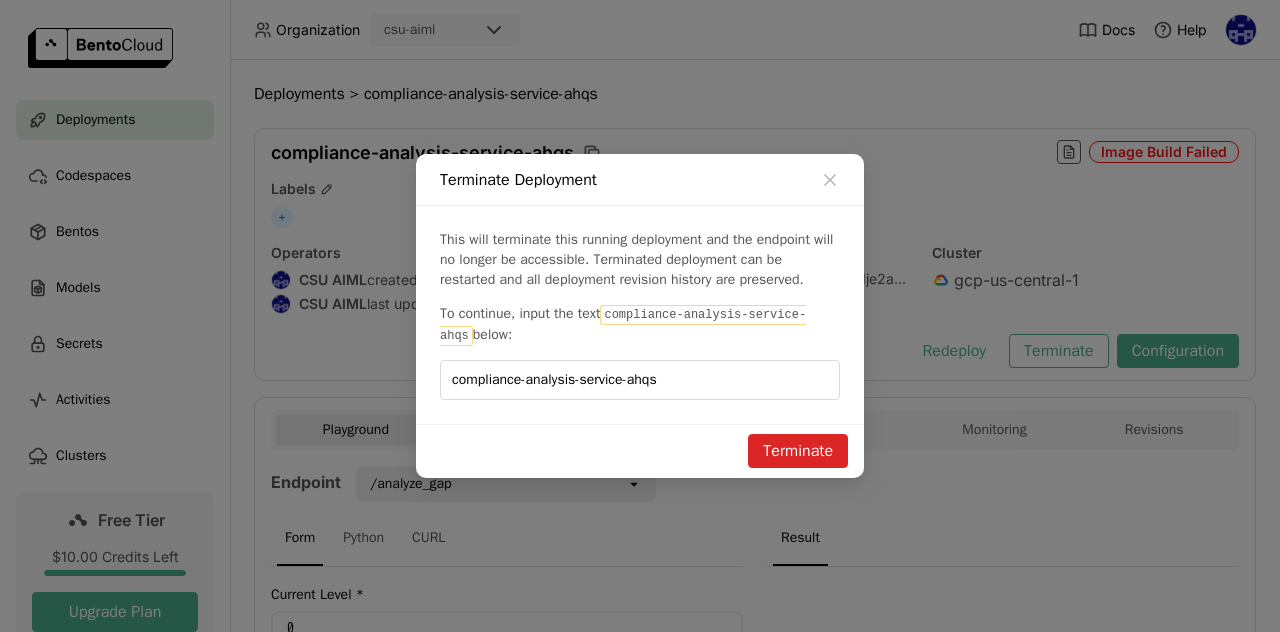 click on "Terminate" at bounding box center (798, 451) 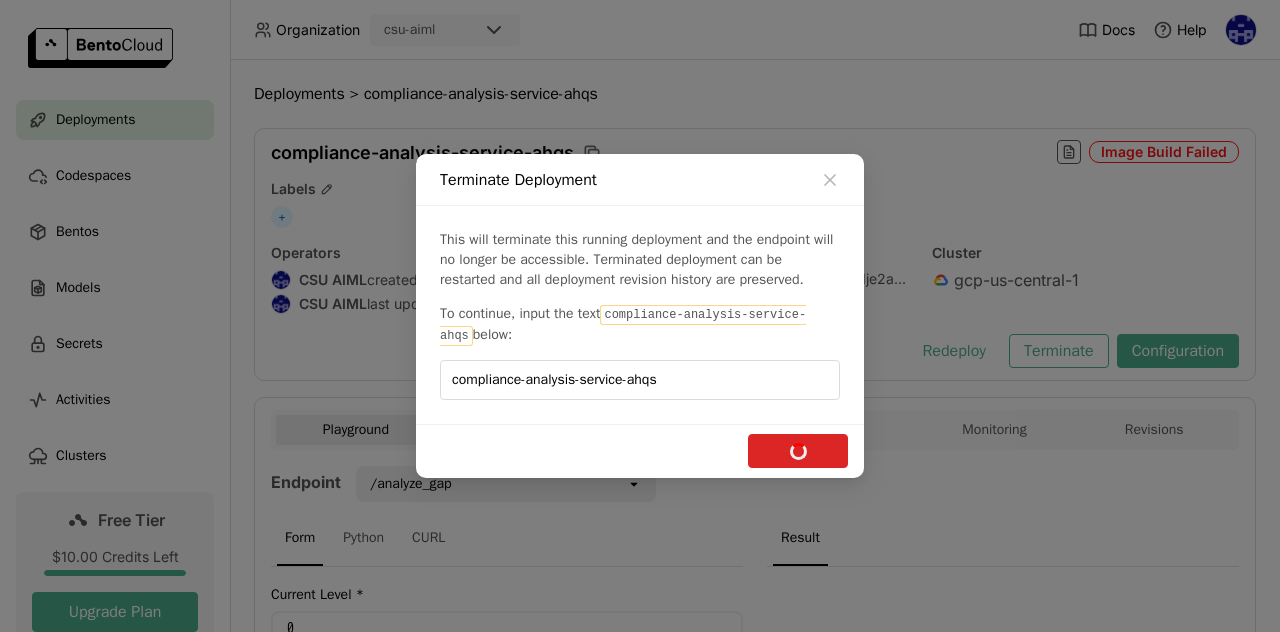 click on "Terminate" at bounding box center (798, 451) 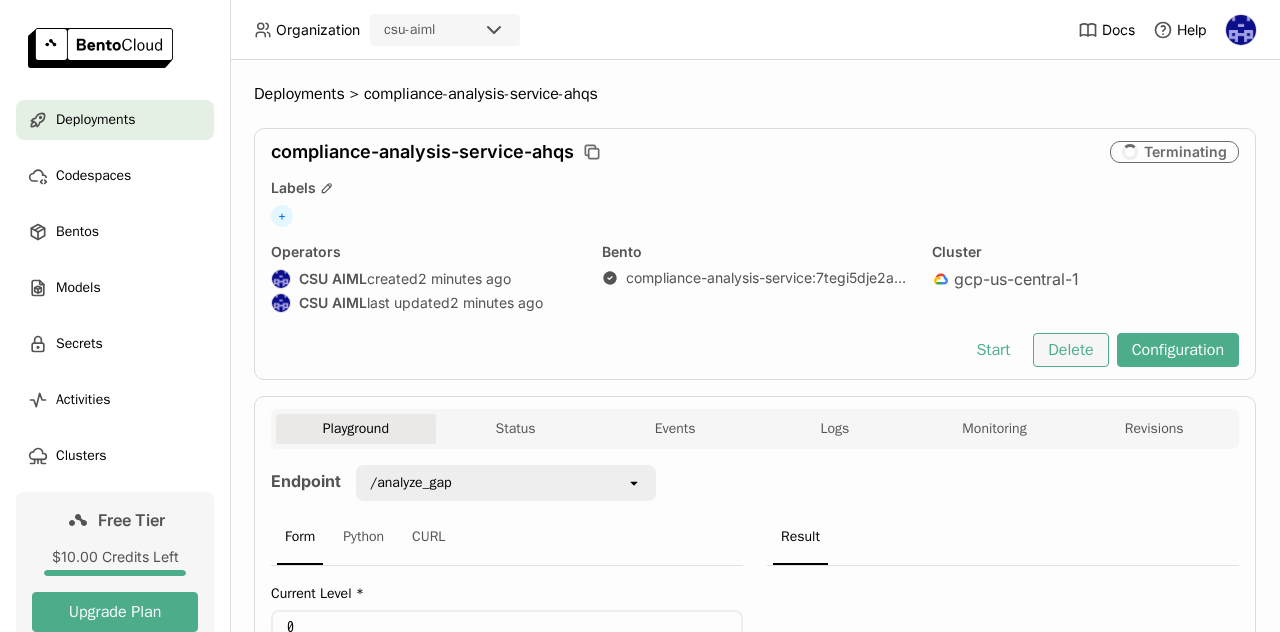click on "Delete" at bounding box center [1070, 350] 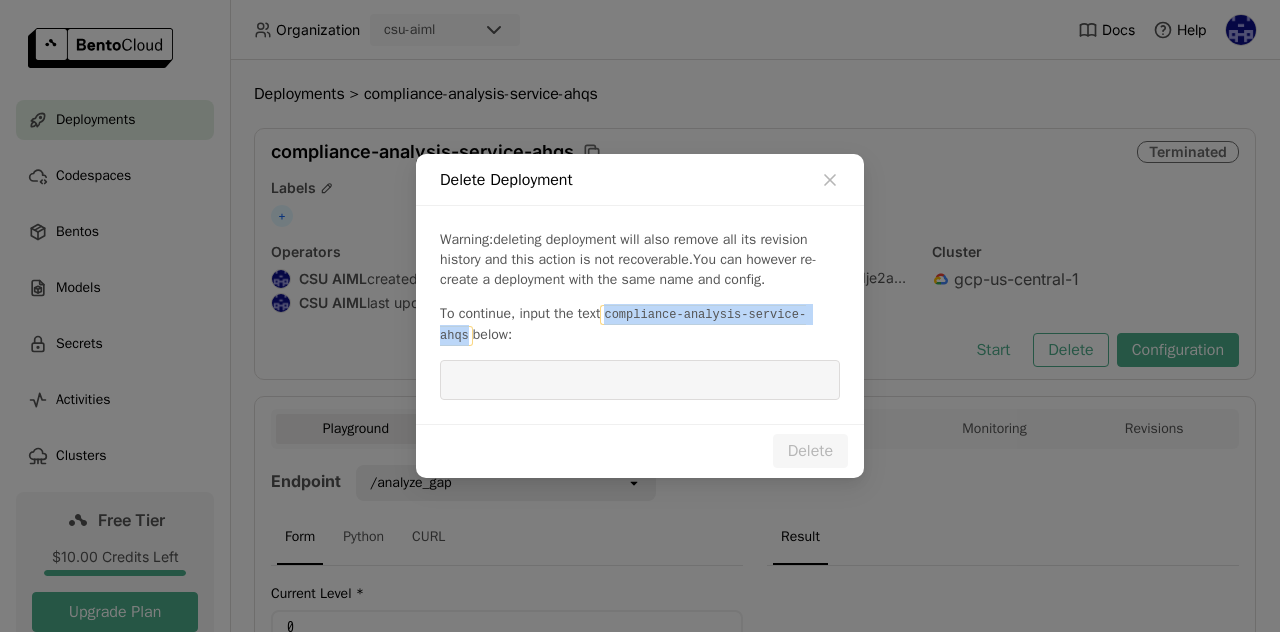 drag, startPoint x: 604, startPoint y: 327, endPoint x: 828, endPoint y: 329, distance: 224.00893 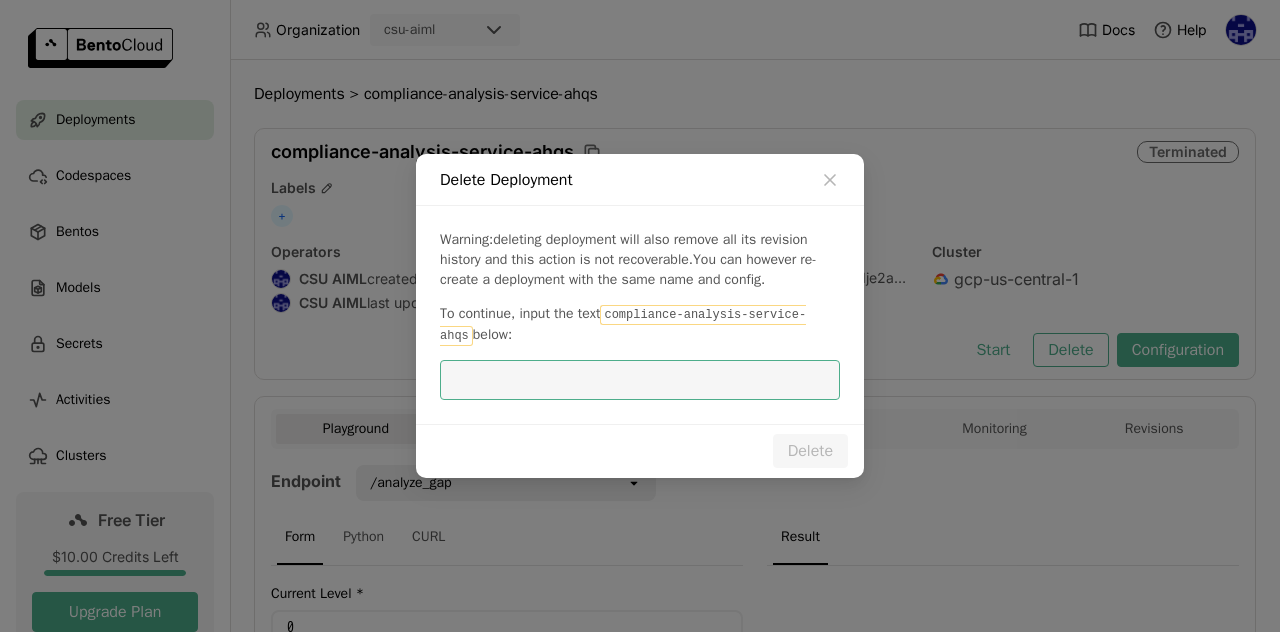 click at bounding box center [640, 380] 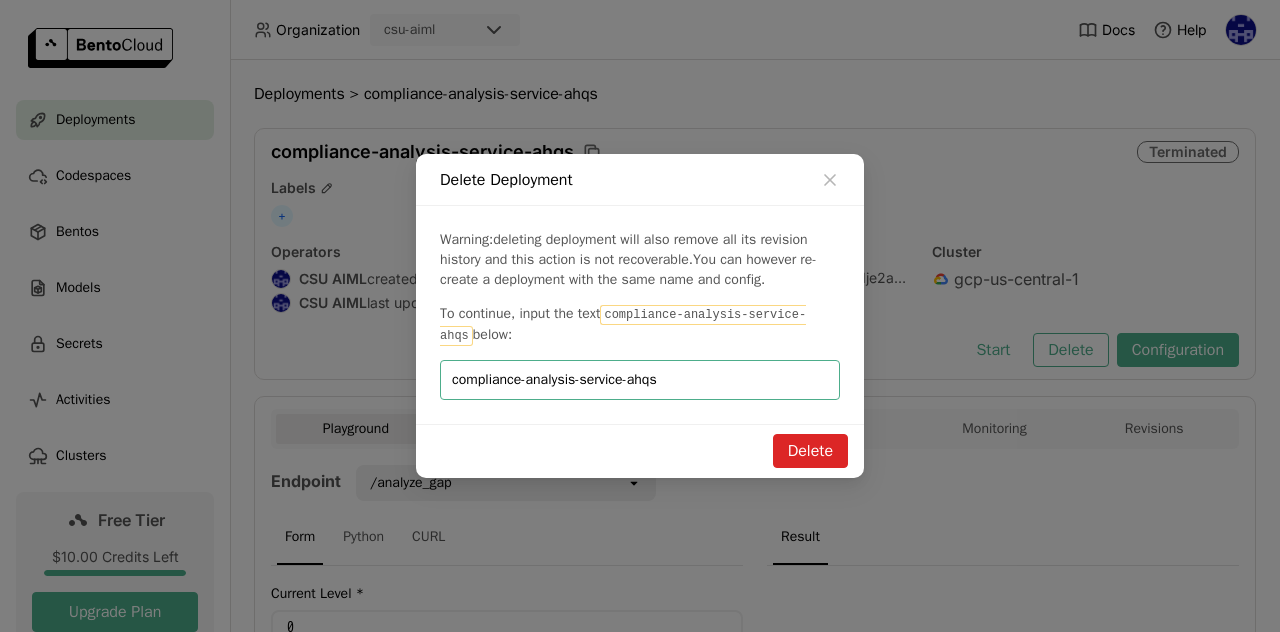 type on "compliance-analysis-service-ahqs" 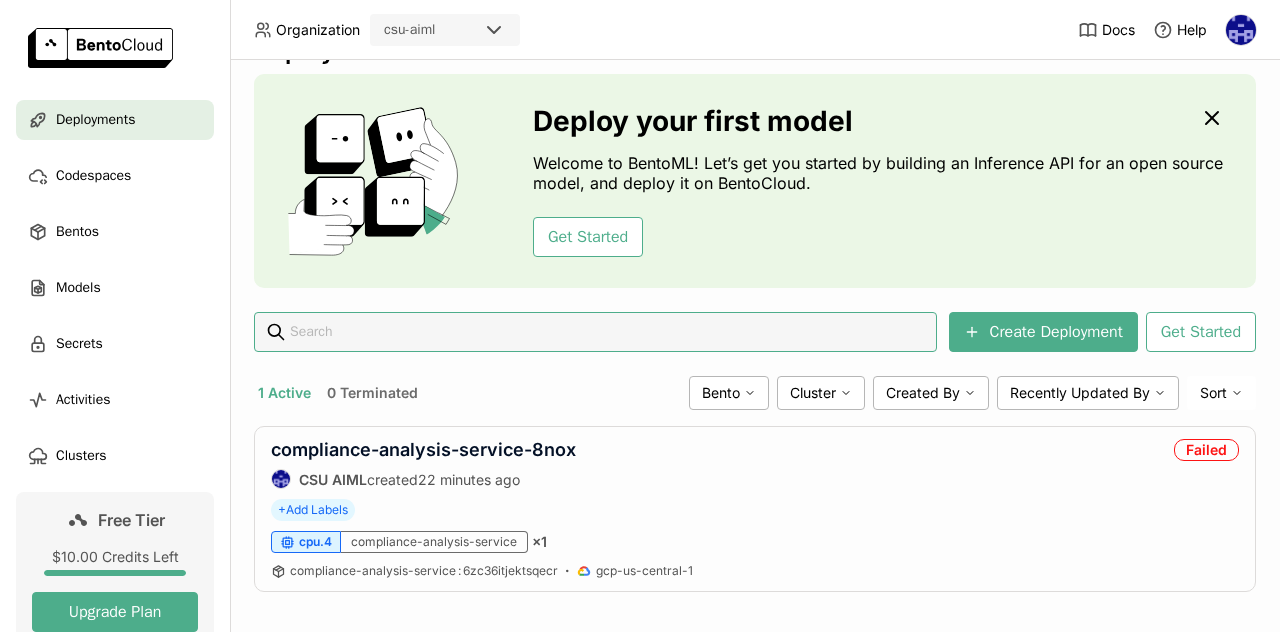 scroll, scrollTop: 74, scrollLeft: 0, axis: vertical 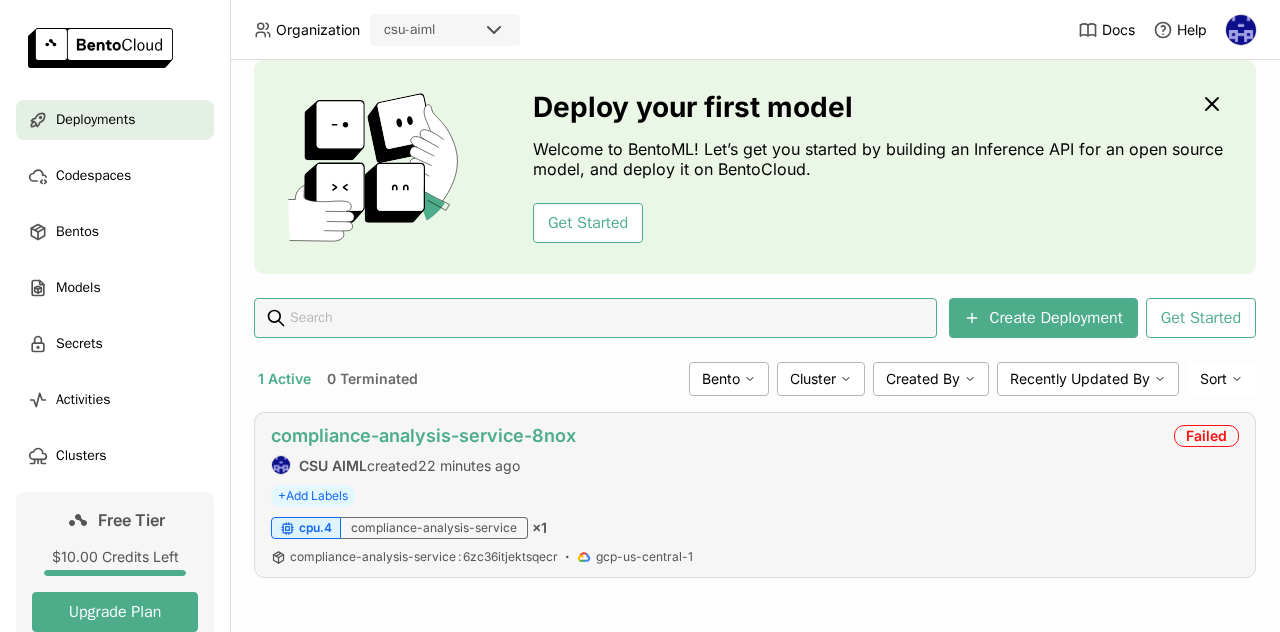 click on "compliance-analysis-service-8nox" at bounding box center [423, 435] 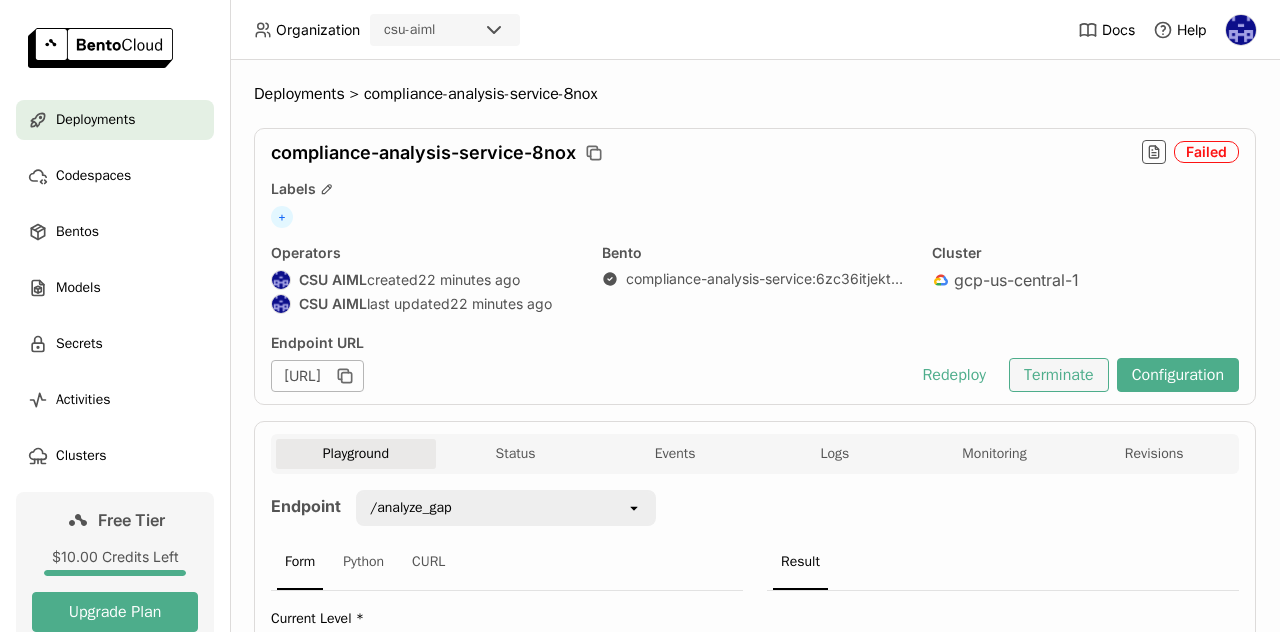 click on "Terminate" at bounding box center (1059, 375) 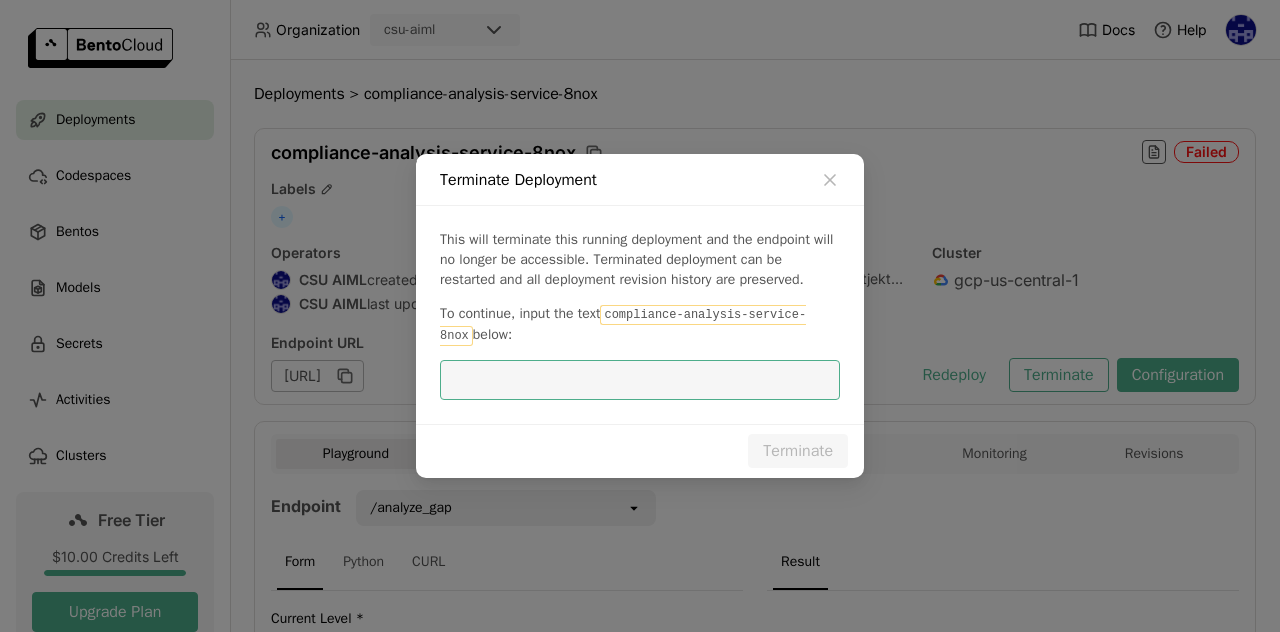 scroll, scrollTop: 0, scrollLeft: 0, axis: both 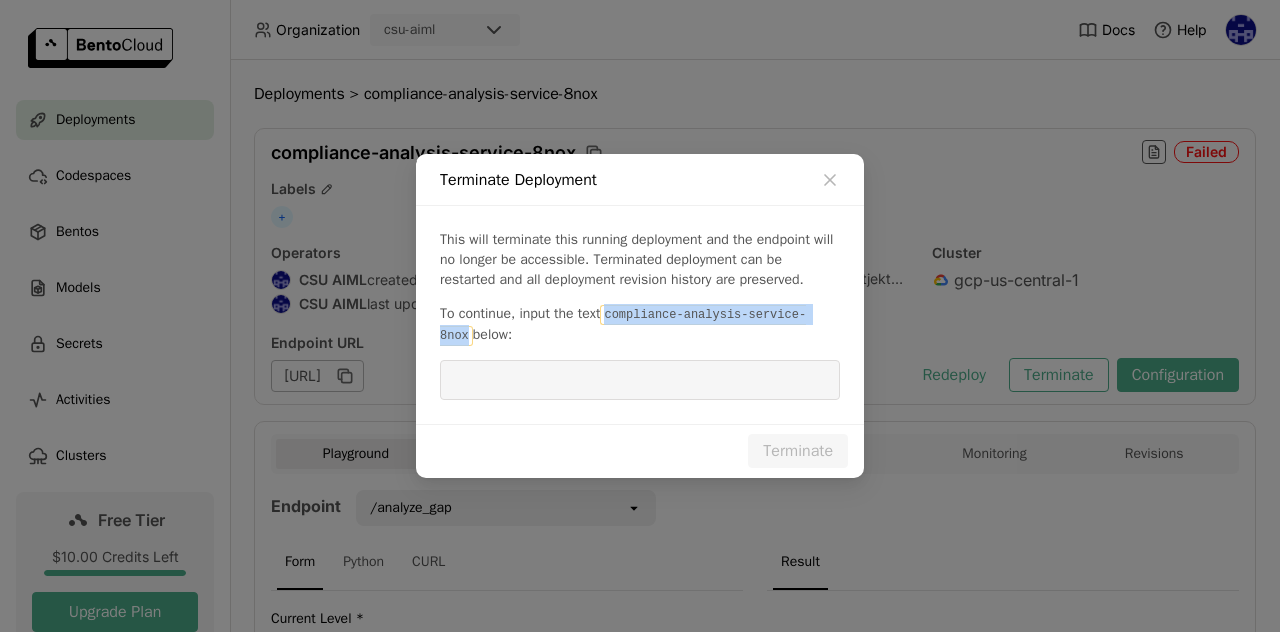 drag, startPoint x: 604, startPoint y: 315, endPoint x: 827, endPoint y: 323, distance: 223.14345 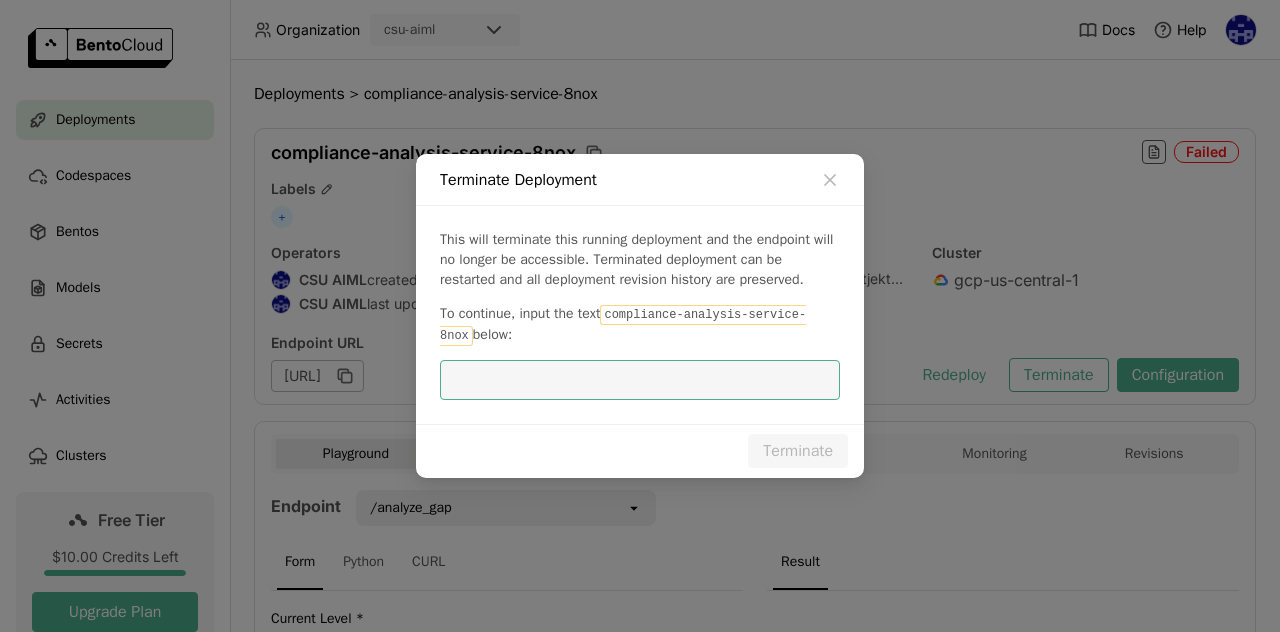 click at bounding box center (640, 380) 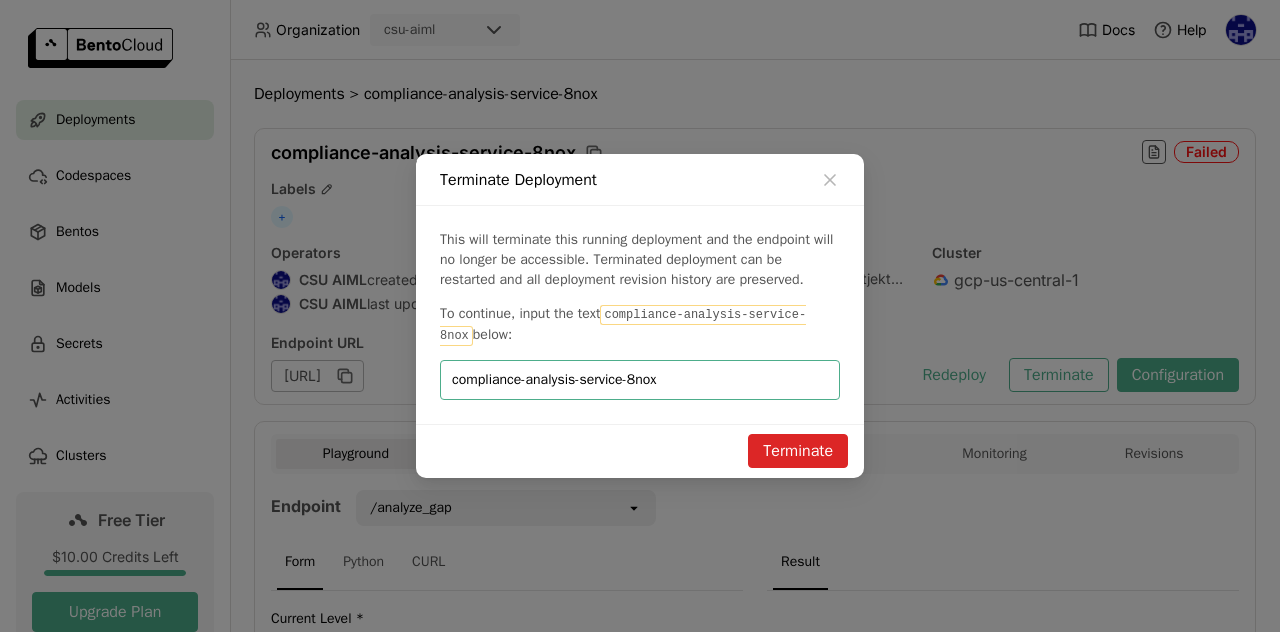 type on "compliance-analysis-service-8nox" 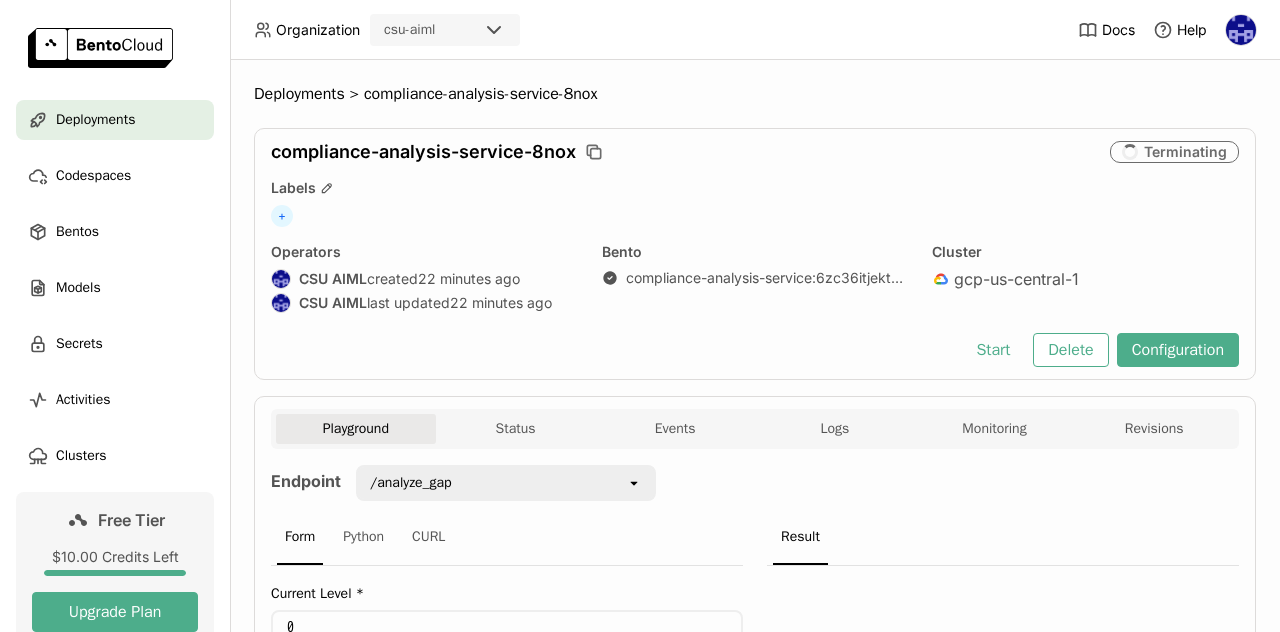 click on "compliance-analysis-service-8nox Terminating Labels + Operators CSU AIML  created  22 minutes ago CSU AIML  last updated  22 minutes ago Bento compliance-analysis-service : 6zc36itjektsqecr Cluster gcp-us-central-1 Start Delete Configuration" at bounding box center (755, 254) 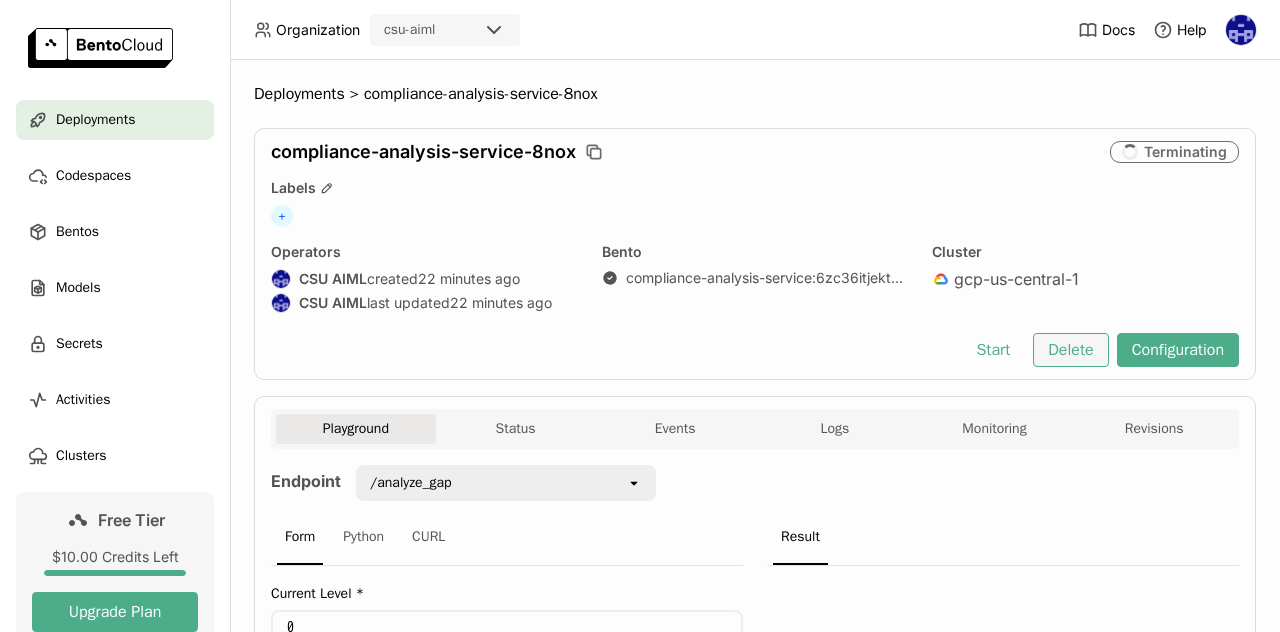 click on "Delete" at bounding box center [1070, 350] 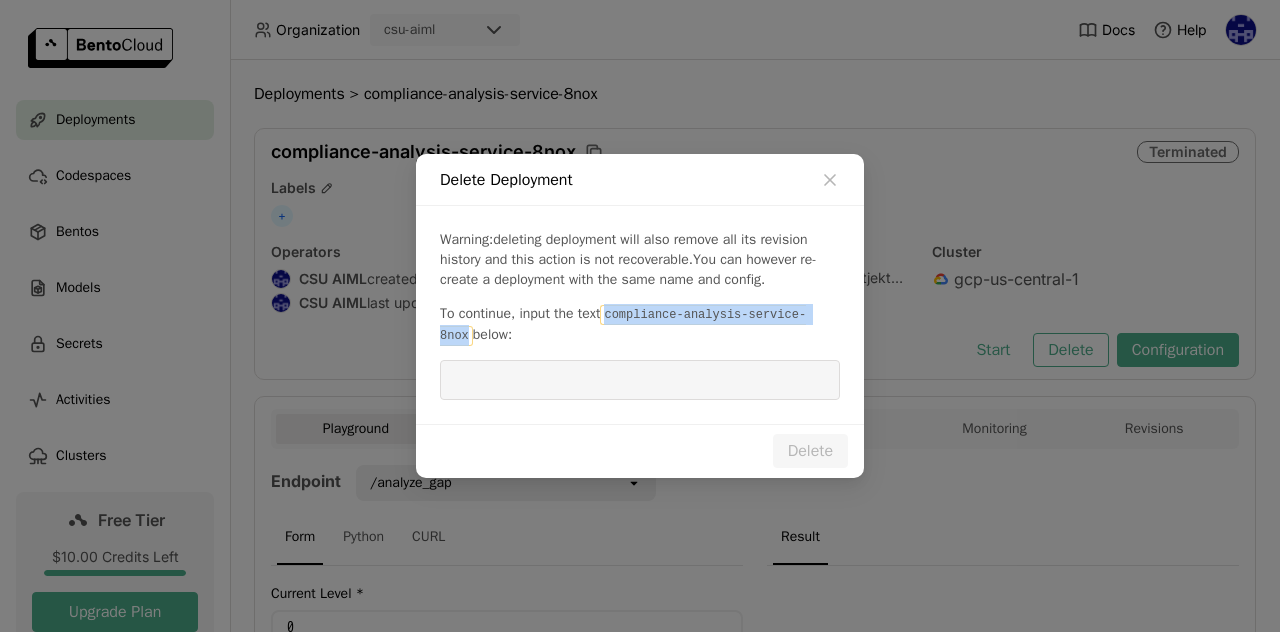 drag, startPoint x: 610, startPoint y: 326, endPoint x: 842, endPoint y: 326, distance: 232 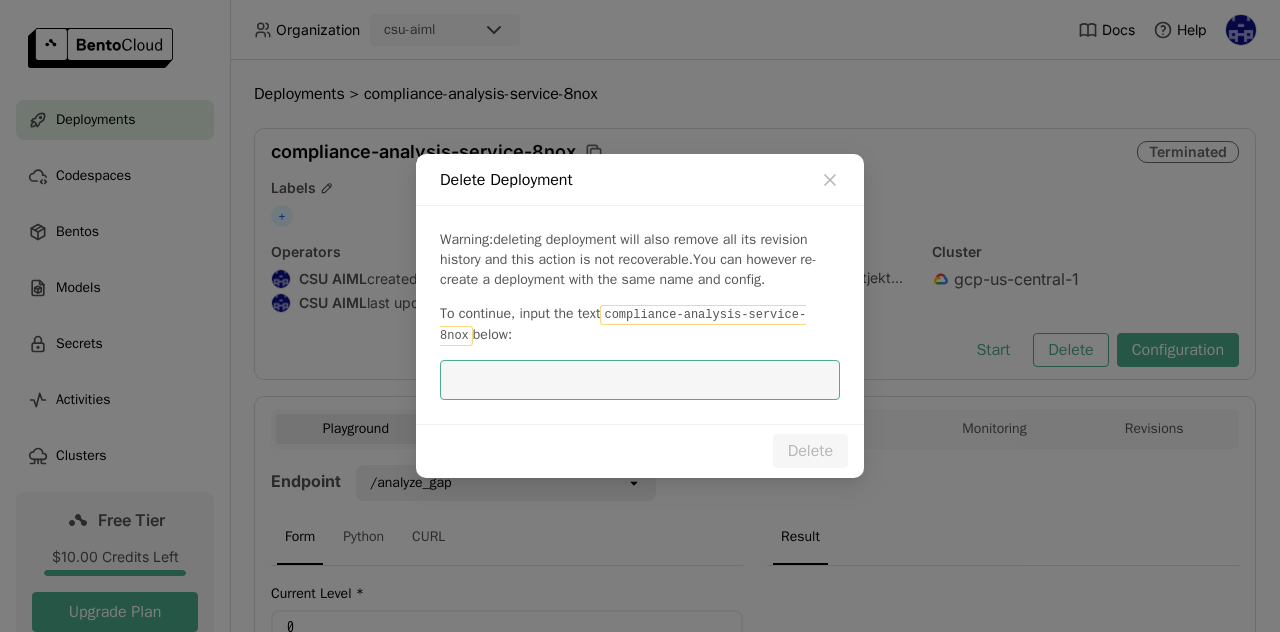 click at bounding box center [640, 380] 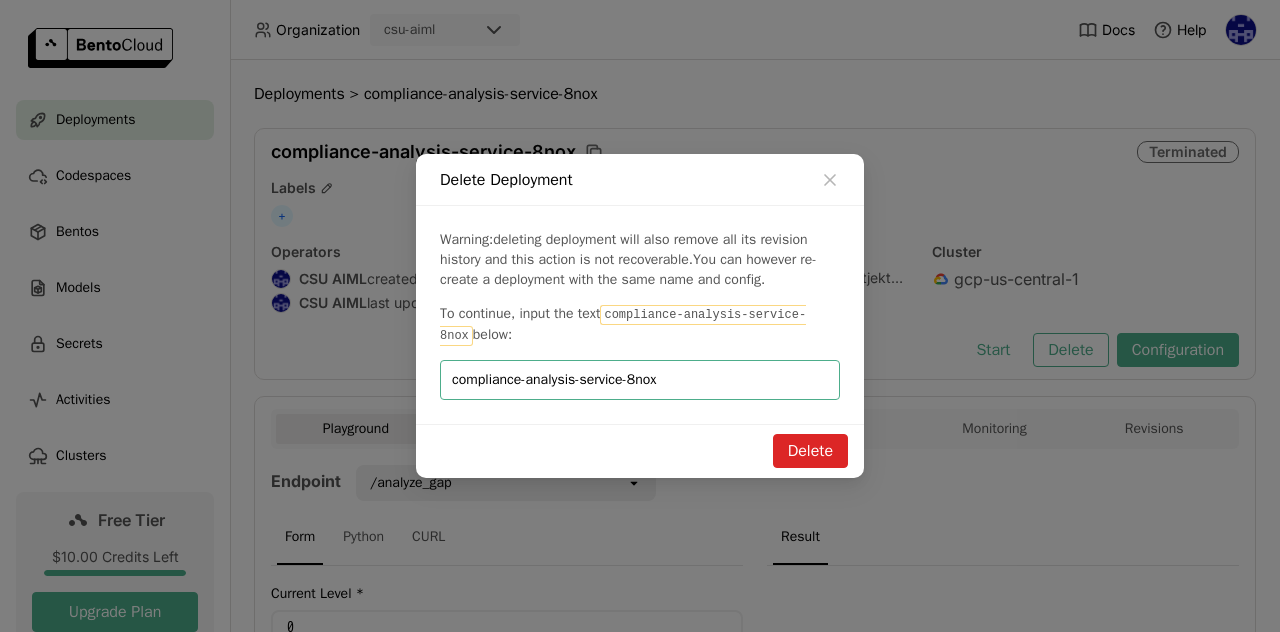type on "compliance-analysis-service-8nox" 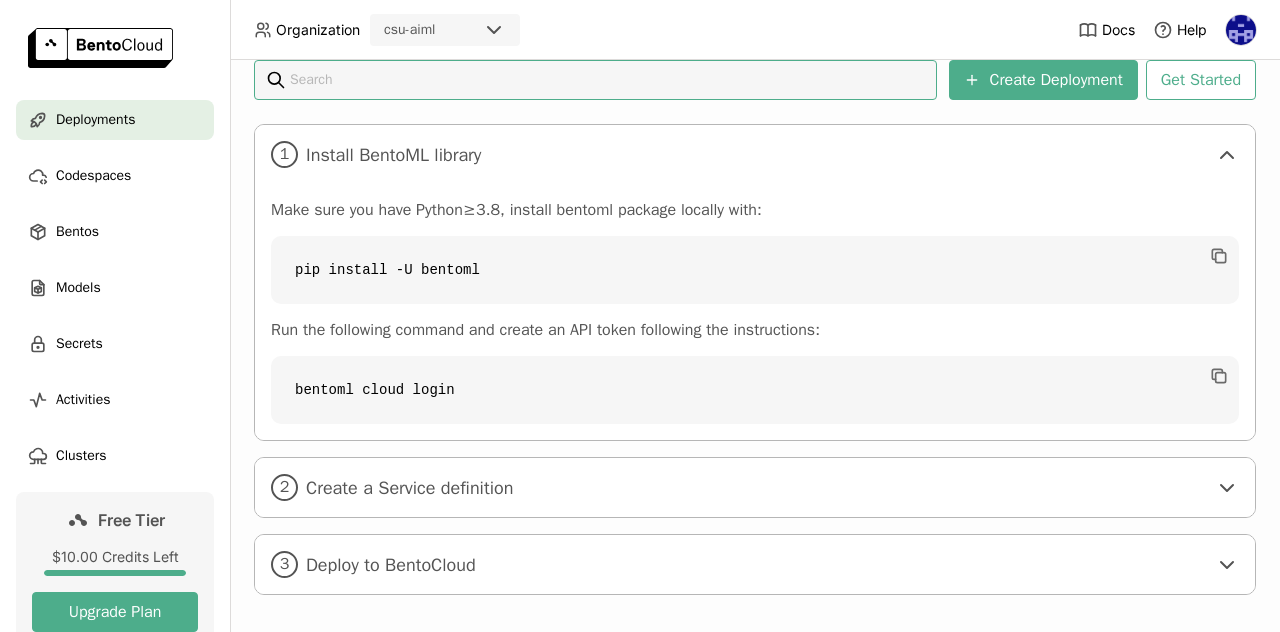 scroll, scrollTop: 330, scrollLeft: 0, axis: vertical 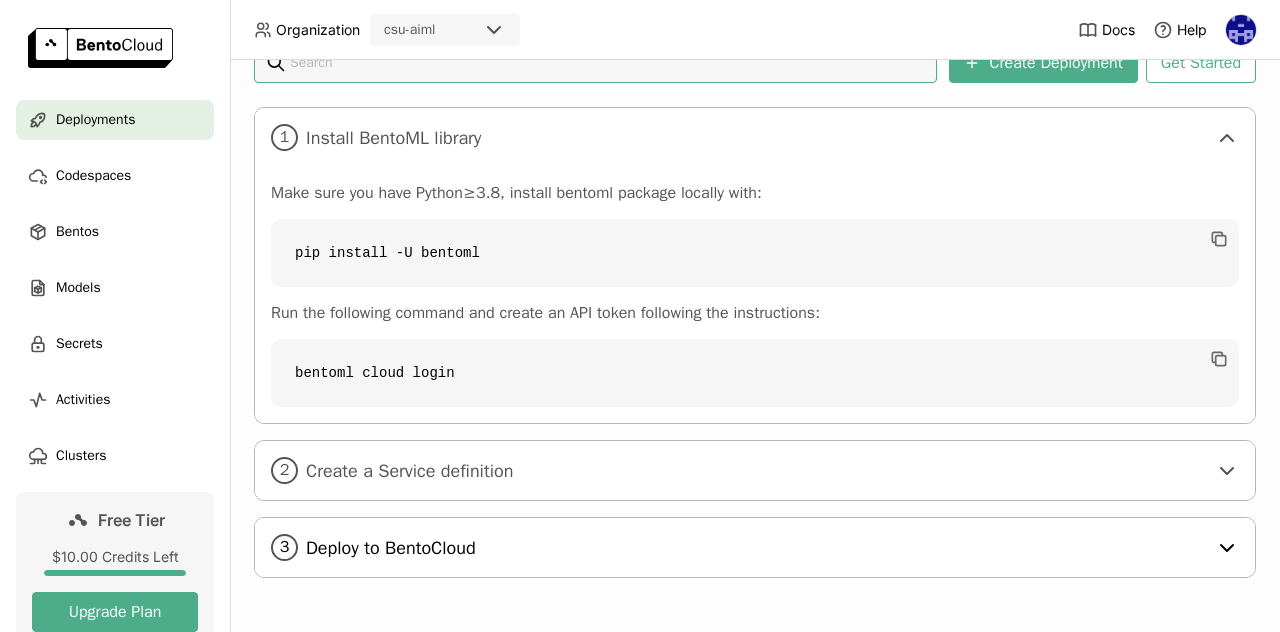 click on "3 Deploy to BentoCloud" at bounding box center (755, 547) 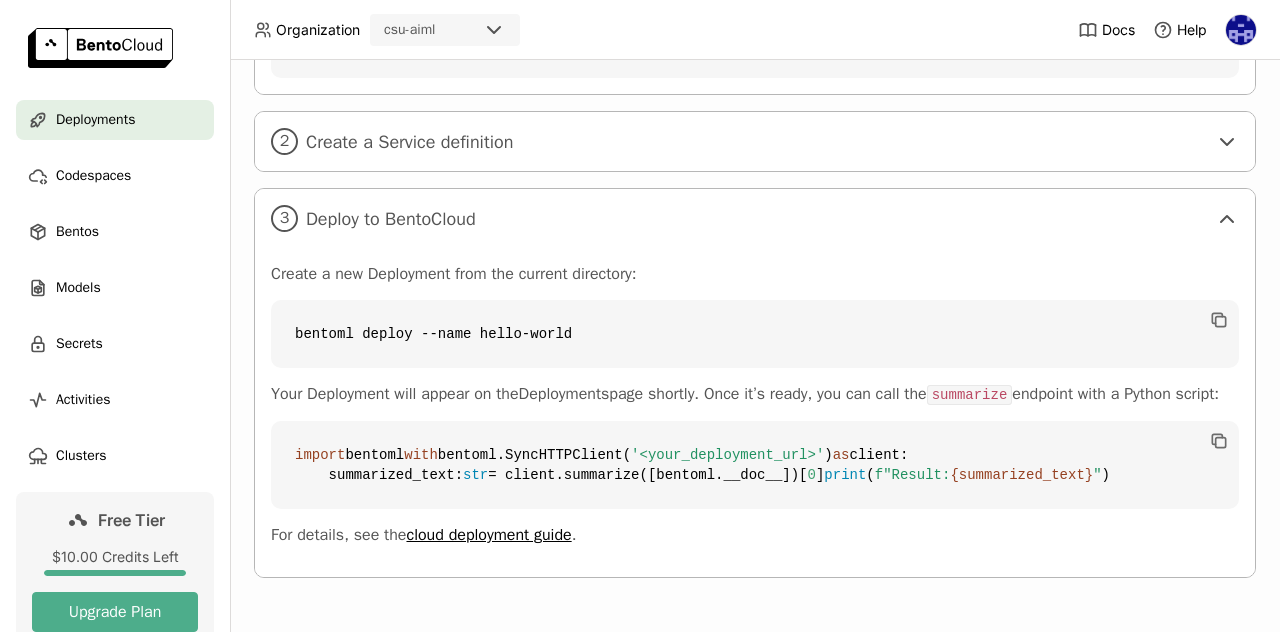 scroll, scrollTop: 740, scrollLeft: 0, axis: vertical 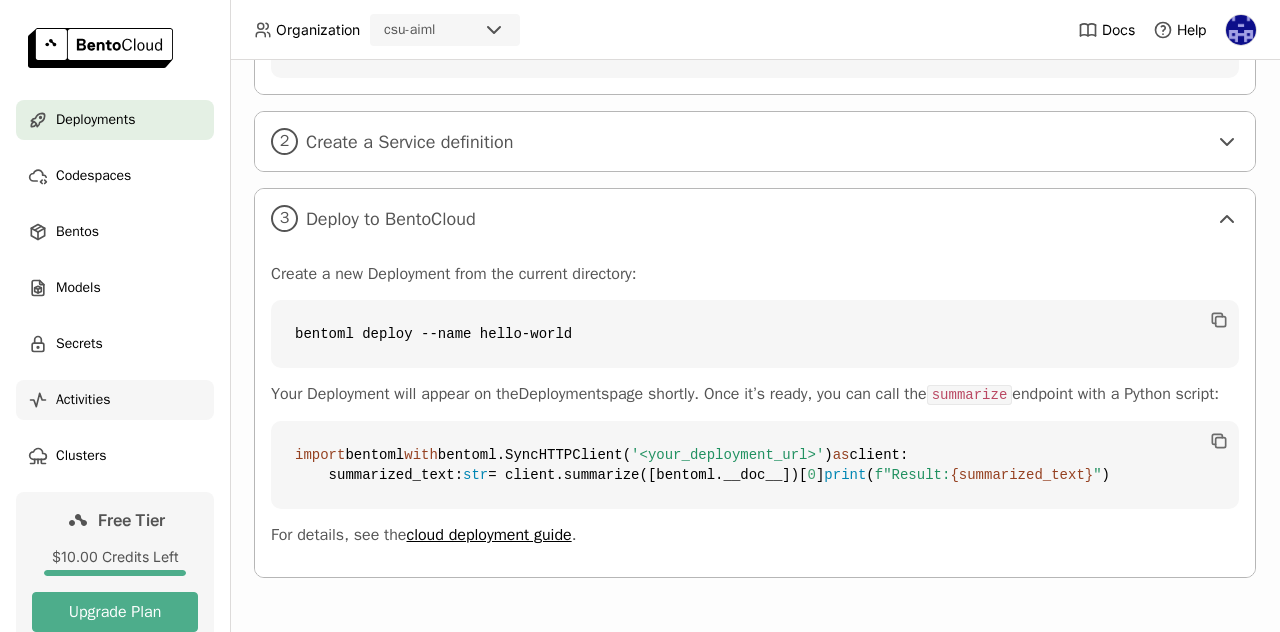click on "Activities" at bounding box center (83, 400) 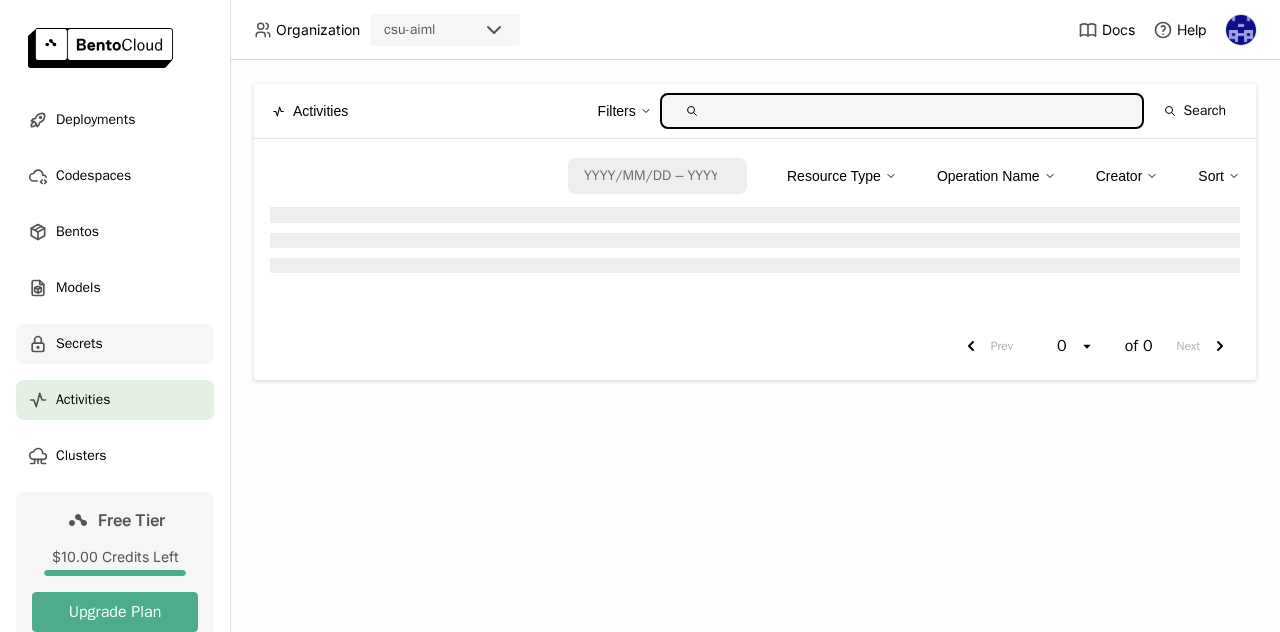scroll, scrollTop: 0, scrollLeft: 0, axis: both 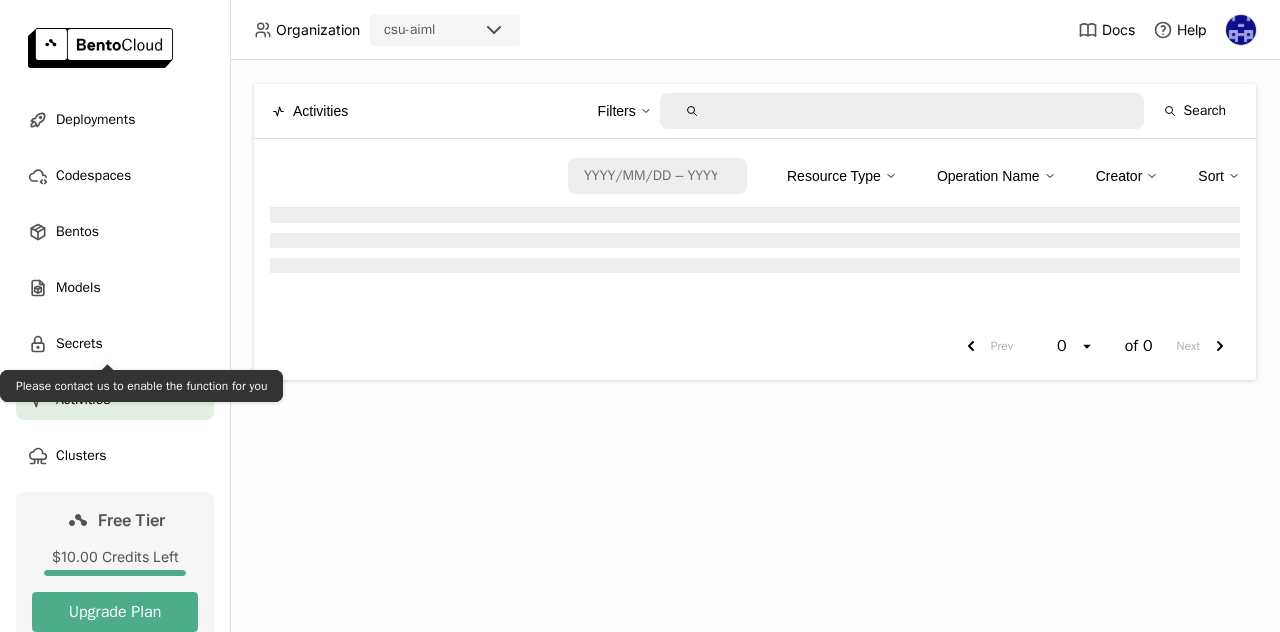 click on "Deployments Codespaces Bentos Models Secrets Activities Clusters" at bounding box center [115, 288] 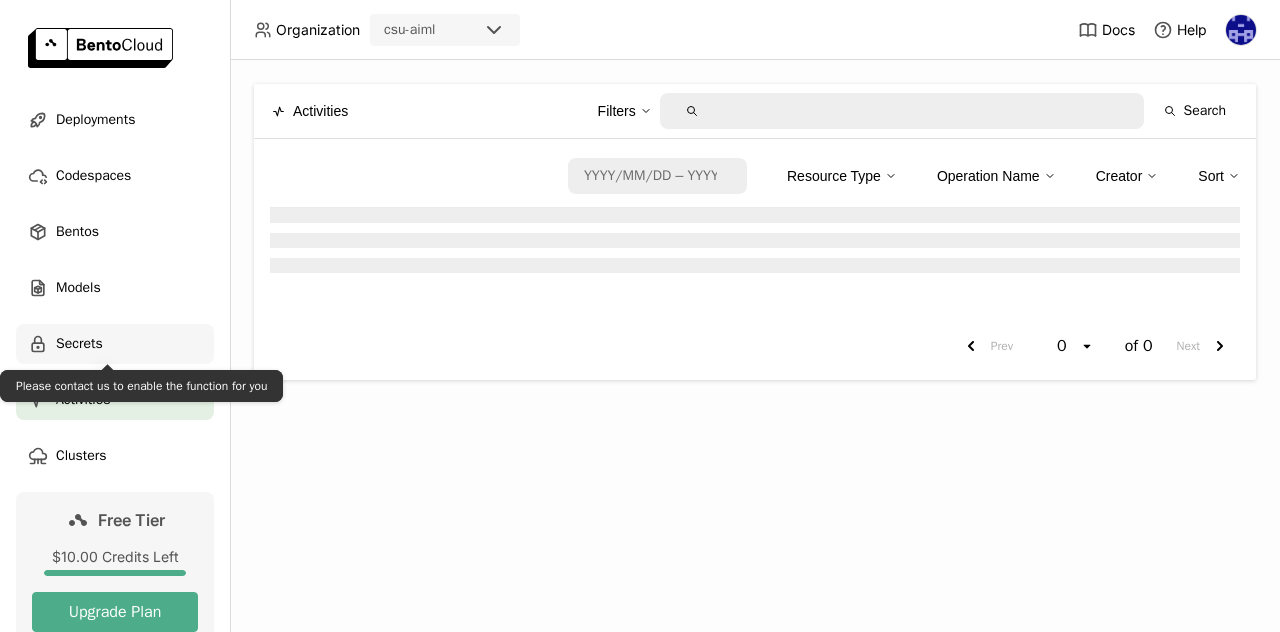 click on "Secrets" at bounding box center (115, 344) 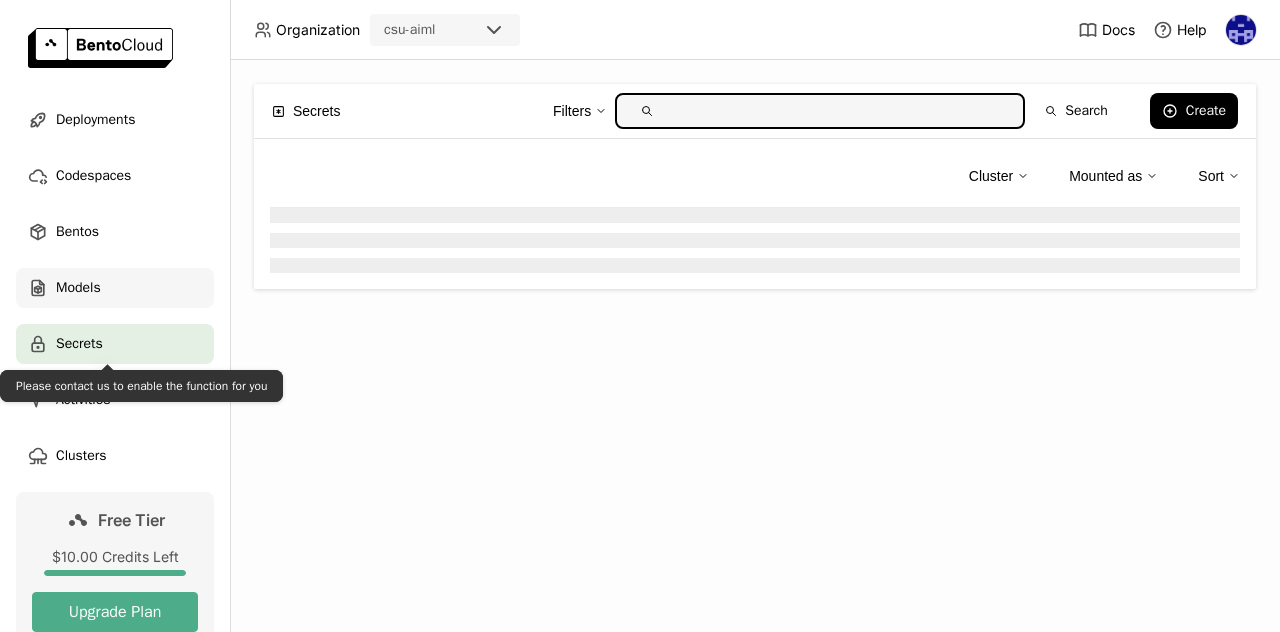 click on "Models" at bounding box center (78, 288) 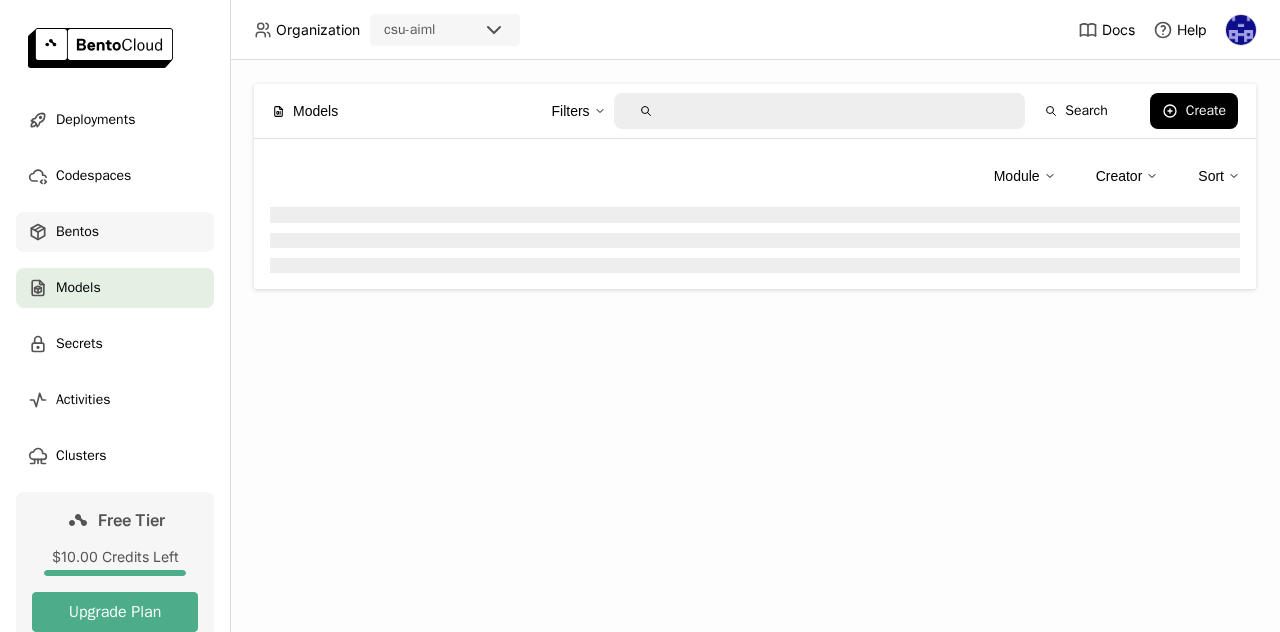click on "Bentos" at bounding box center (115, 232) 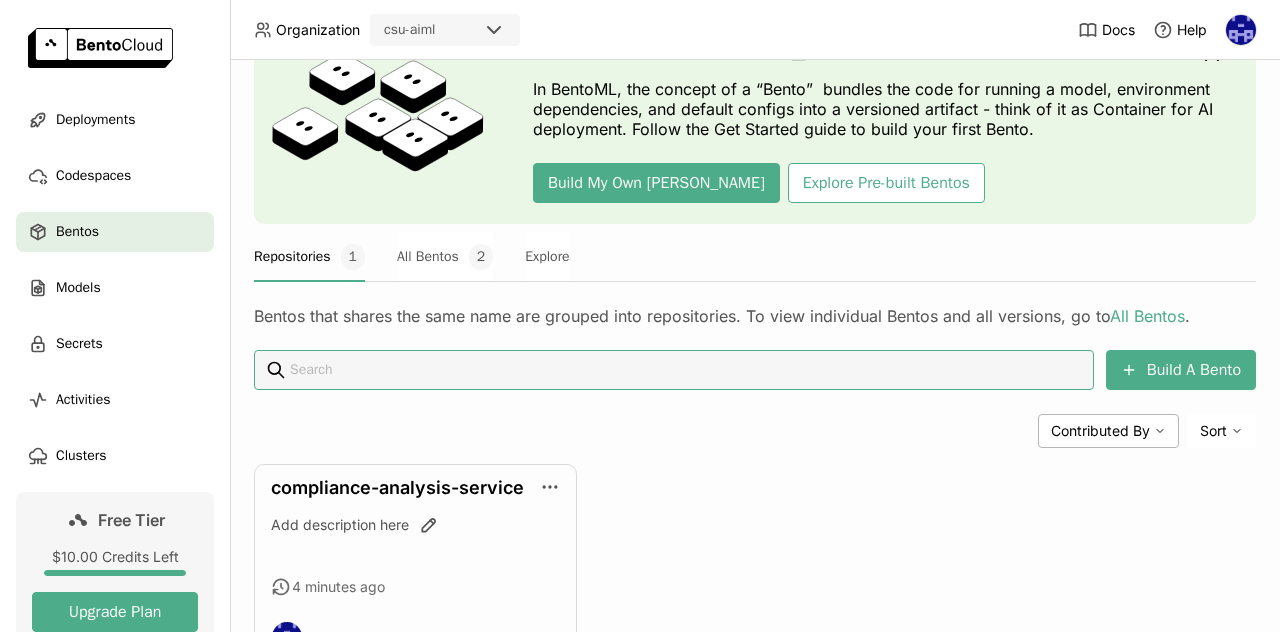 scroll, scrollTop: 213, scrollLeft: 0, axis: vertical 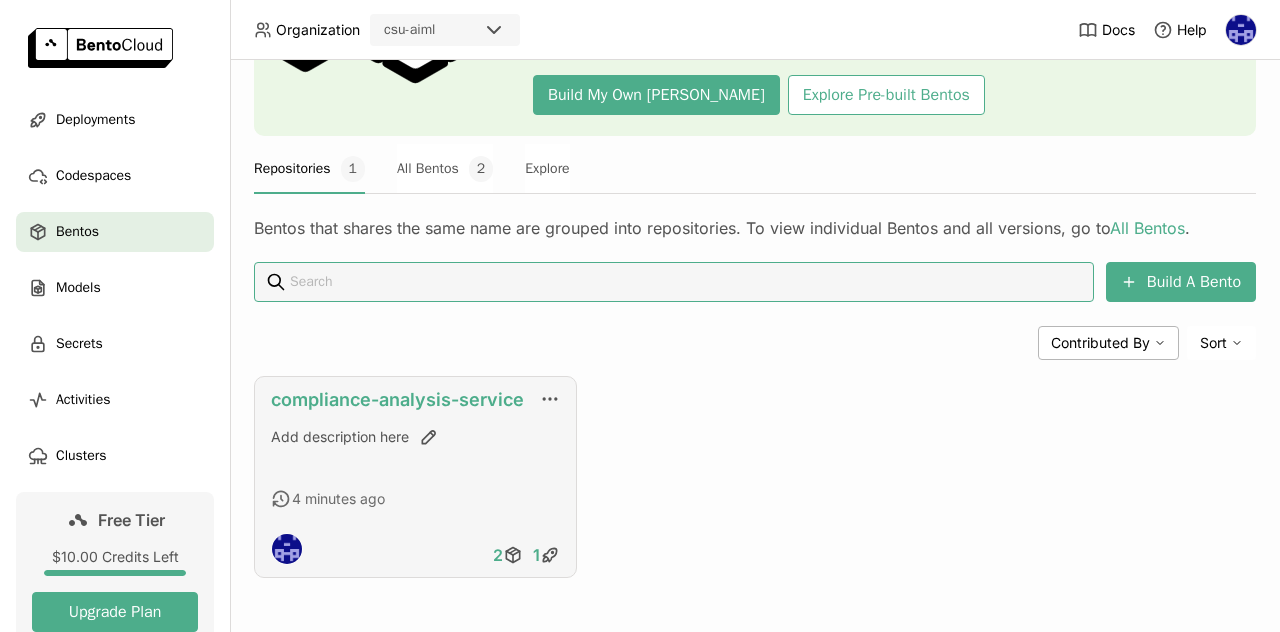 click on "compliance-analysis-service" at bounding box center (397, 399) 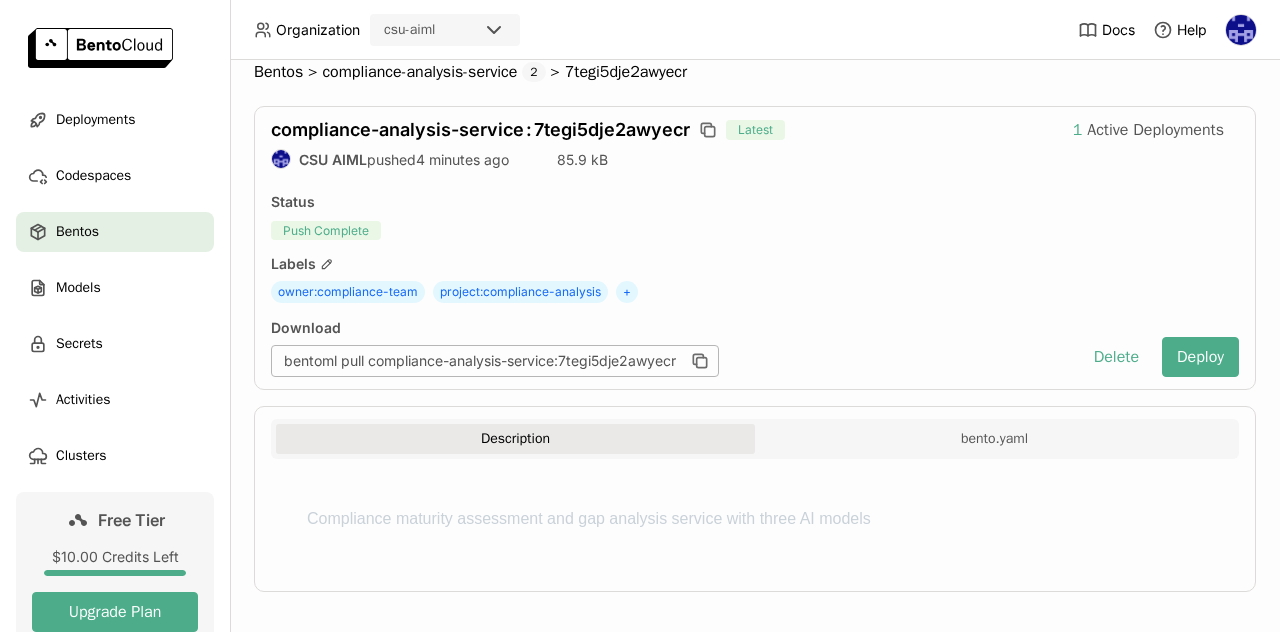 scroll, scrollTop: 33, scrollLeft: 0, axis: vertical 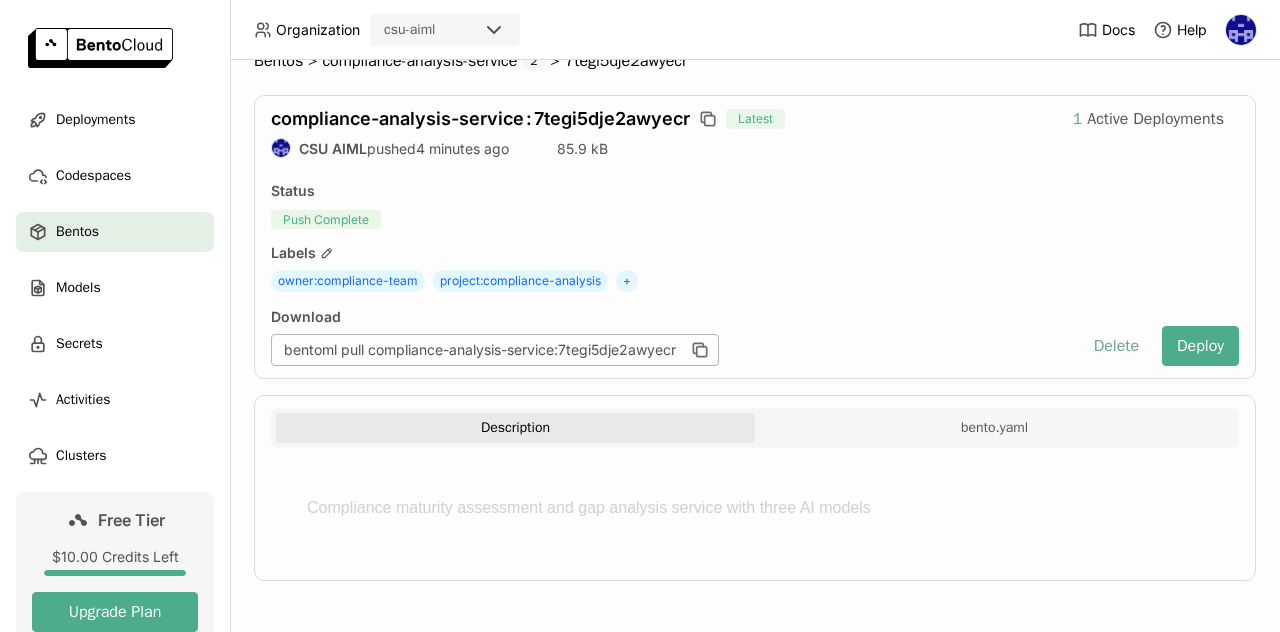 click on "Delete" at bounding box center (1116, 346) 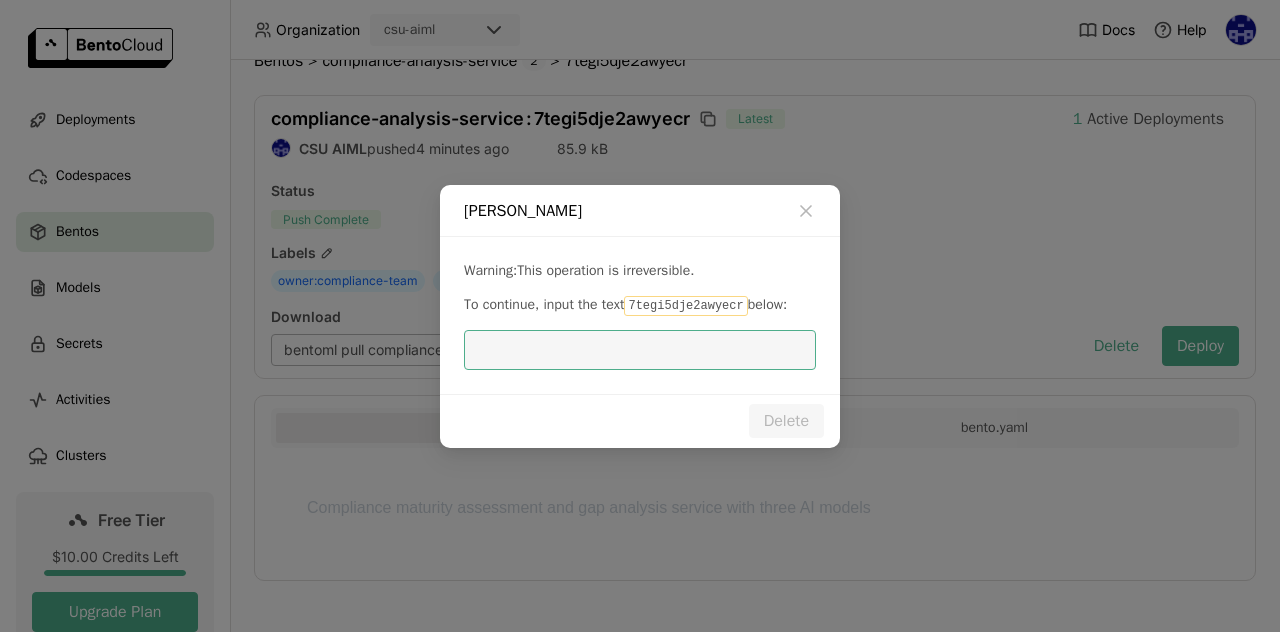 click at bounding box center (640, 350) 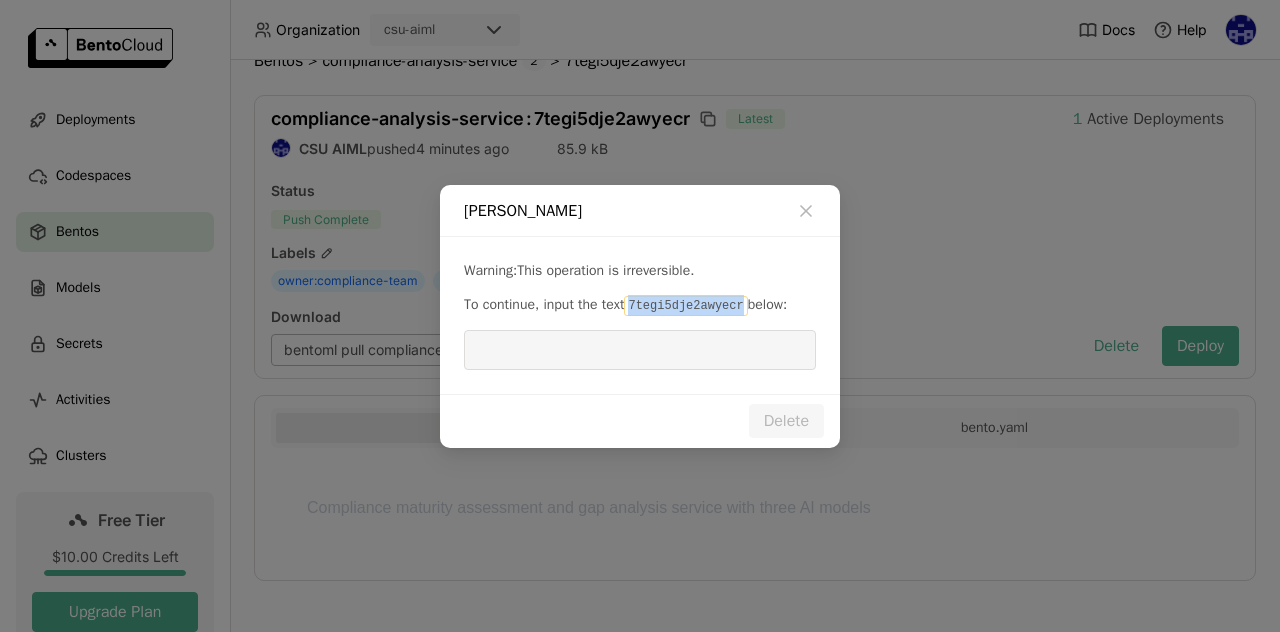 drag, startPoint x: 635, startPoint y: 304, endPoint x: 738, endPoint y: 305, distance: 103.00485 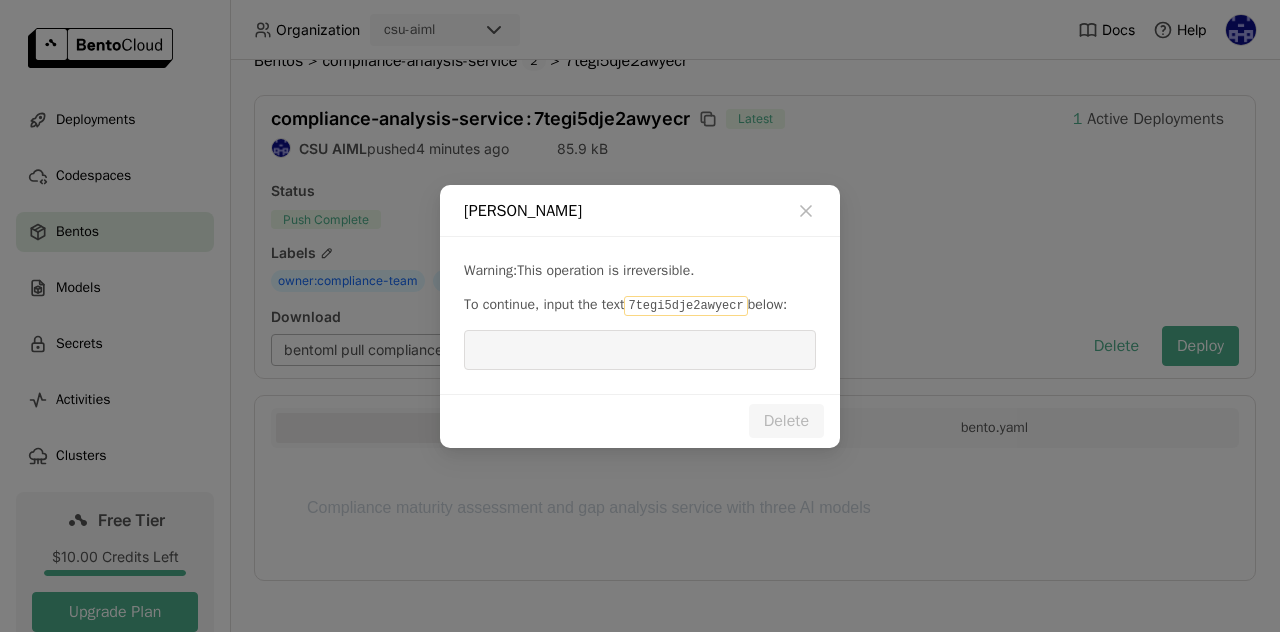 click at bounding box center (640, 350) 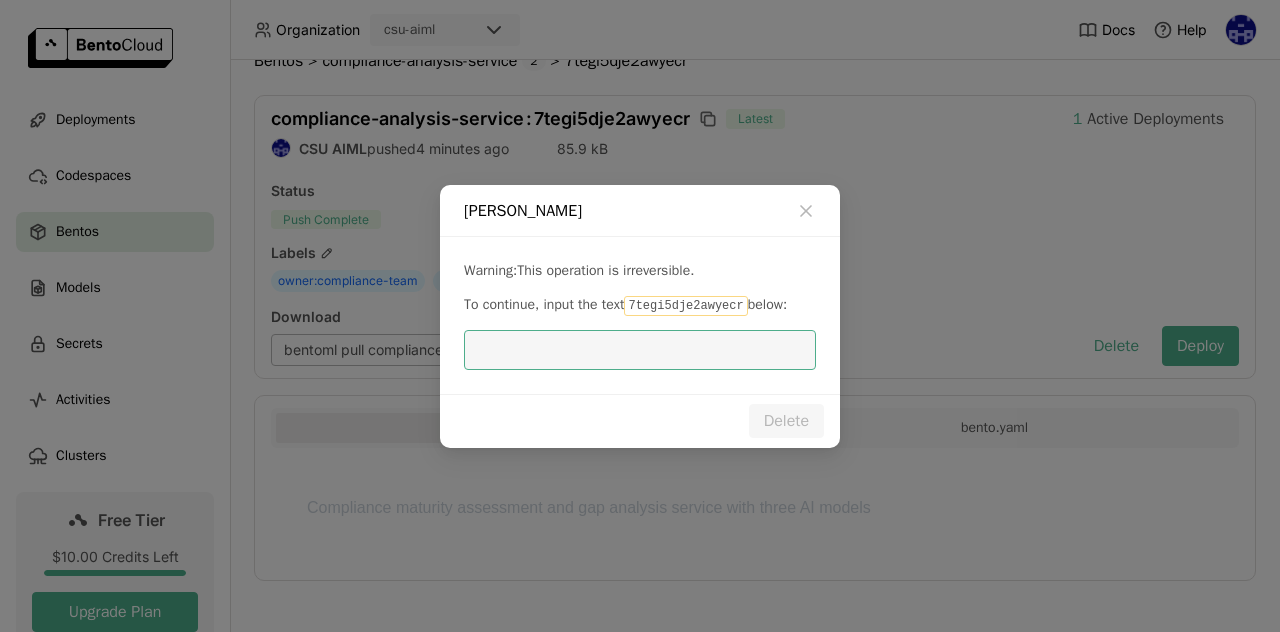 paste on "7tegi5dje2awyecr" 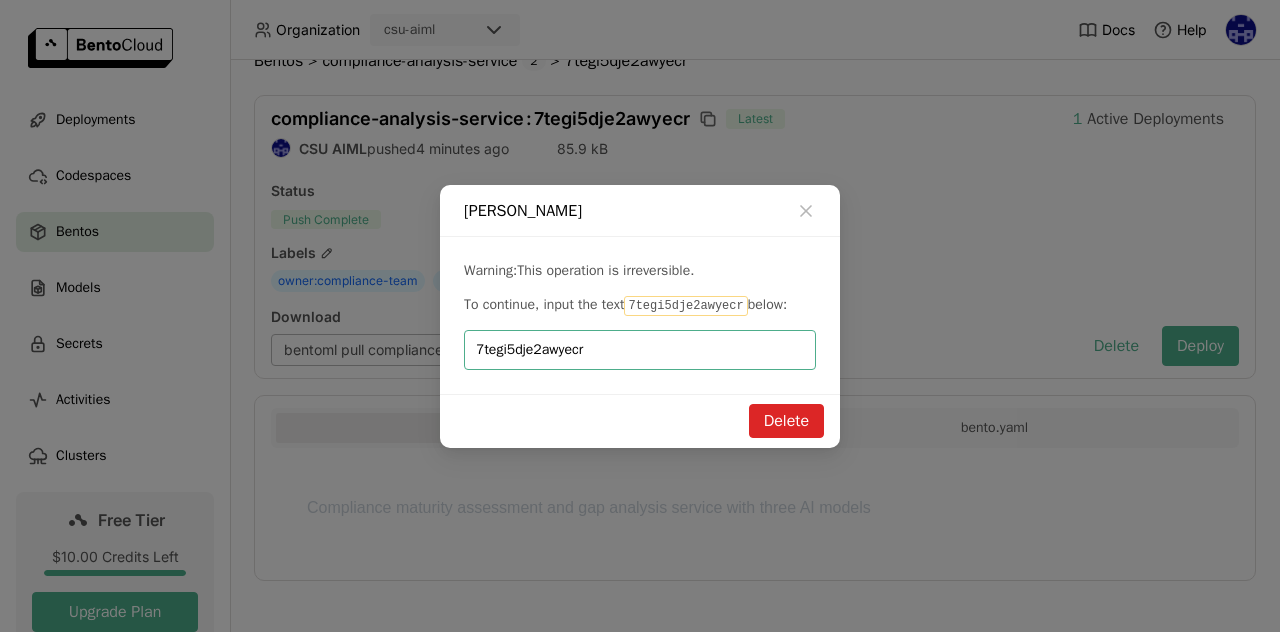 type on "7tegi5dje2awyecr" 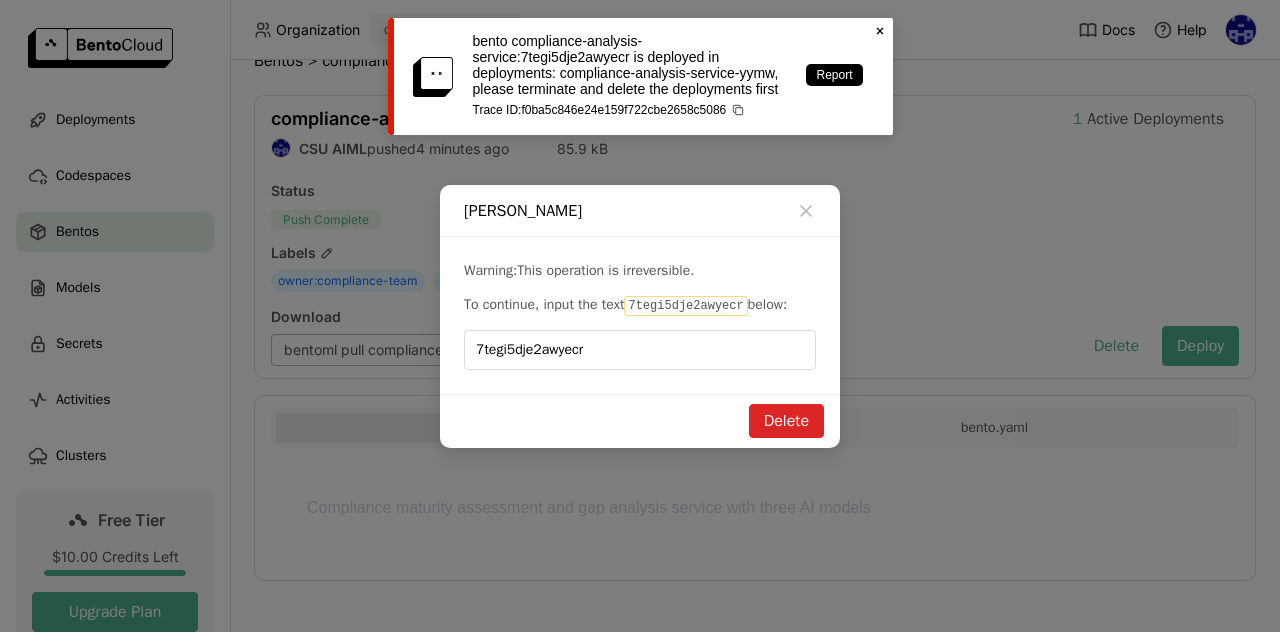 click 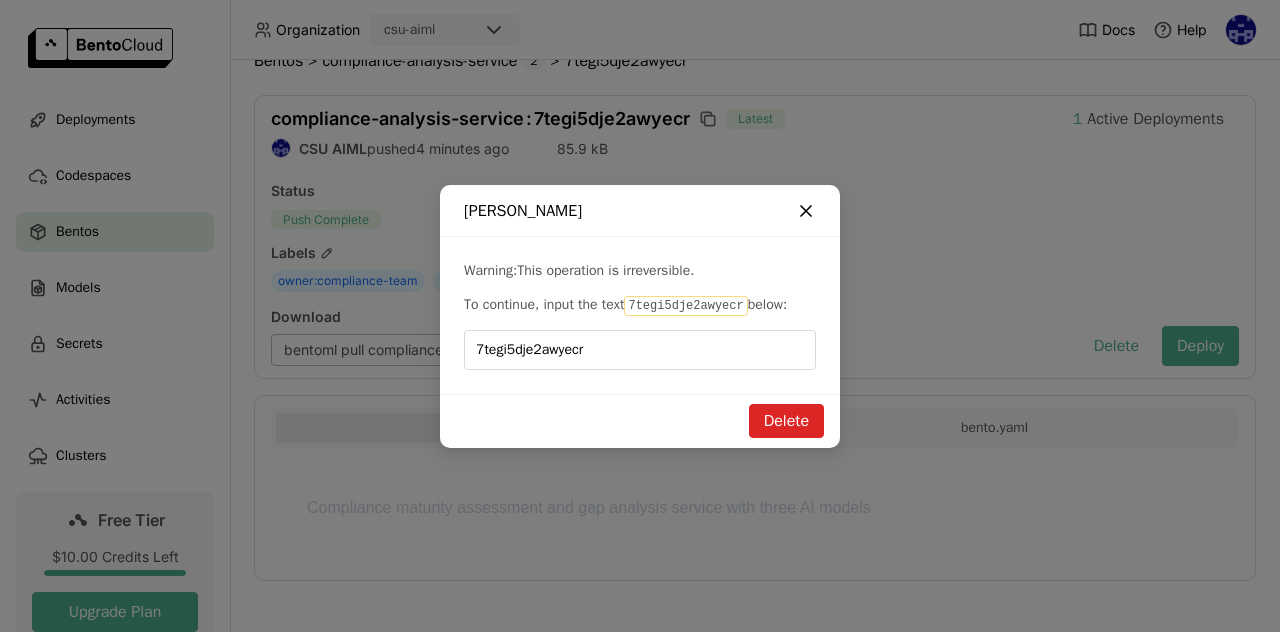 click 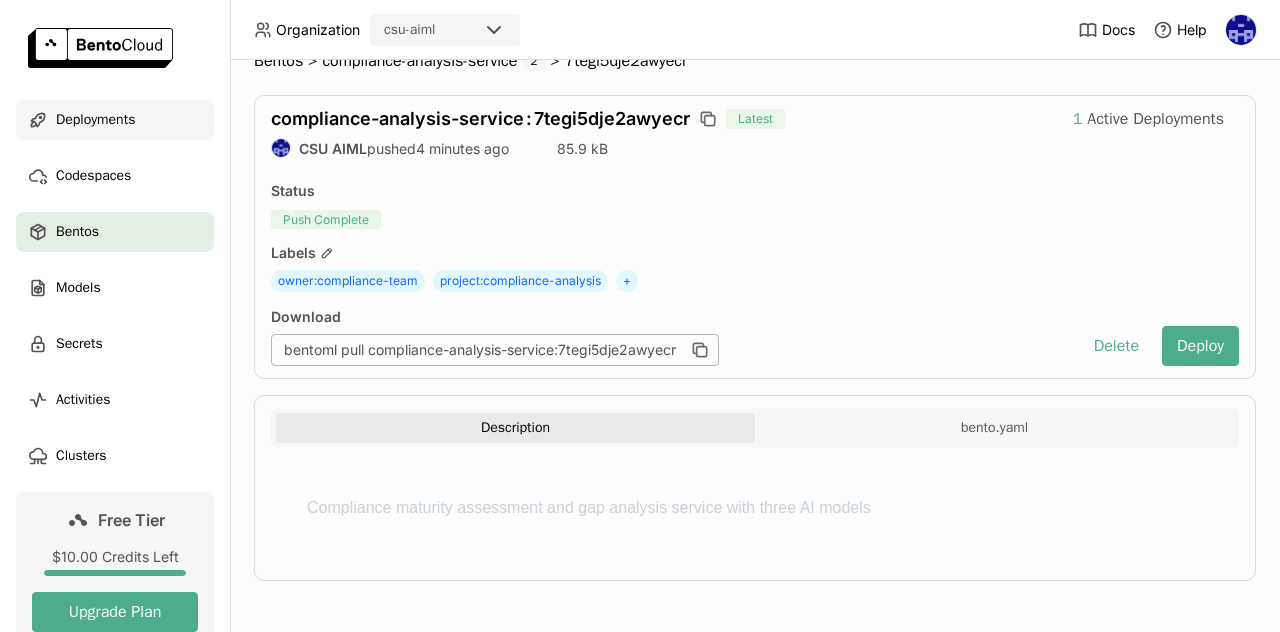 click on "Deployments" at bounding box center [95, 120] 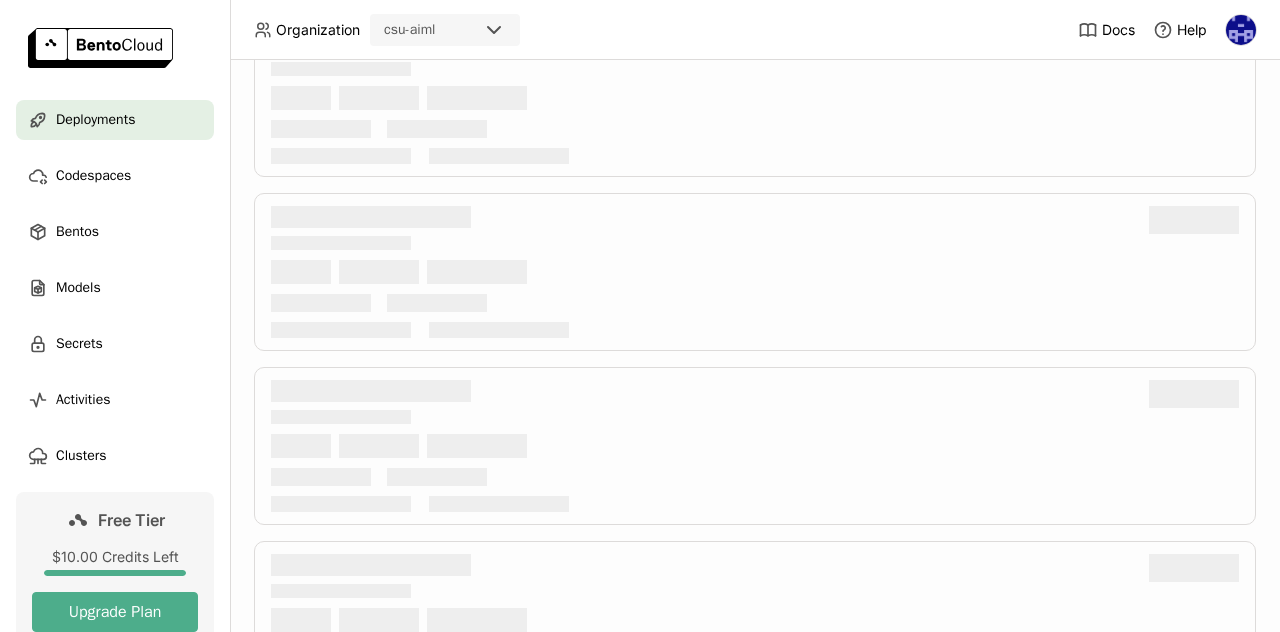scroll, scrollTop: 74, scrollLeft: 0, axis: vertical 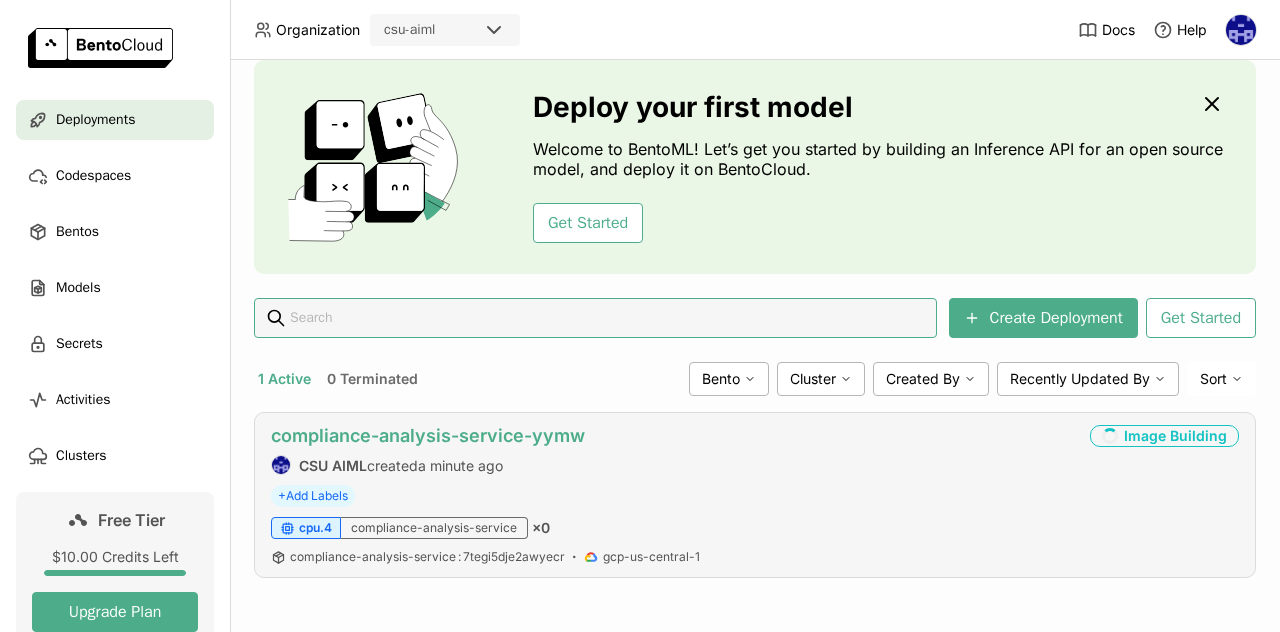click on "compliance-analysis-service-yymw" at bounding box center [428, 435] 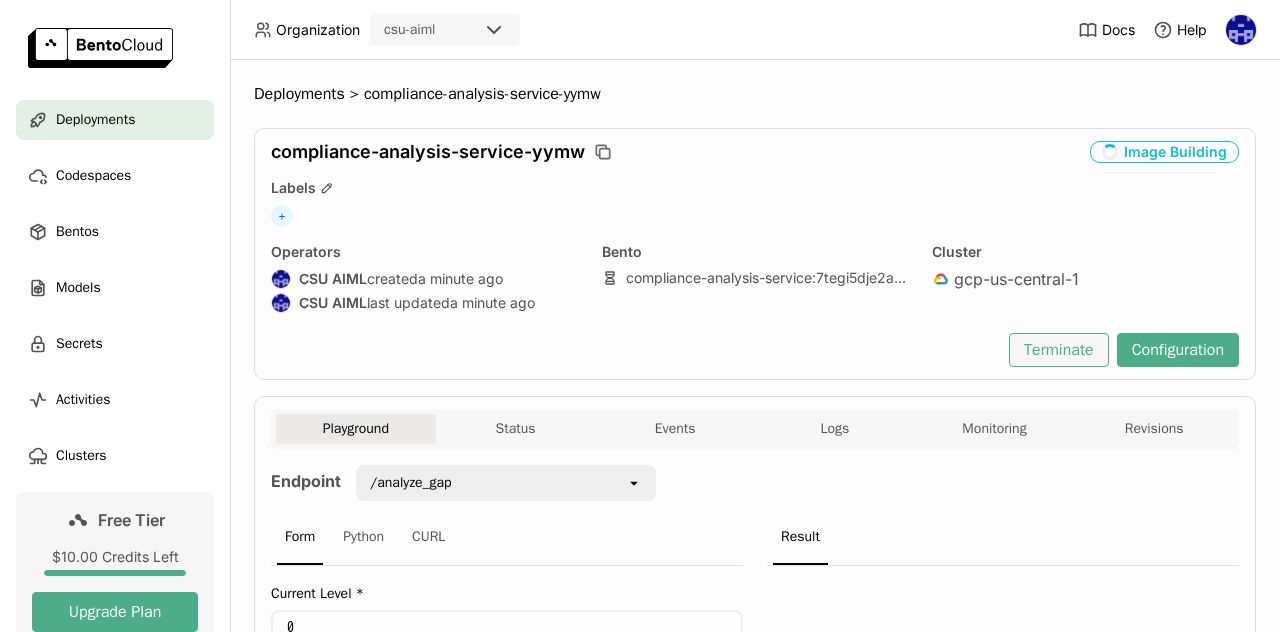 click on "Terminate" at bounding box center [1059, 350] 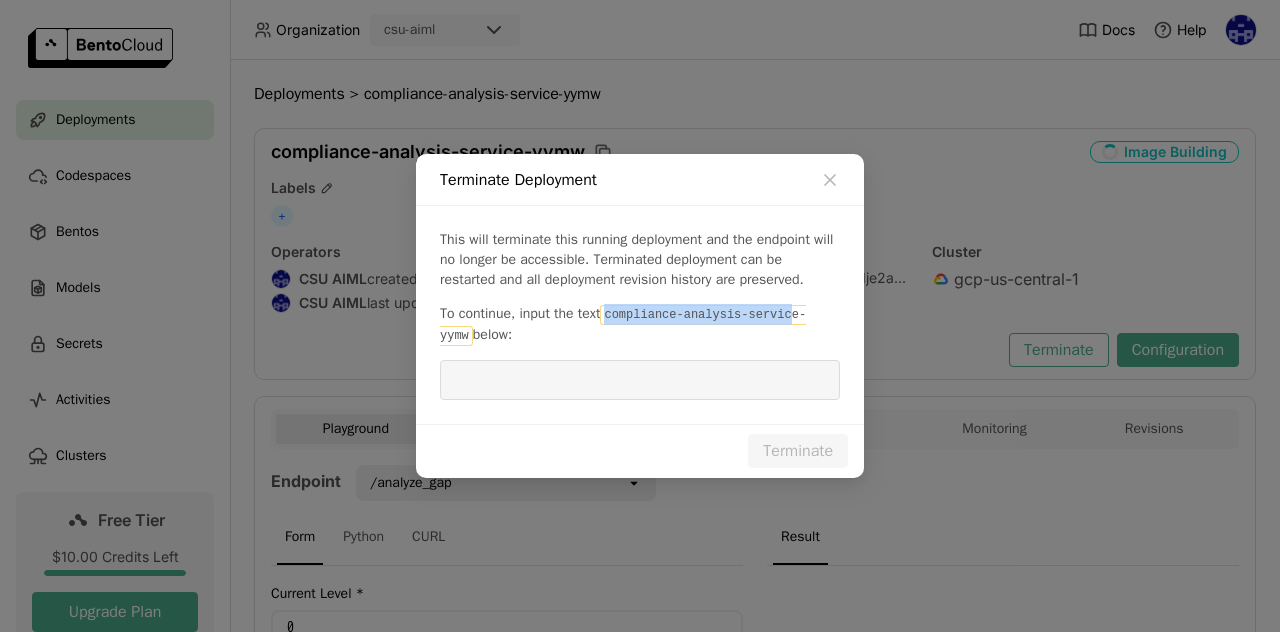 scroll, scrollTop: 0, scrollLeft: 0, axis: both 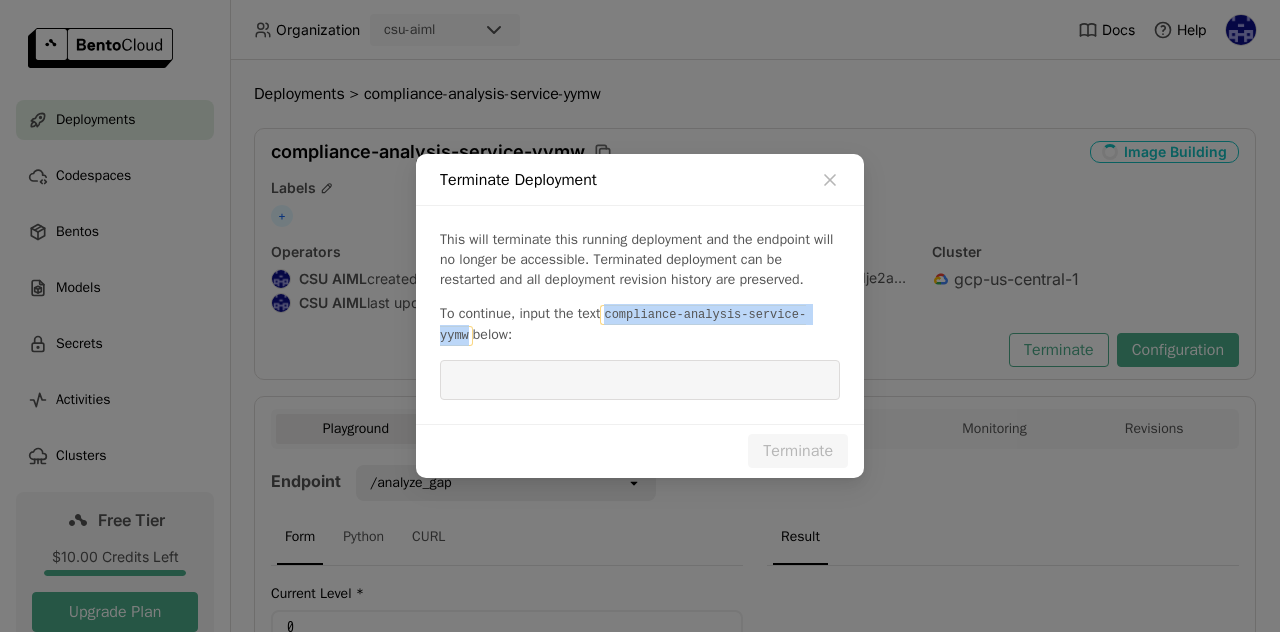 drag, startPoint x: 608, startPoint y: 317, endPoint x: 828, endPoint y: 323, distance: 220.0818 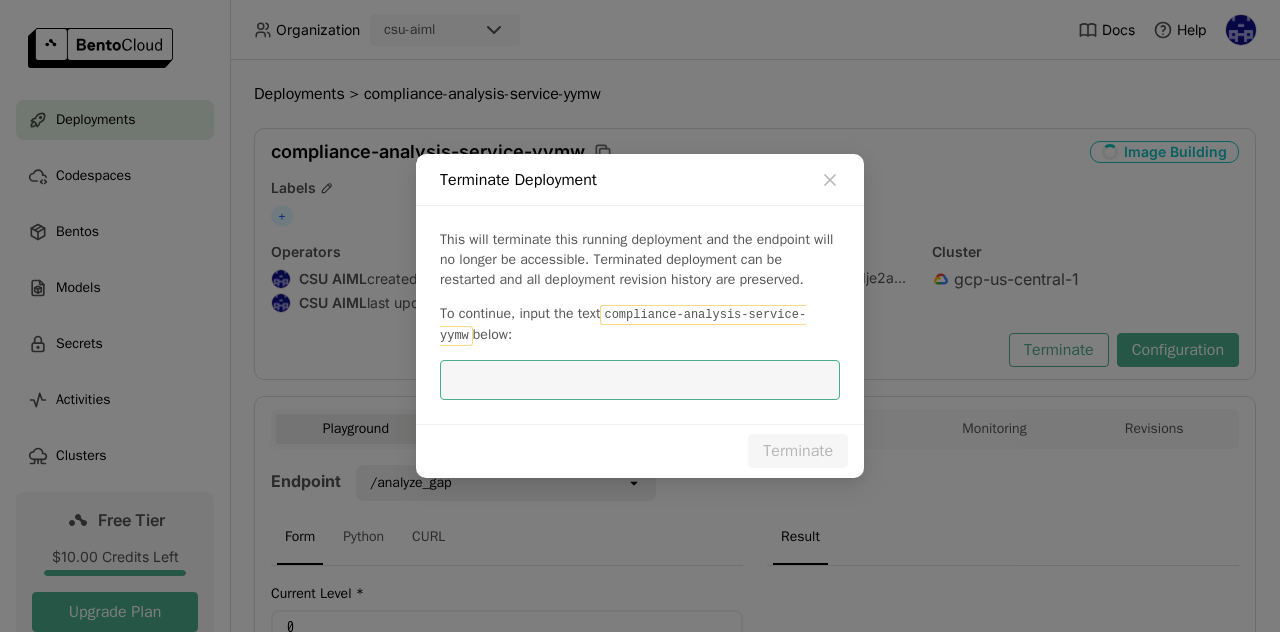 click at bounding box center (640, 380) 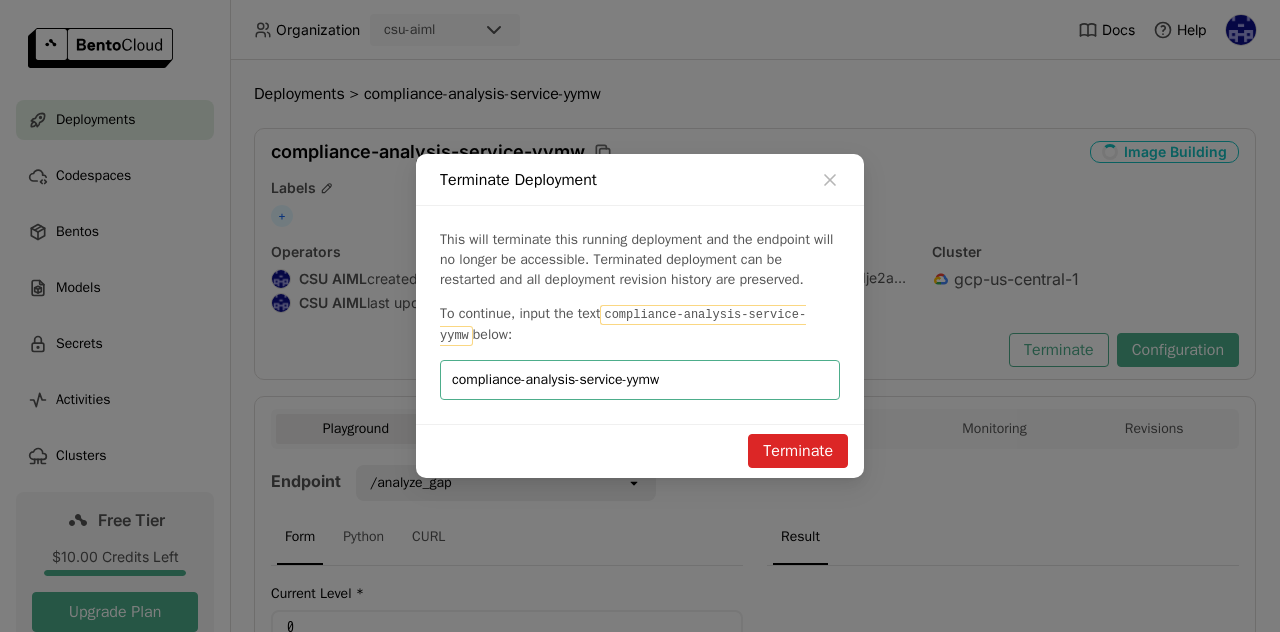 type on "compliance-analysis-service-yymw" 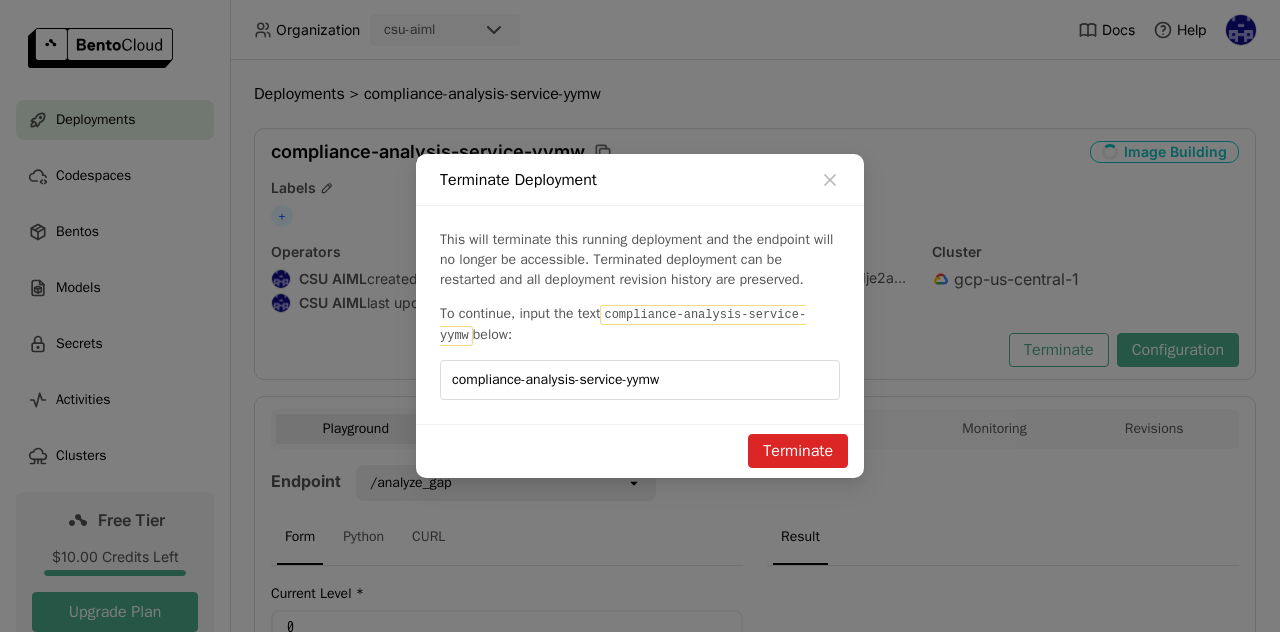 click on "Terminate" at bounding box center [798, 451] 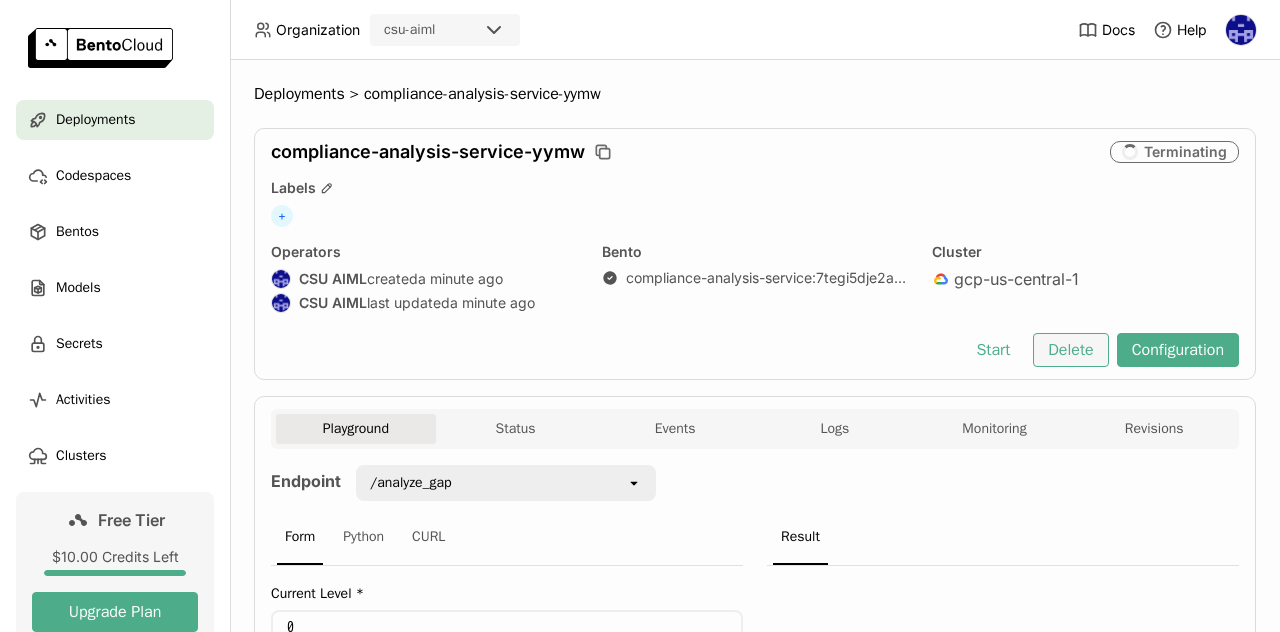 click on "Delete" at bounding box center (1070, 350) 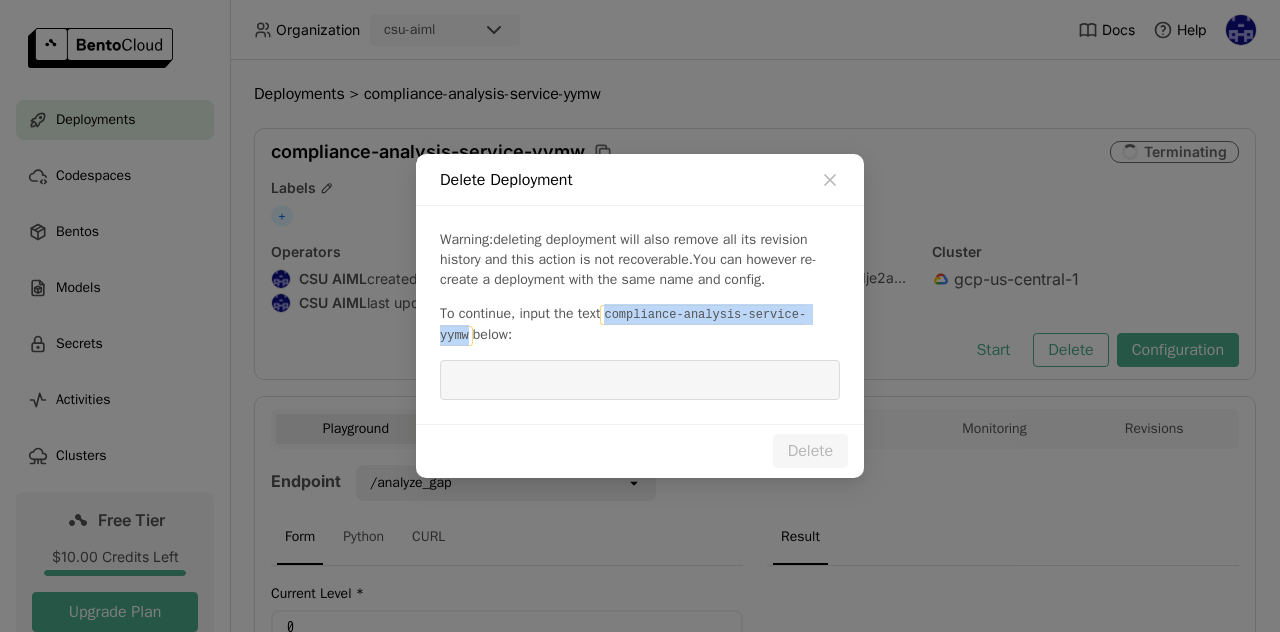 drag, startPoint x: 609, startPoint y: 323, endPoint x: 832, endPoint y: 323, distance: 223 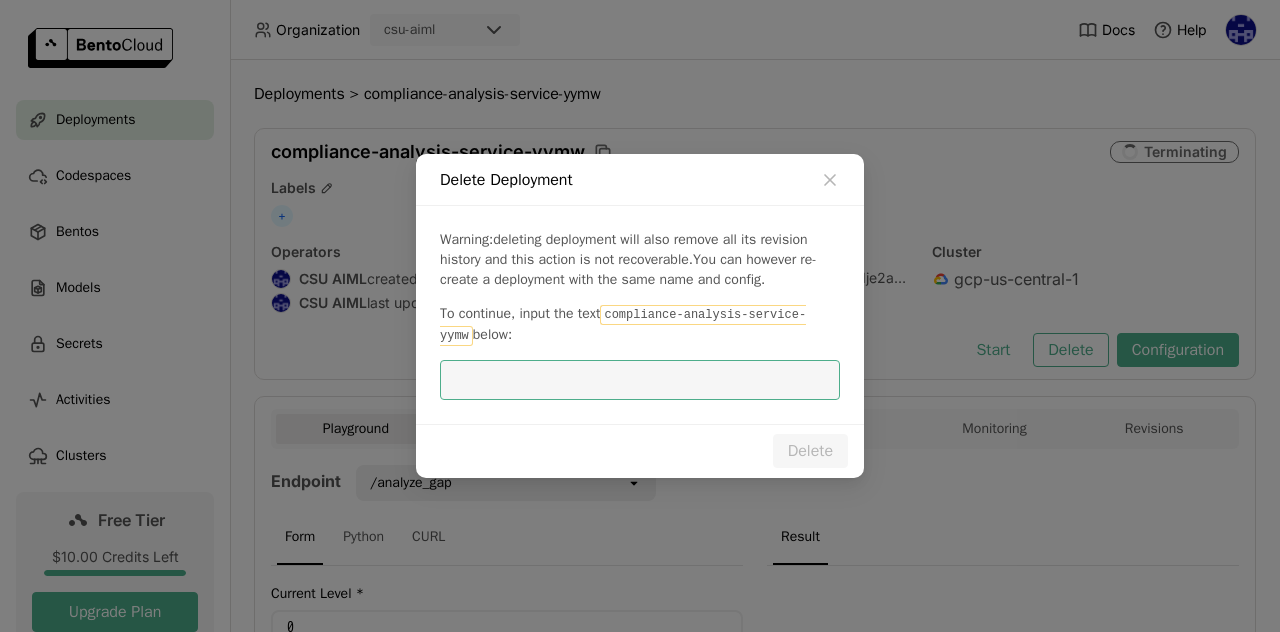 click at bounding box center [640, 380] 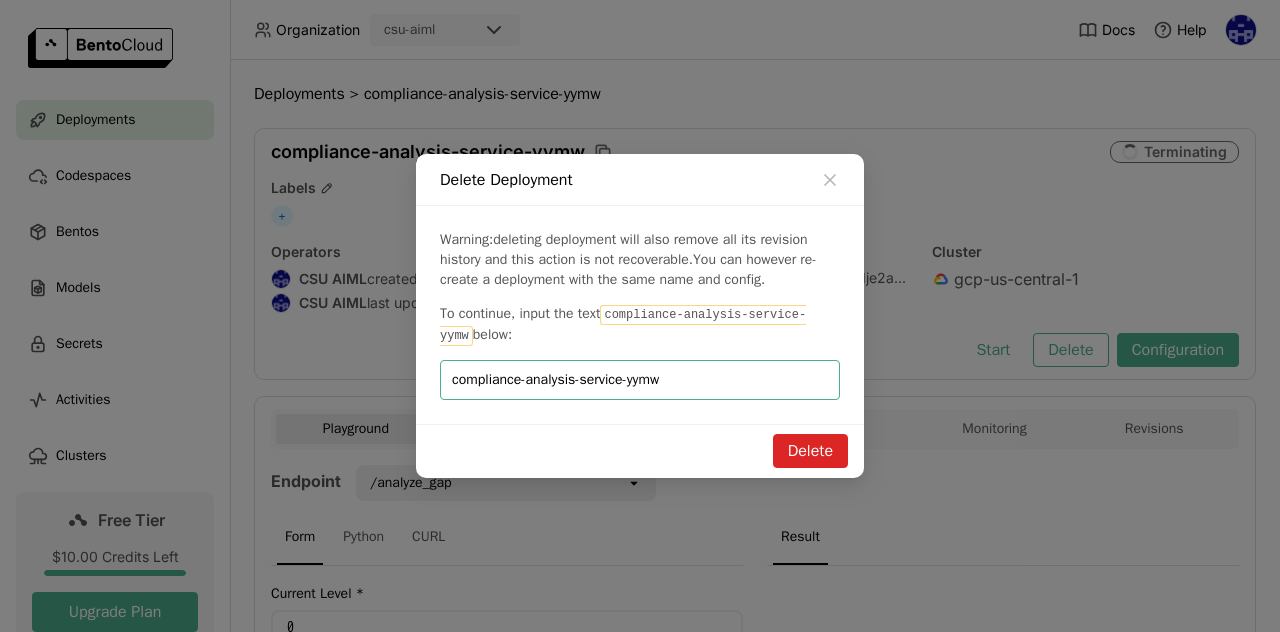 type on "compliance-analysis-service-yymw" 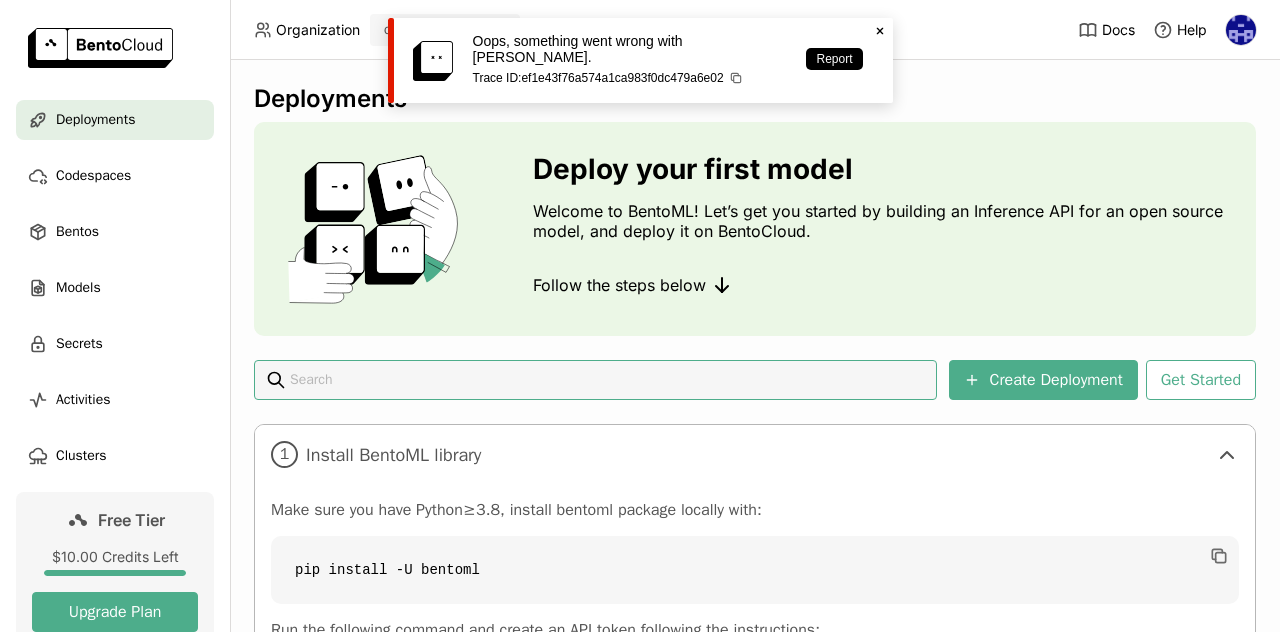click on "Close" 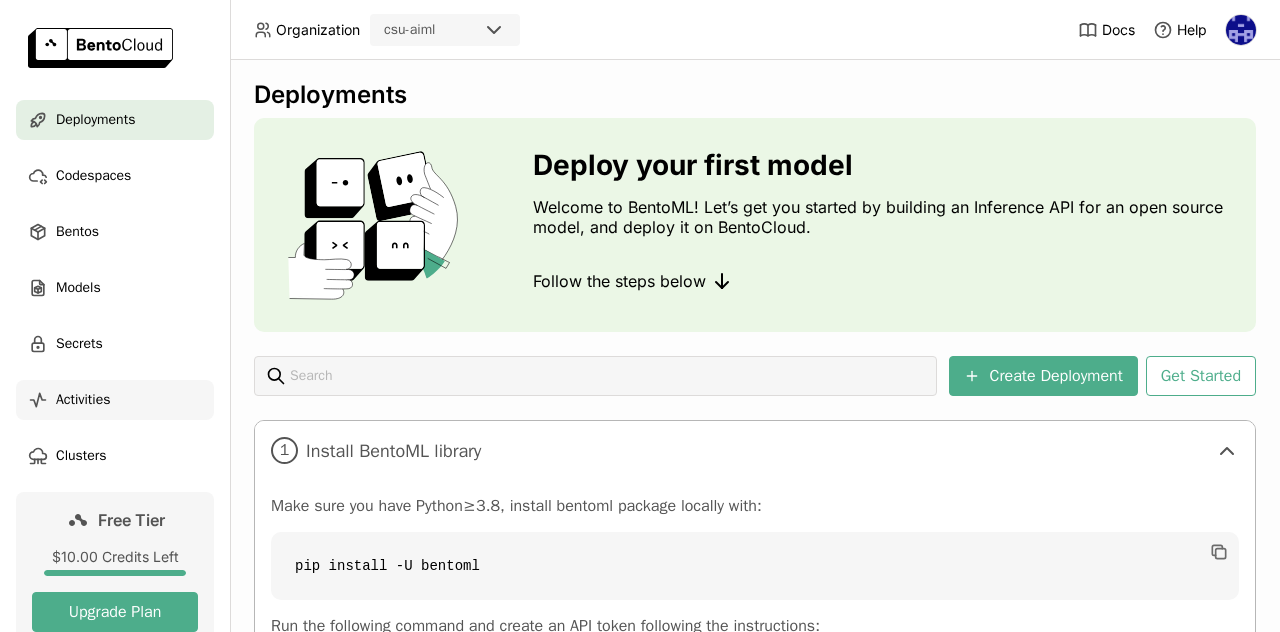scroll, scrollTop: 0, scrollLeft: 0, axis: both 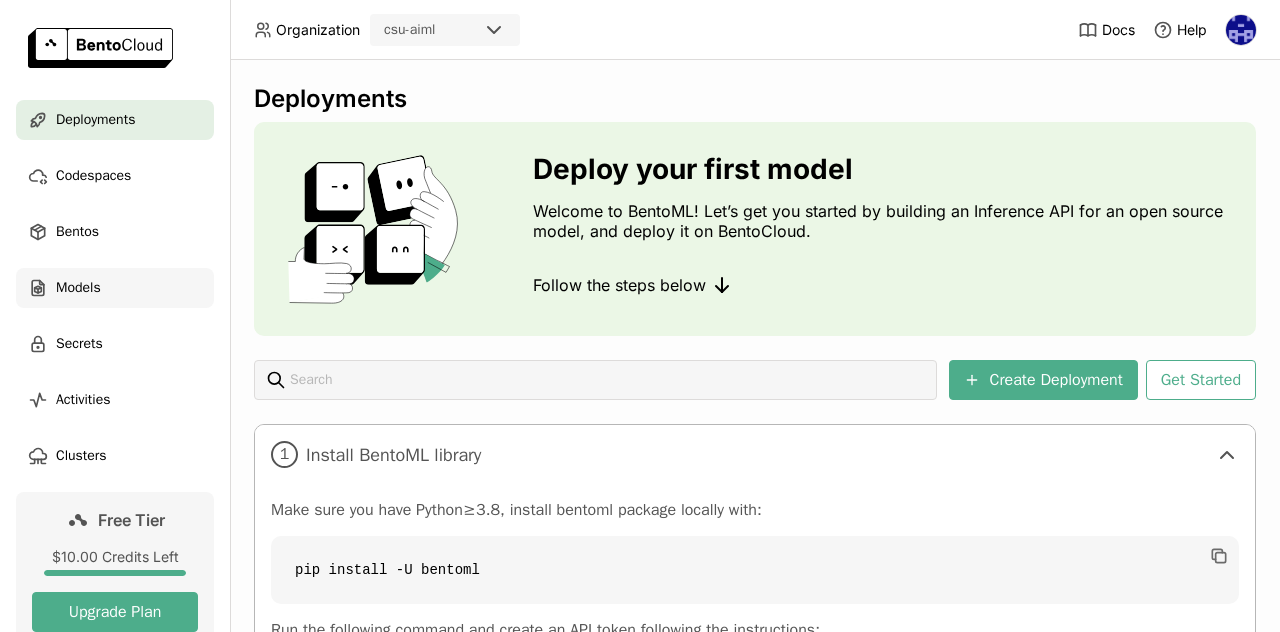 click on "Models" at bounding box center [78, 288] 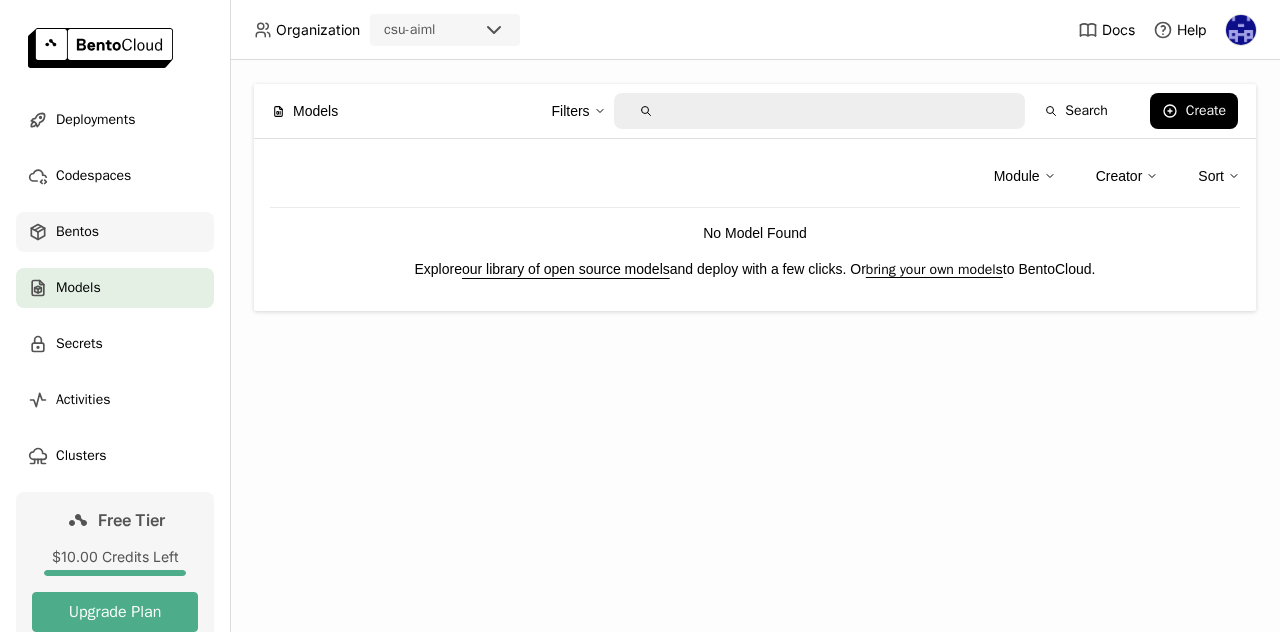click on "Bentos" at bounding box center (115, 232) 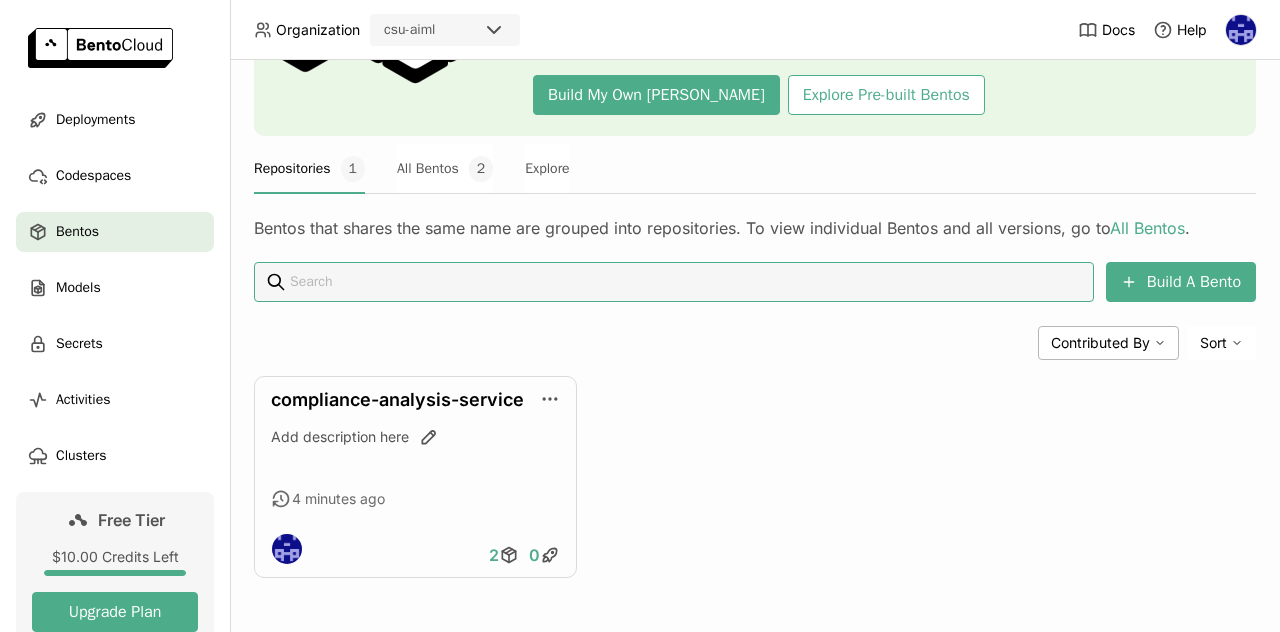 scroll, scrollTop: 213, scrollLeft: 0, axis: vertical 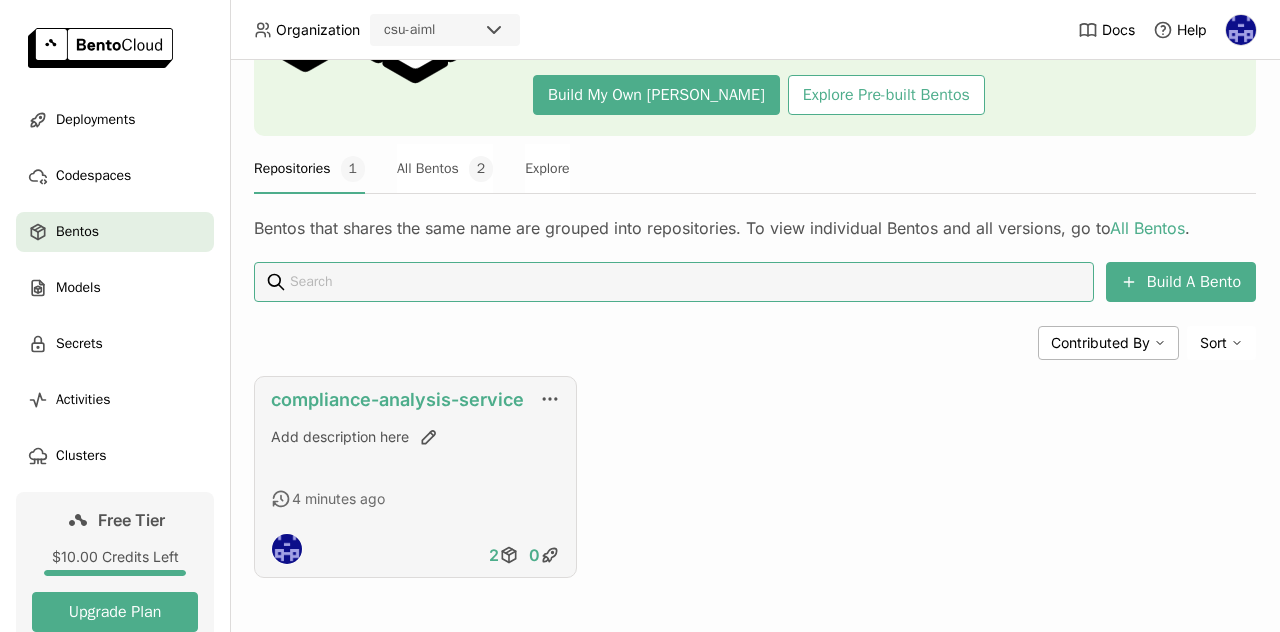 click on "compliance-analysis-service" at bounding box center [397, 399] 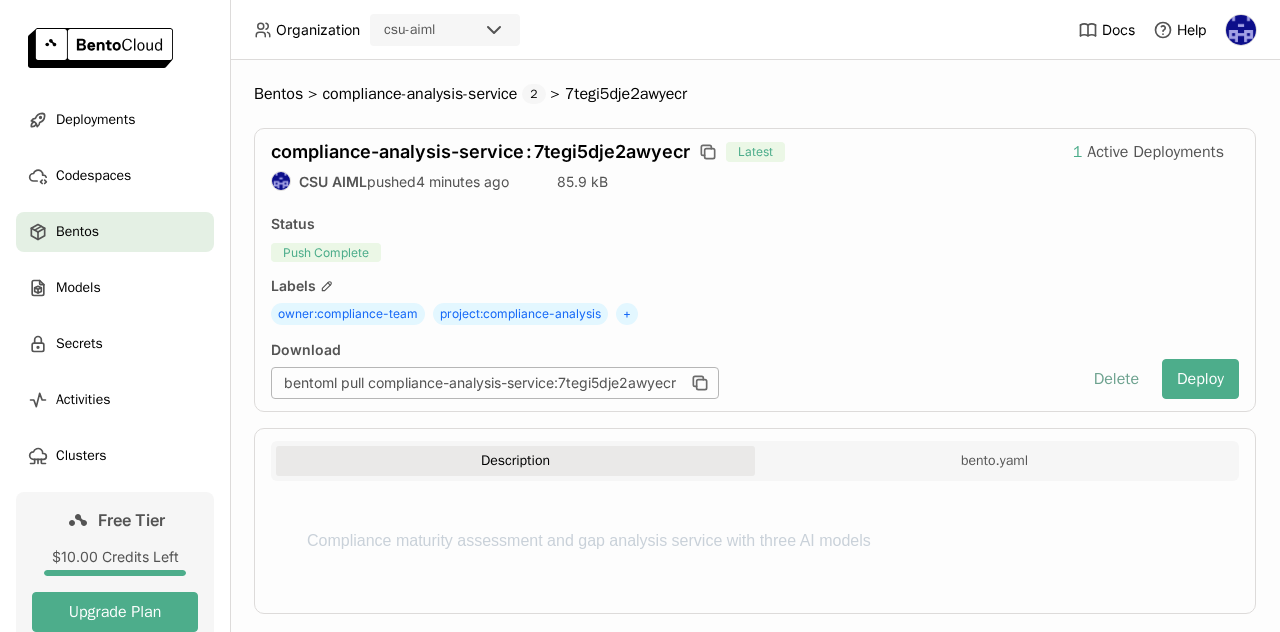 click on "Delete" at bounding box center (1116, 379) 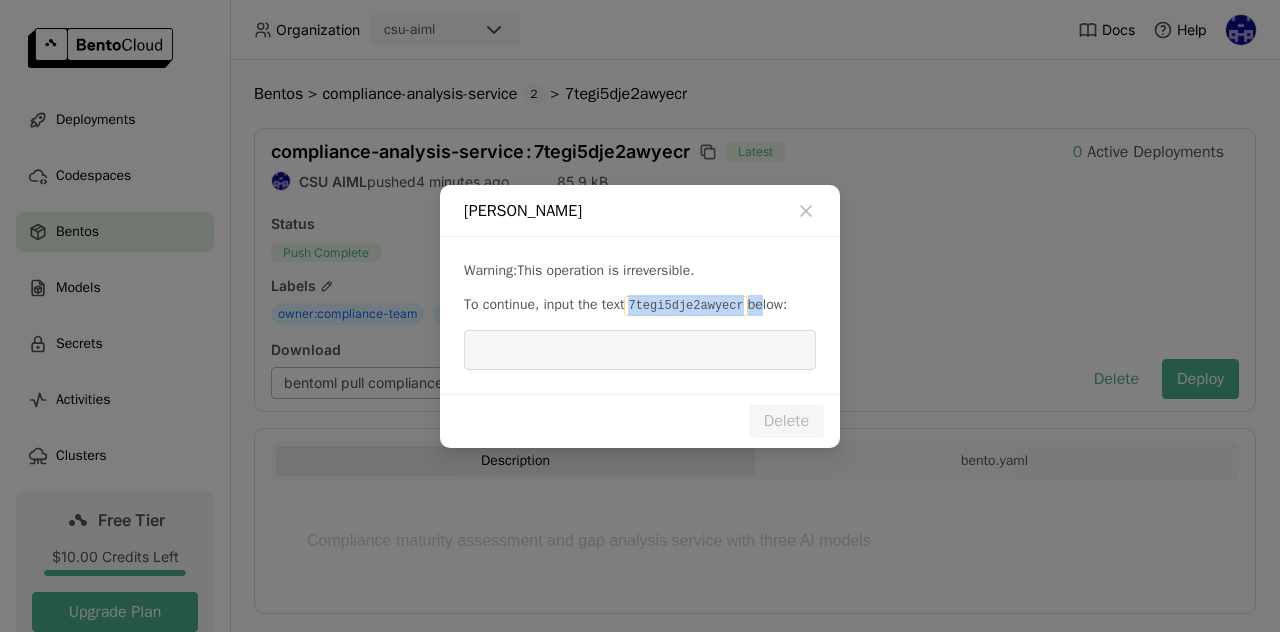 drag, startPoint x: 630, startPoint y: 301, endPoint x: 750, endPoint y: 304, distance: 120.03749 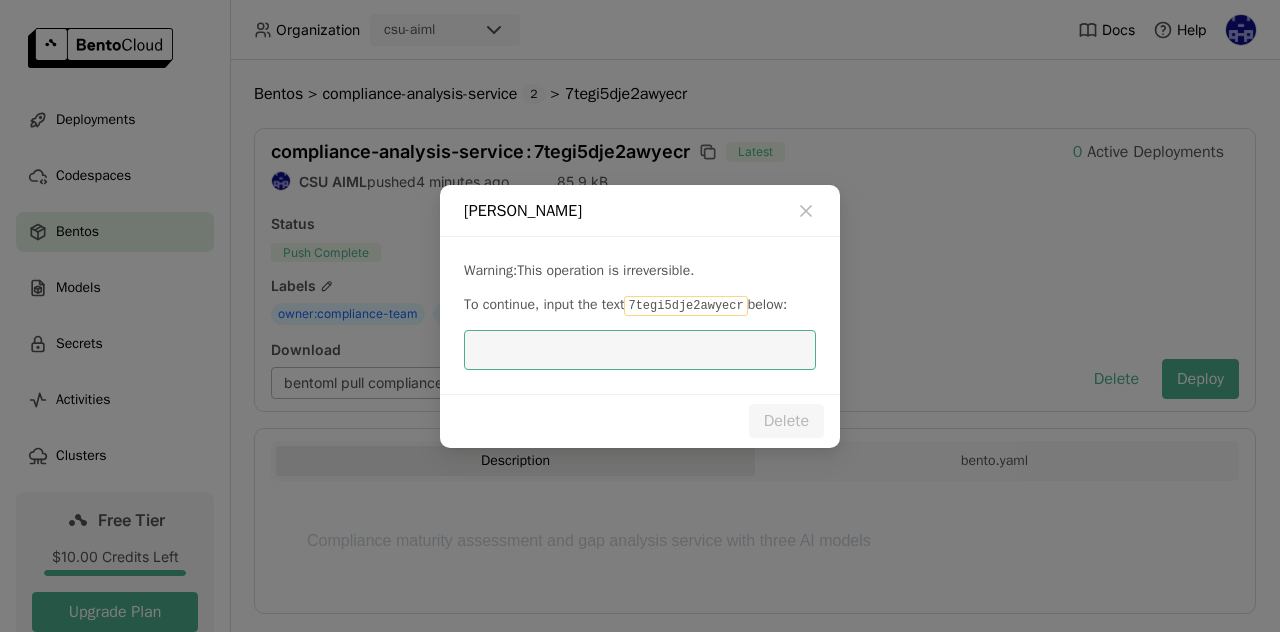 click at bounding box center [640, 350] 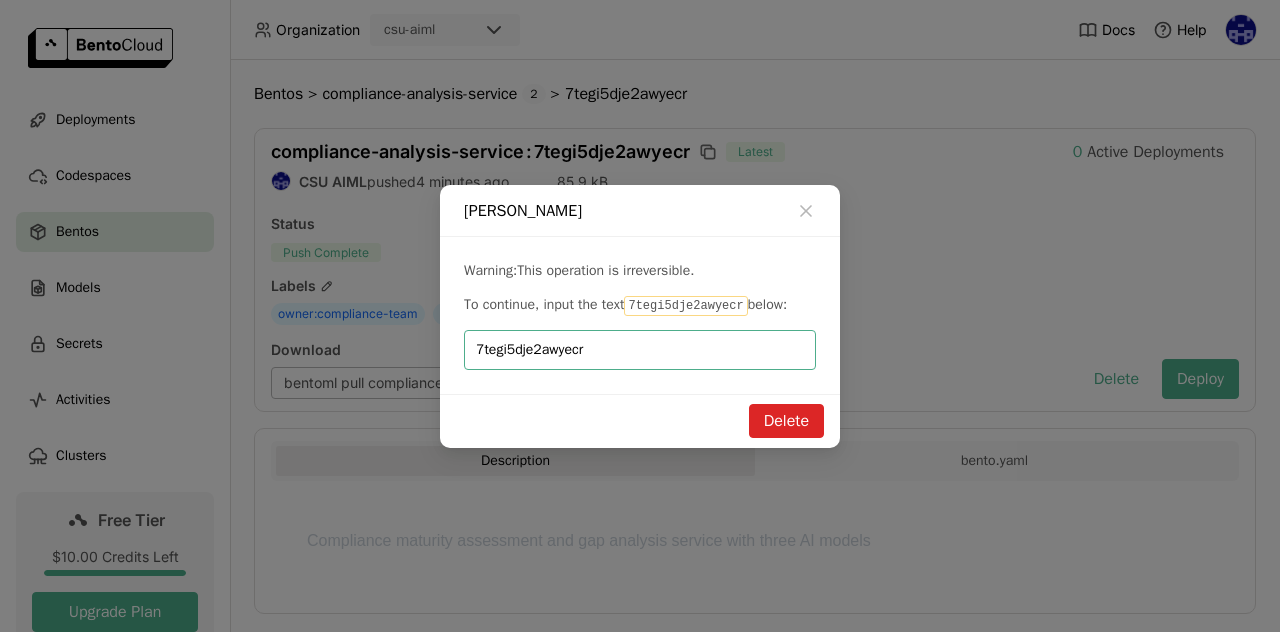 type on "7tegi5dje2awyecr" 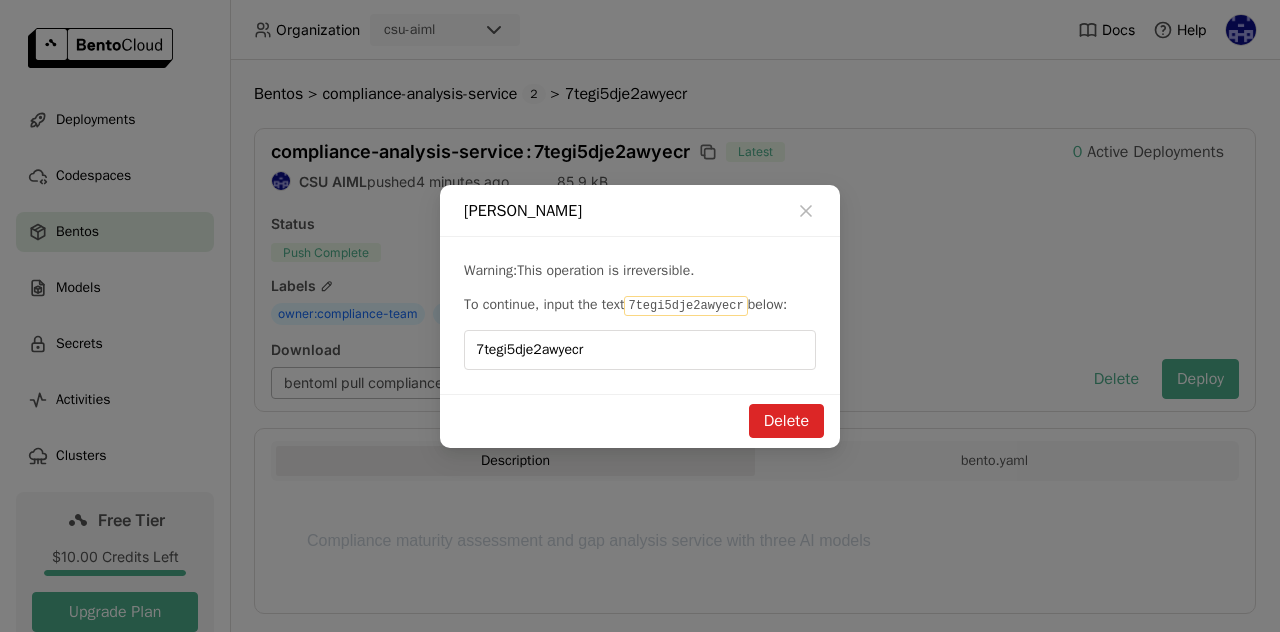 click on "Delete" at bounding box center (786, 421) 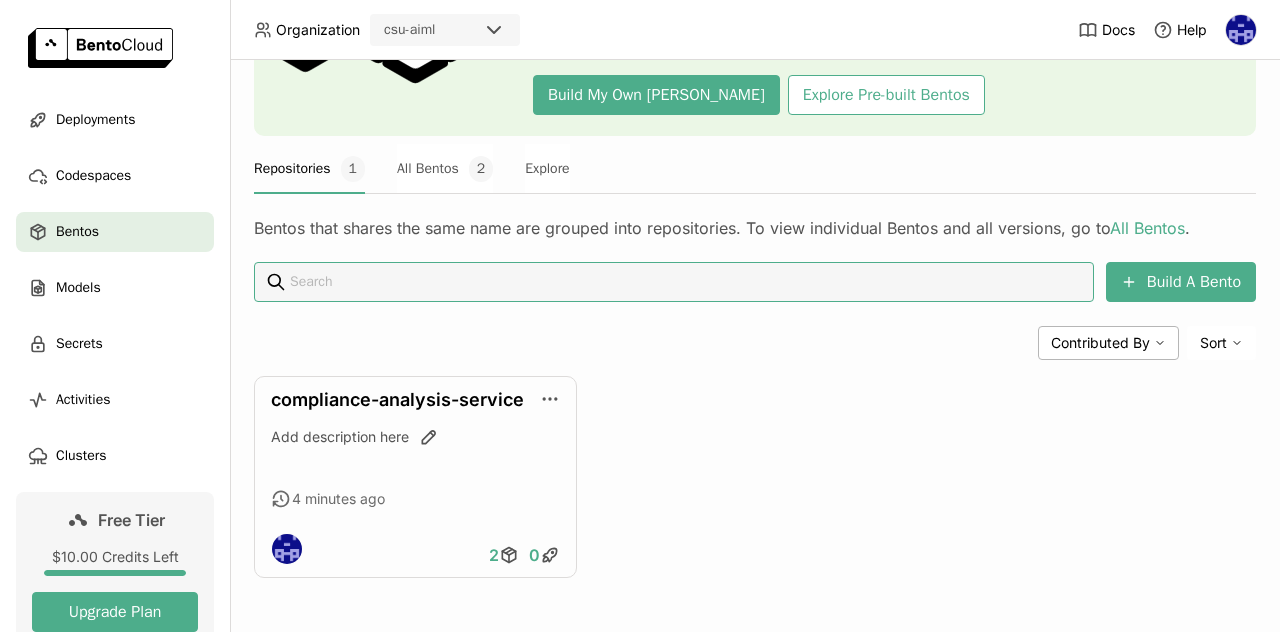 scroll, scrollTop: 213, scrollLeft: 0, axis: vertical 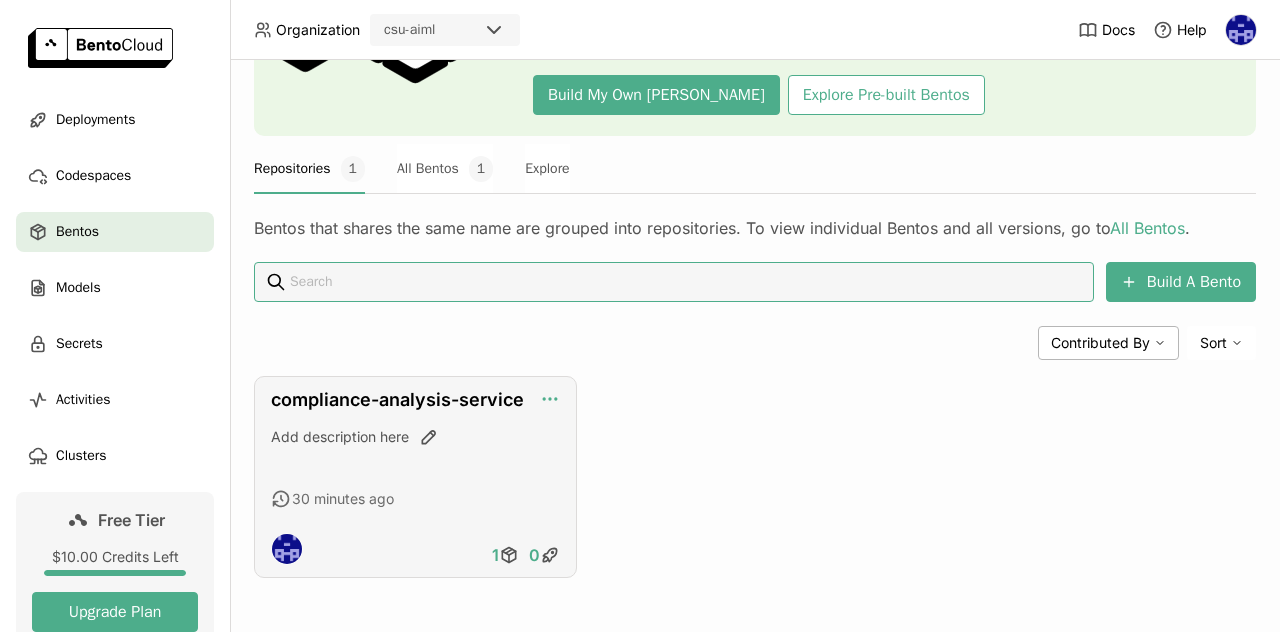 click 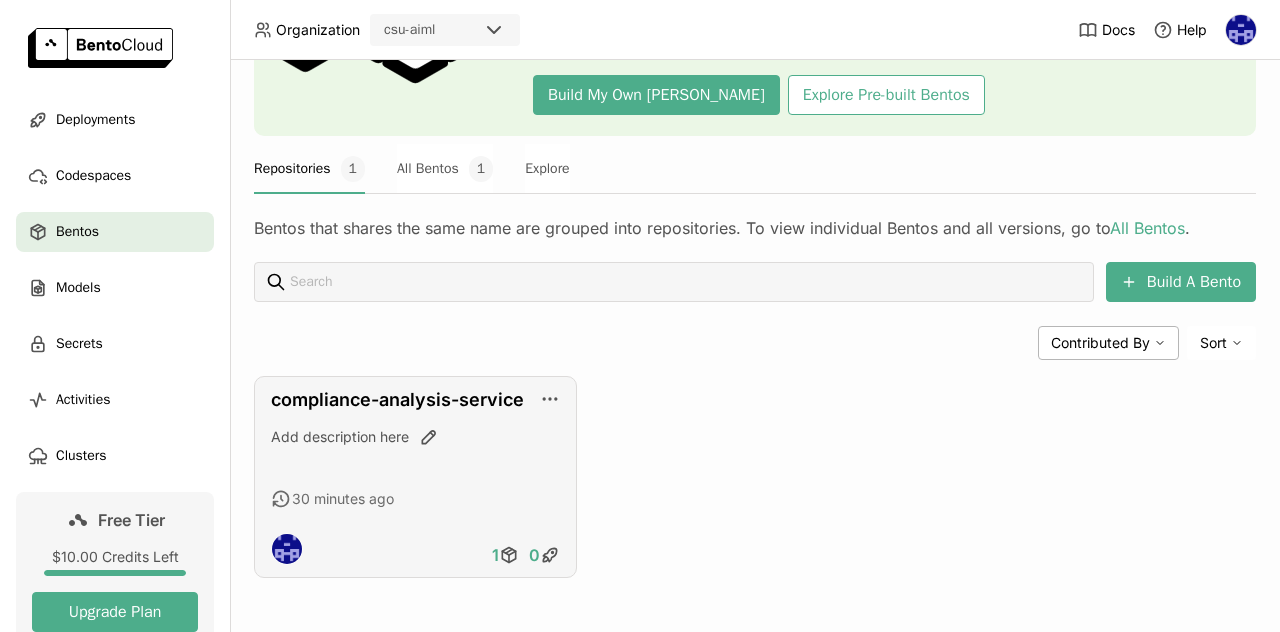 click on "compliance-analysis-service Add description here 30 minutes ago 1 0" at bounding box center [415, 477] 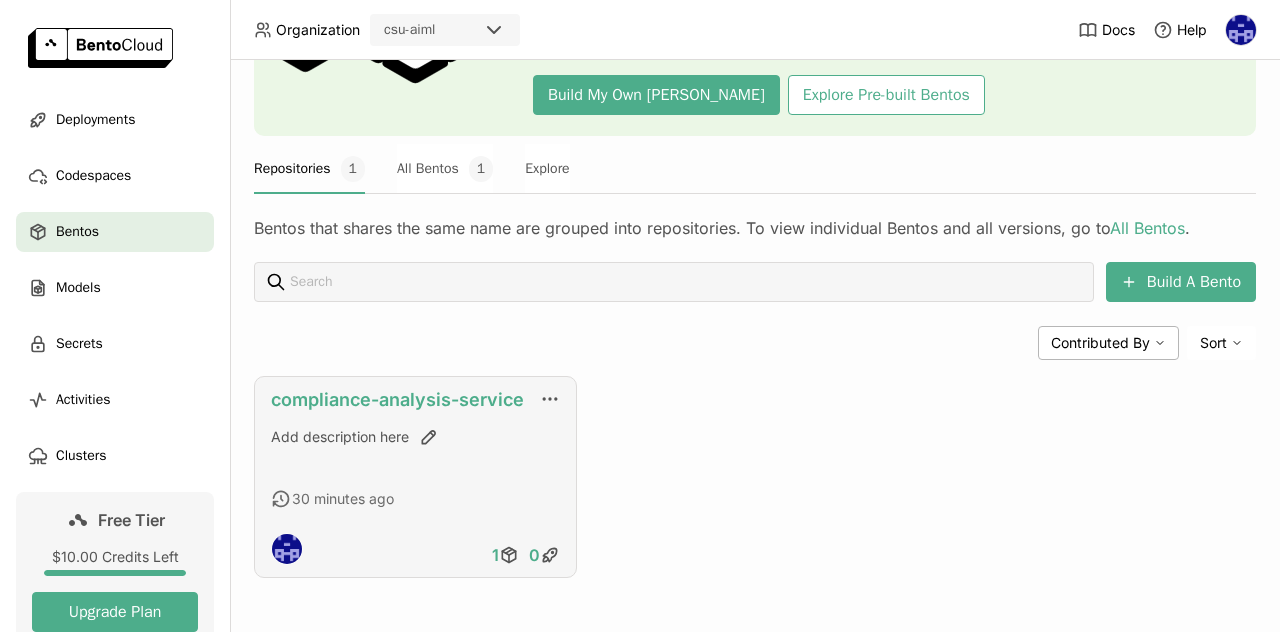 click on "compliance-analysis-service" at bounding box center [397, 399] 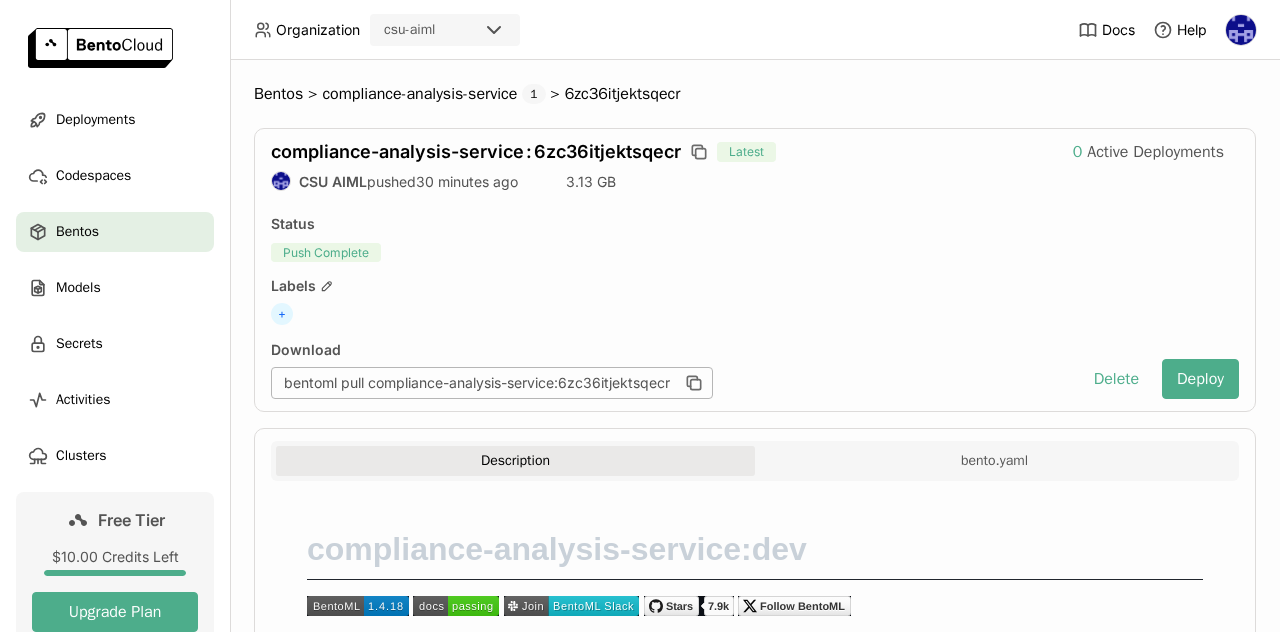 scroll, scrollTop: 100, scrollLeft: 0, axis: vertical 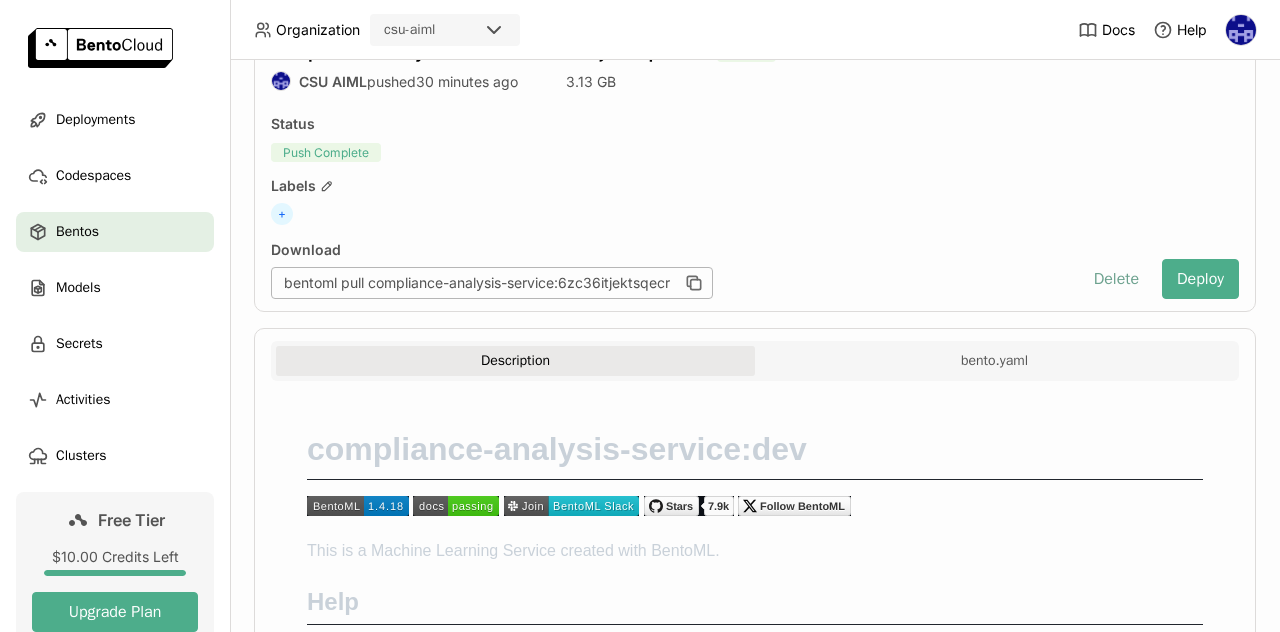 click on "Delete" at bounding box center (1116, 279) 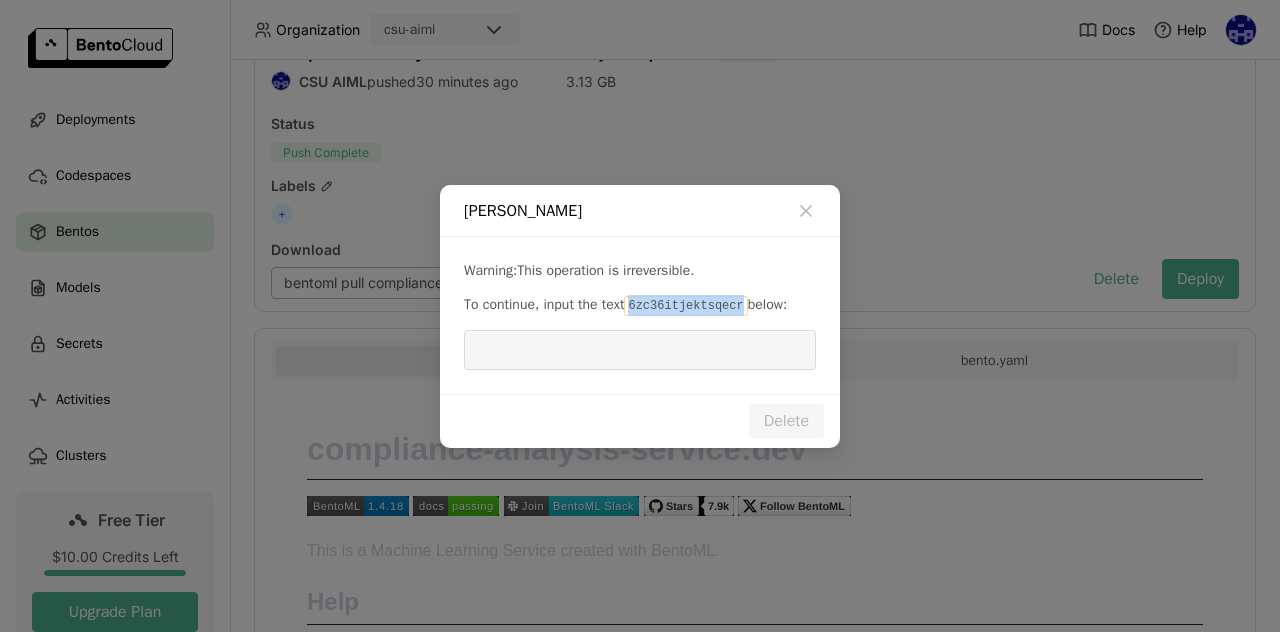 drag, startPoint x: 636, startPoint y: 310, endPoint x: 740, endPoint y: 309, distance: 104.00481 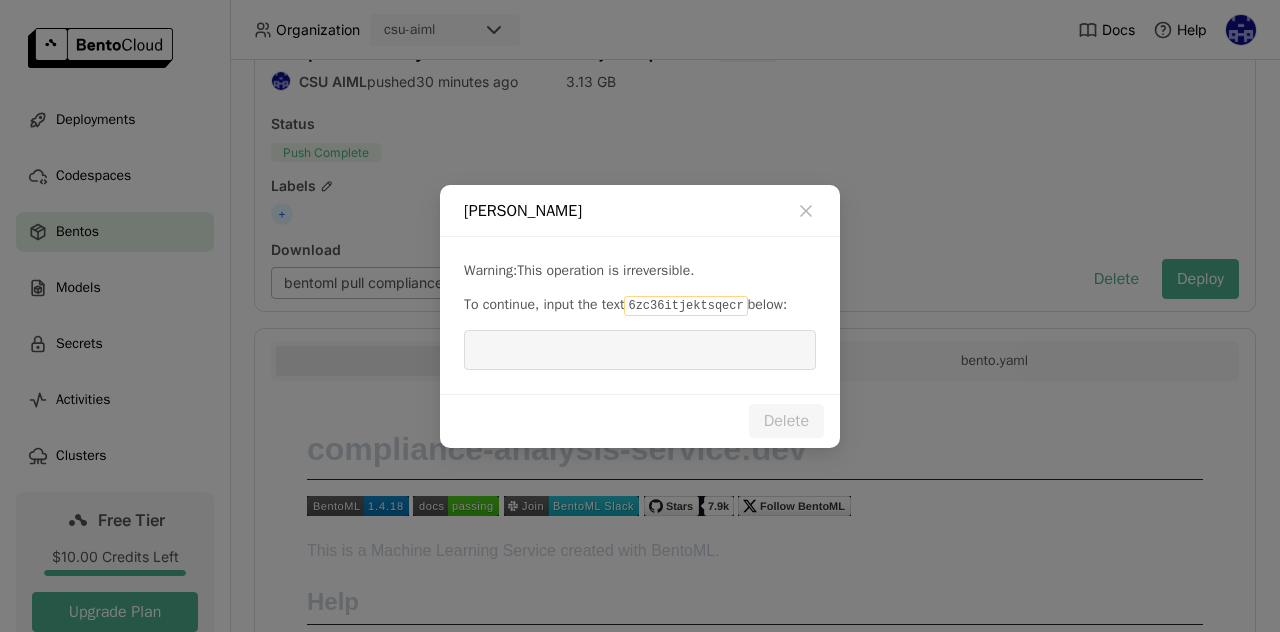 click at bounding box center (640, 350) 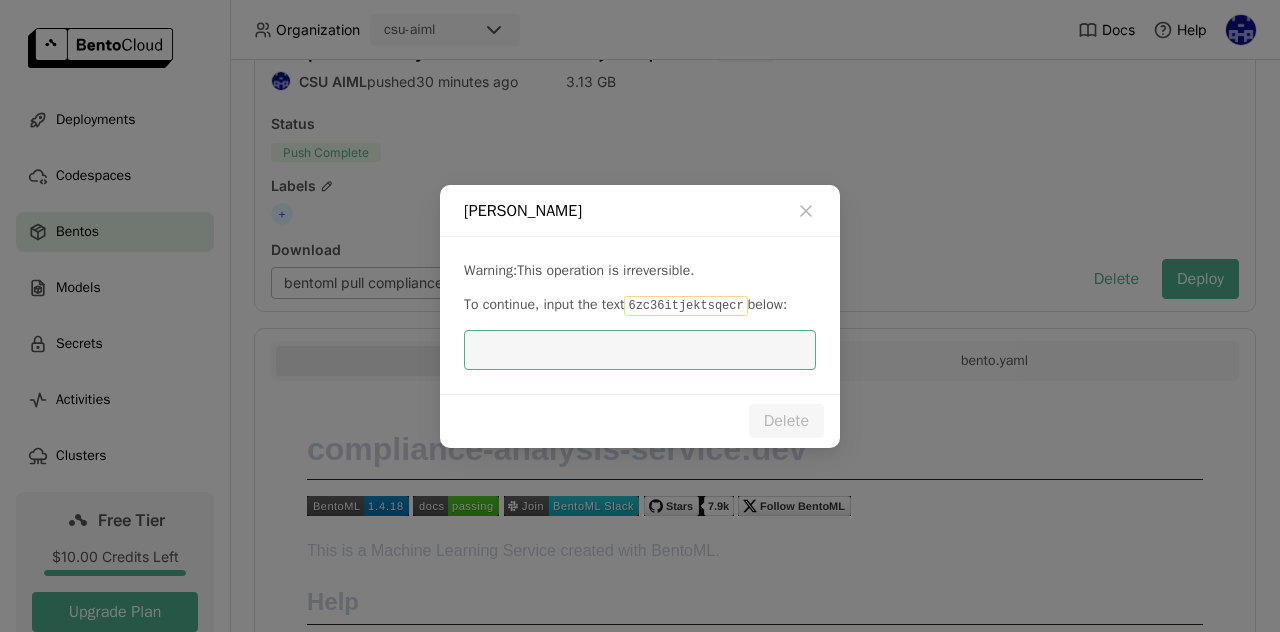 paste on "6zc36itjektsqecr" 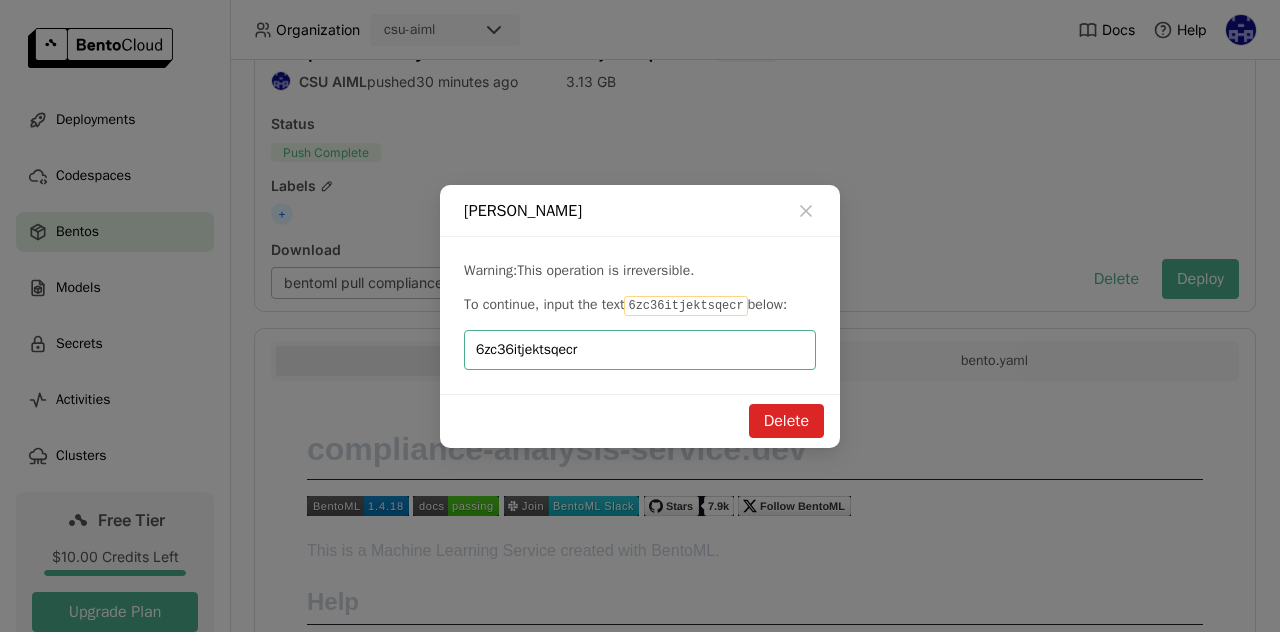 type on "6zc36itjektsqecr" 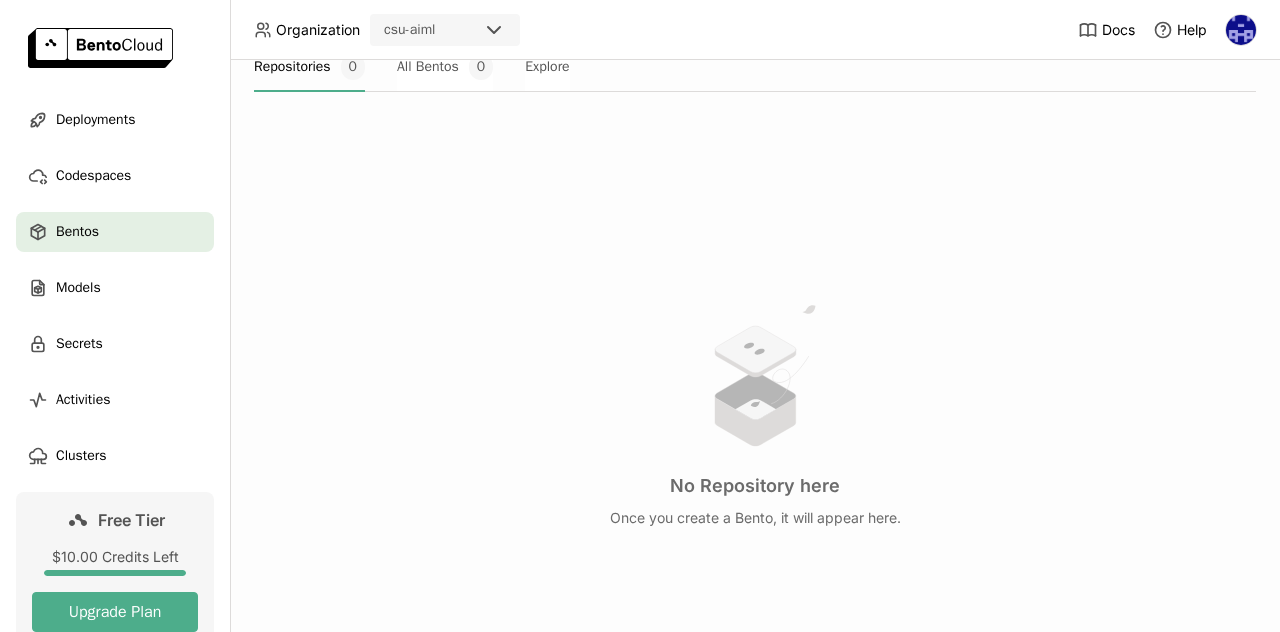 scroll, scrollTop: 426, scrollLeft: 0, axis: vertical 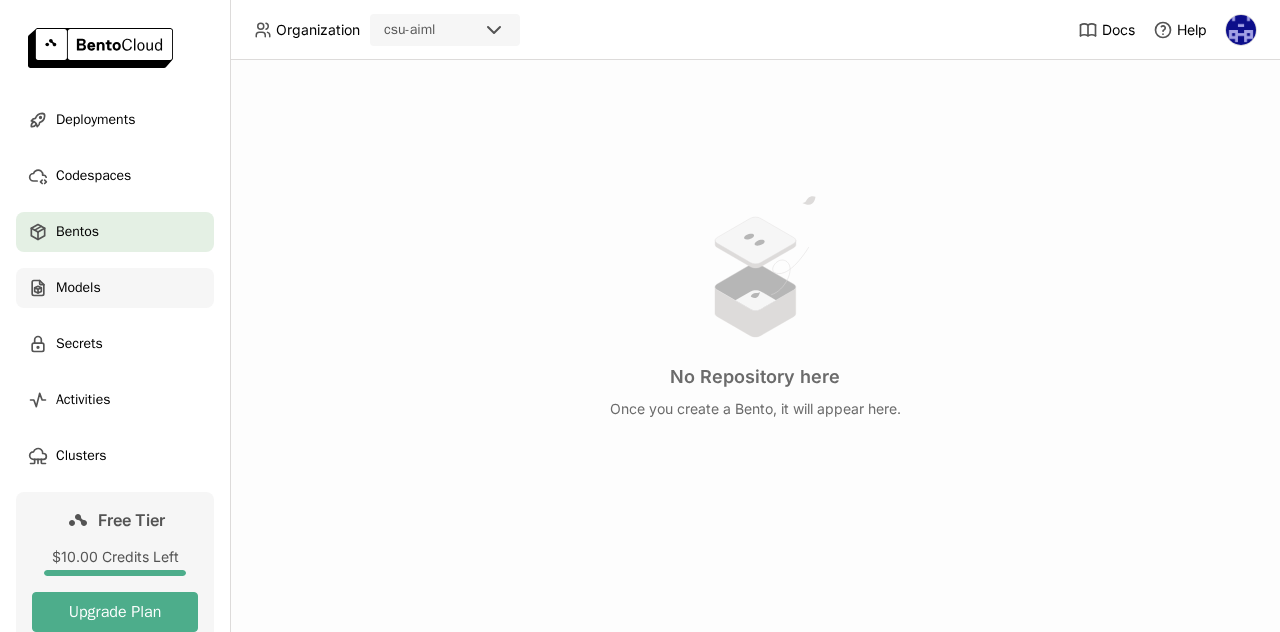 click on "Models" at bounding box center (78, 288) 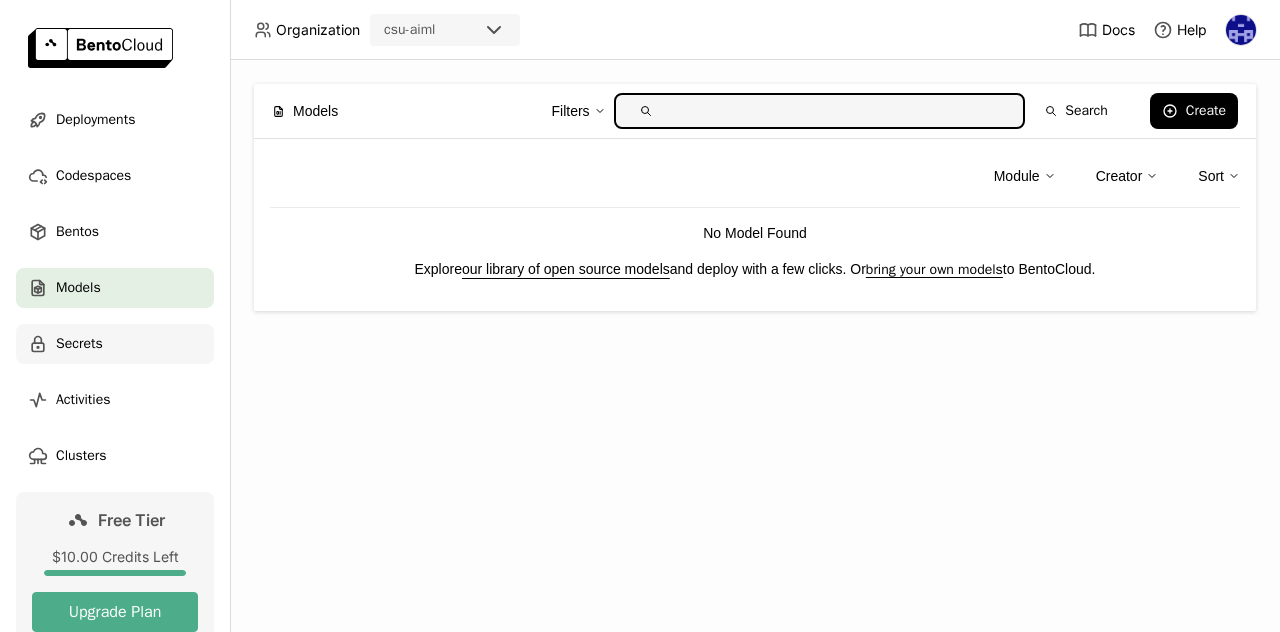 click on "Secrets" at bounding box center (79, 344) 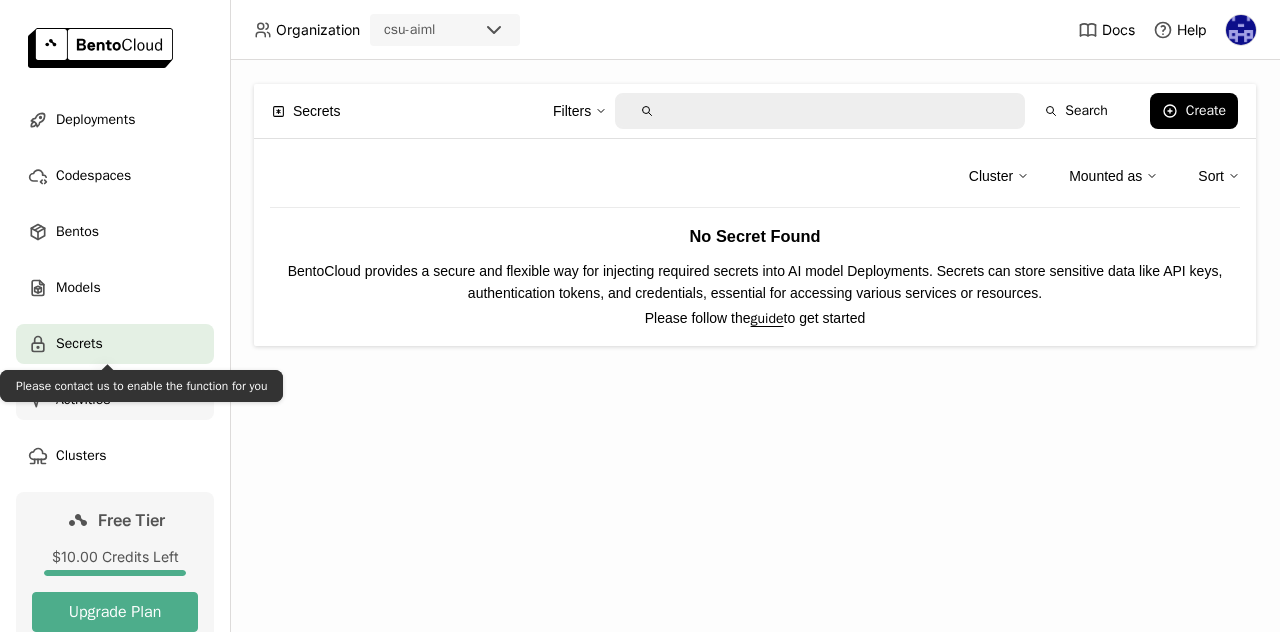 click on "Activities" at bounding box center [83, 400] 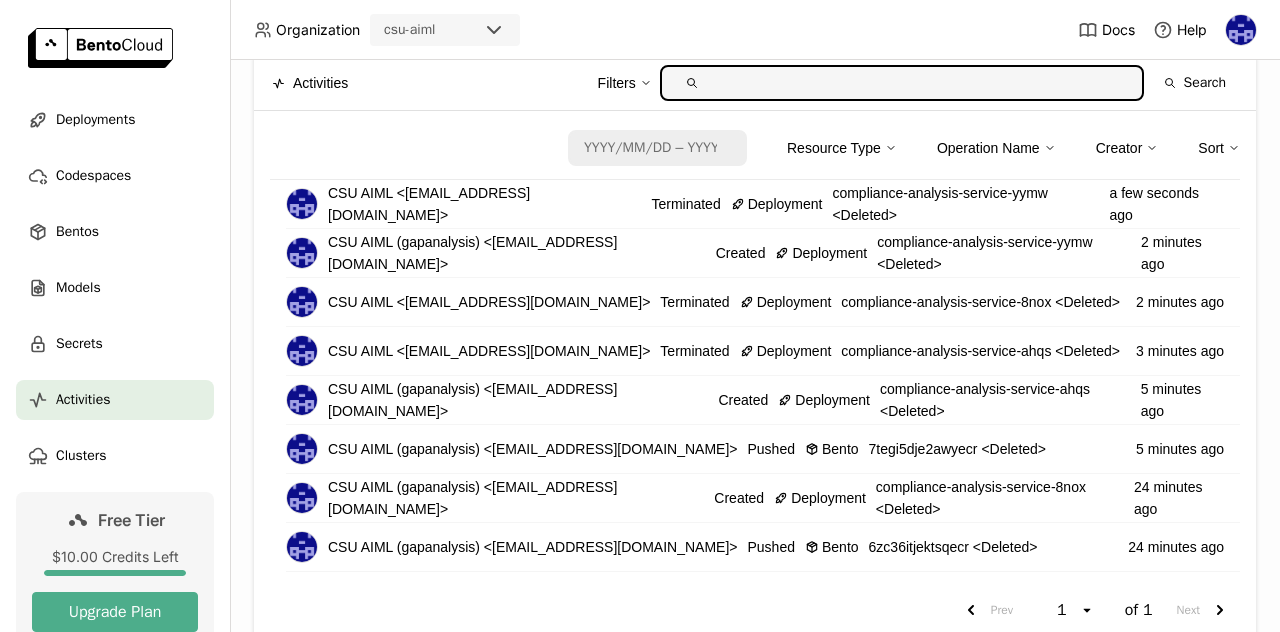 scroll, scrollTop: 0, scrollLeft: 0, axis: both 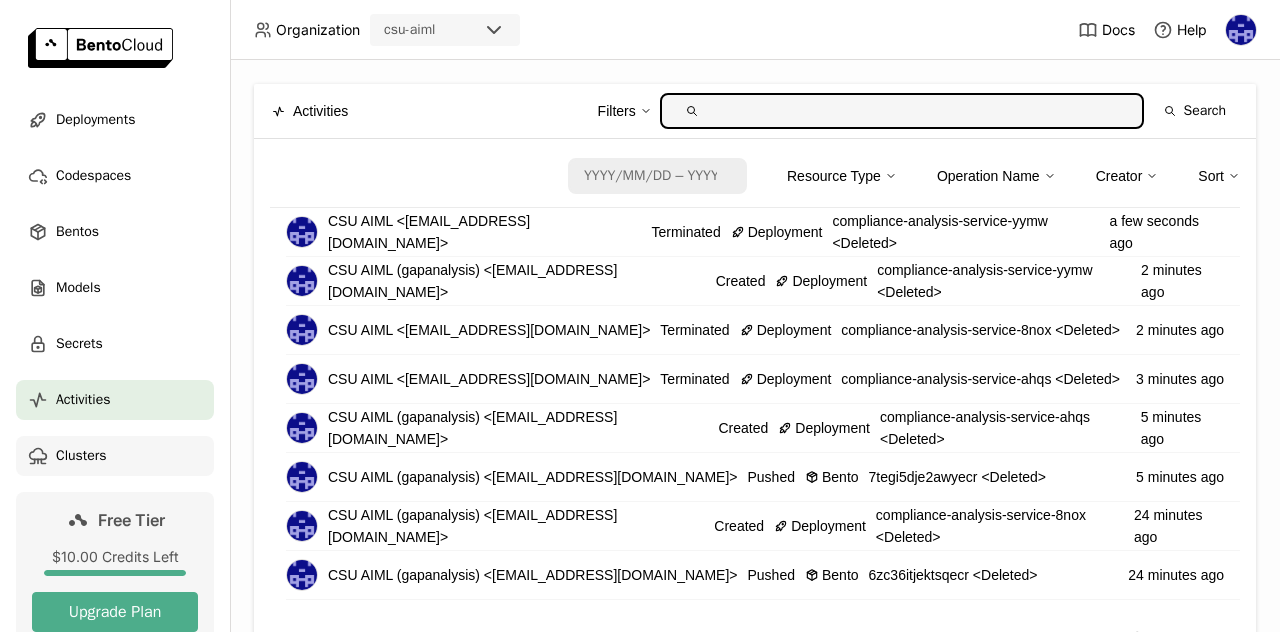 click on "Clusters" at bounding box center (81, 456) 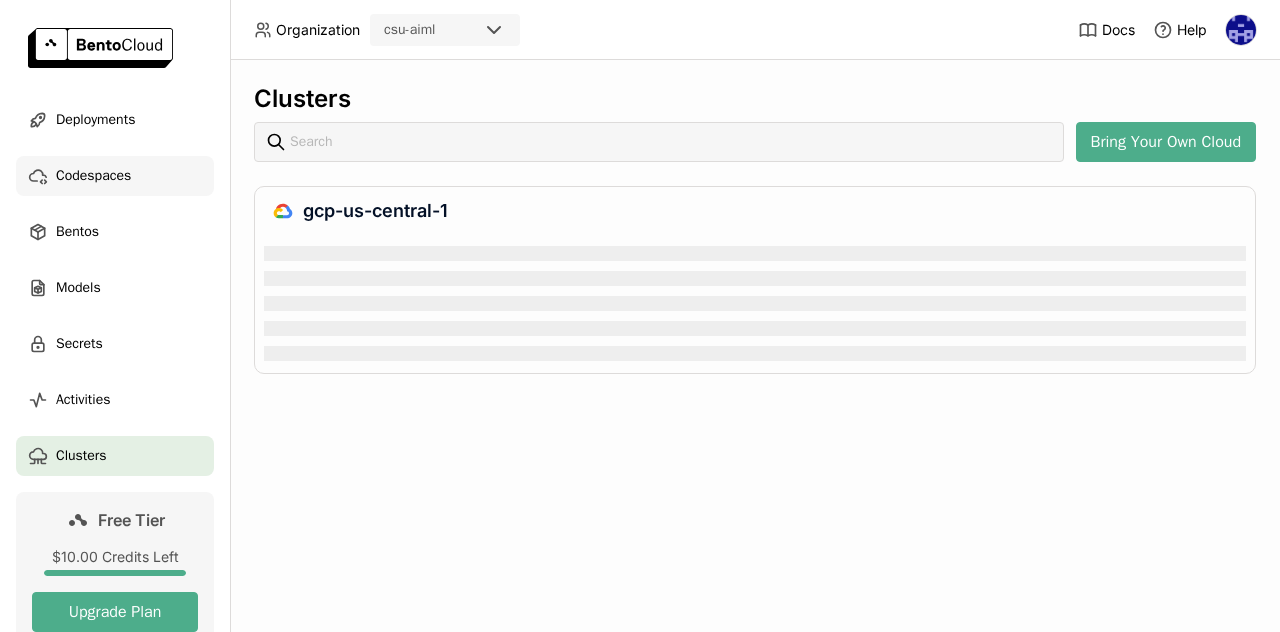 click on "Codespaces" at bounding box center (93, 176) 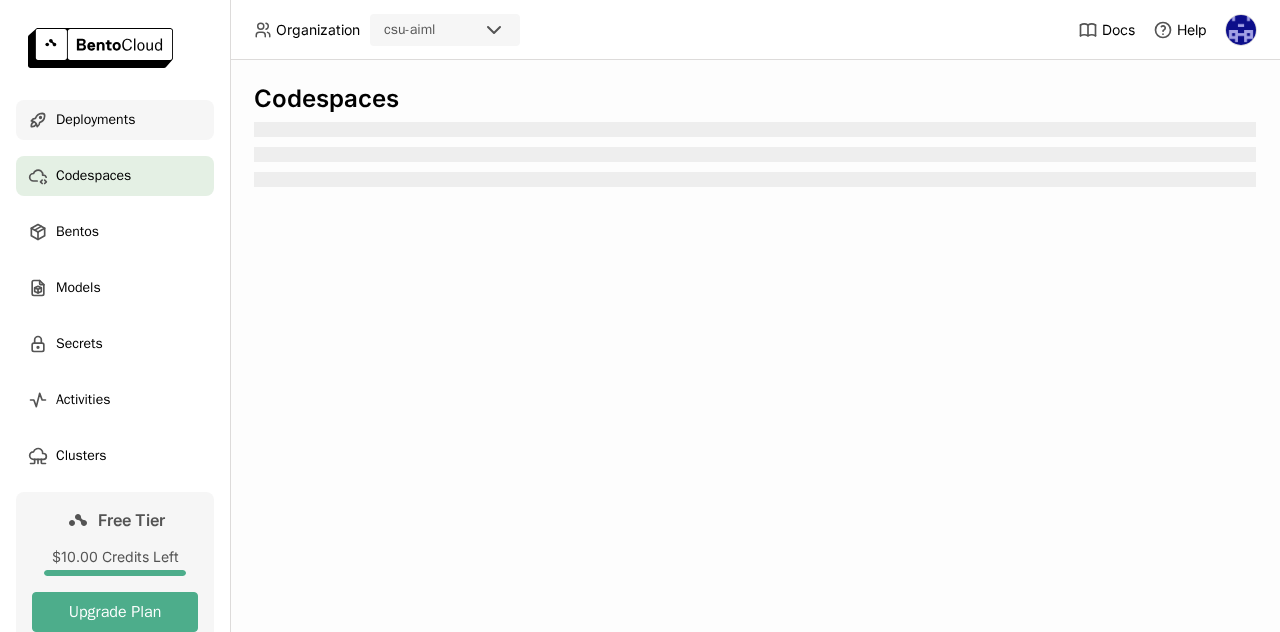 click on "Deployments" at bounding box center [95, 120] 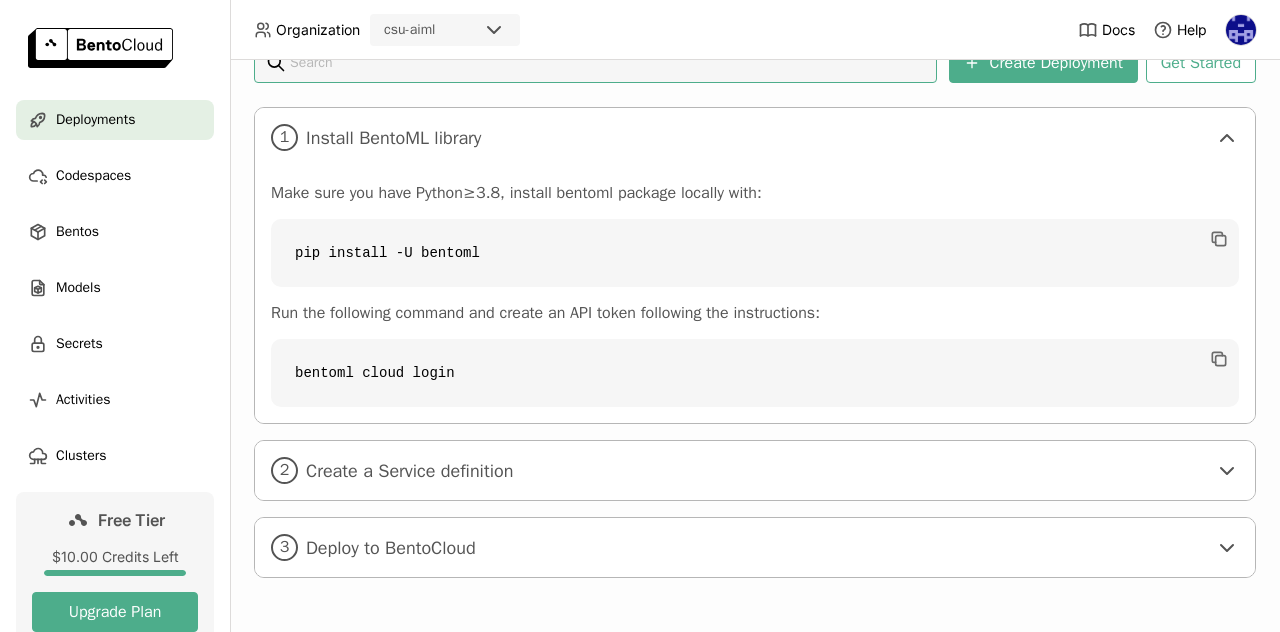 scroll, scrollTop: 330, scrollLeft: 0, axis: vertical 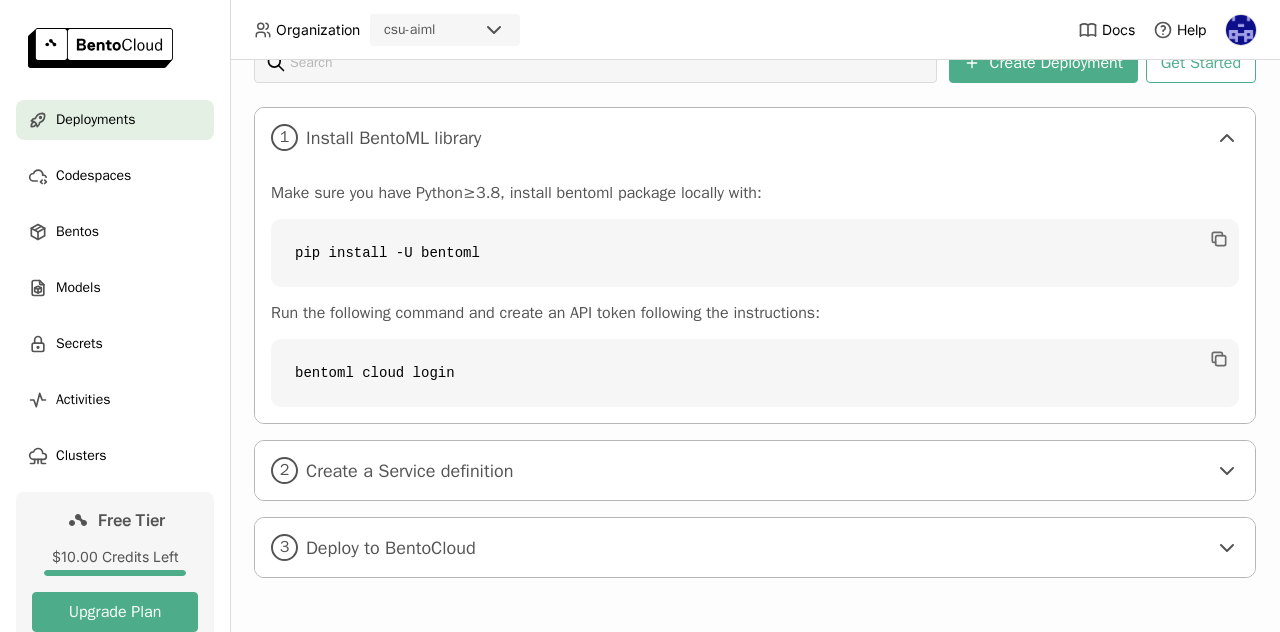 click on "Deployments" at bounding box center (95, 120) 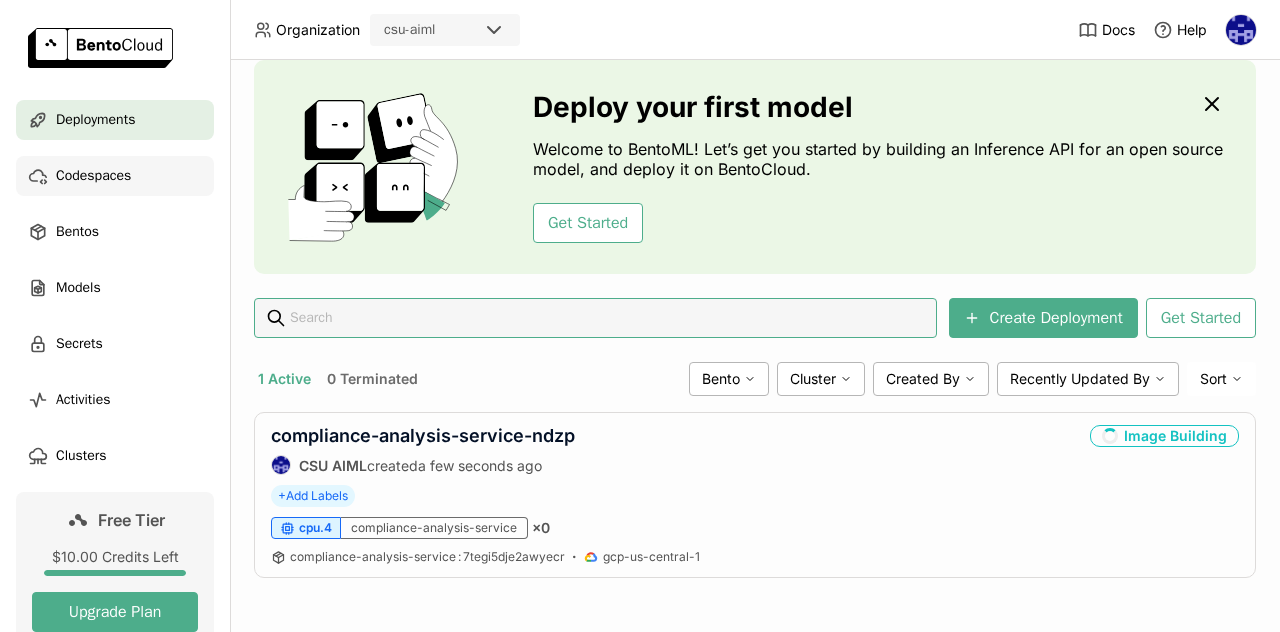 scroll, scrollTop: 74, scrollLeft: 0, axis: vertical 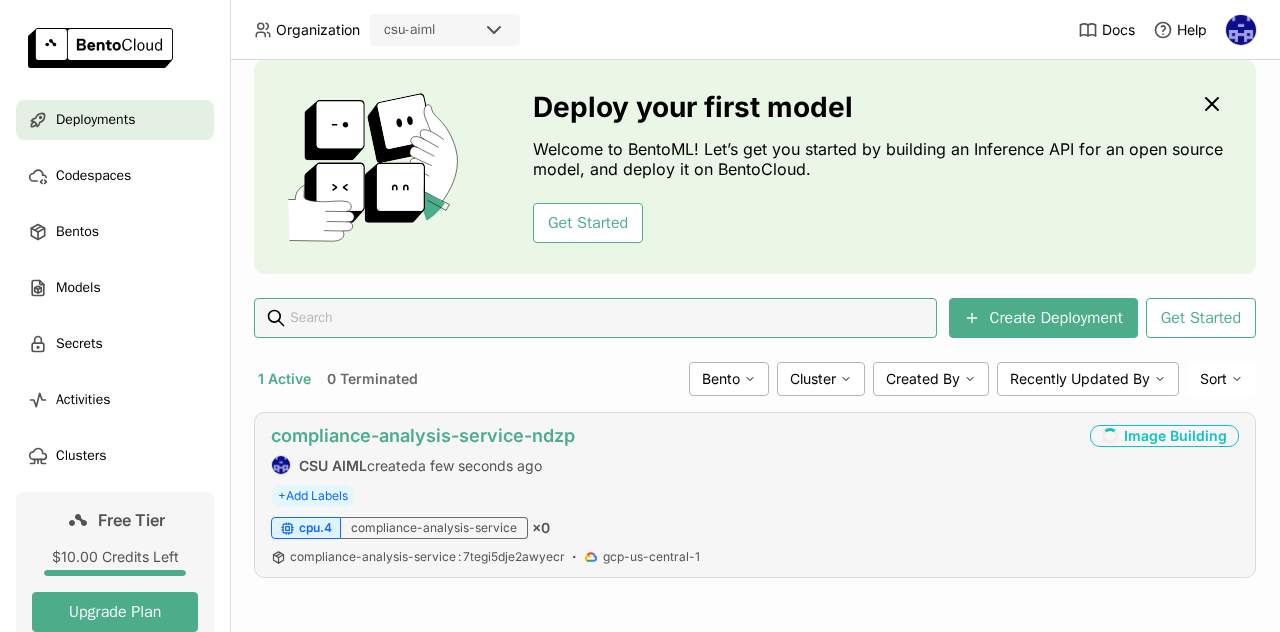 click on "compliance-analysis-service-ndzp" at bounding box center (423, 435) 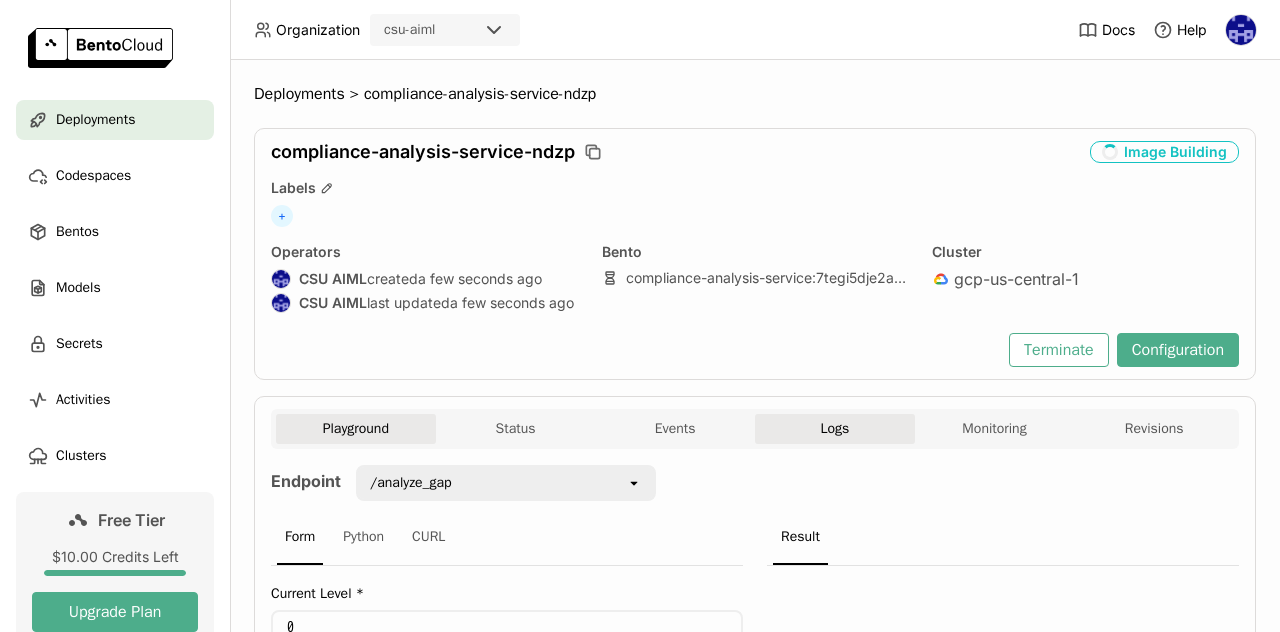 click on "Logs" at bounding box center (835, 429) 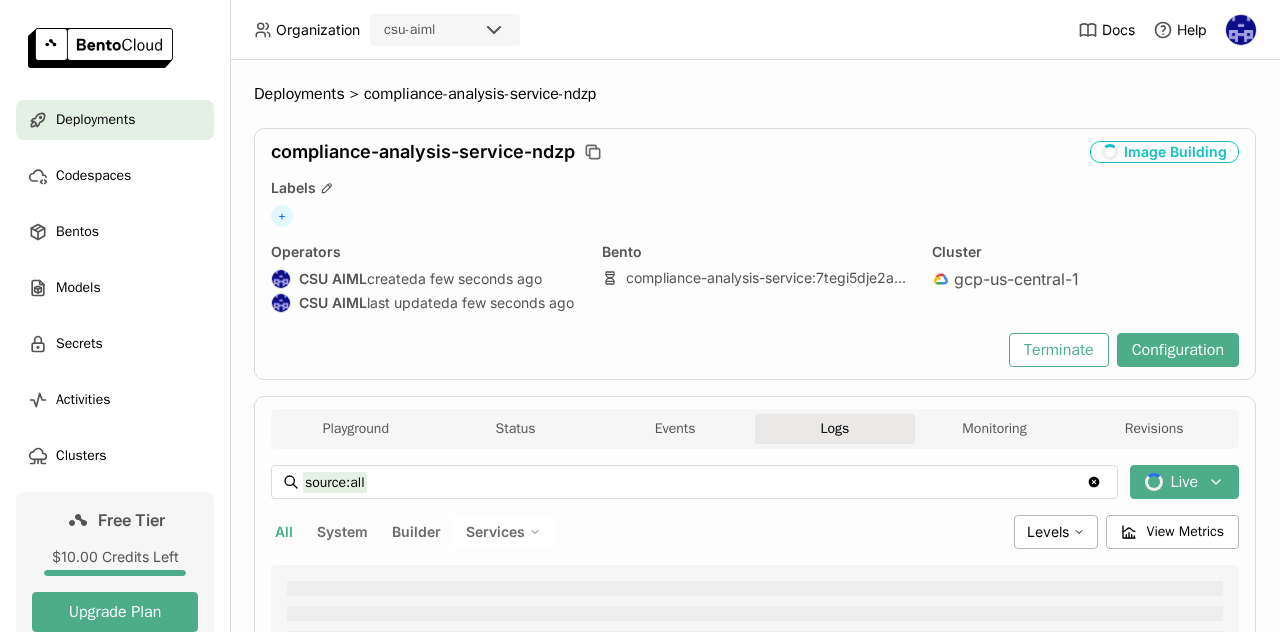 scroll, scrollTop: 300, scrollLeft: 0, axis: vertical 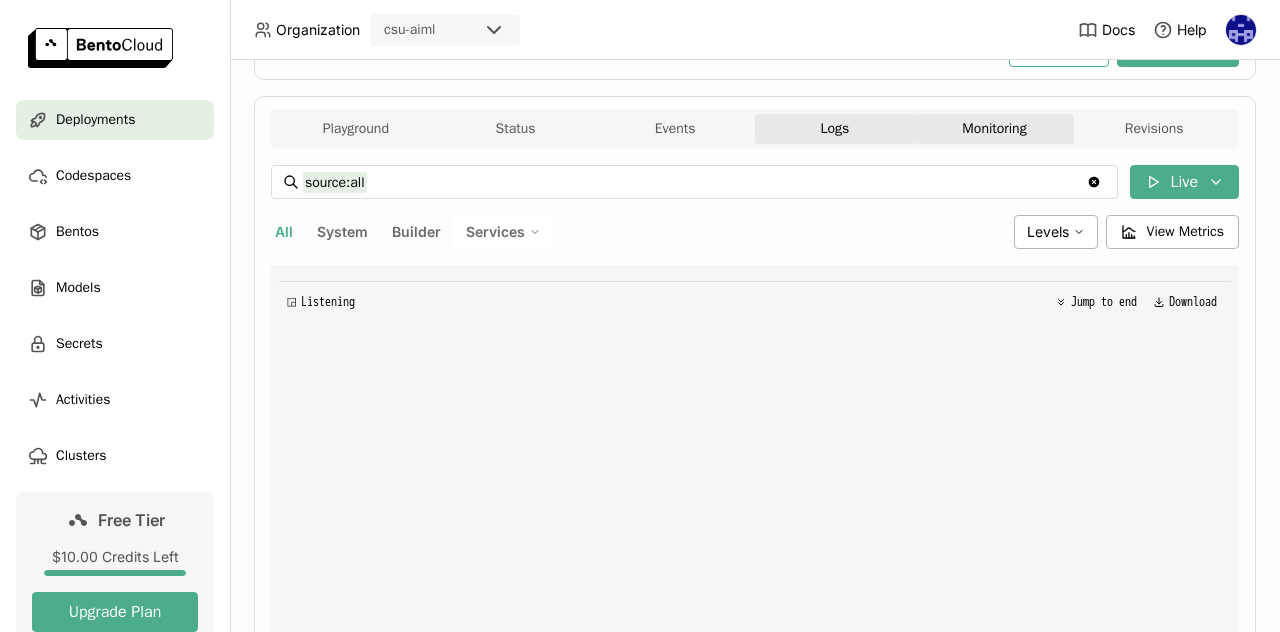 click on "Monitoring" at bounding box center [995, 129] 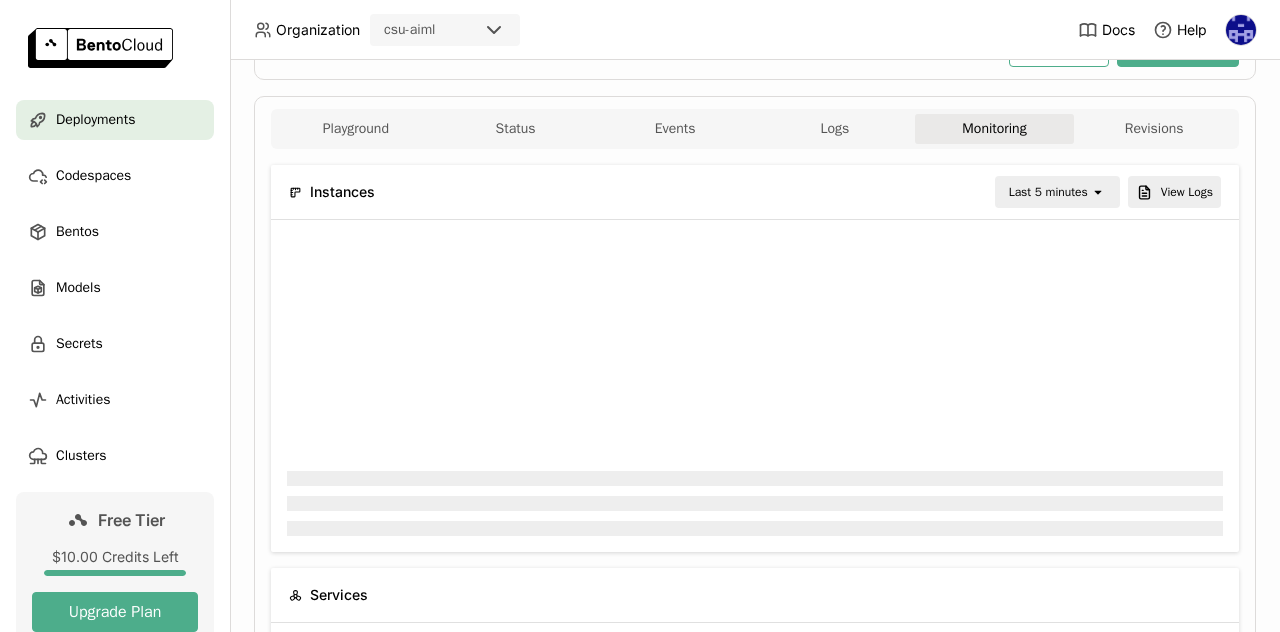 scroll, scrollTop: 0, scrollLeft: 0, axis: both 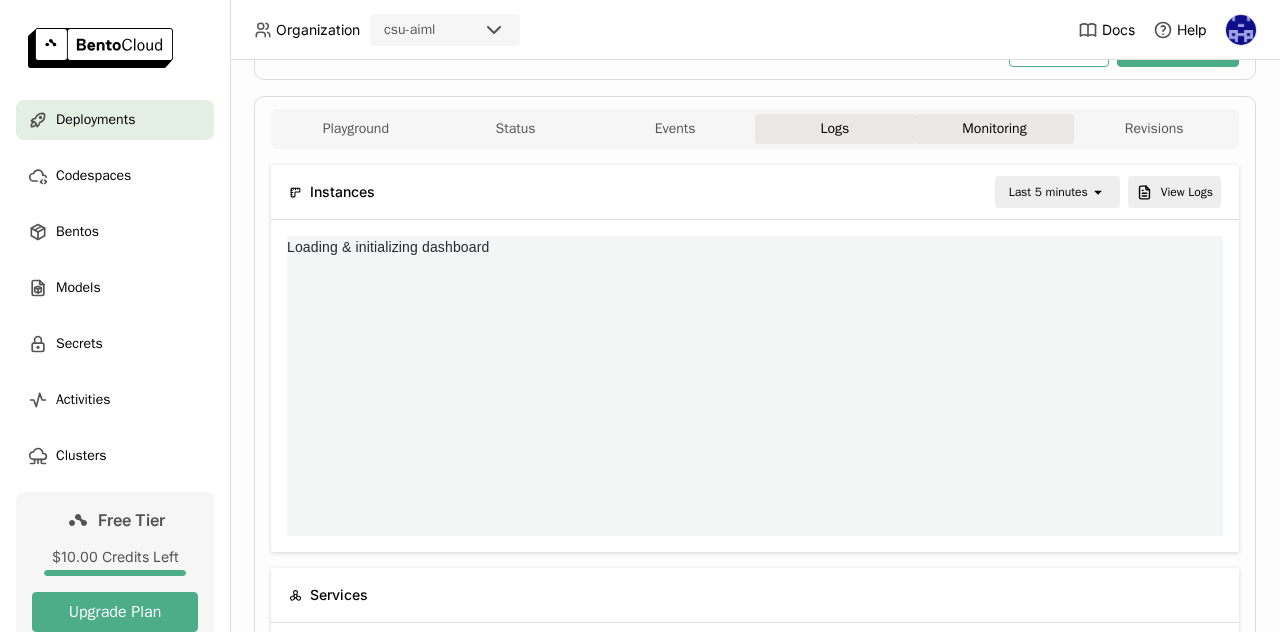 click on "Logs" at bounding box center (835, 129) 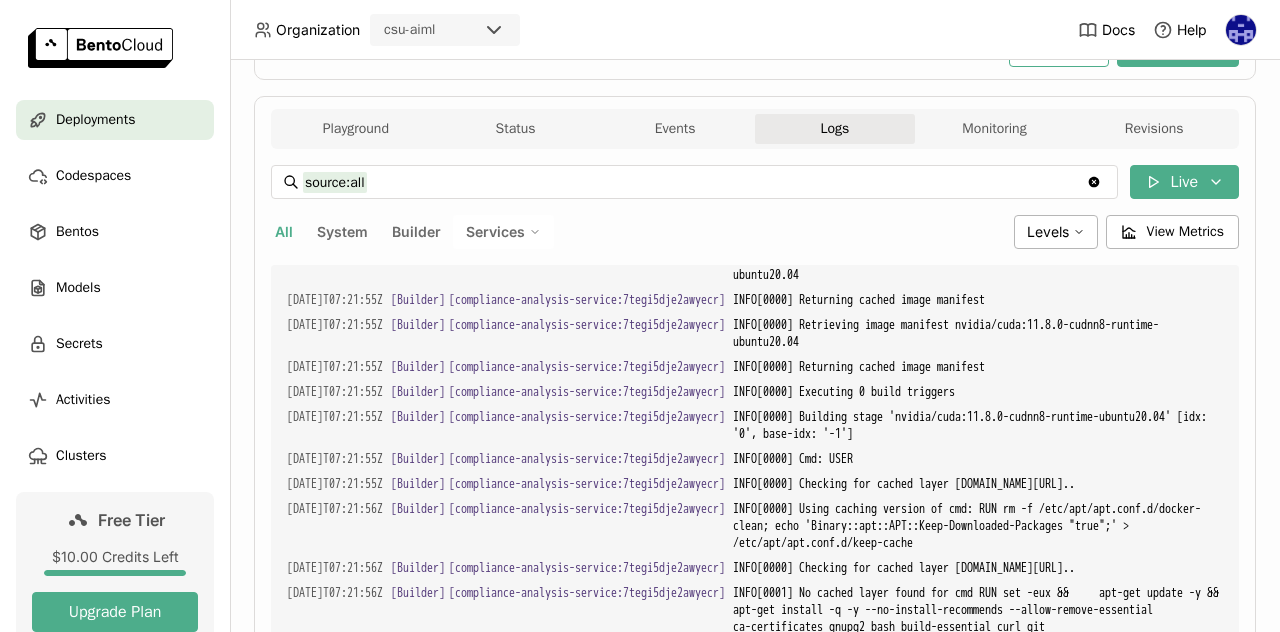 scroll, scrollTop: 4386, scrollLeft: 0, axis: vertical 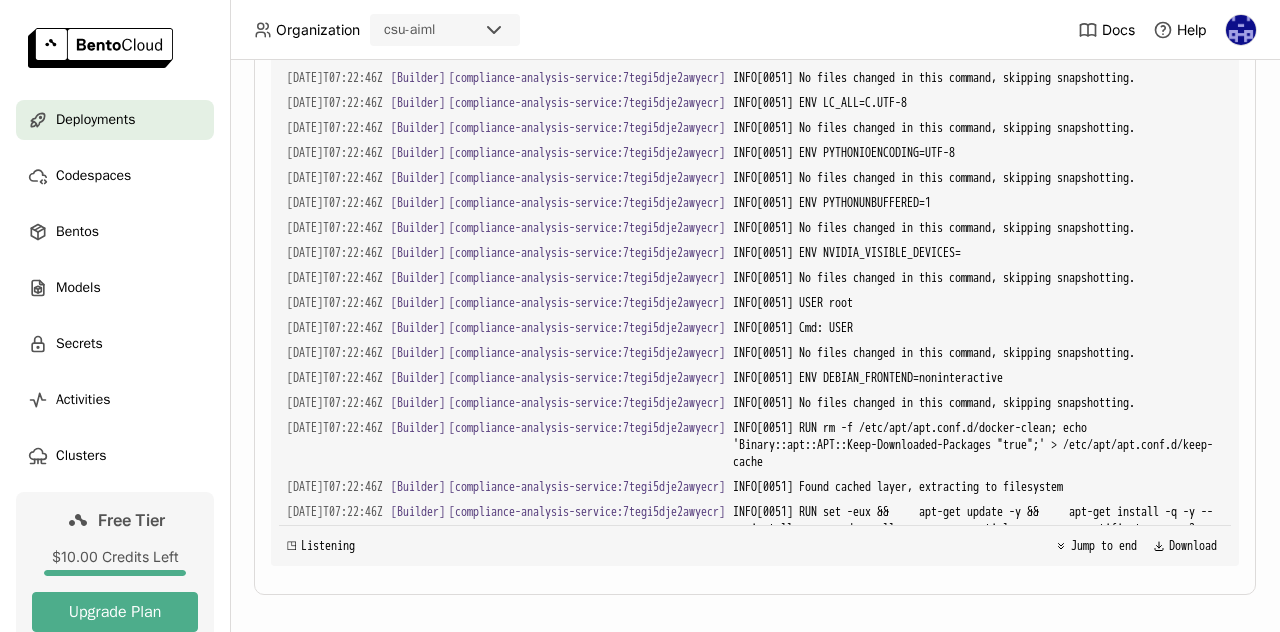 type 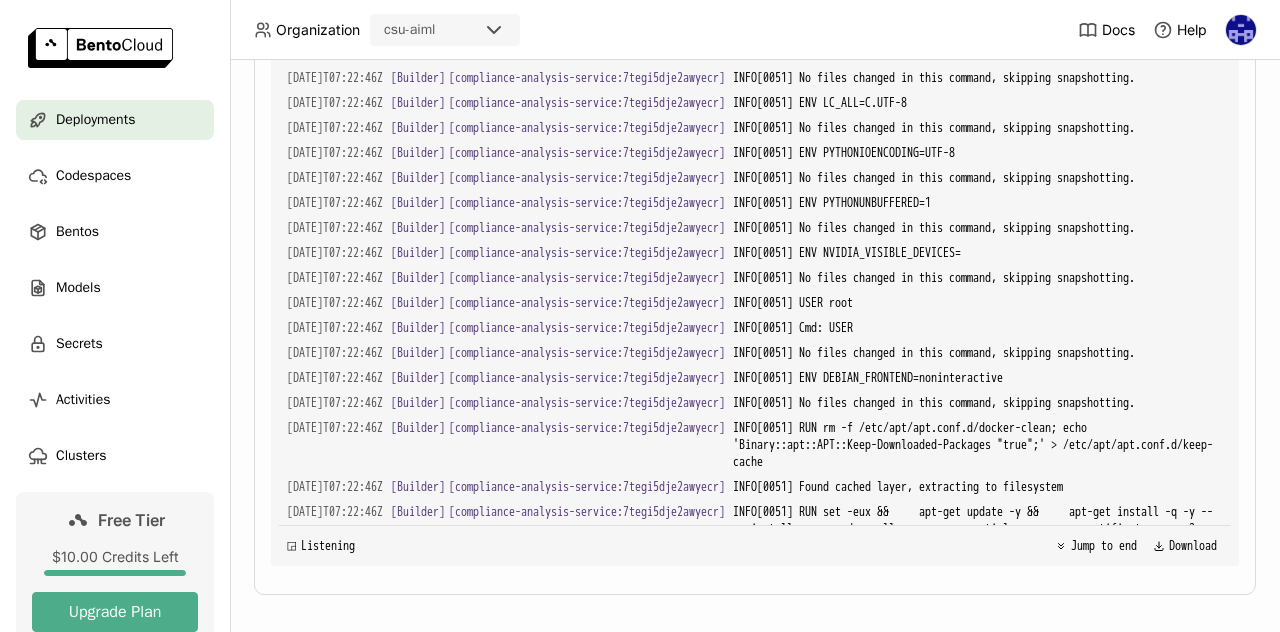 scroll, scrollTop: 601, scrollLeft: 0, axis: vertical 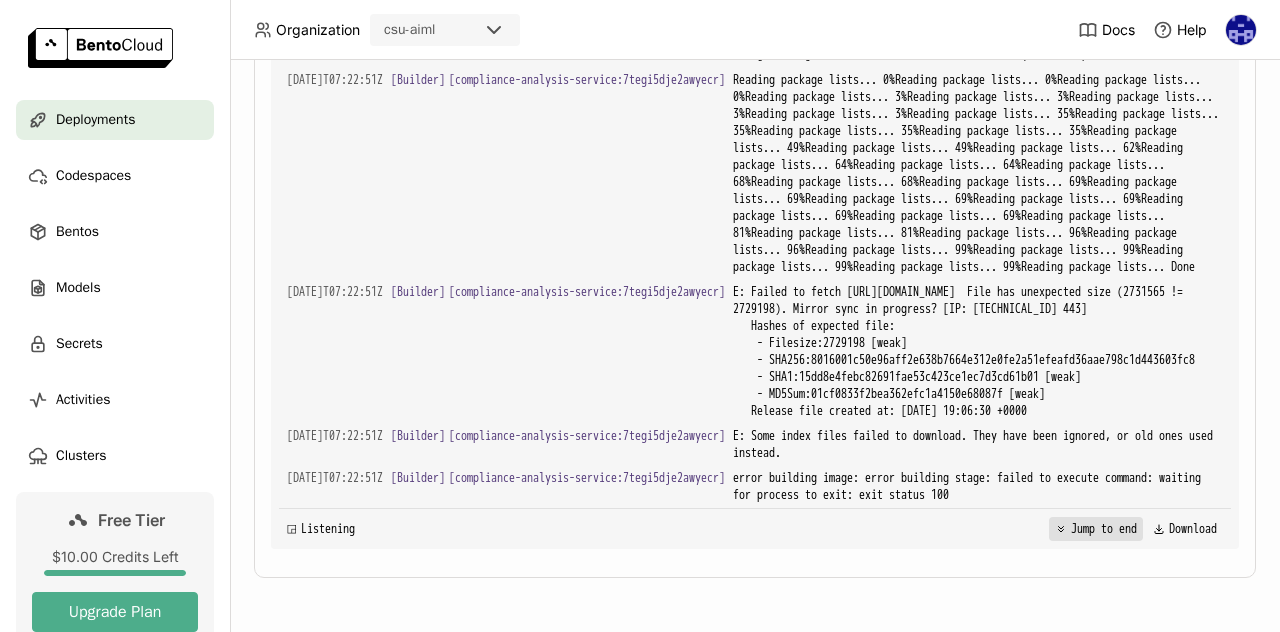 click on "Jump to end" at bounding box center (1096, 529) 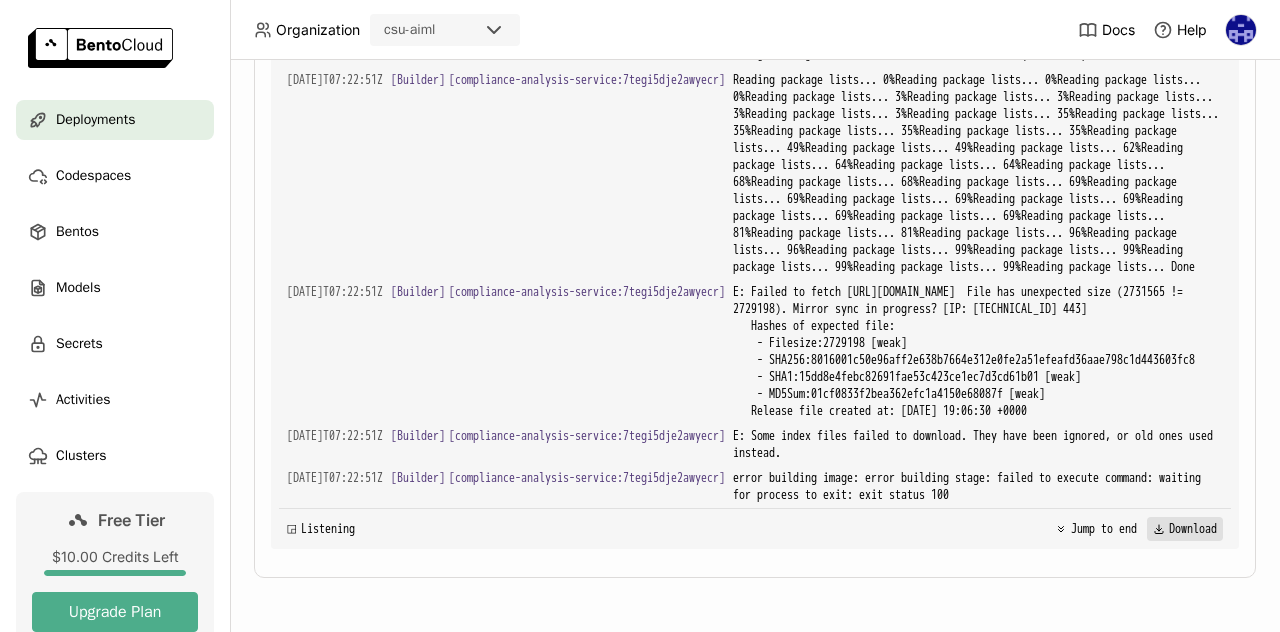 click on "Download" at bounding box center [1185, 529] 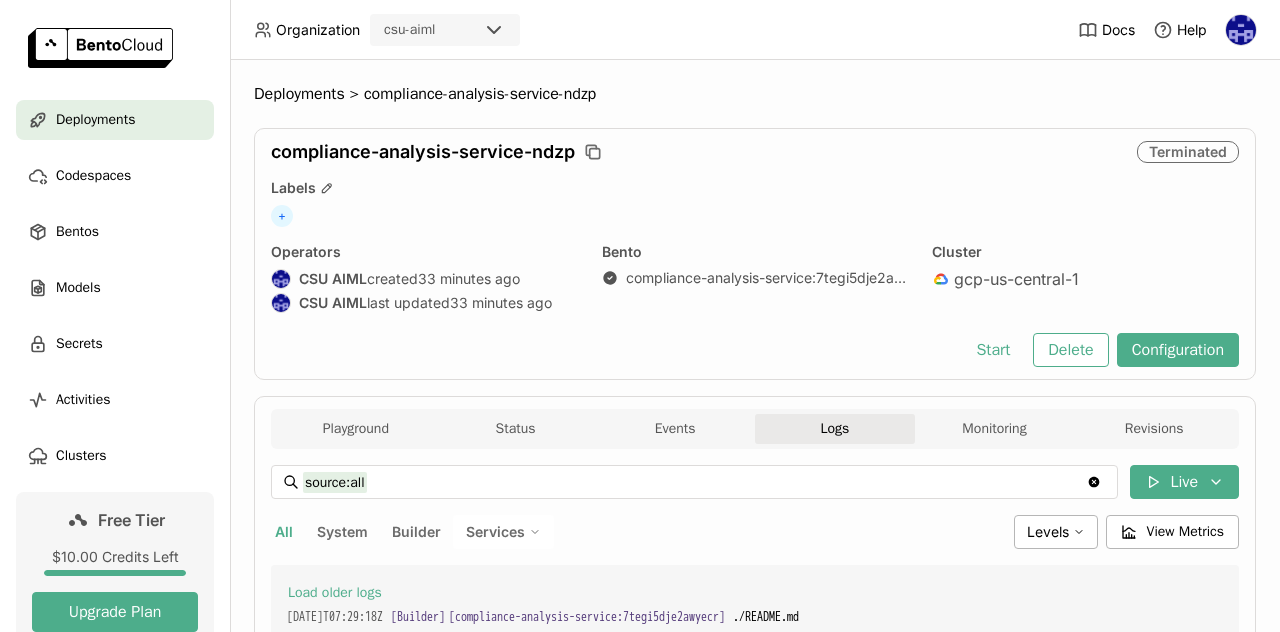 scroll, scrollTop: 0, scrollLeft: 0, axis: both 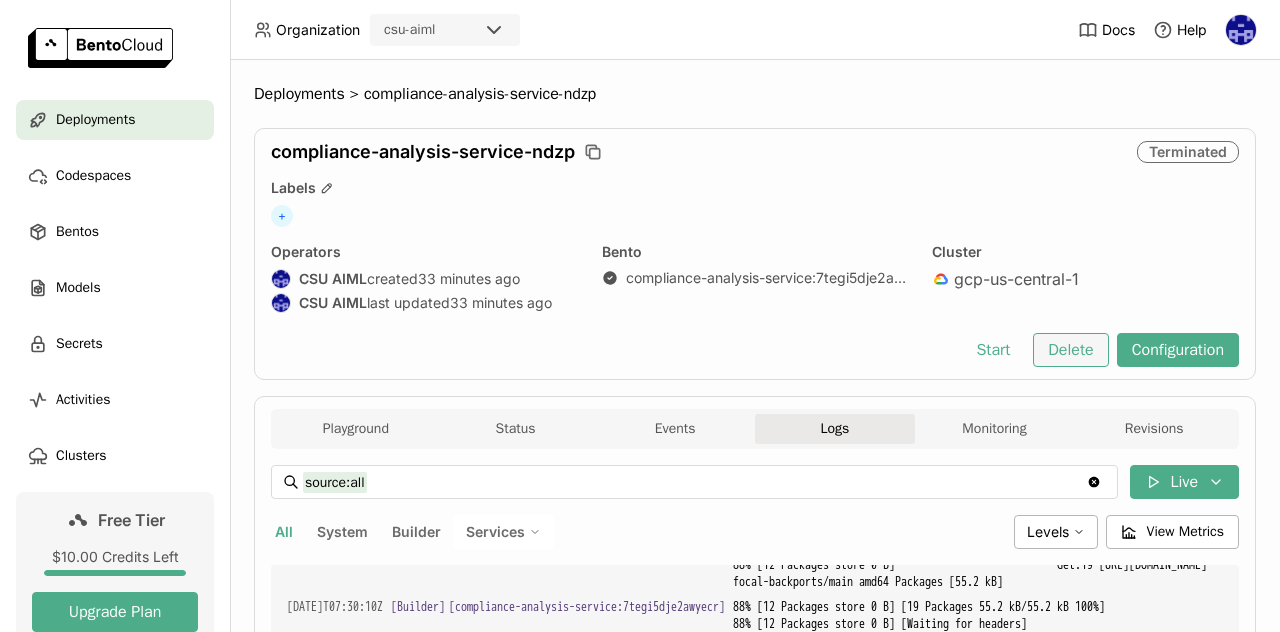 click on "Delete" at bounding box center (1070, 350) 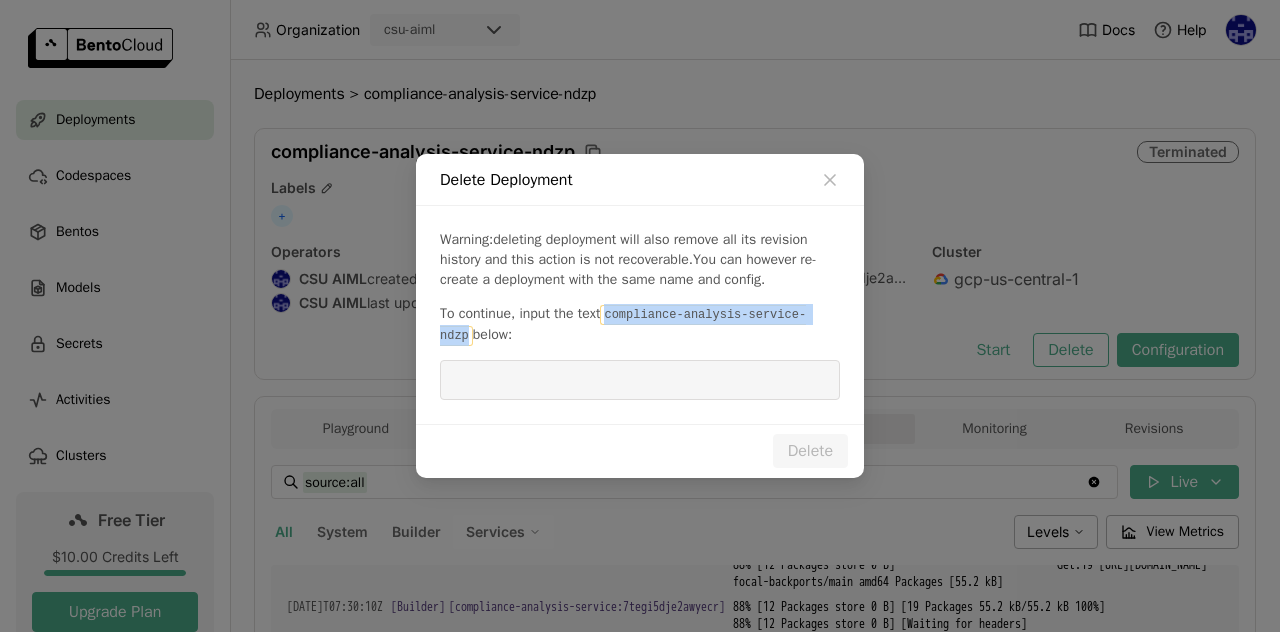 drag, startPoint x: 610, startPoint y: 323, endPoint x: 822, endPoint y: 332, distance: 212.19095 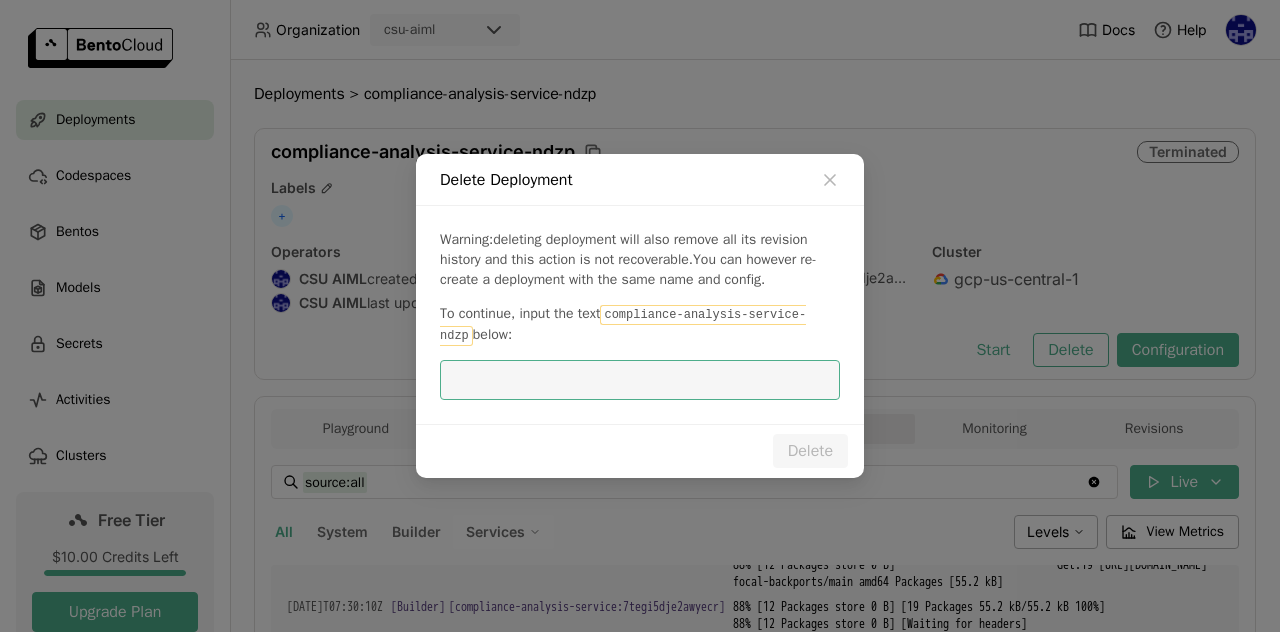 click at bounding box center [640, 380] 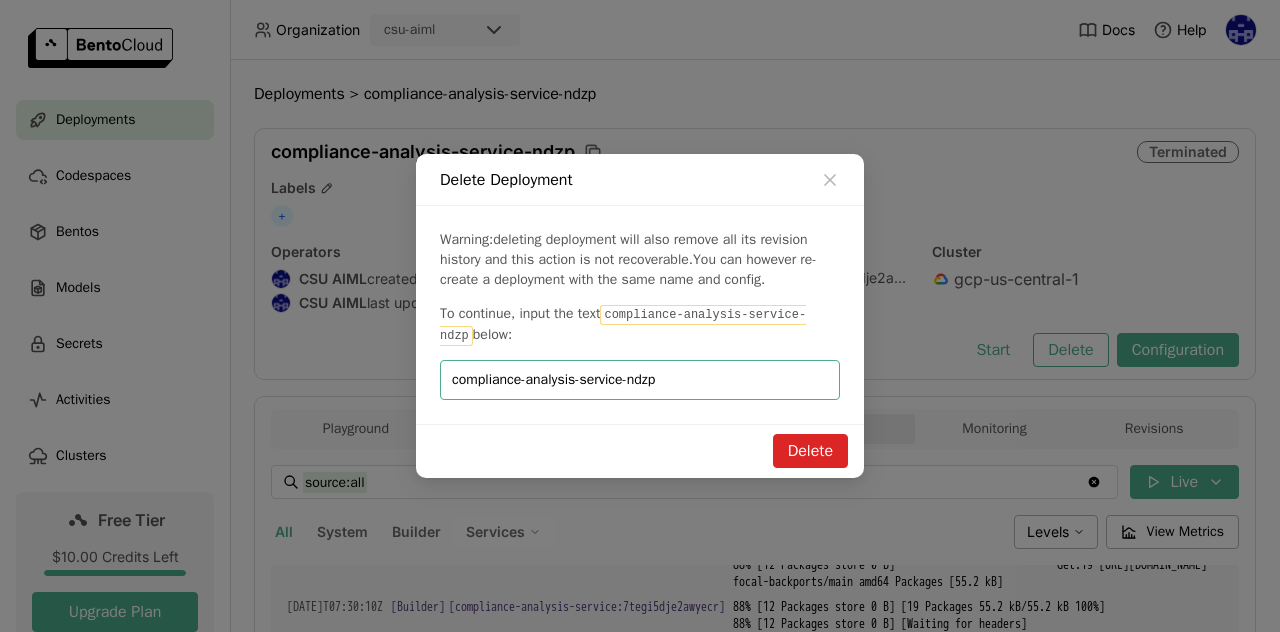 type on "compliance-analysis-service-ndzp" 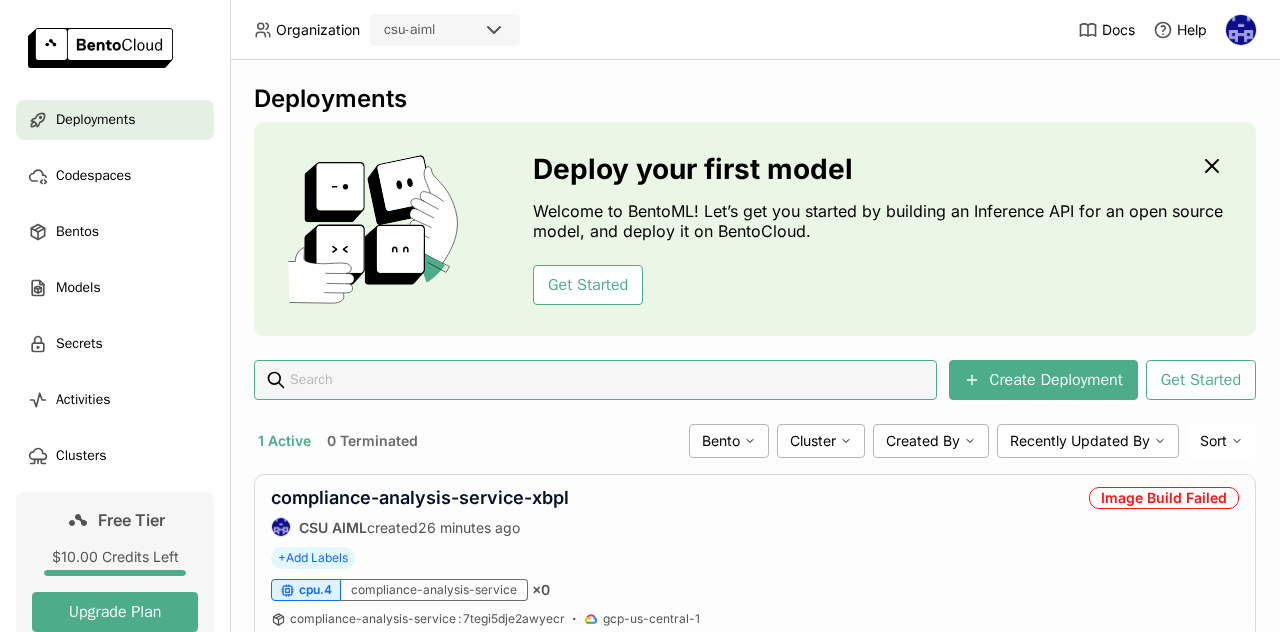 scroll, scrollTop: 74, scrollLeft: 0, axis: vertical 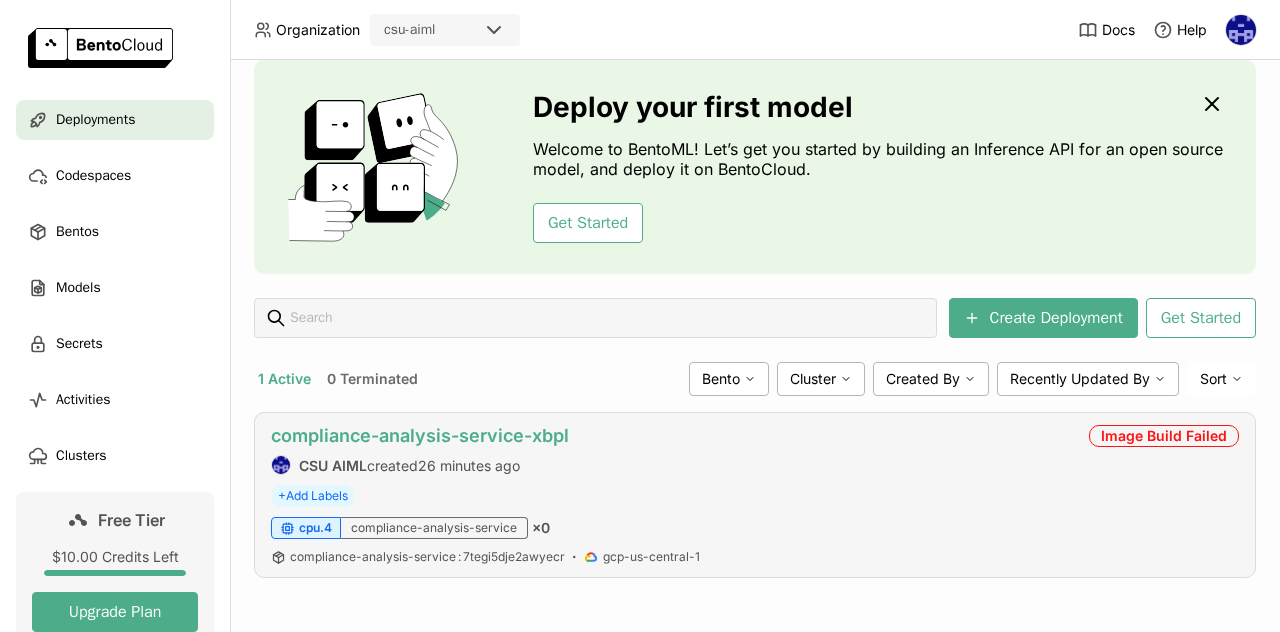 click on "compliance-analysis-service-xbpl" at bounding box center (420, 435) 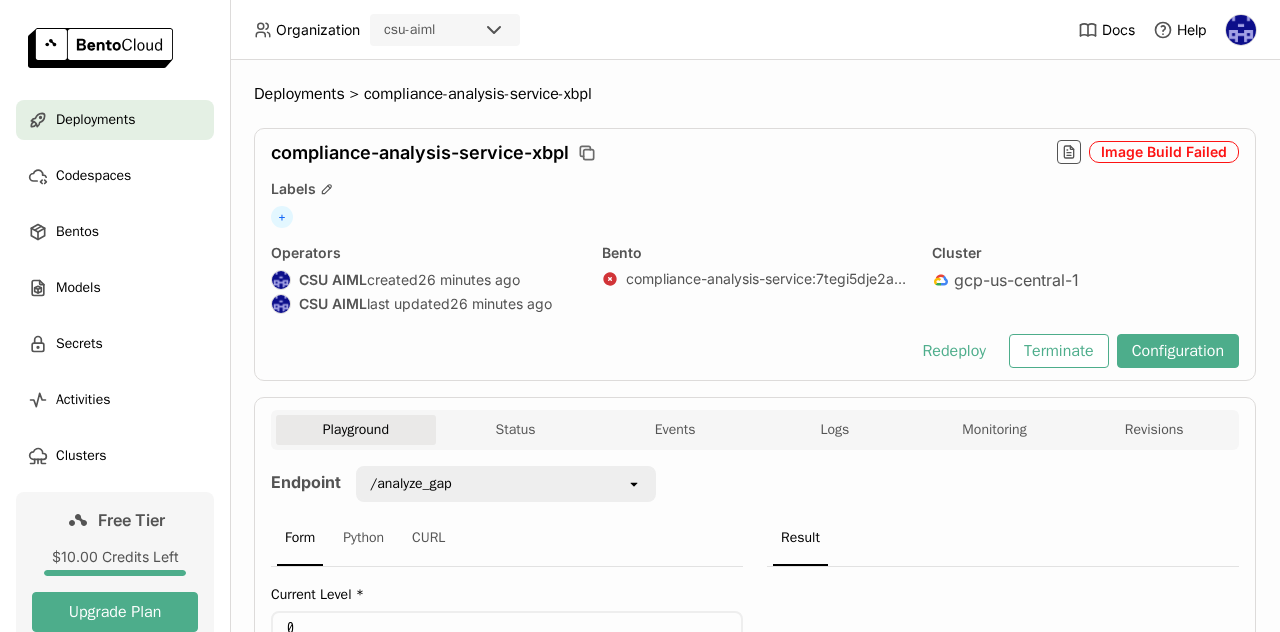 scroll, scrollTop: 200, scrollLeft: 0, axis: vertical 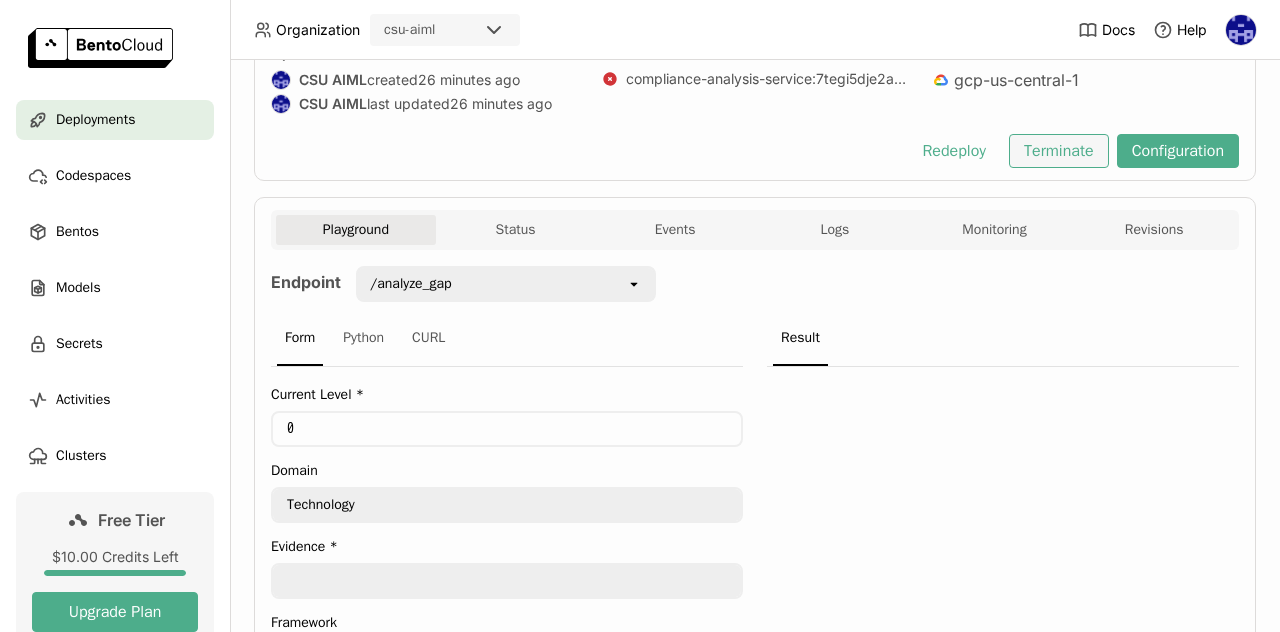 click on "compliance-analysis-service-xbpl Image Build Failed Labels + Operators CSU AIML  created  26 minutes ago CSU AIML  last updated  26 minutes ago Bento compliance-analysis-service : 7tegi5dje2awyecr Cluster gcp-us-central-1 Redeploy Terminate Configuration" at bounding box center (755, 54) 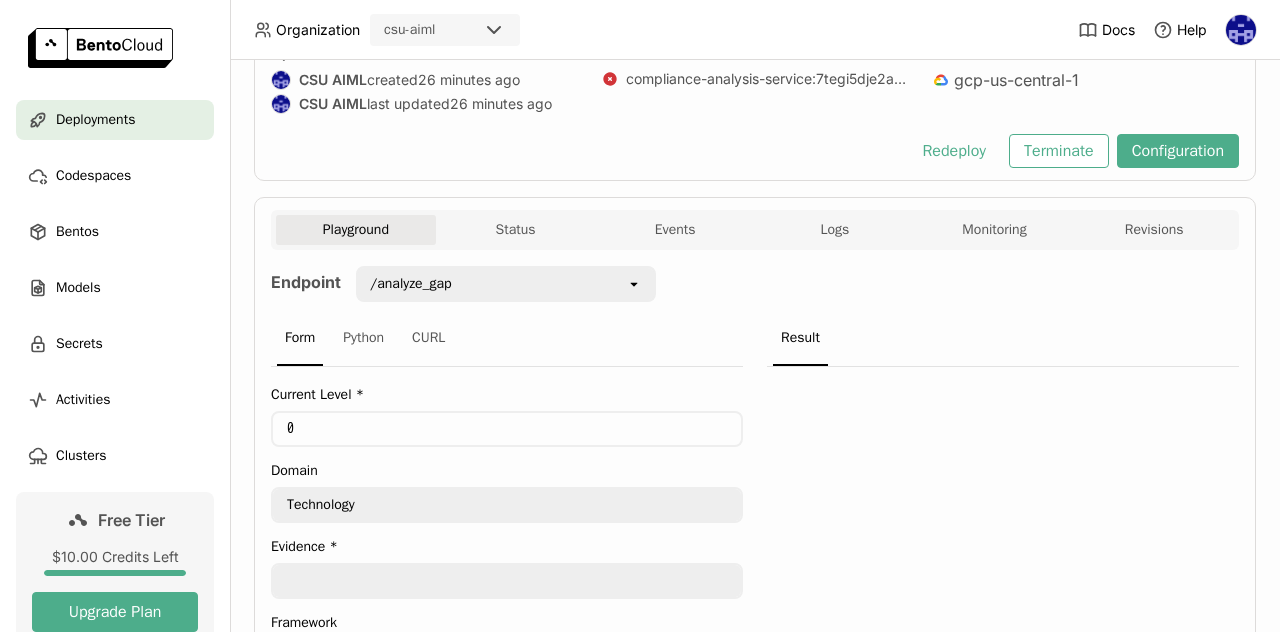 scroll, scrollTop: 0, scrollLeft: 0, axis: both 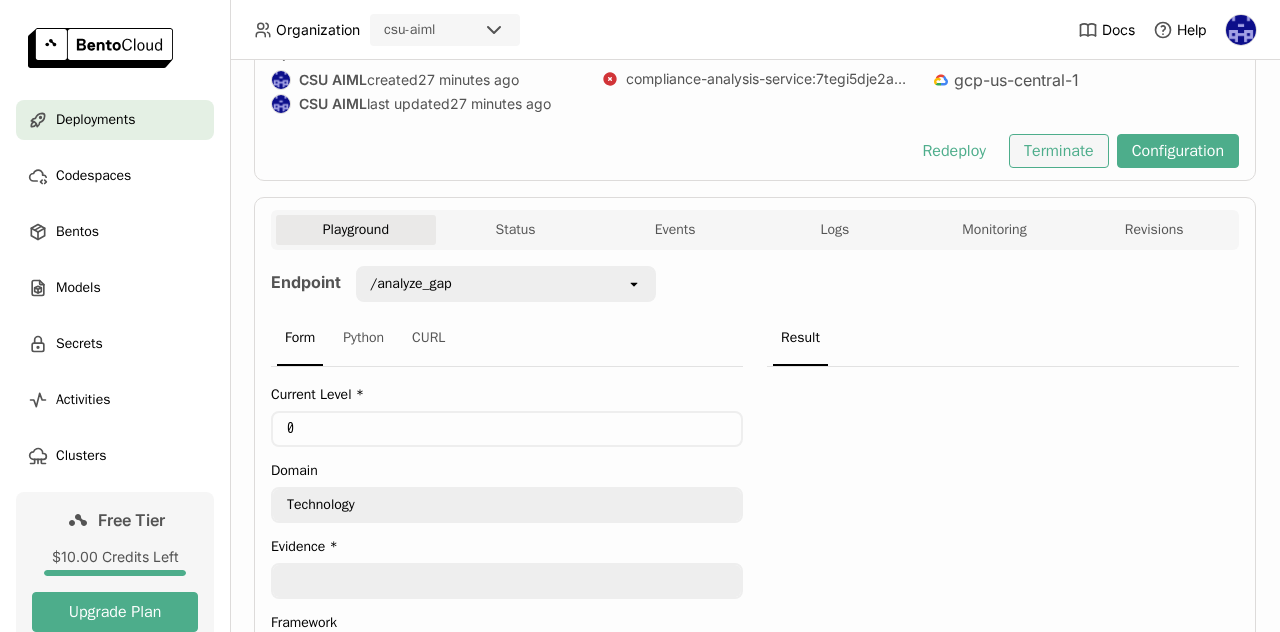 click on "Terminate" at bounding box center (1059, 151) 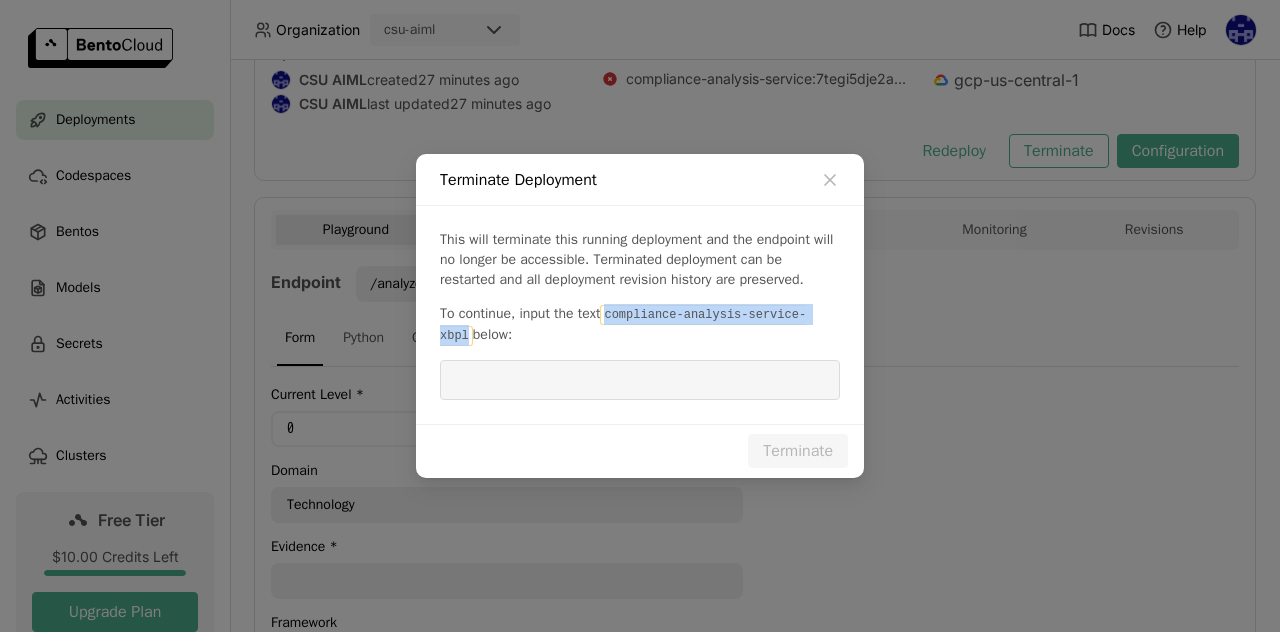 drag, startPoint x: 605, startPoint y: 307, endPoint x: 841, endPoint y: 316, distance: 236.17155 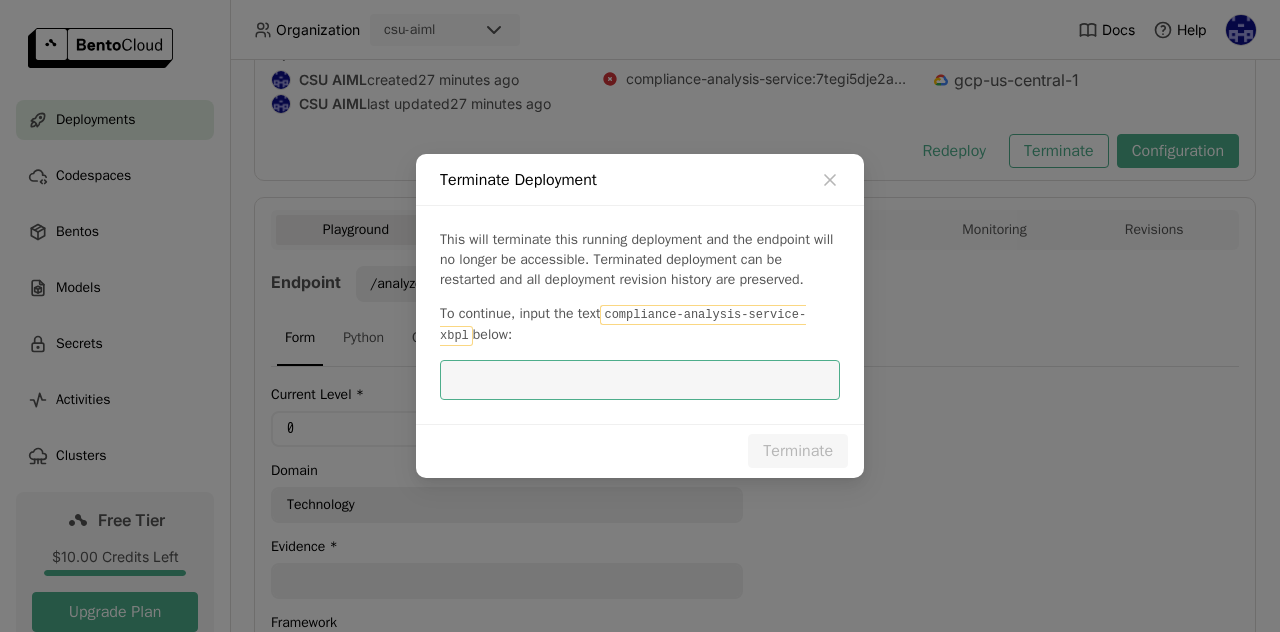 click at bounding box center (640, 380) 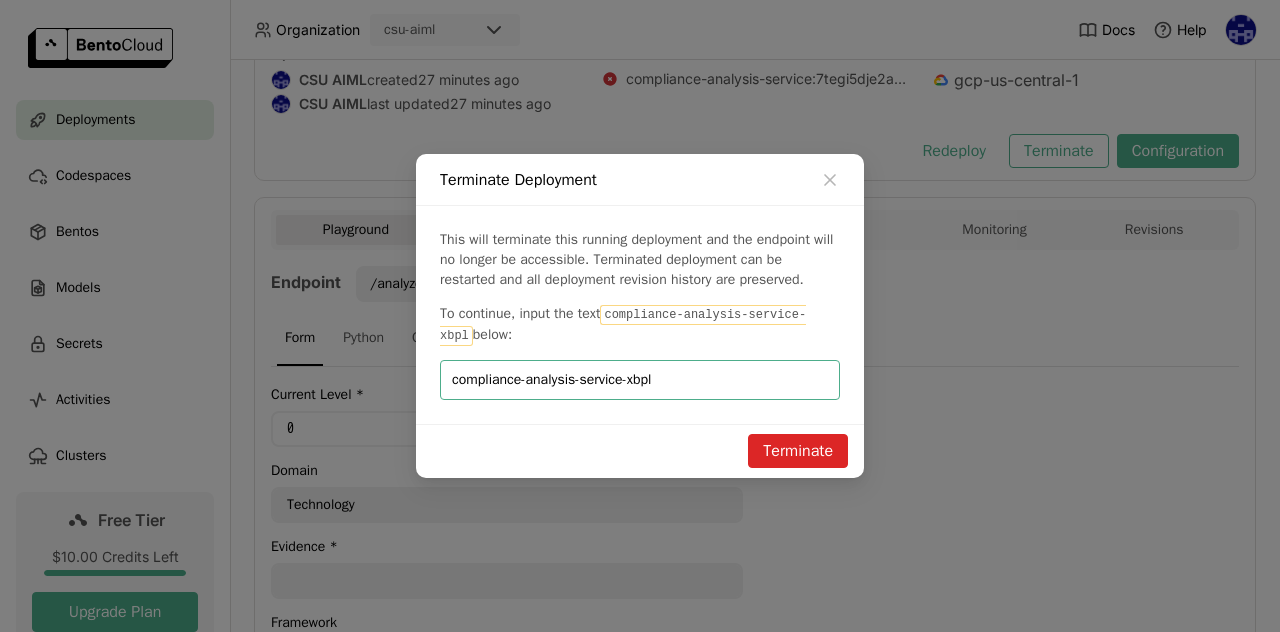 type on "compliance-analysis-service-xbpl" 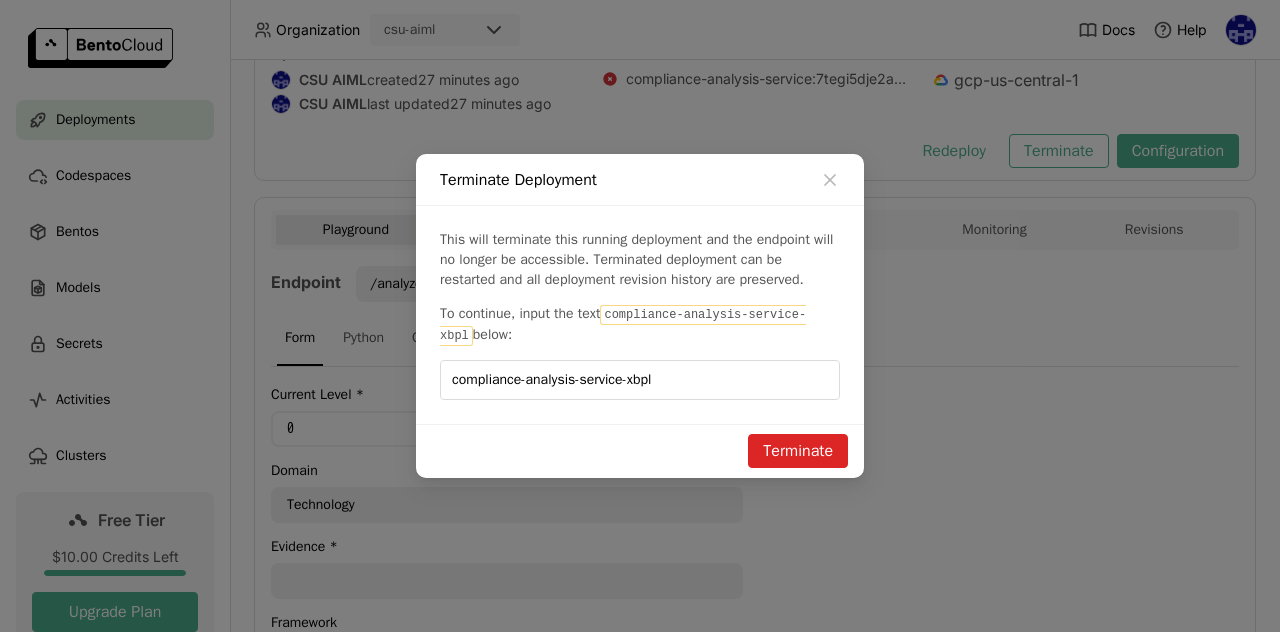 click on "Terminate" at bounding box center [798, 451] 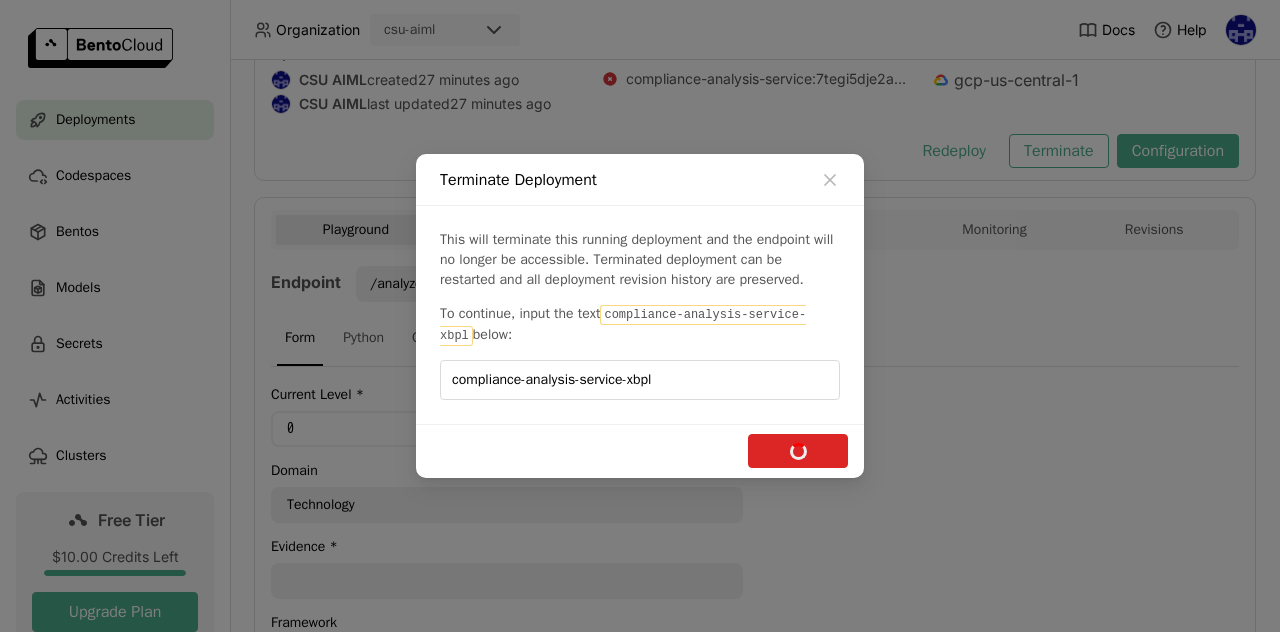 scroll, scrollTop: 198, scrollLeft: 0, axis: vertical 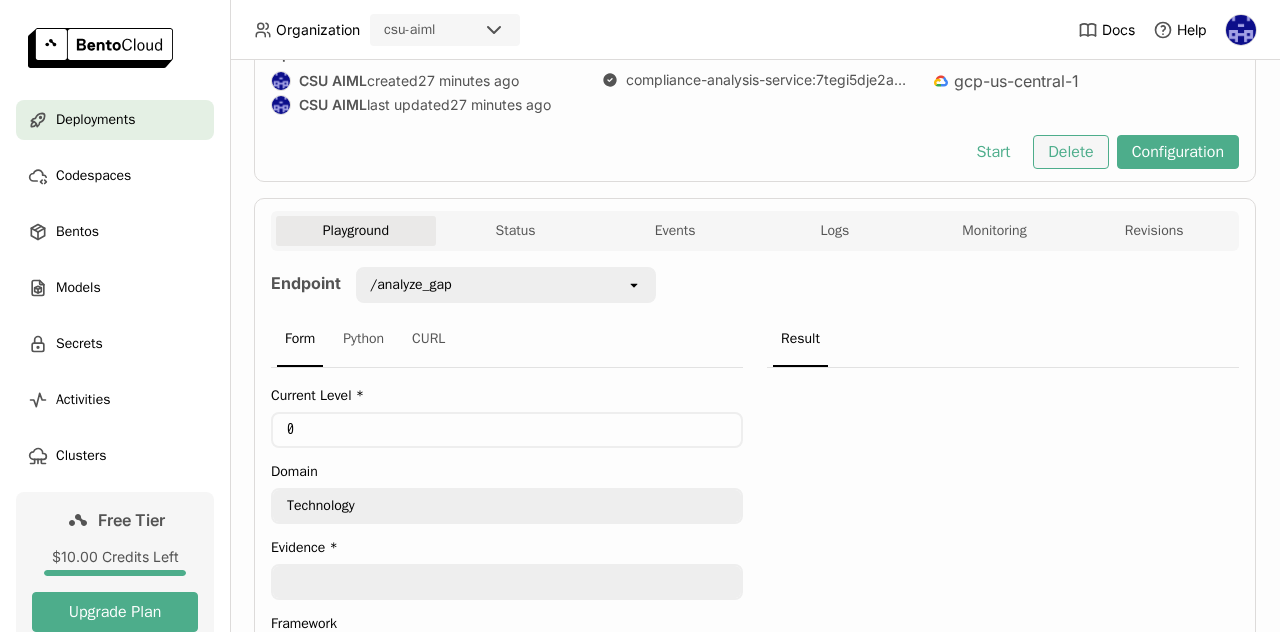click on "Delete" at bounding box center (1070, 152) 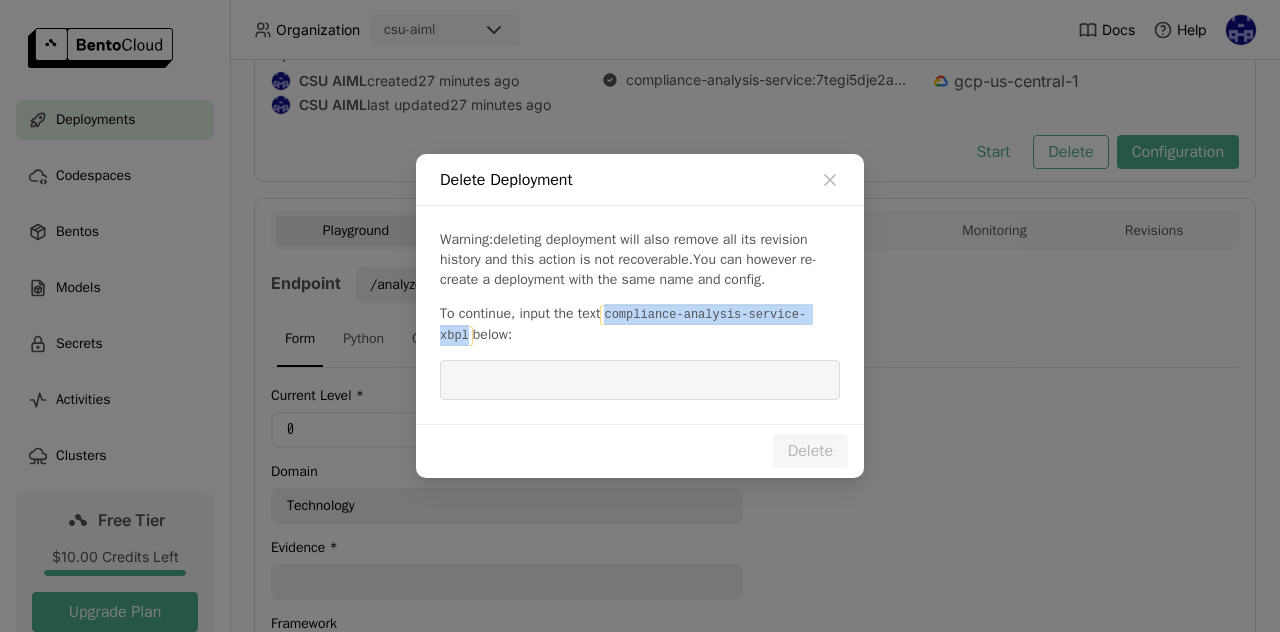 drag, startPoint x: 610, startPoint y: 325, endPoint x: 826, endPoint y: 335, distance: 216.23135 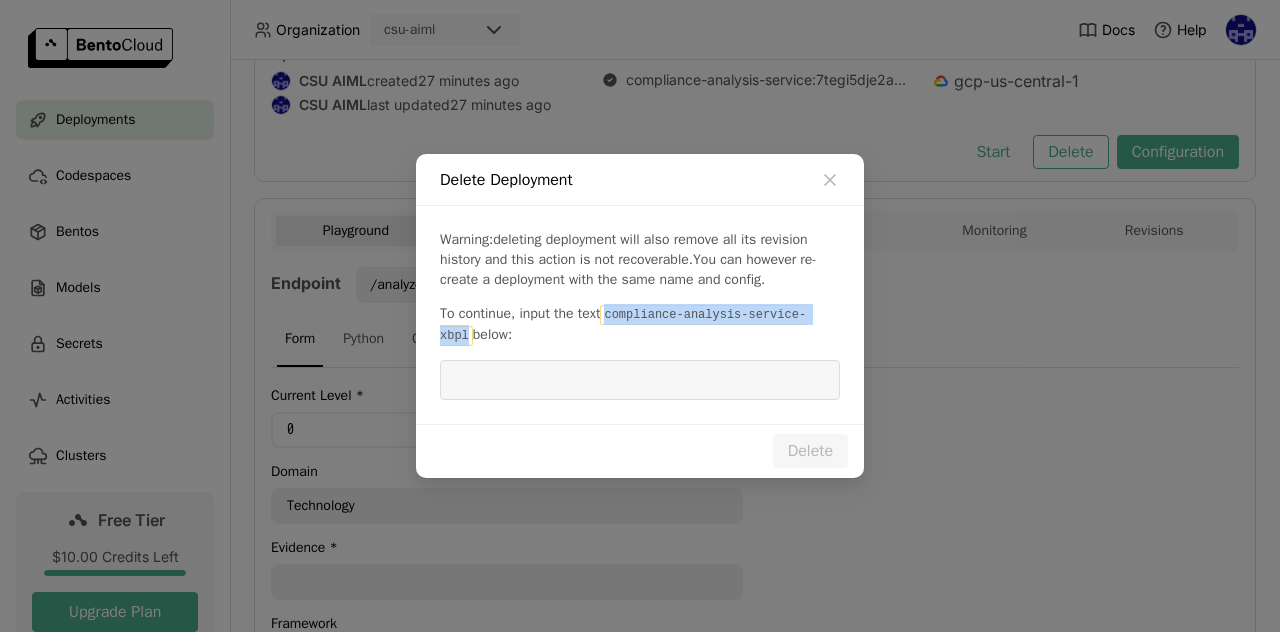 copy on "compliance-analysis-service-xbpl" 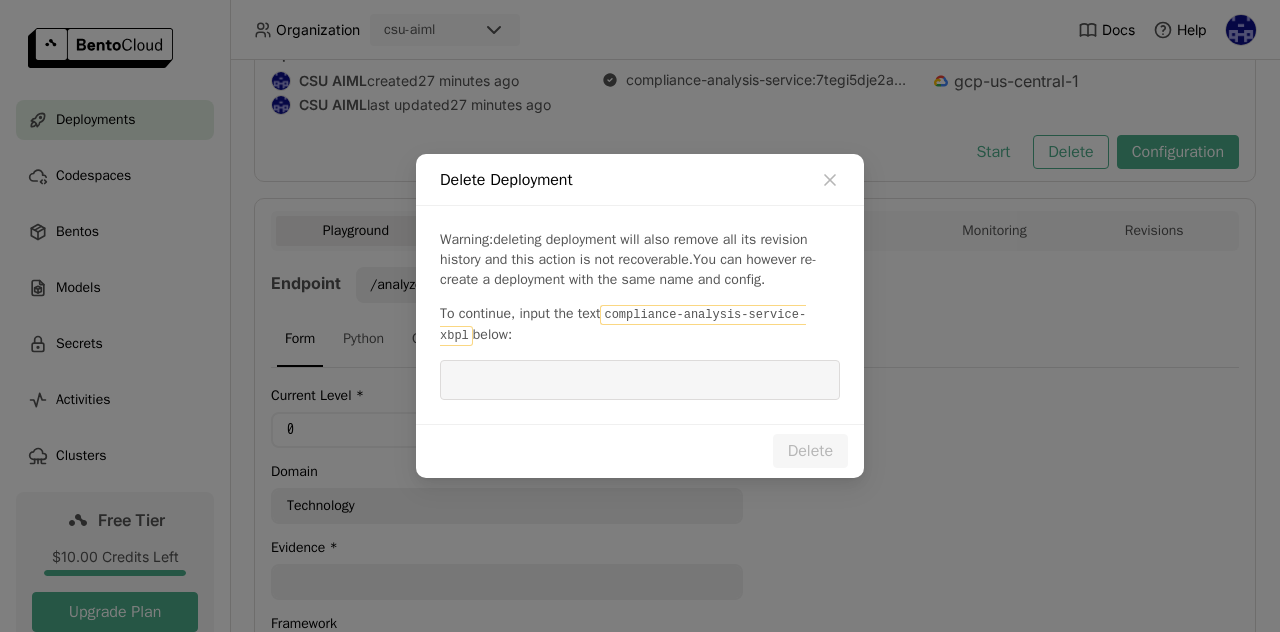 click at bounding box center [640, 380] 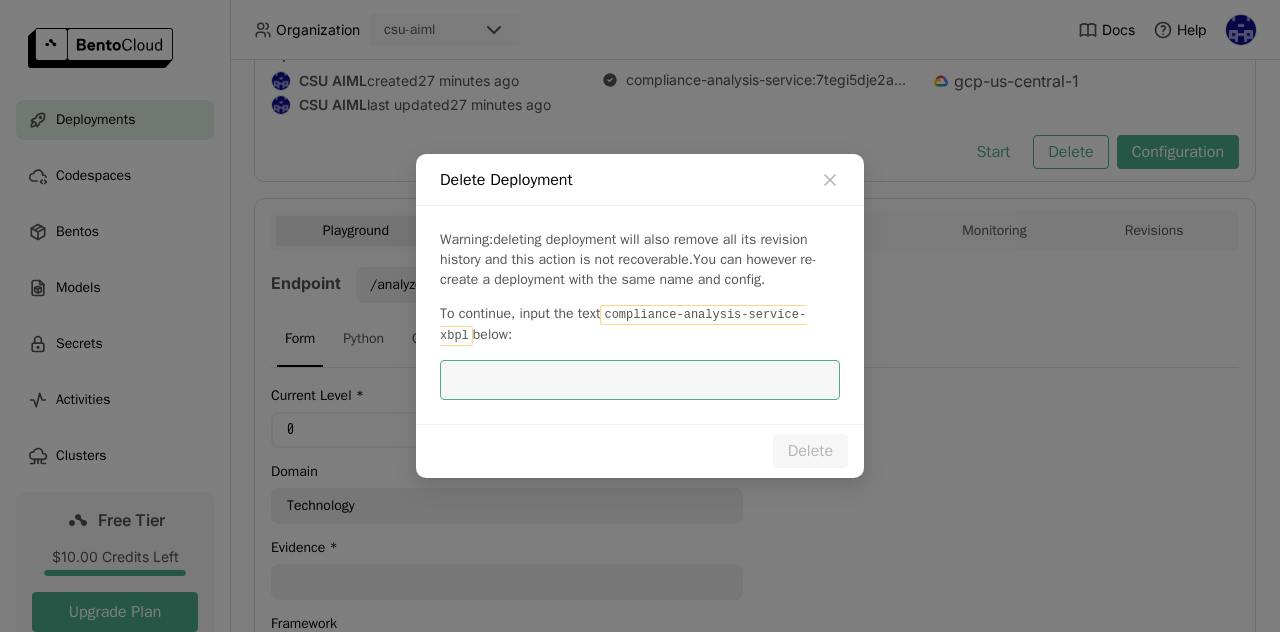 paste on "compliance-analysis-service-xbpl" 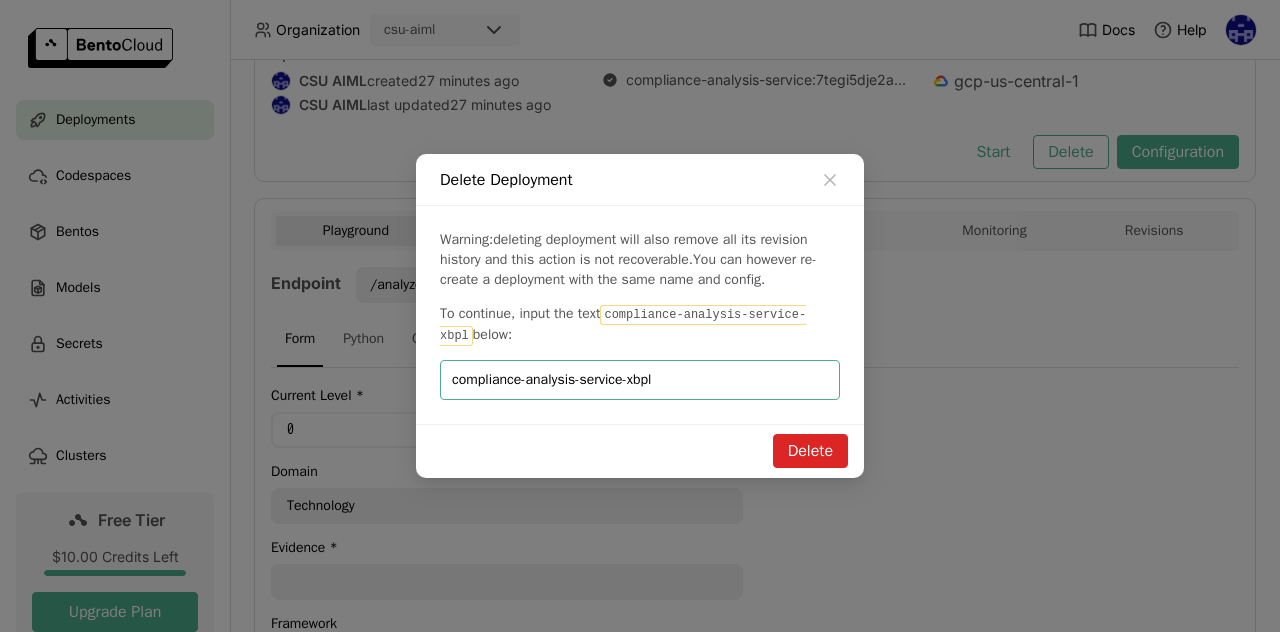 type on "compliance-analysis-service-xbpl" 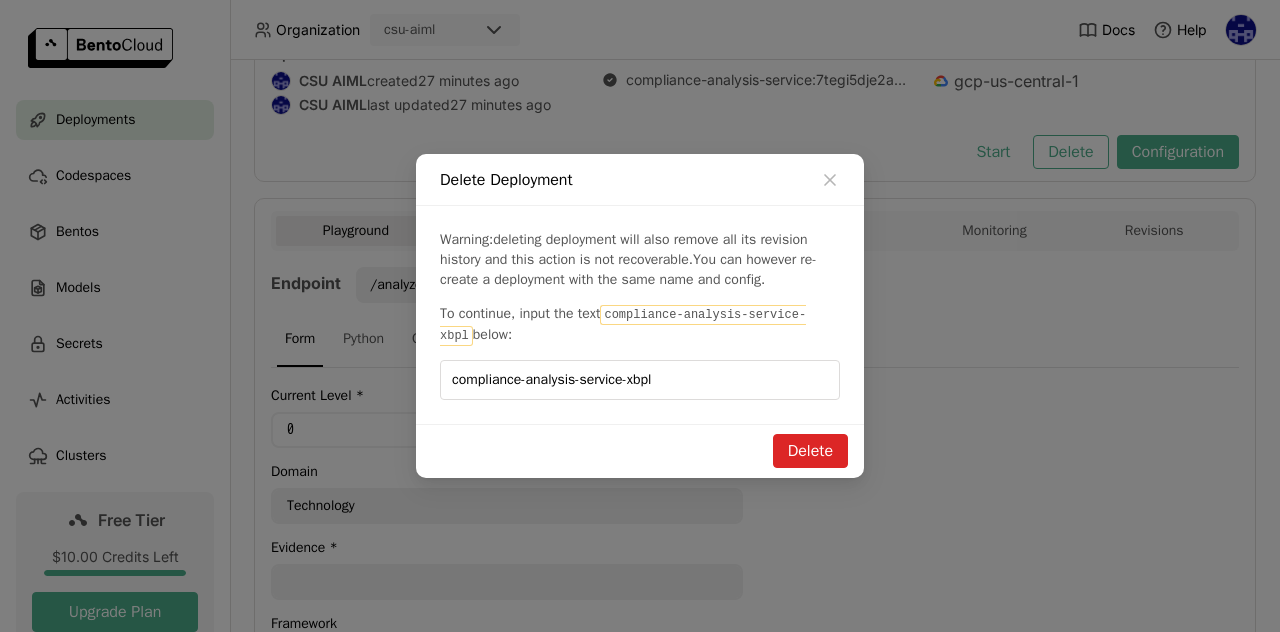 click on "Delete" at bounding box center [810, 451] 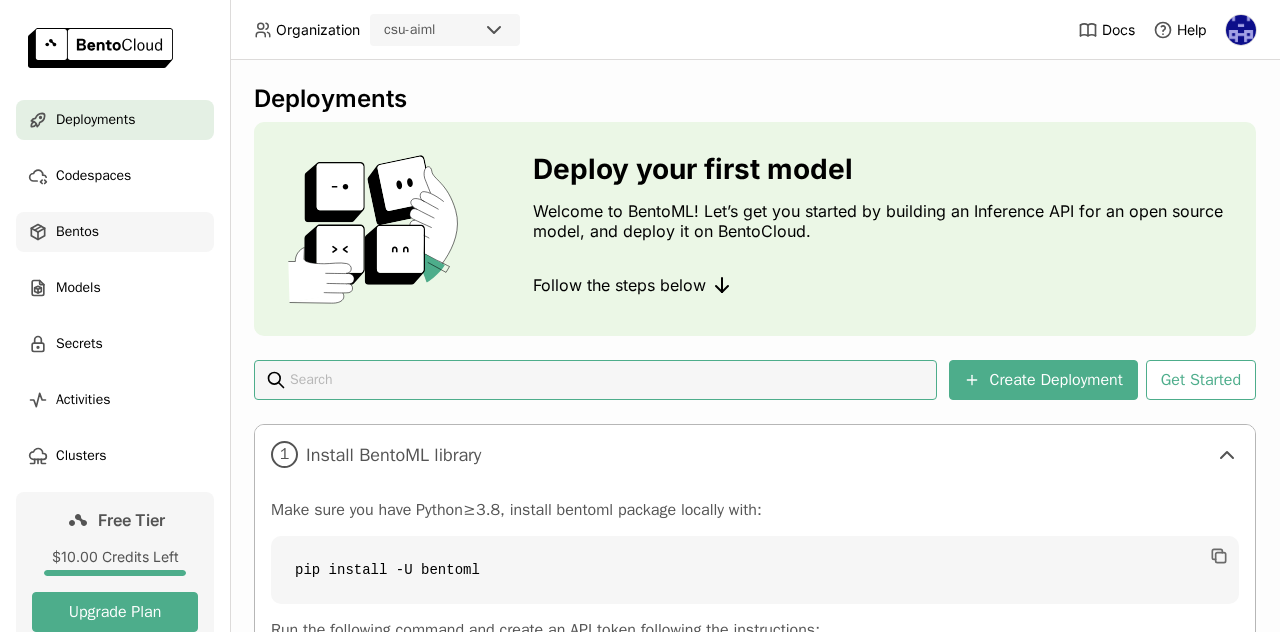 click on "Bentos" at bounding box center (77, 232) 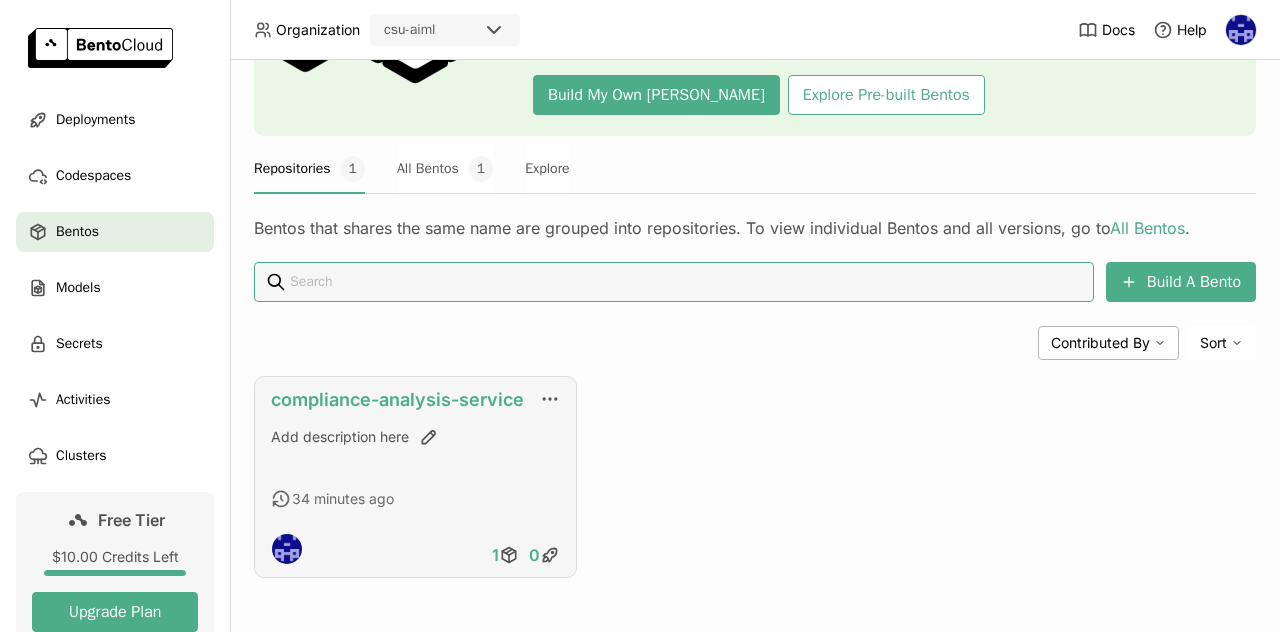 scroll, scrollTop: 213, scrollLeft: 0, axis: vertical 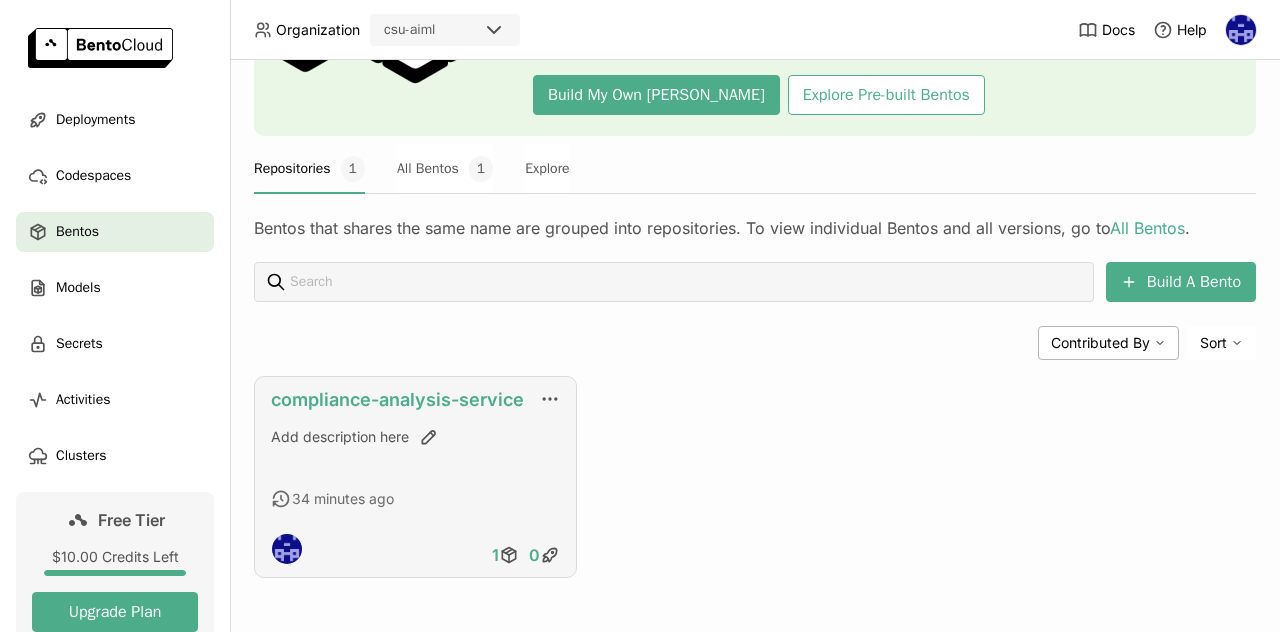 click on "compliance-analysis-service" at bounding box center [397, 399] 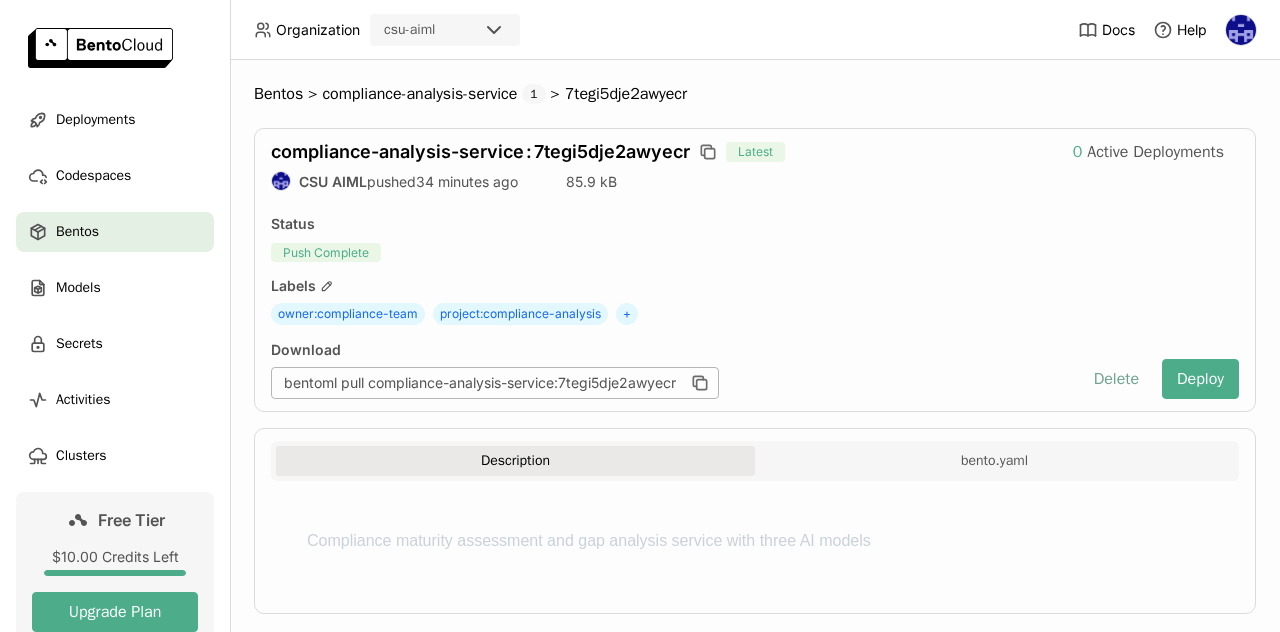 click on "Delete" at bounding box center [1116, 379] 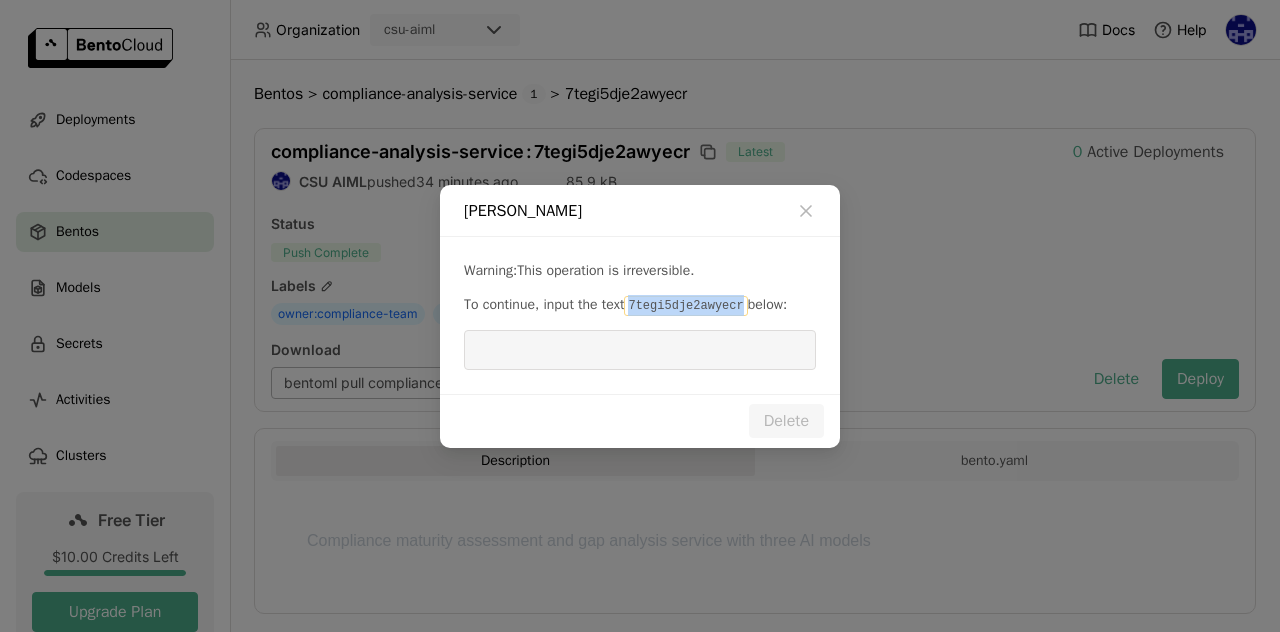 drag, startPoint x: 632, startPoint y: 309, endPoint x: 737, endPoint y: 308, distance: 105.00476 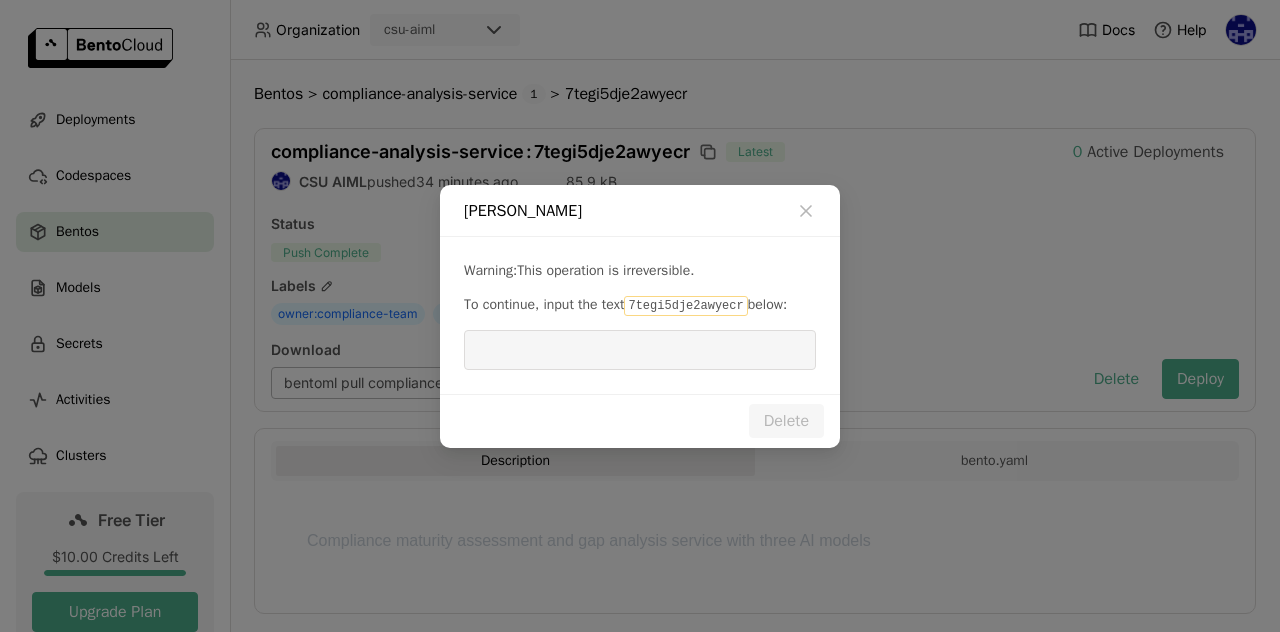 click at bounding box center [640, 350] 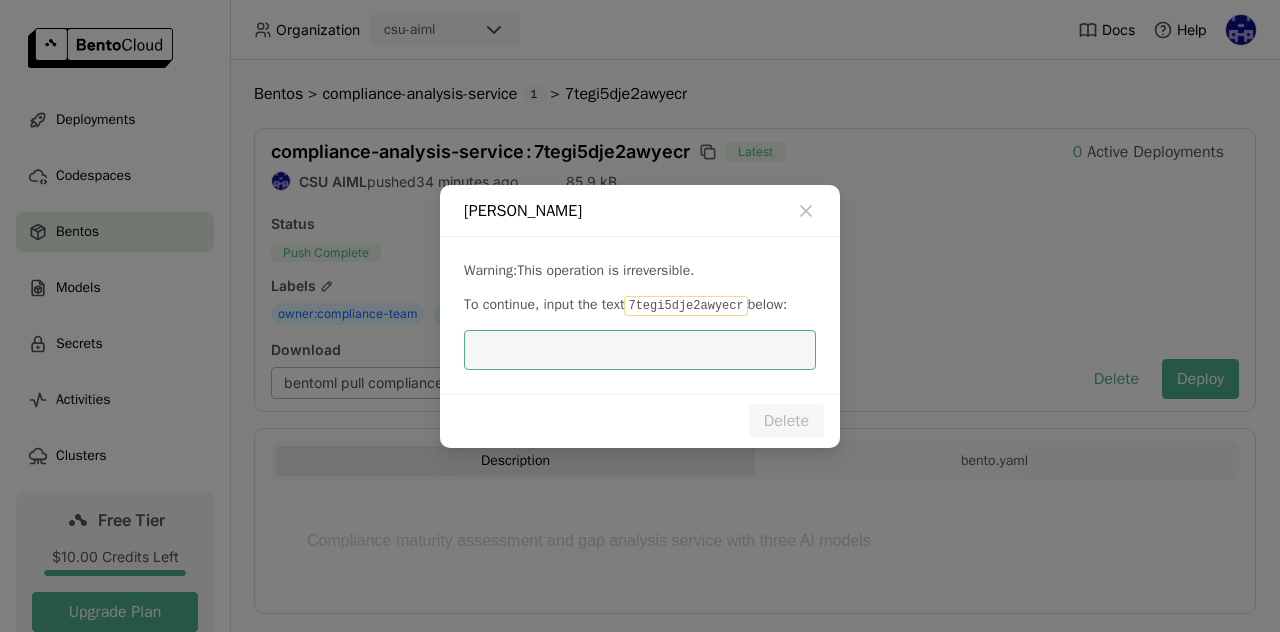 paste on "7tegi5dje2awyecr" 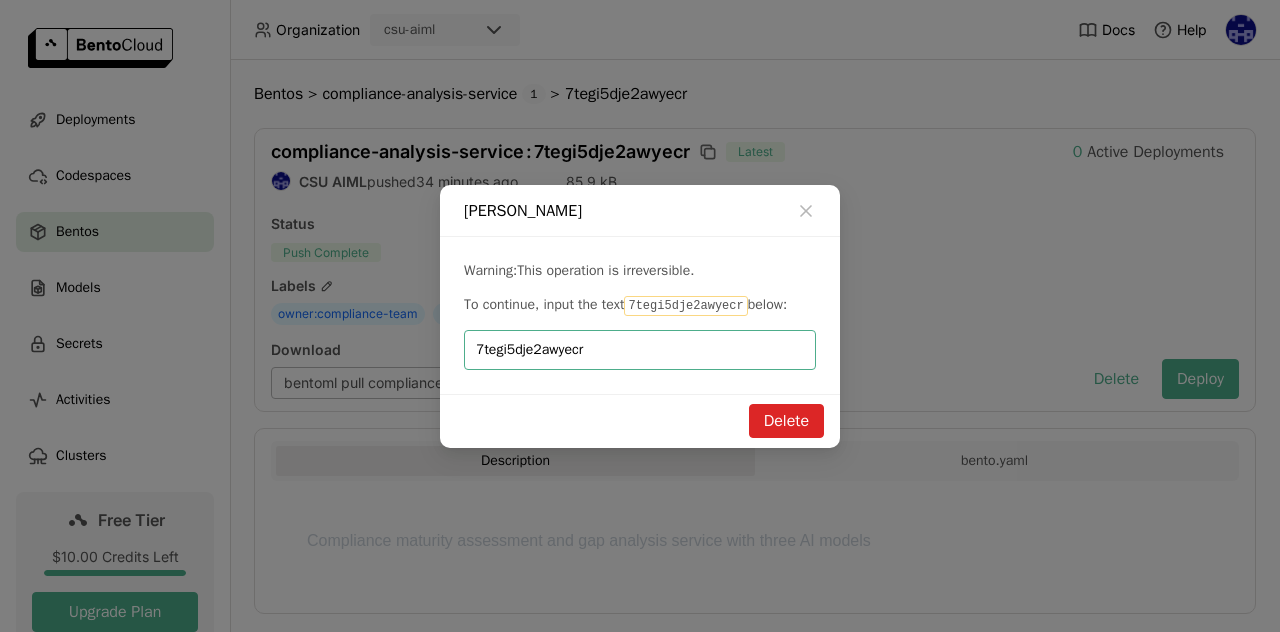 type on "7tegi5dje2awyecr" 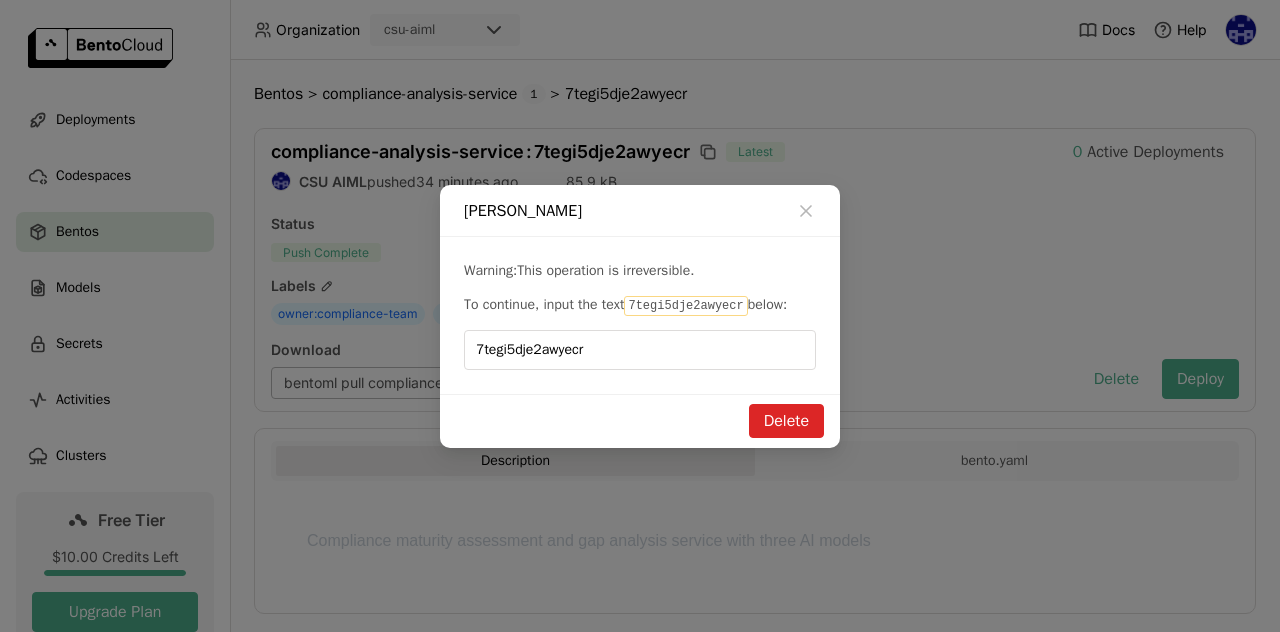 click on "Delete" at bounding box center (786, 421) 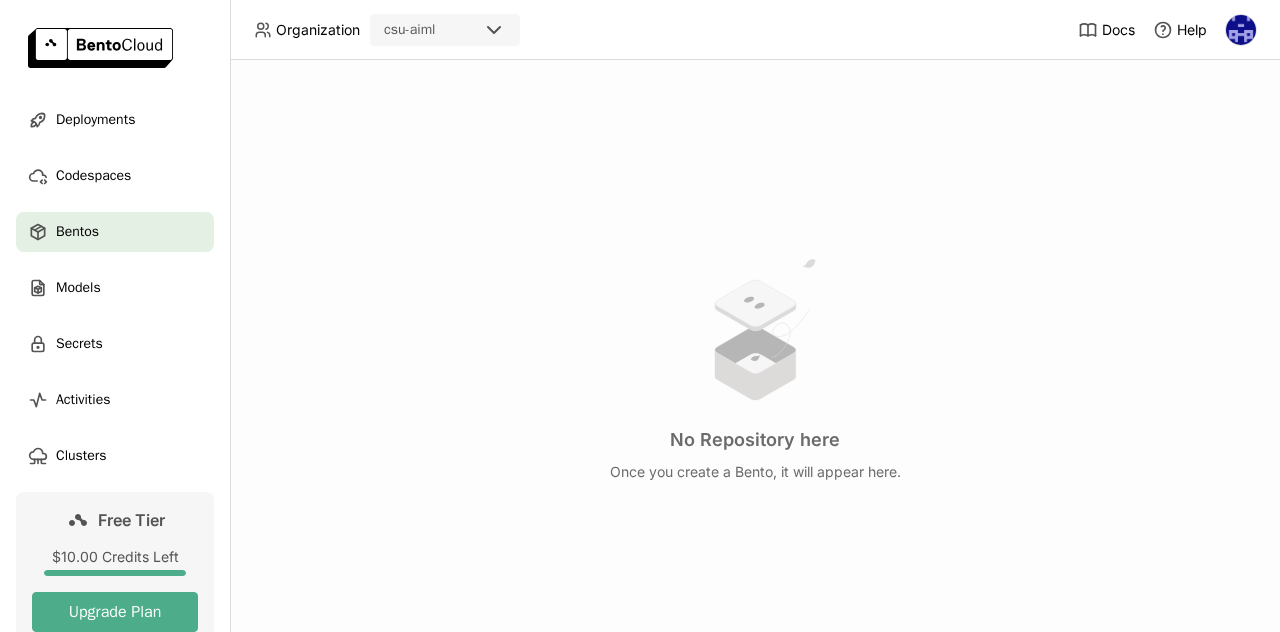 scroll, scrollTop: 426, scrollLeft: 0, axis: vertical 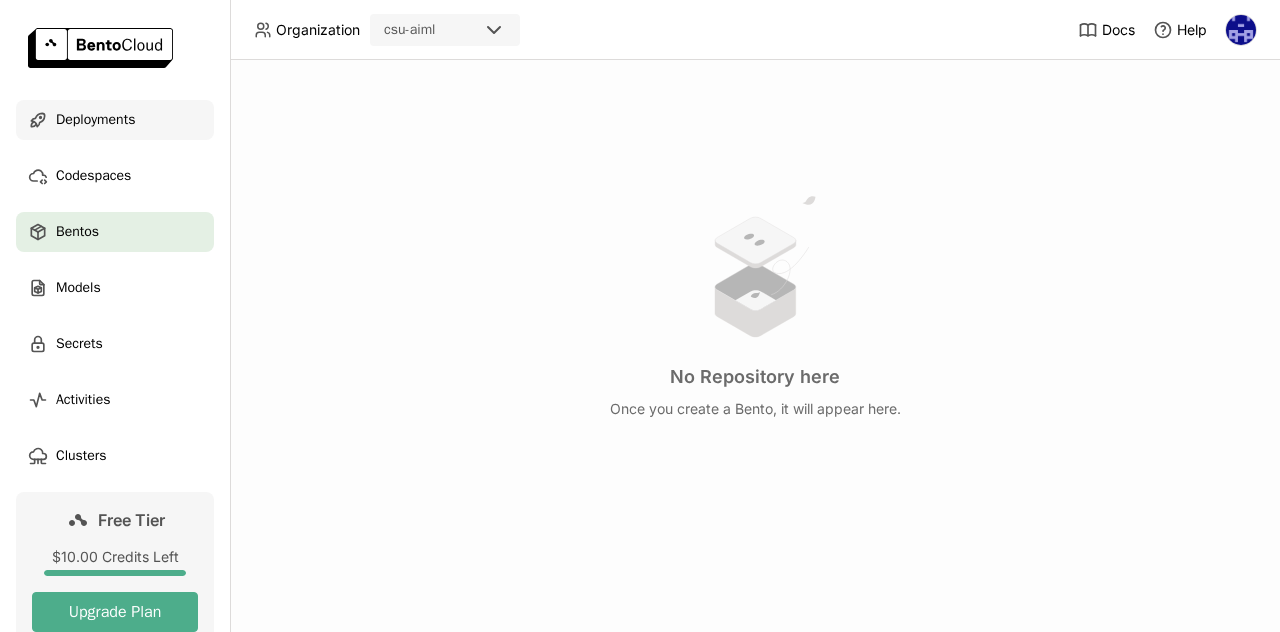 click on "Deployments" at bounding box center (95, 120) 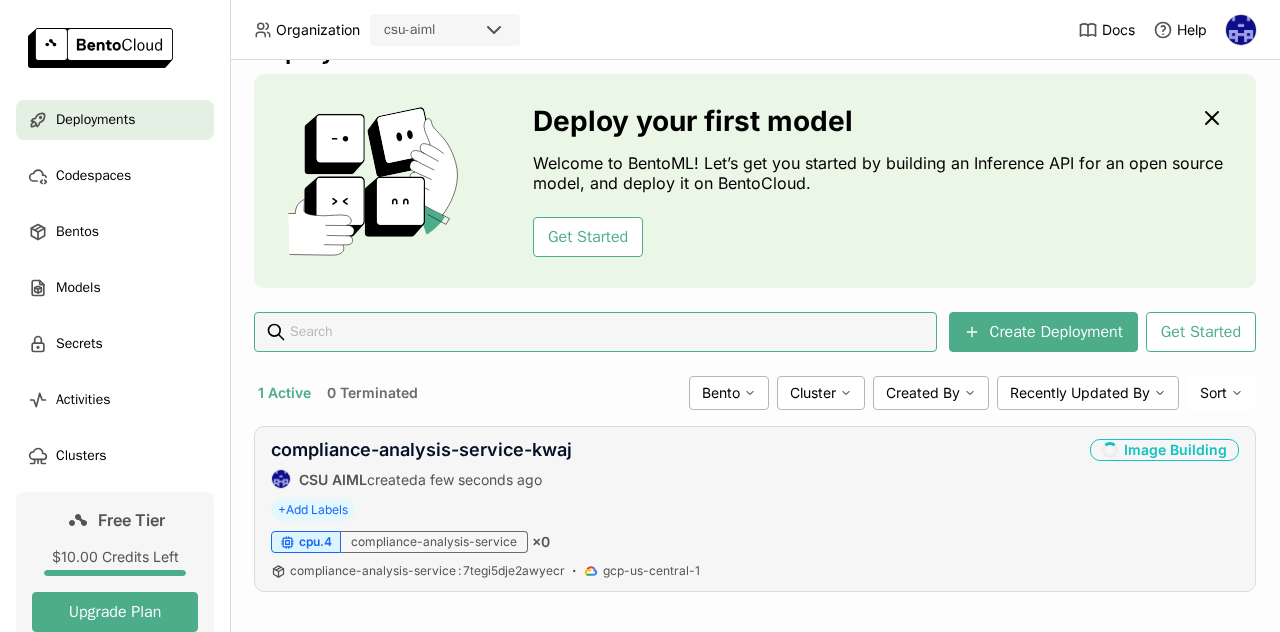 scroll, scrollTop: 74, scrollLeft: 0, axis: vertical 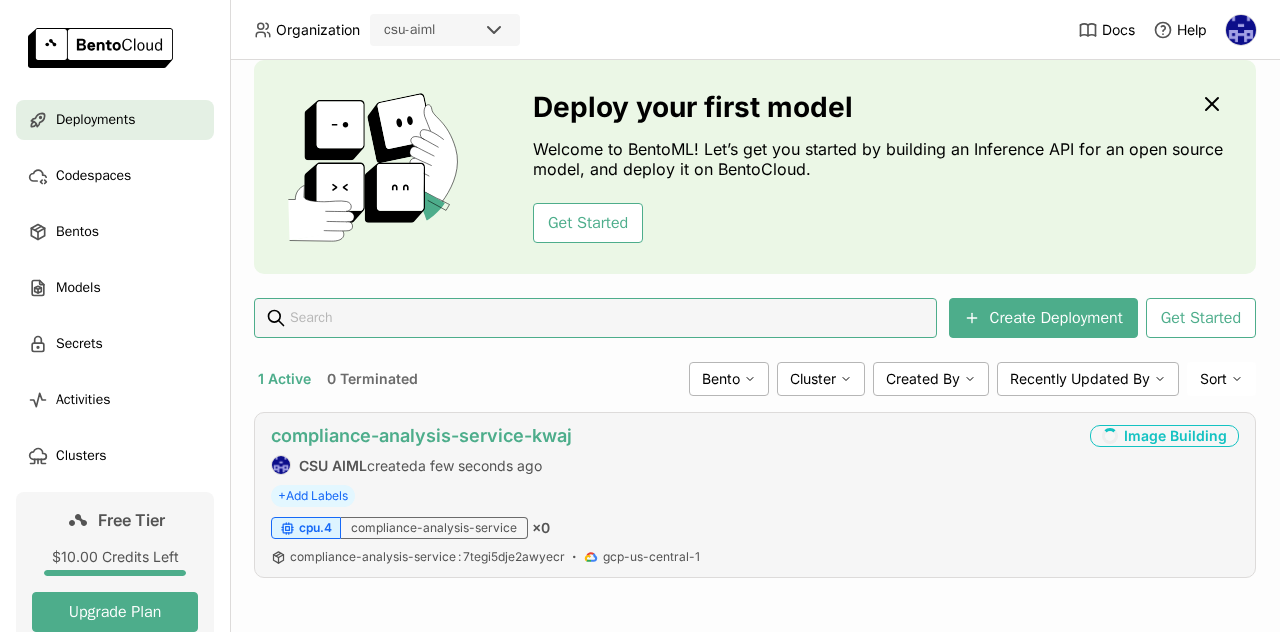 click on "compliance-analysis-service-kwaj" at bounding box center (421, 435) 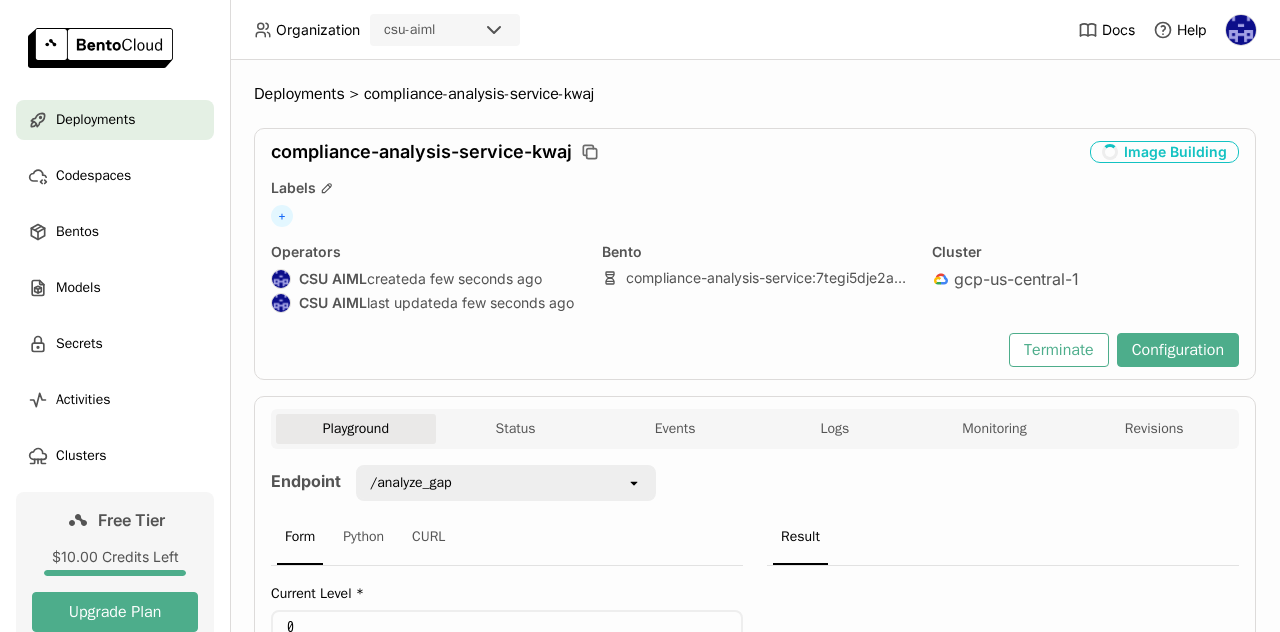 click on "Logs" at bounding box center [835, 429] 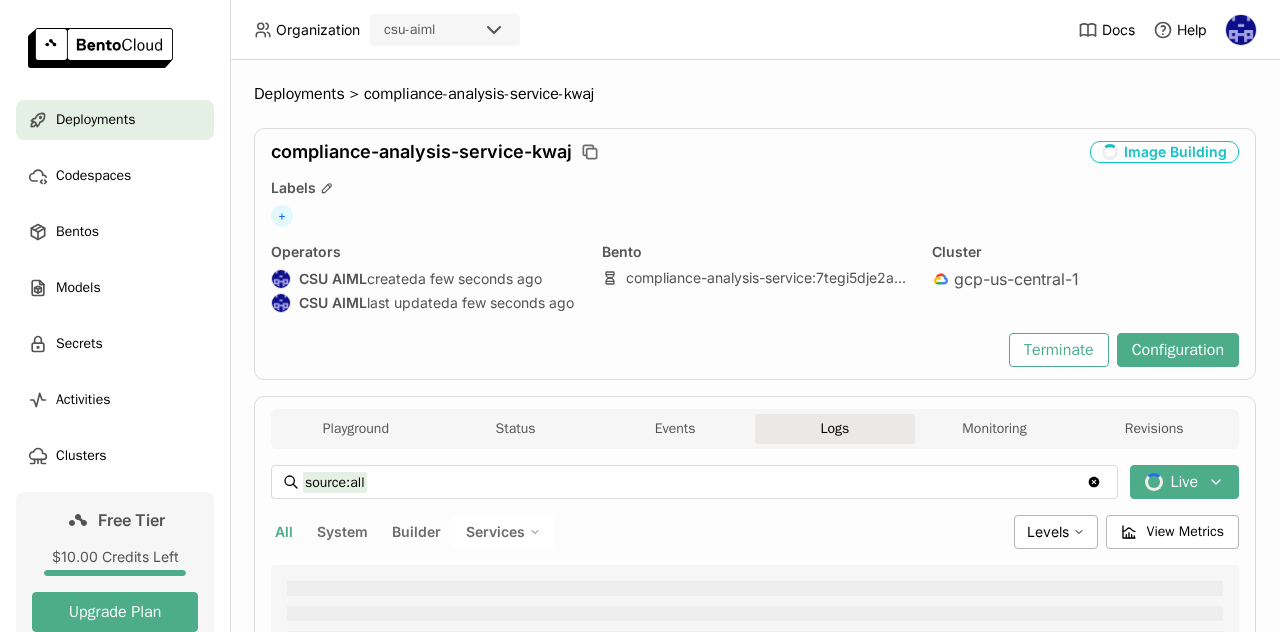 scroll, scrollTop: 630, scrollLeft: 0, axis: vertical 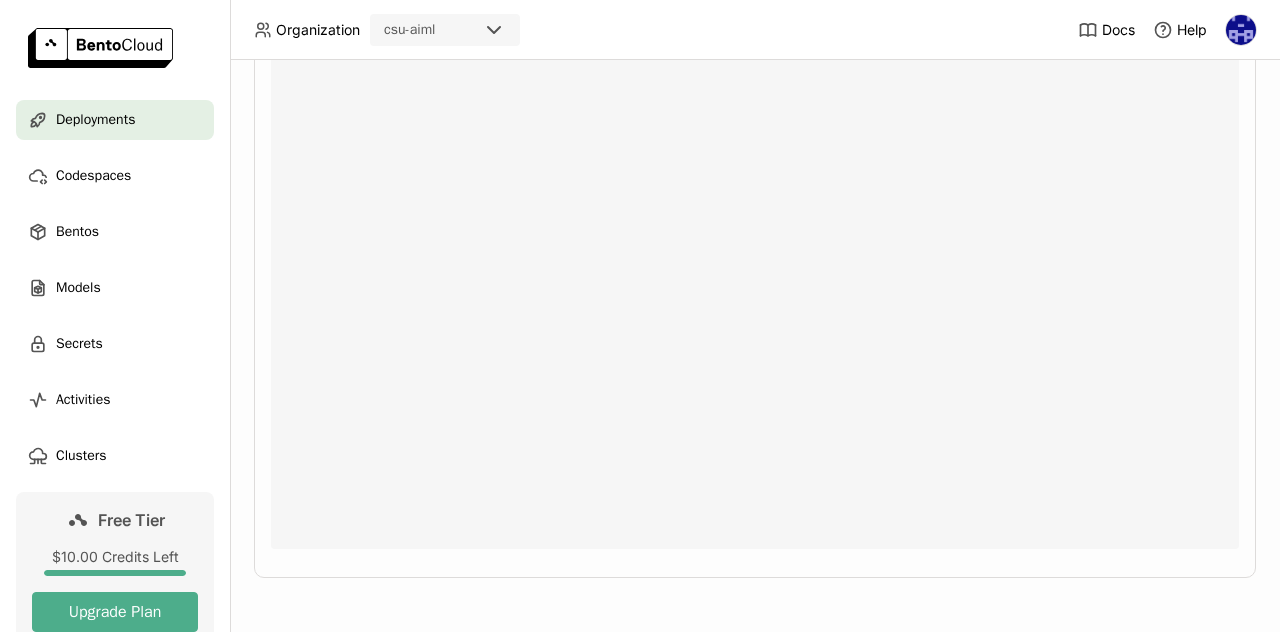 type 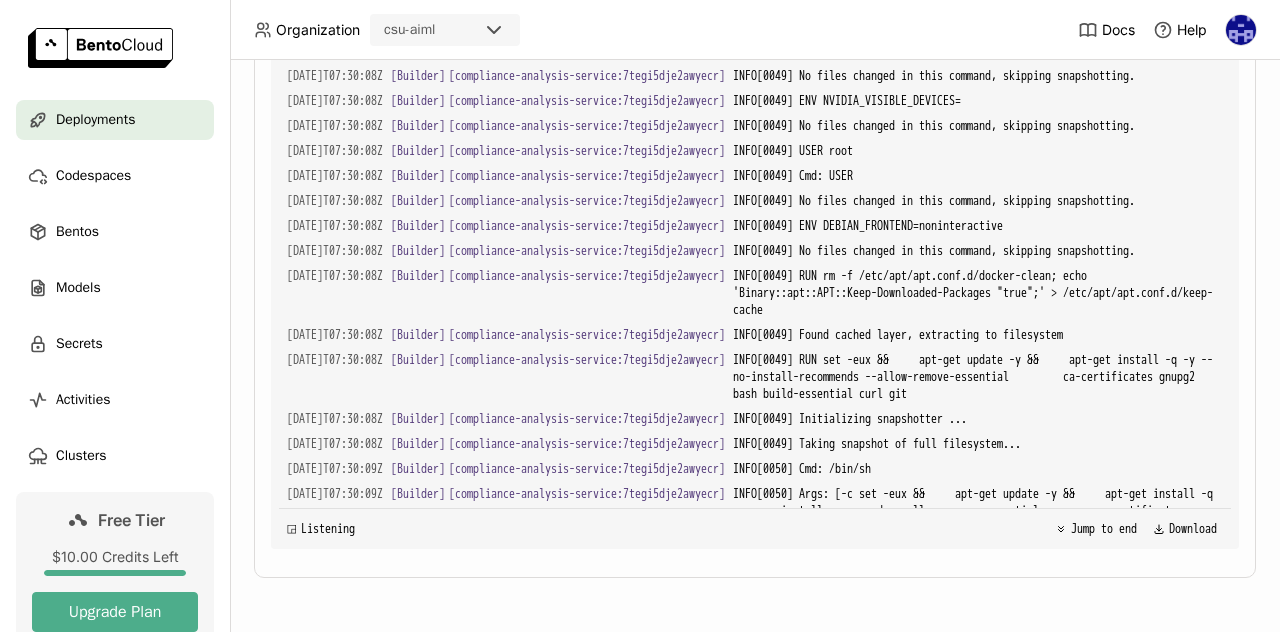 scroll, scrollTop: 4400, scrollLeft: 0, axis: vertical 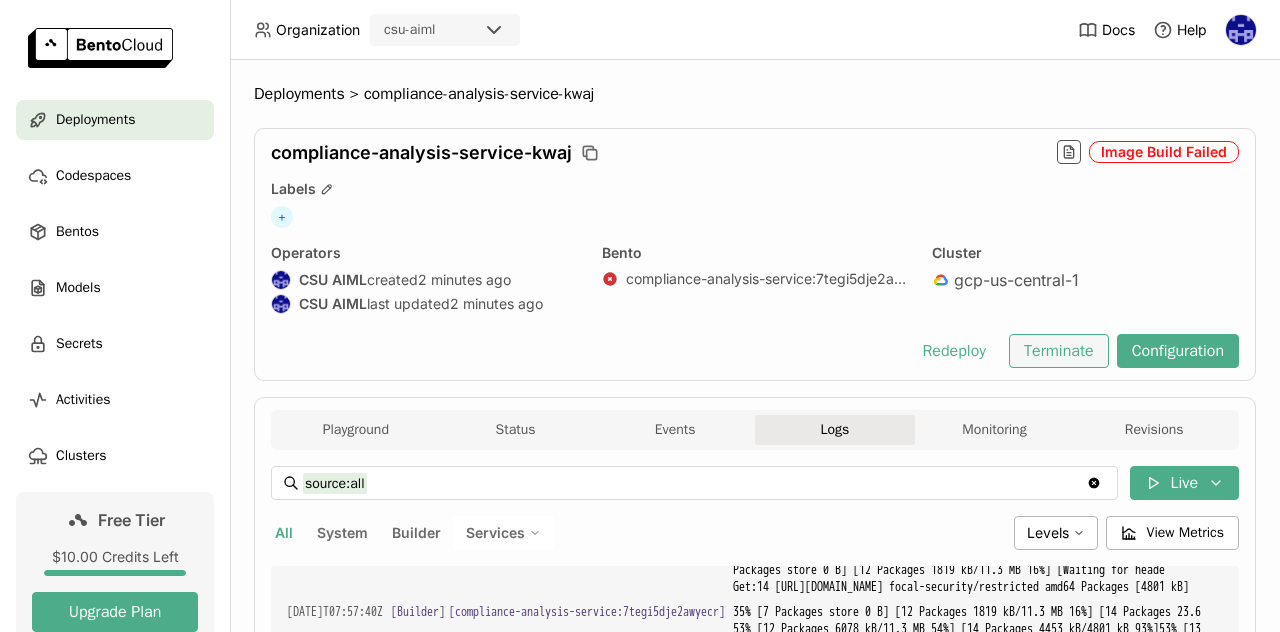 click on "Terminate" at bounding box center [1059, 351] 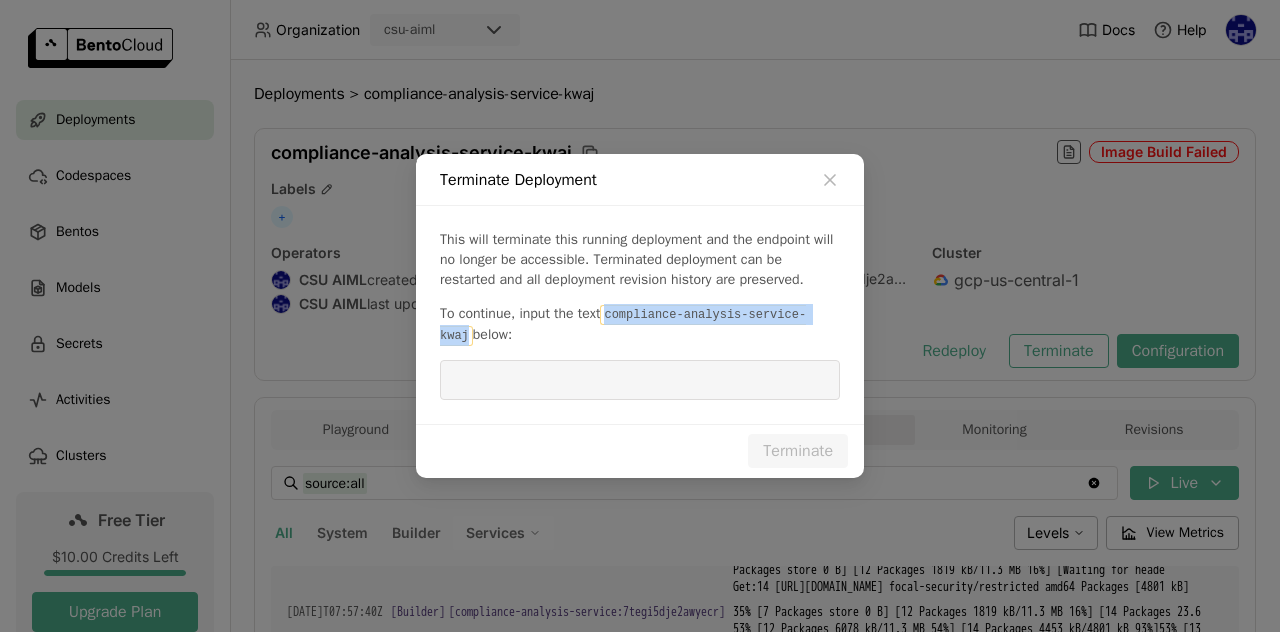 drag, startPoint x: 609, startPoint y: 311, endPoint x: 820, endPoint y: 311, distance: 211 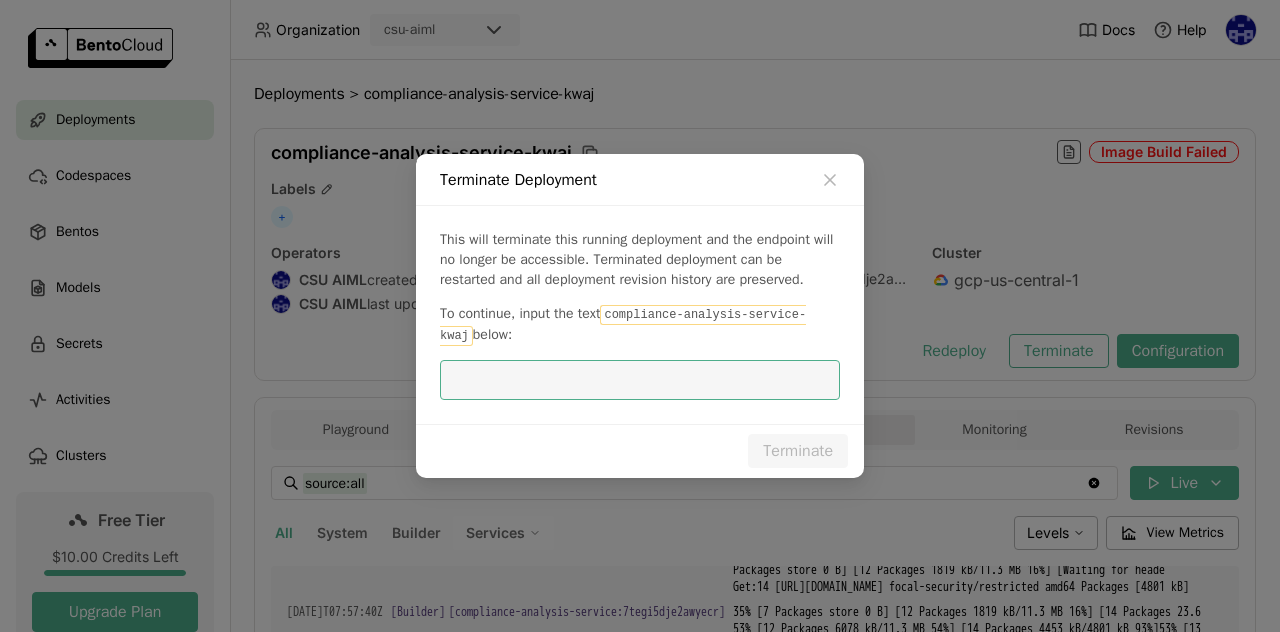 click at bounding box center (640, 380) 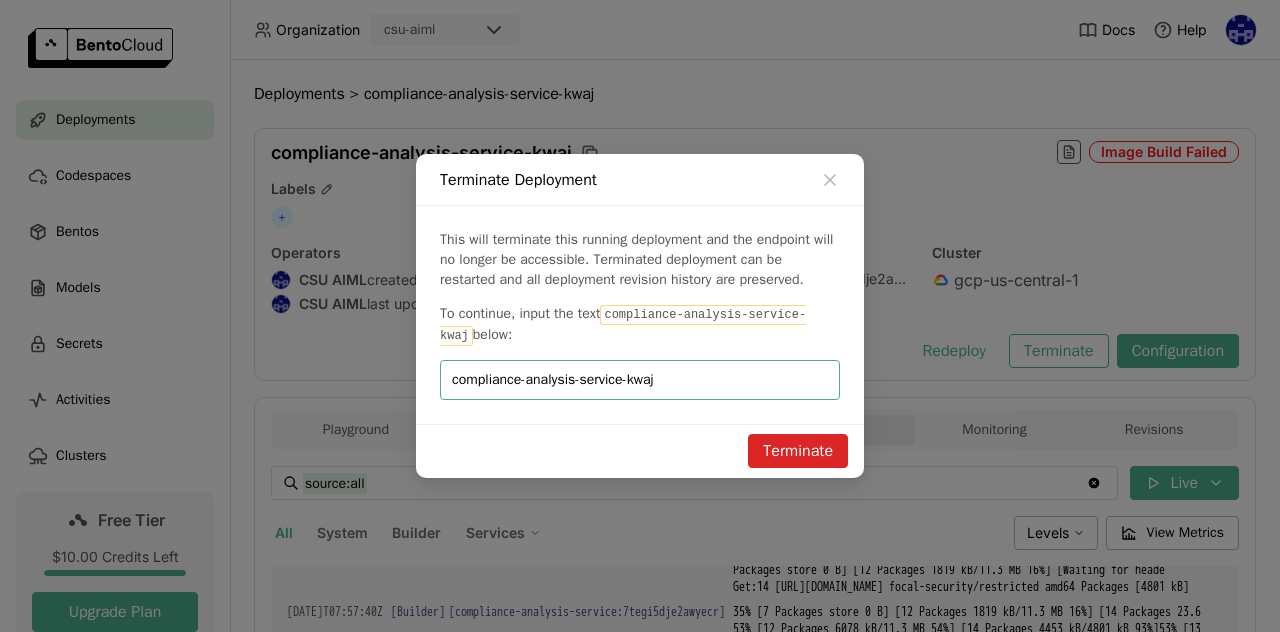 type on "compliance-analysis-service-kwaj" 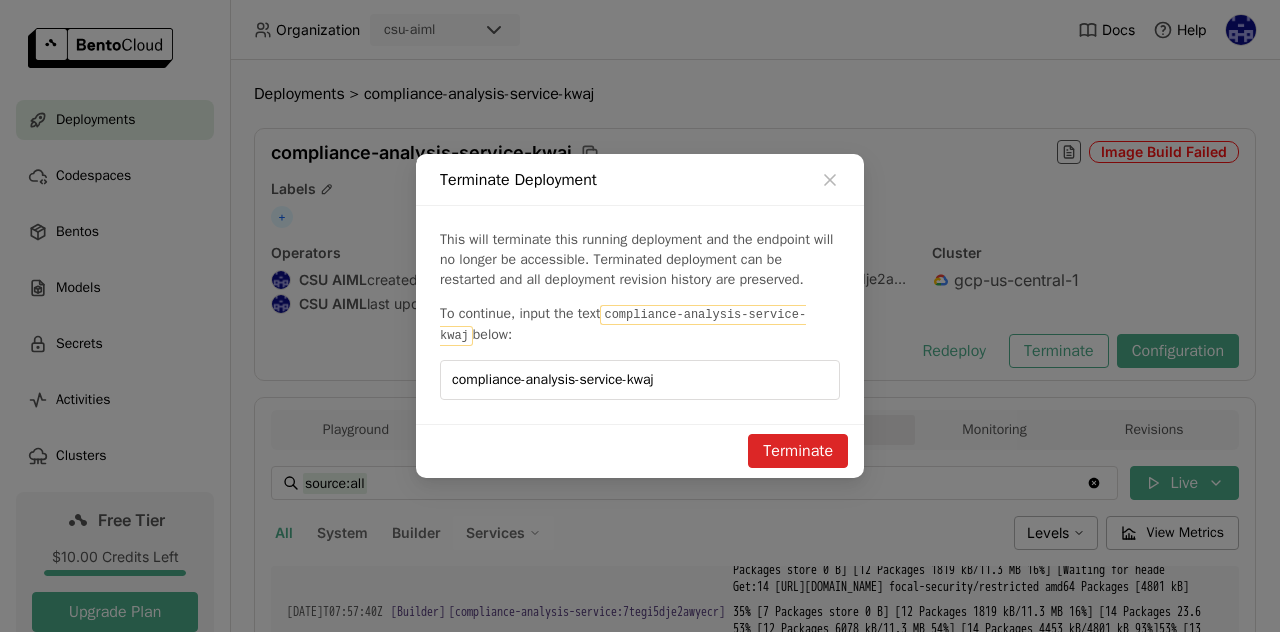 click on "Terminate" at bounding box center [798, 451] 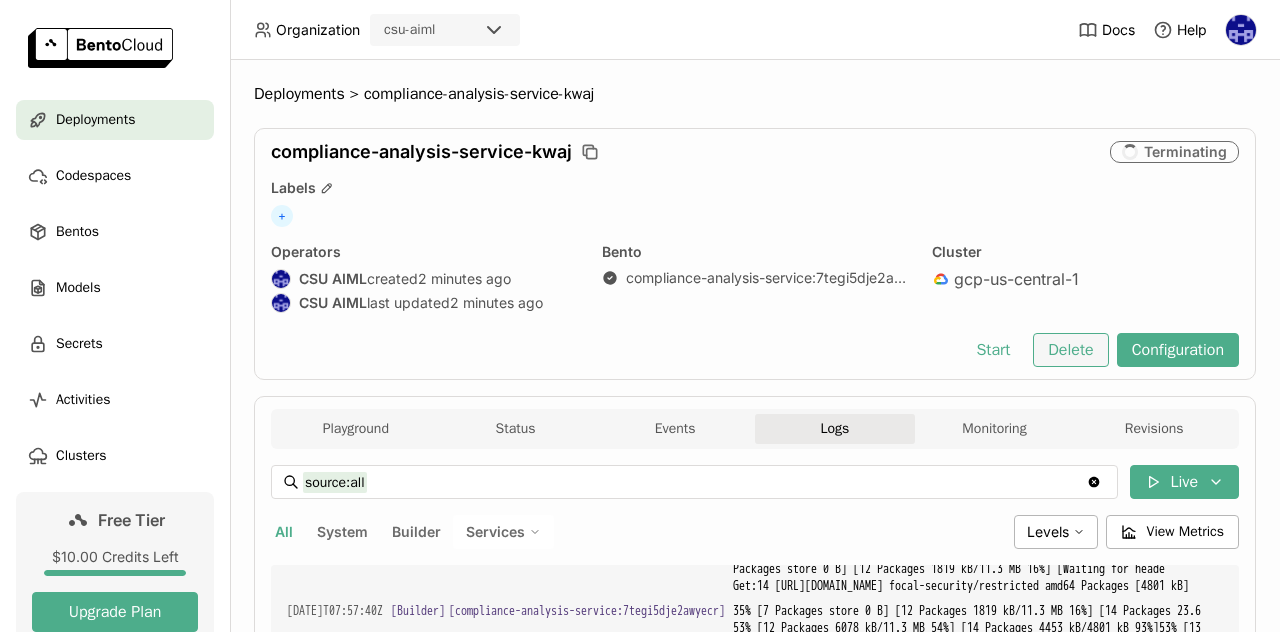 click on "Delete" at bounding box center (1070, 350) 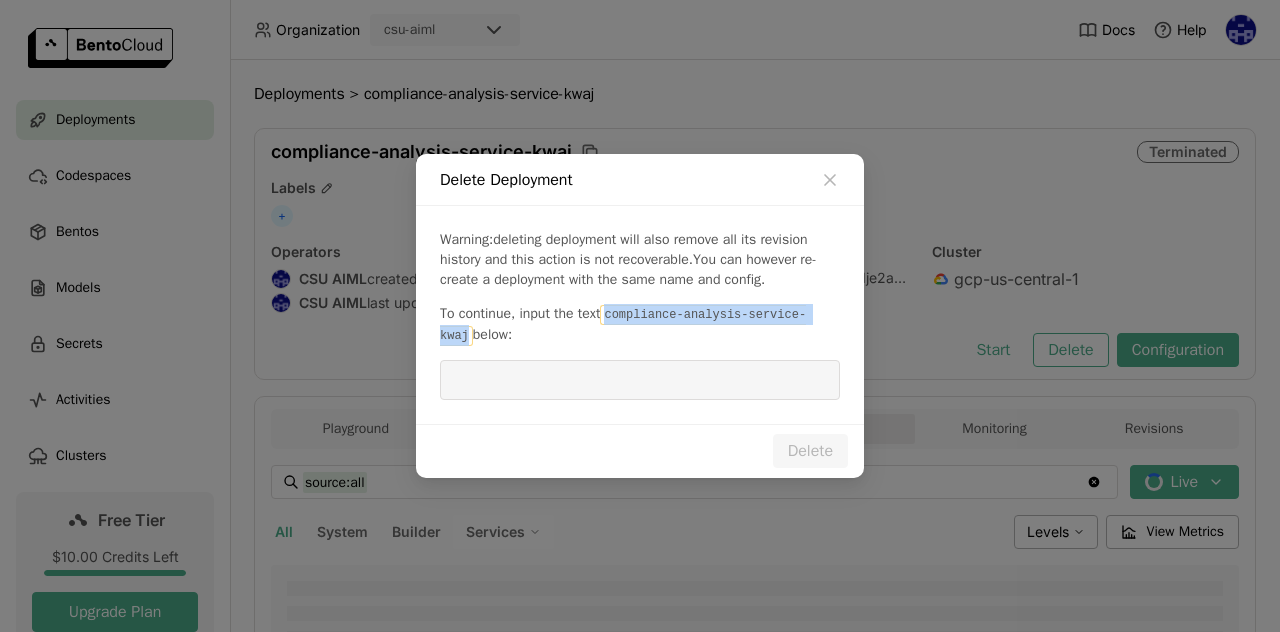 drag, startPoint x: 608, startPoint y: 326, endPoint x: 827, endPoint y: 331, distance: 219.05707 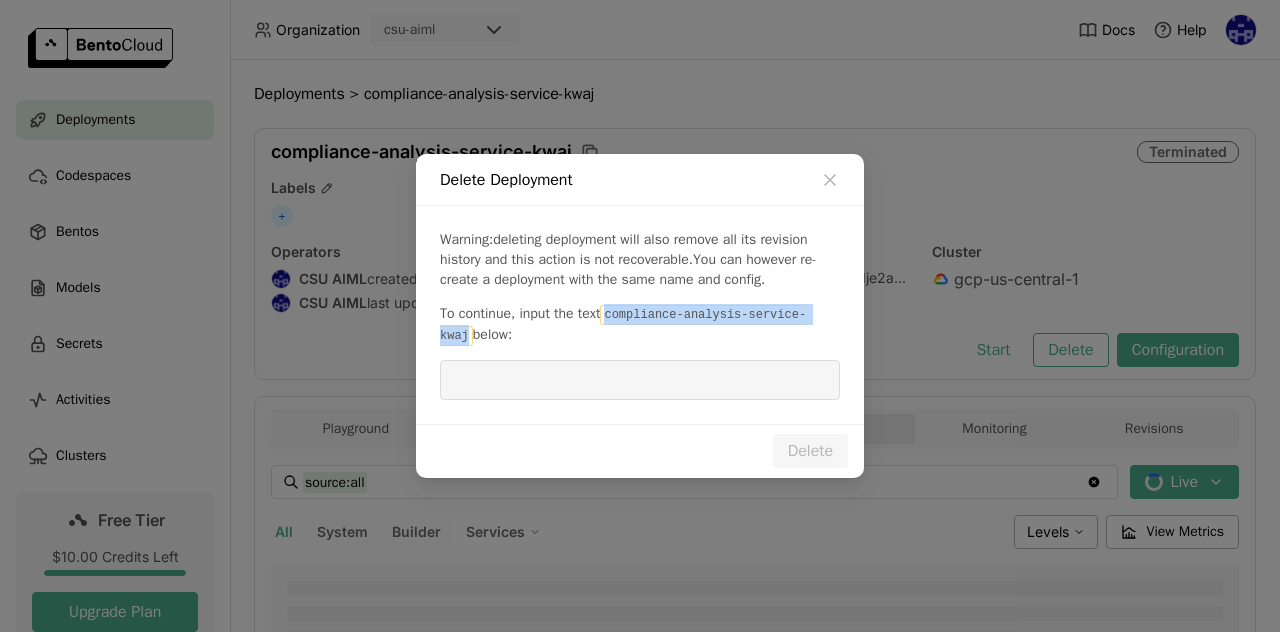 click on "To continue, input the text  compliance-analysis-service-kwaj  below:" at bounding box center (640, 325) 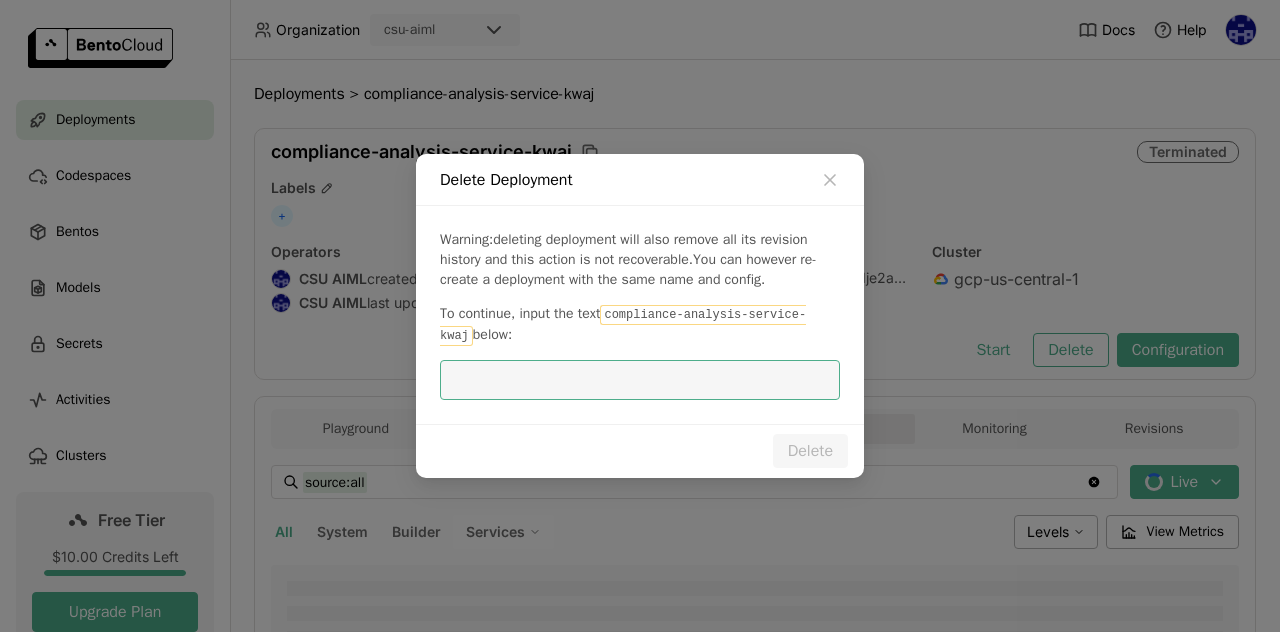 click at bounding box center [640, 380] 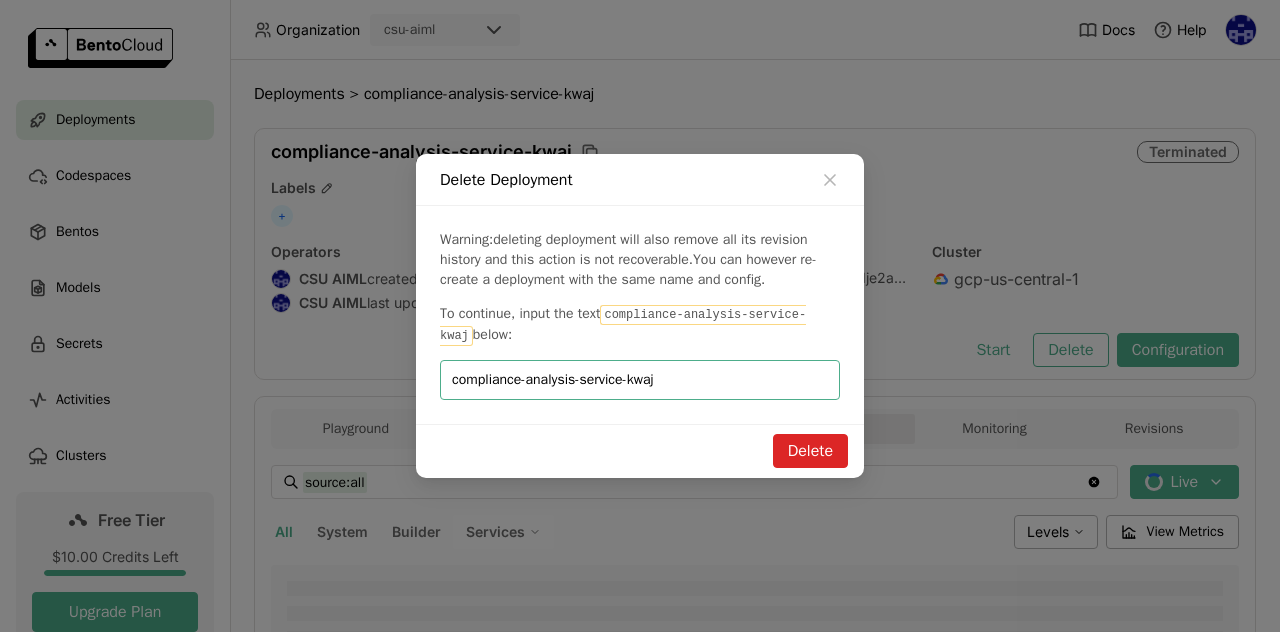 type on "compliance-analysis-service-kwaj" 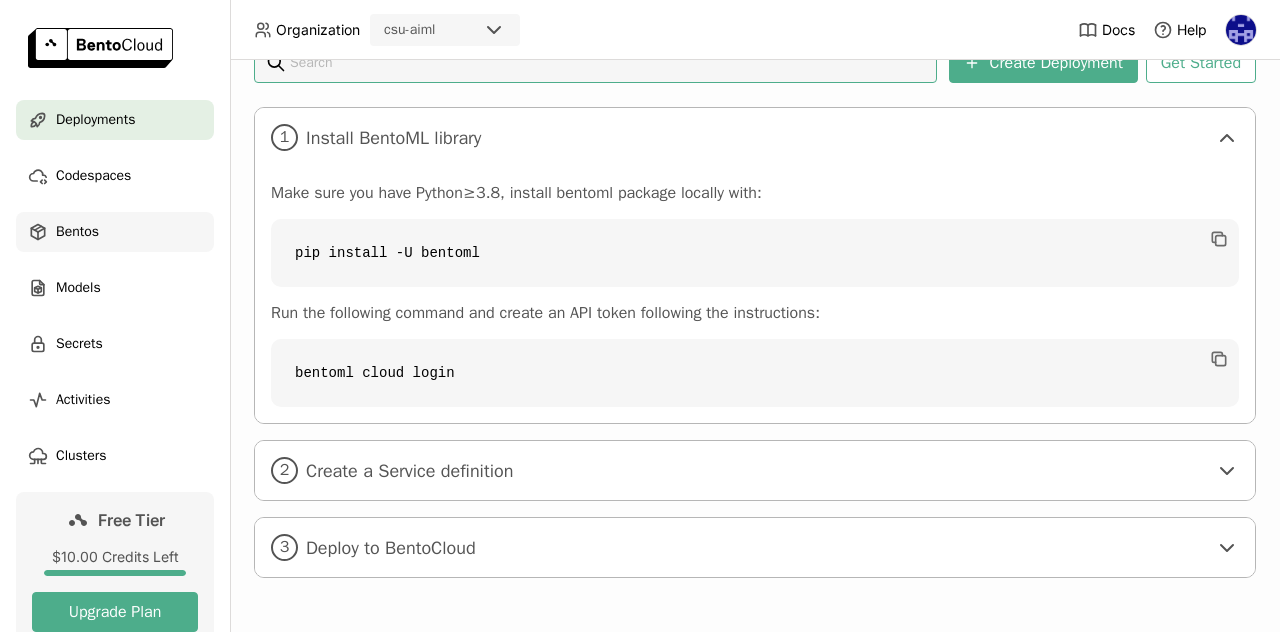 scroll, scrollTop: 74, scrollLeft: 0, axis: vertical 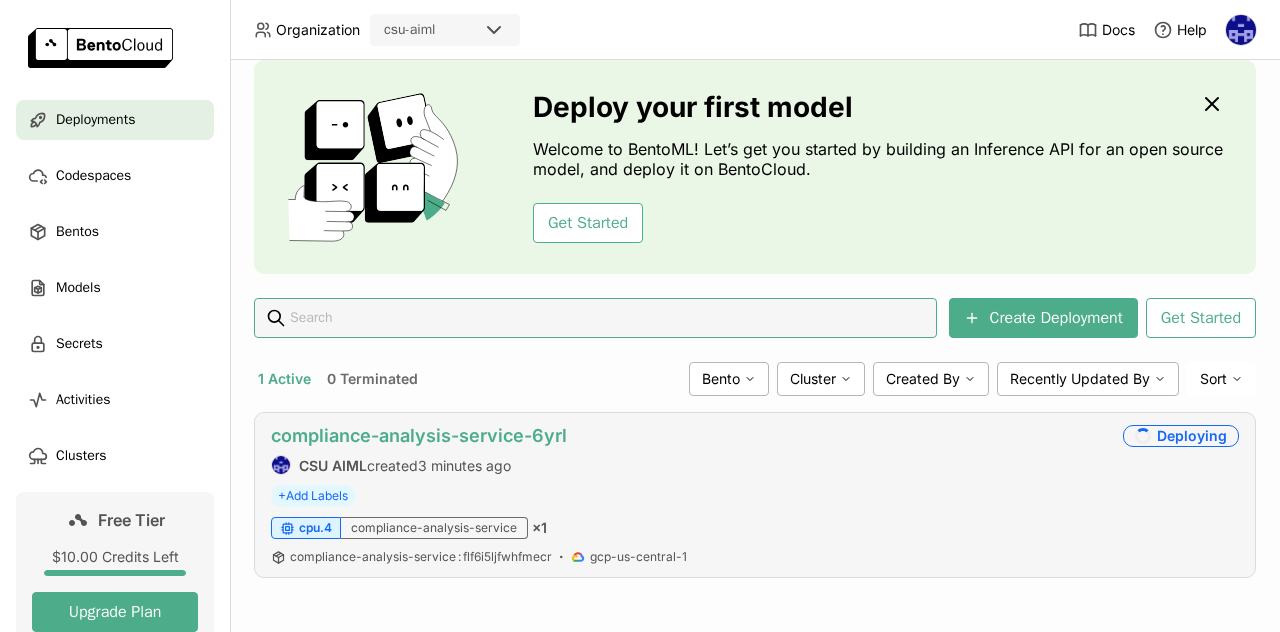 click on "compliance-analysis-service-6yrl" at bounding box center (419, 435) 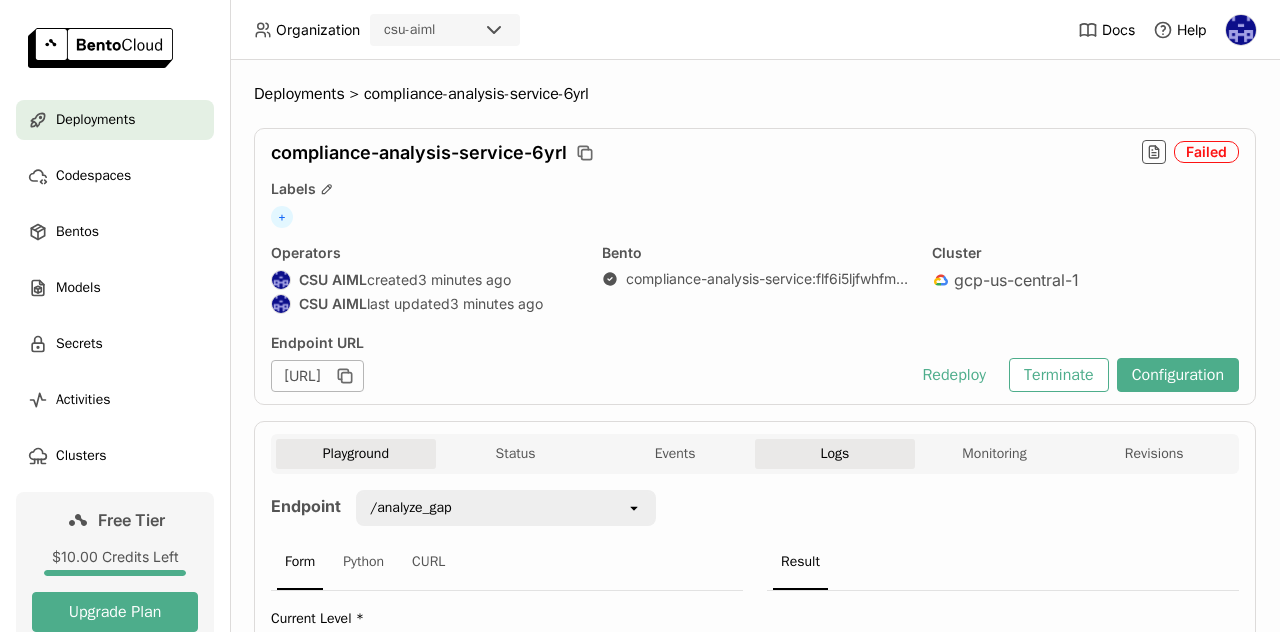 click on "Logs" at bounding box center (835, 454) 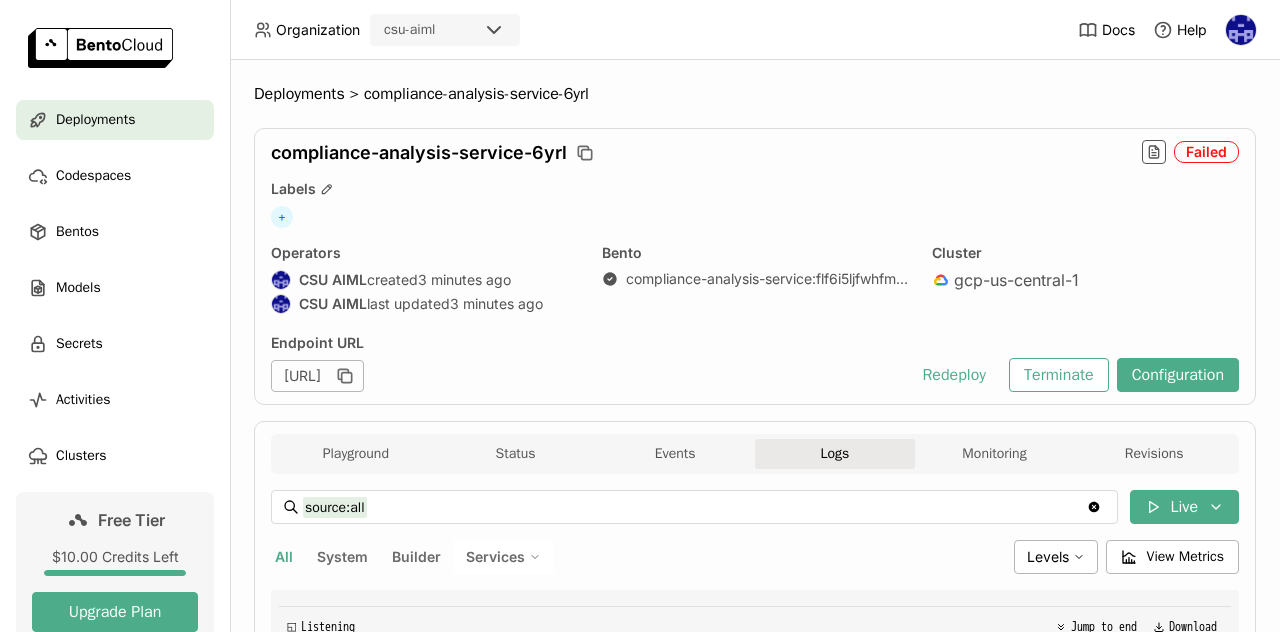 scroll, scrollTop: 226, scrollLeft: 0, axis: vertical 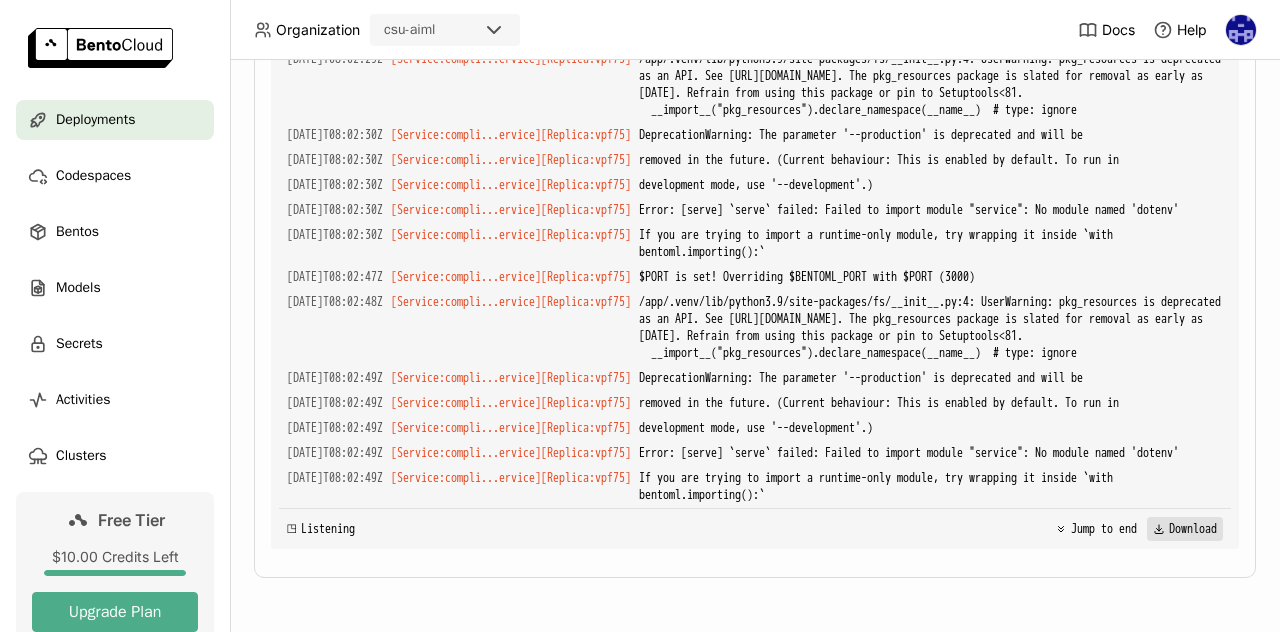 click on "Download" at bounding box center (1185, 529) 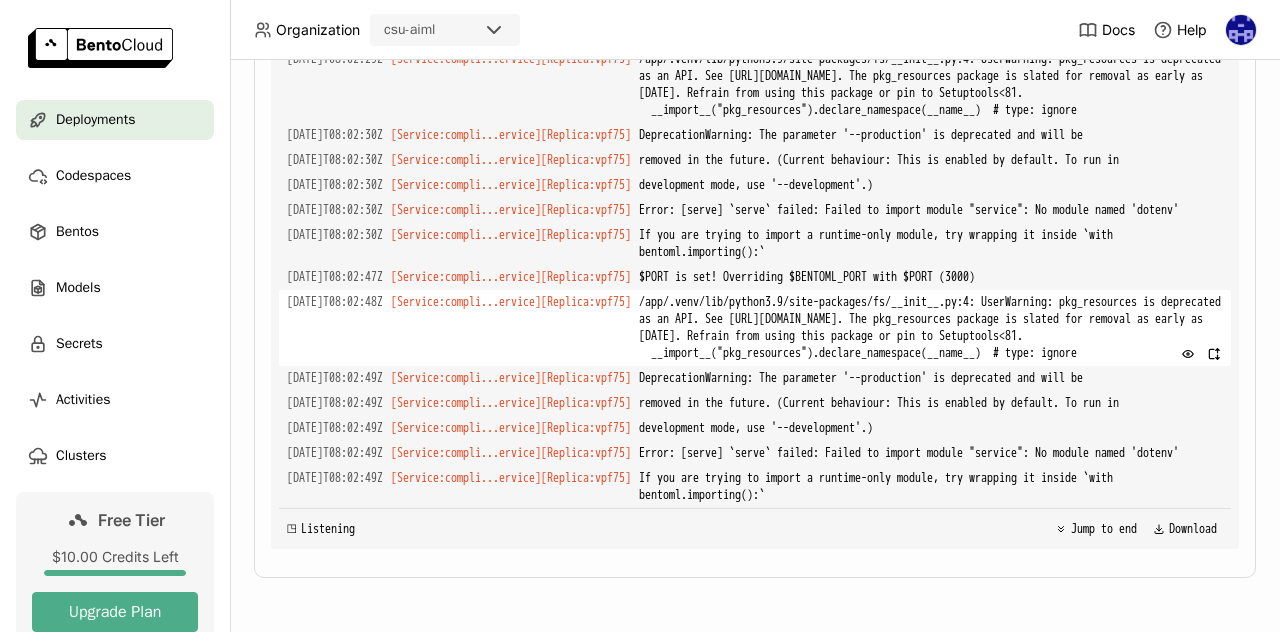 type 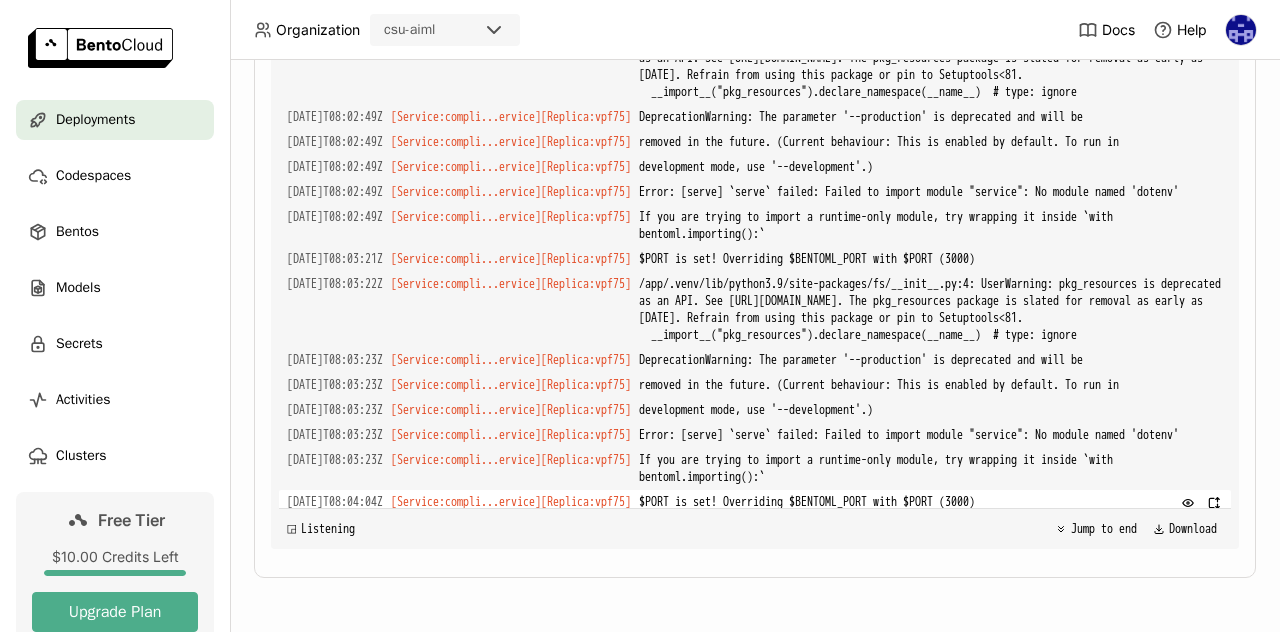 scroll, scrollTop: 8319, scrollLeft: 0, axis: vertical 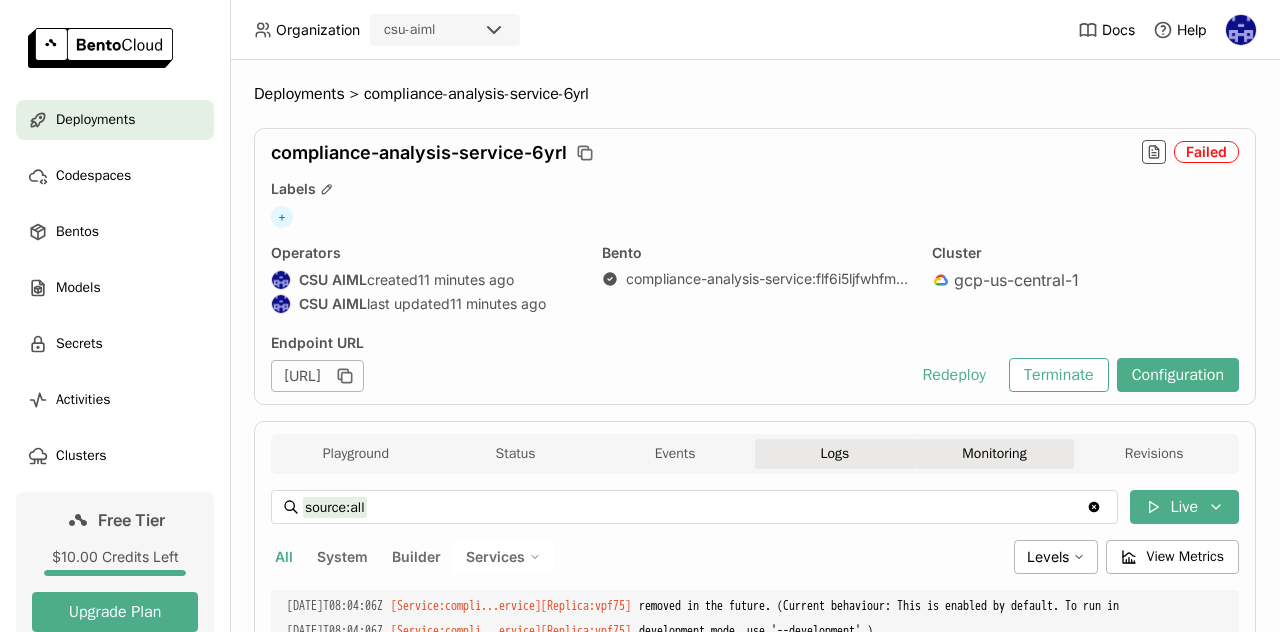 click on "Monitoring" at bounding box center [995, 454] 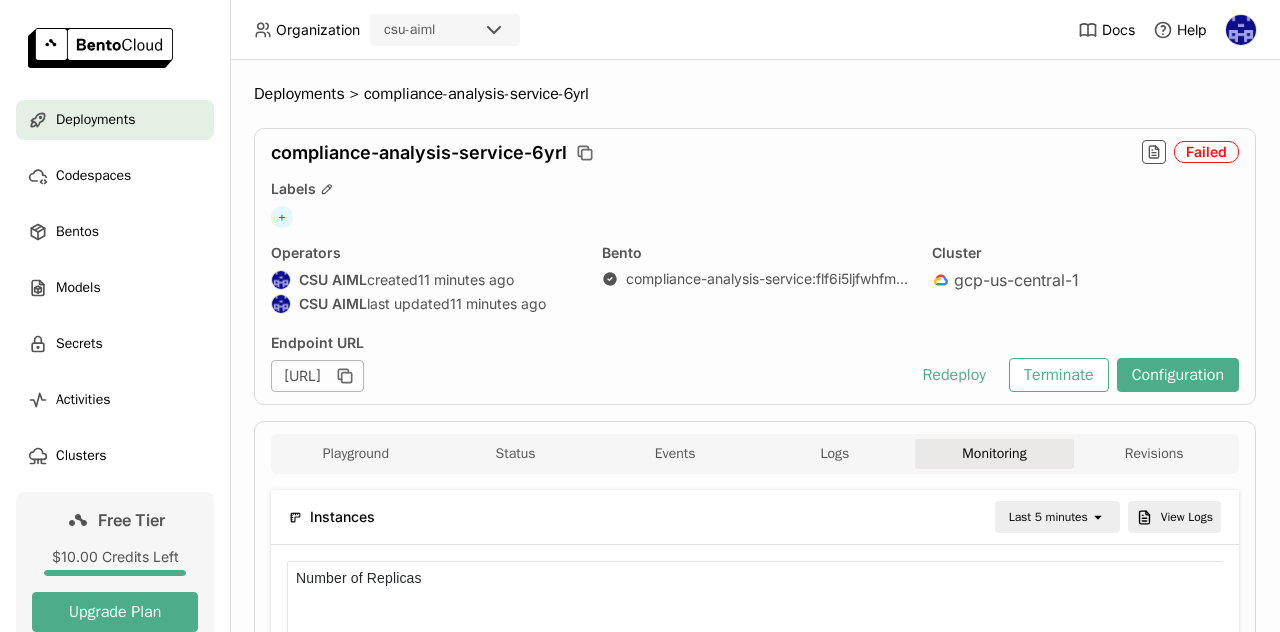 scroll, scrollTop: 284, scrollLeft: 294, axis: both 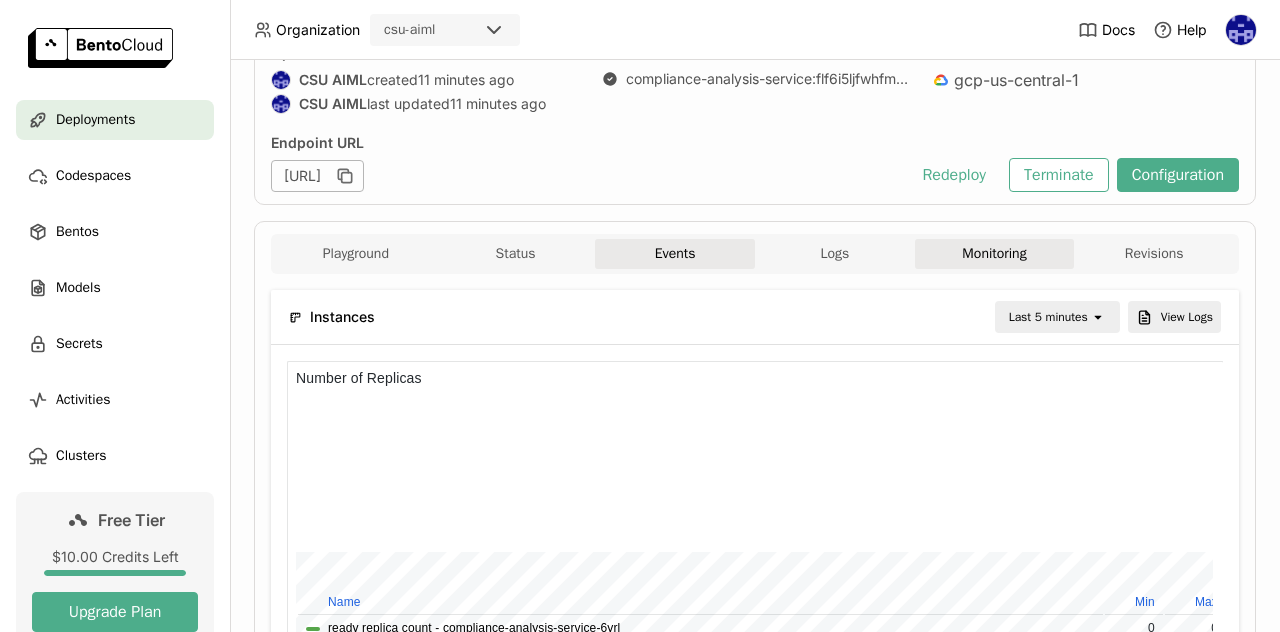 click on "Events" at bounding box center [675, 254] 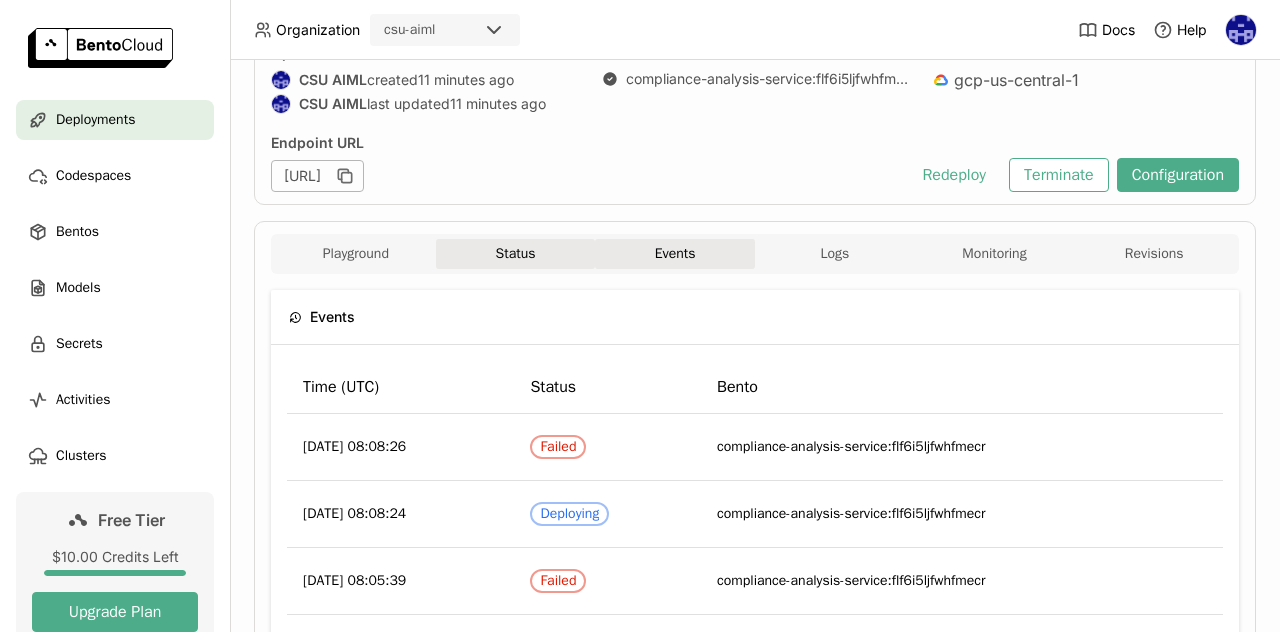 click on "Status" at bounding box center [516, 254] 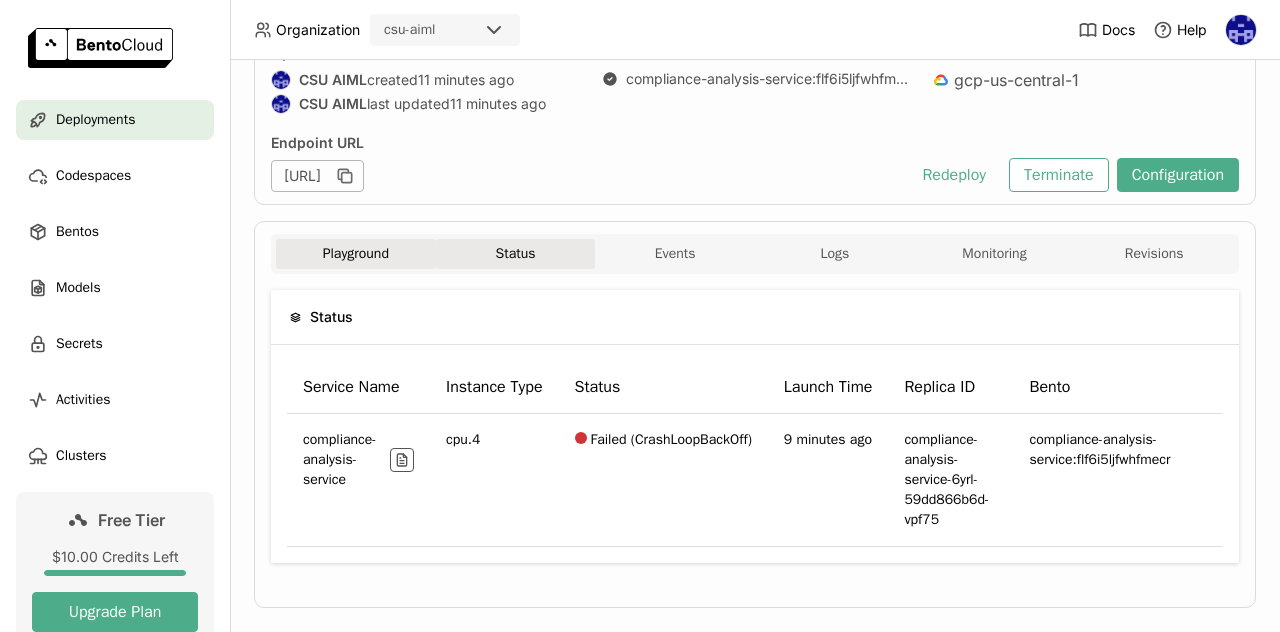 click on "Playground" at bounding box center (356, 254) 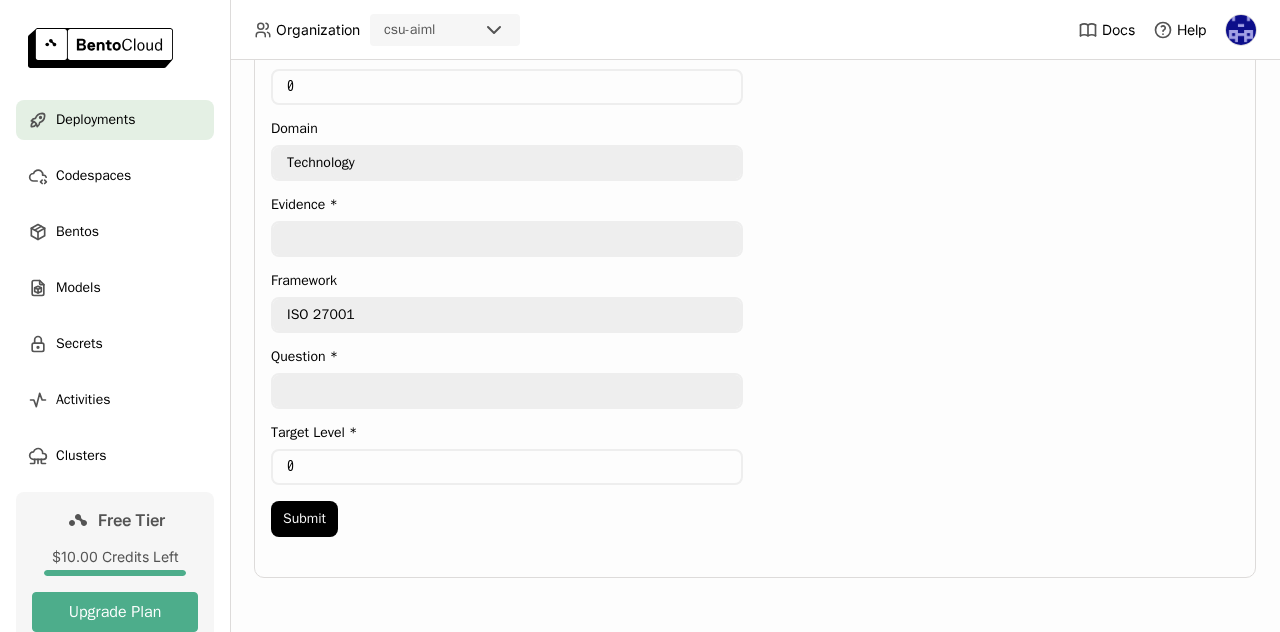 scroll, scrollTop: 479, scrollLeft: 0, axis: vertical 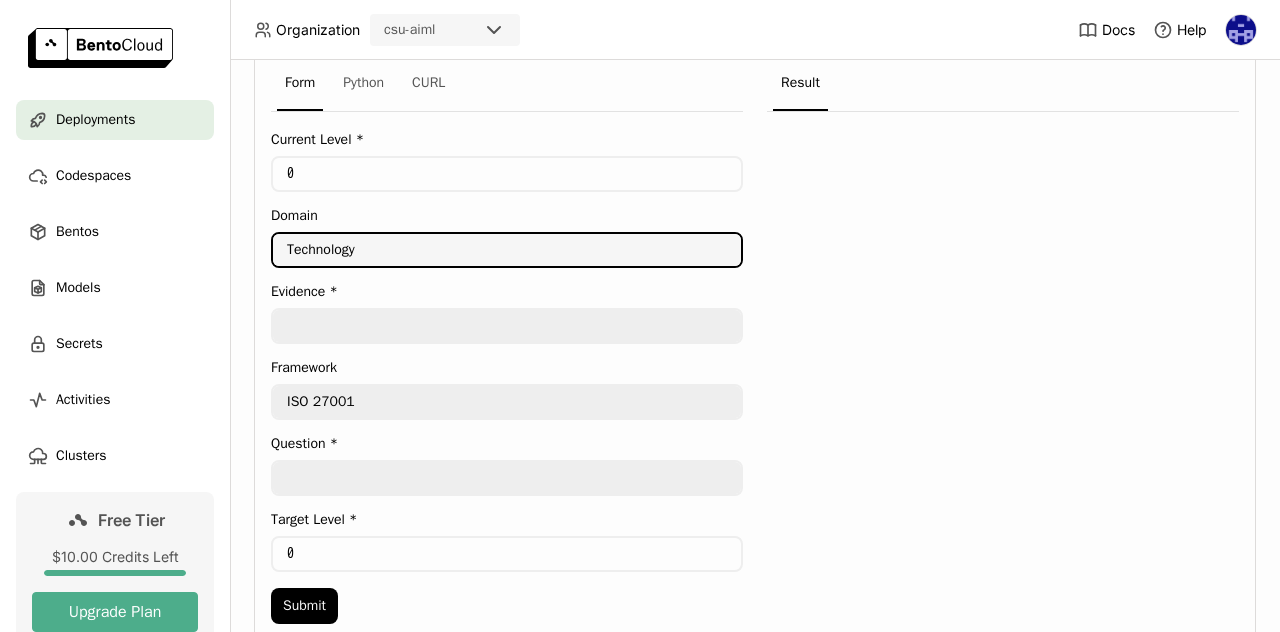 click on "Technology" at bounding box center [507, 250] 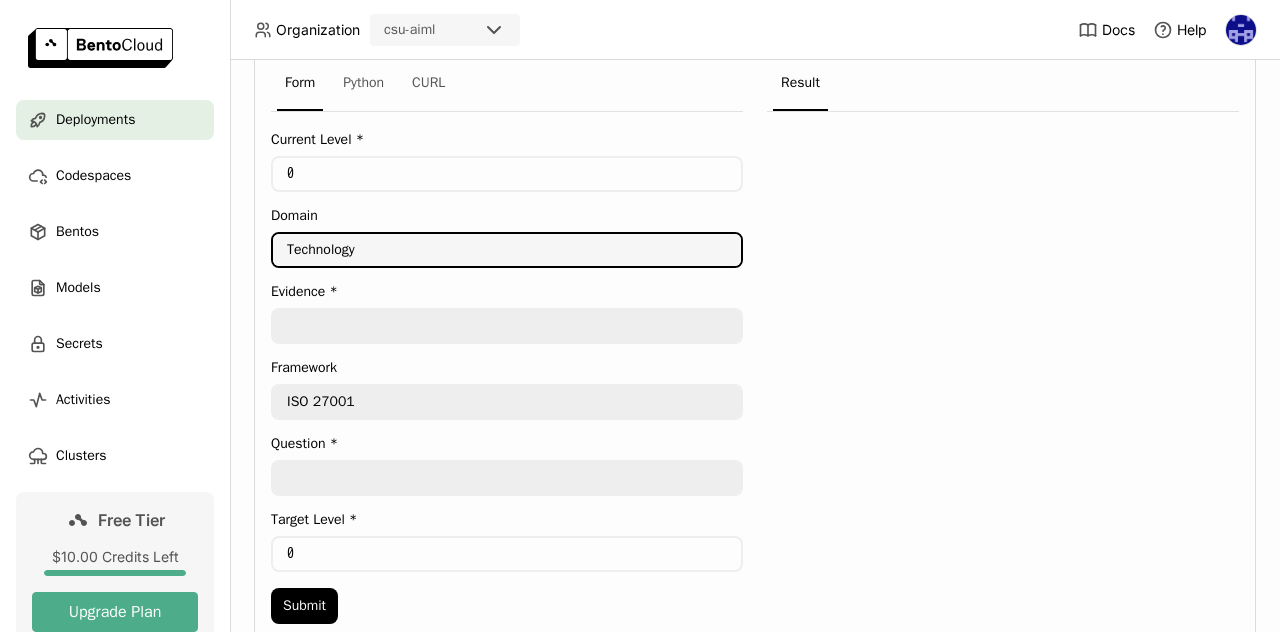 click at bounding box center (507, 326) 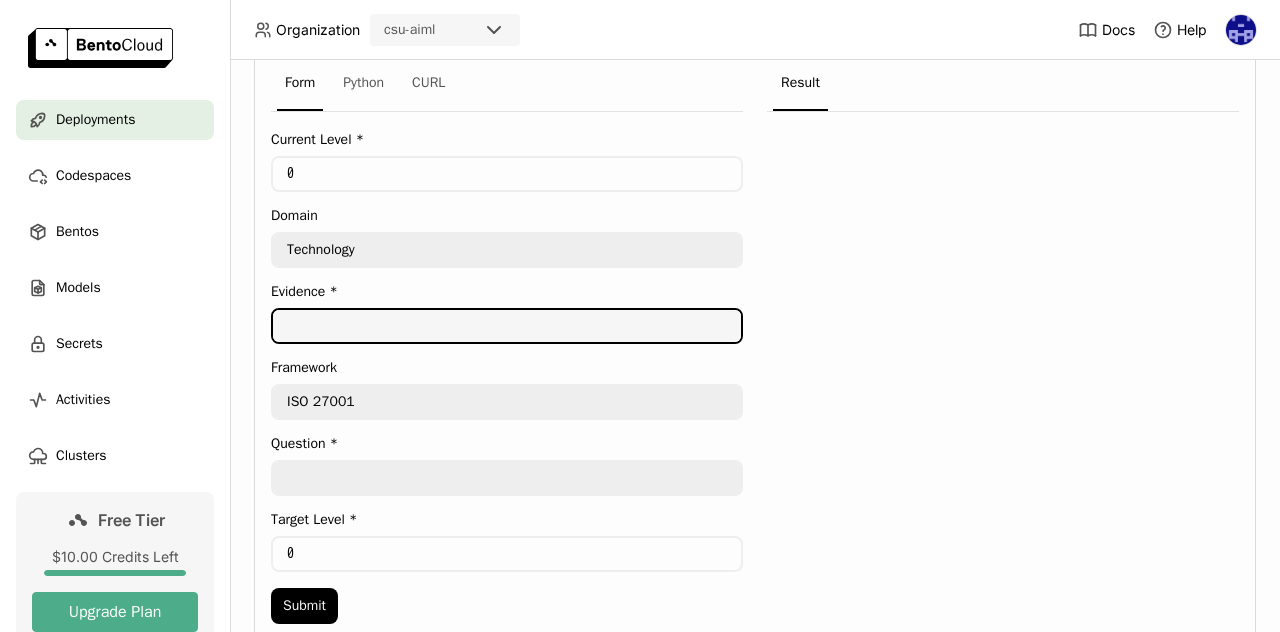 drag, startPoint x: 356, startPoint y: 325, endPoint x: 330, endPoint y: 330, distance: 26.476404 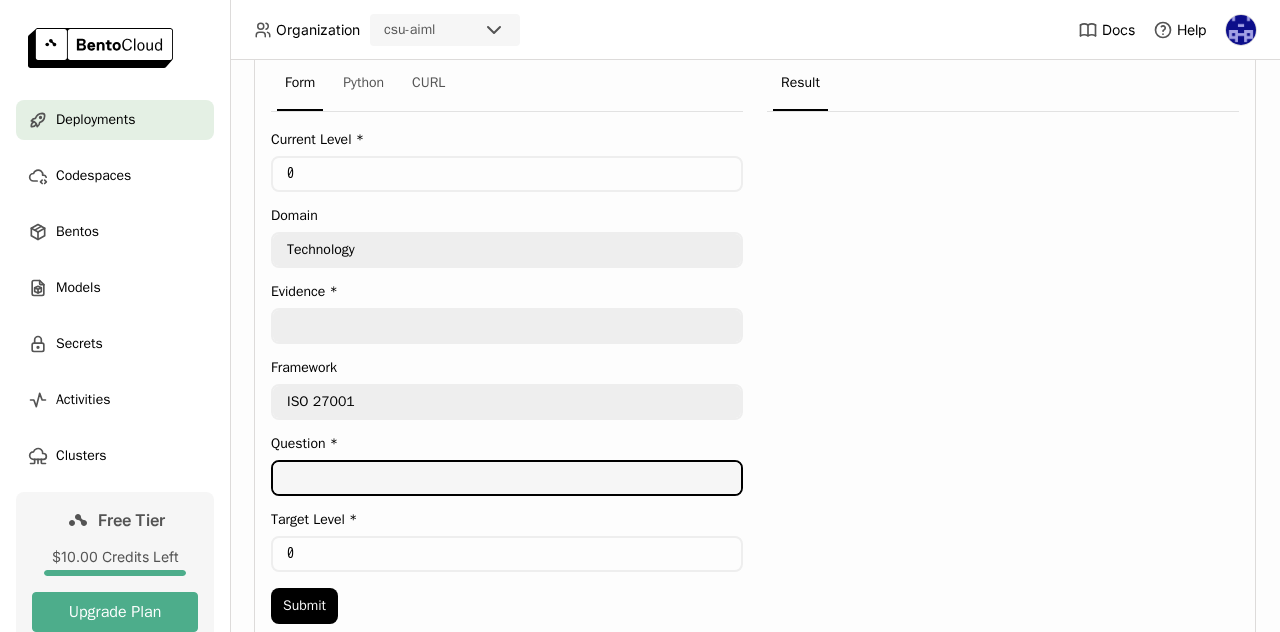 click at bounding box center (507, 478) 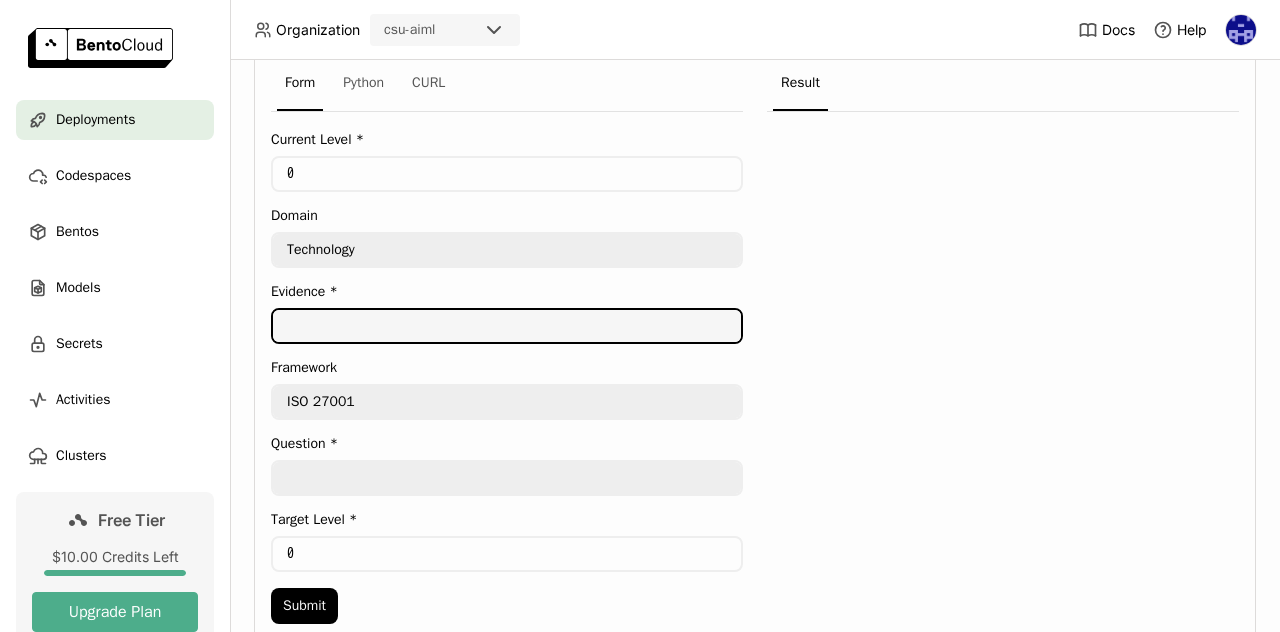 click at bounding box center [507, 326] 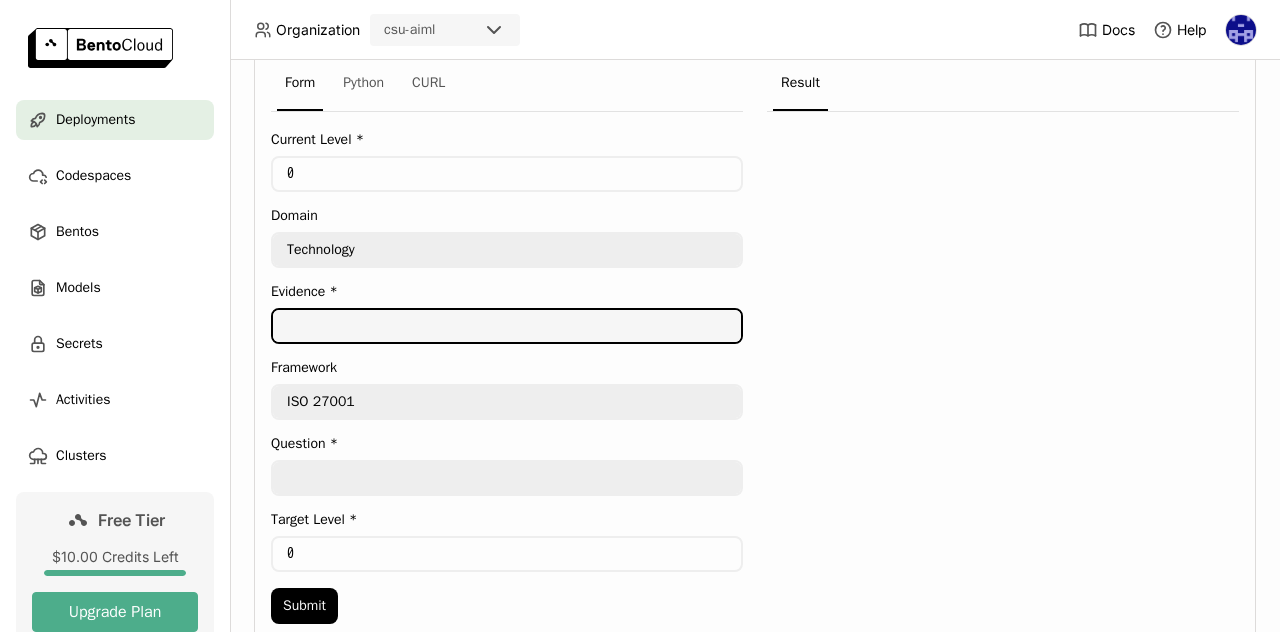 click at bounding box center [507, 326] 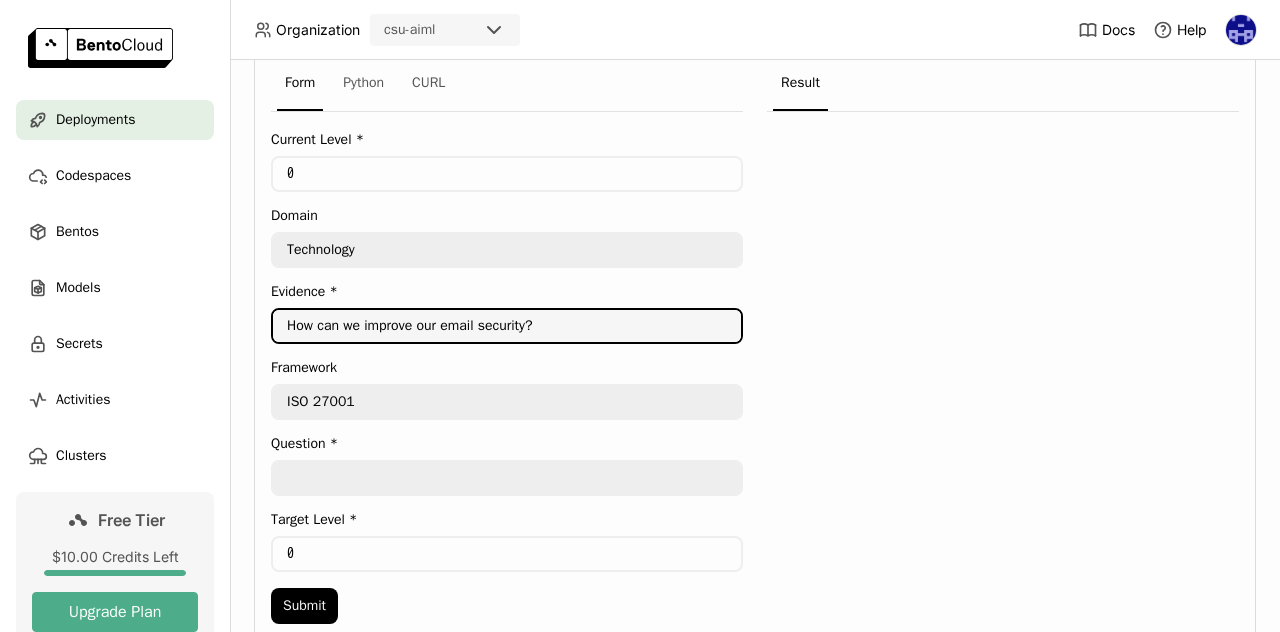 type 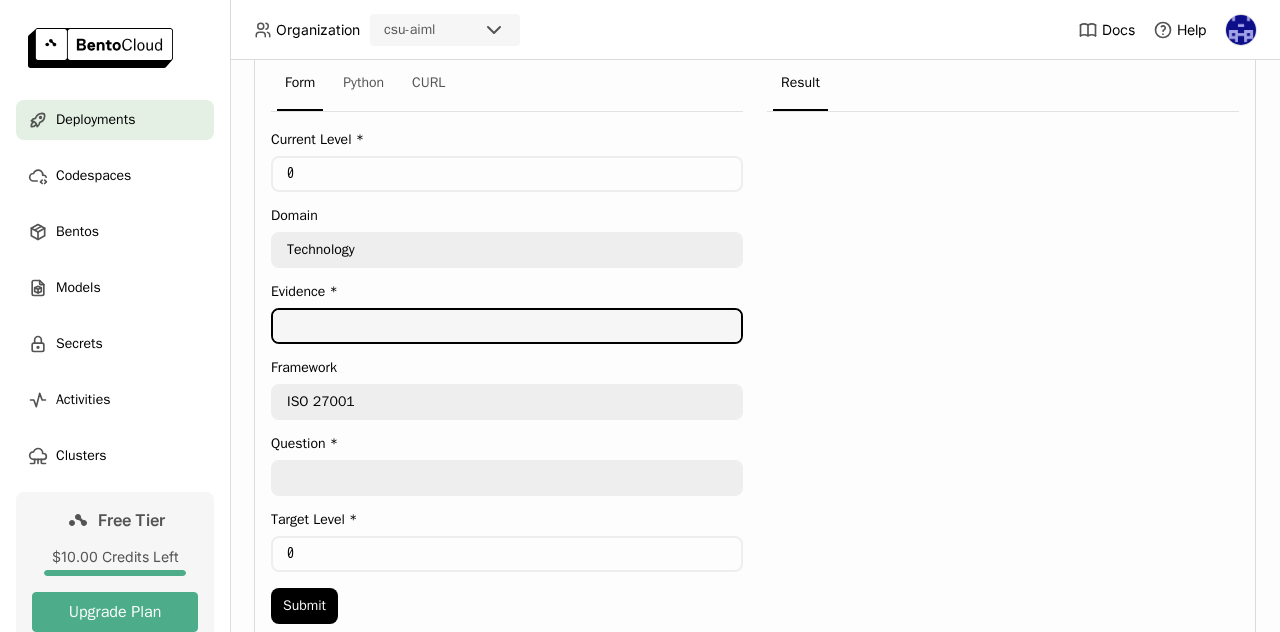 click at bounding box center [507, 478] 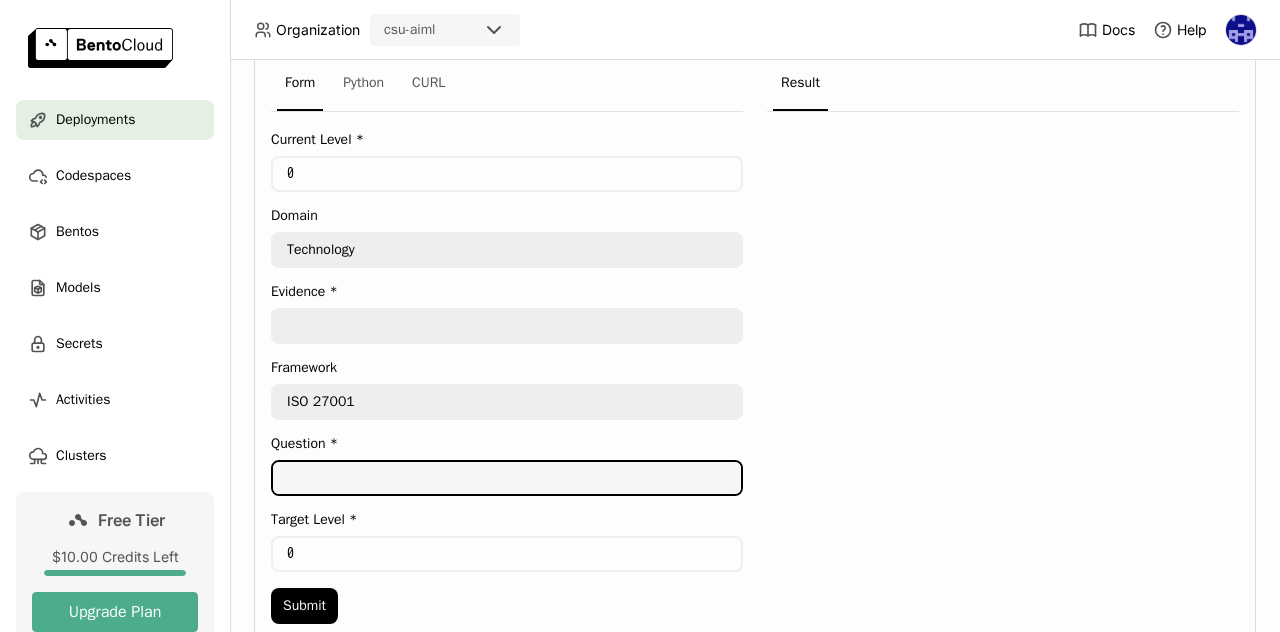 paste on "How can we improve our email security?" 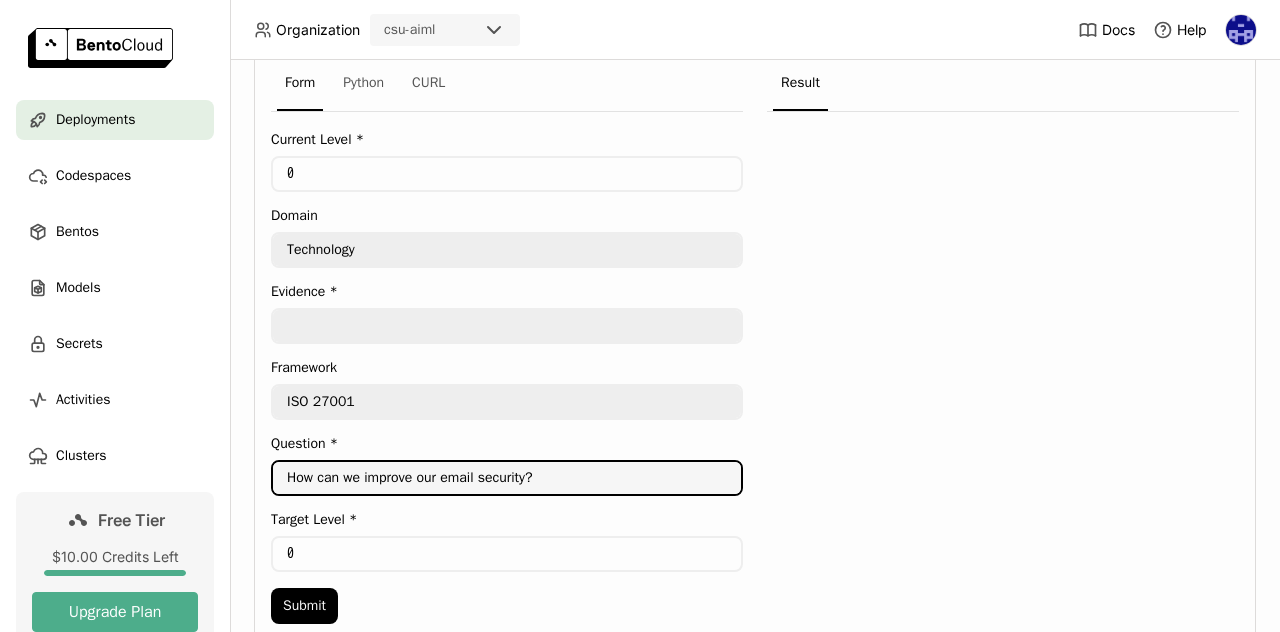 click at bounding box center [507, 326] 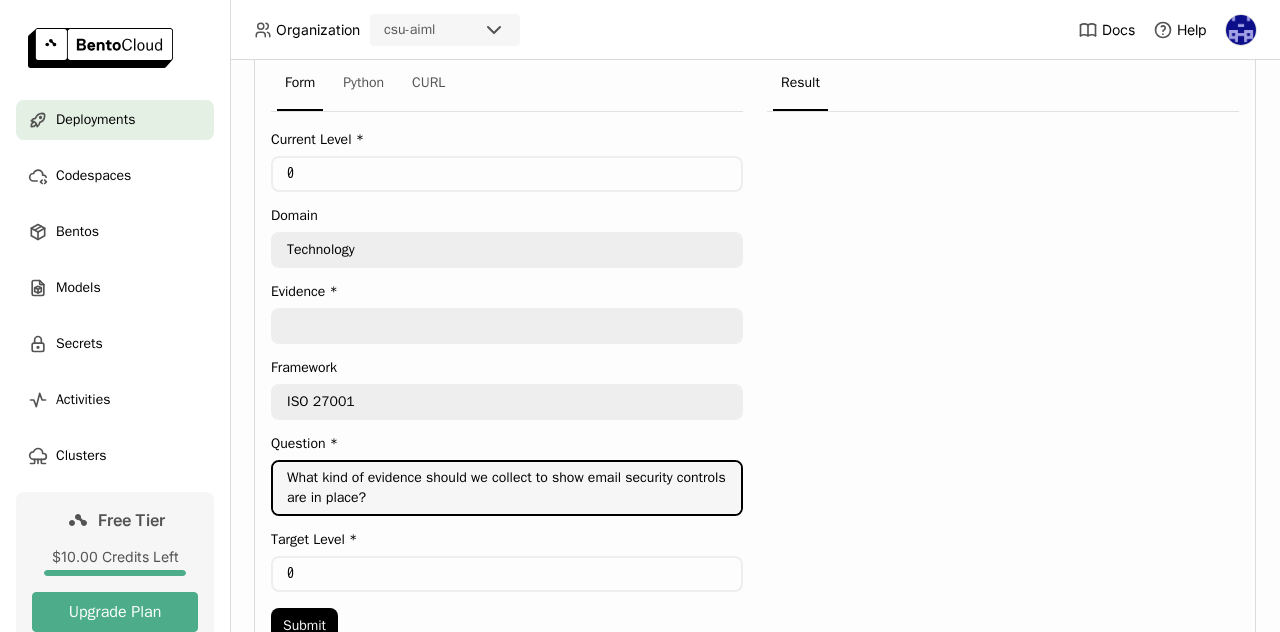 type on "What kind of evidence should we collect to show email security controls are in place?" 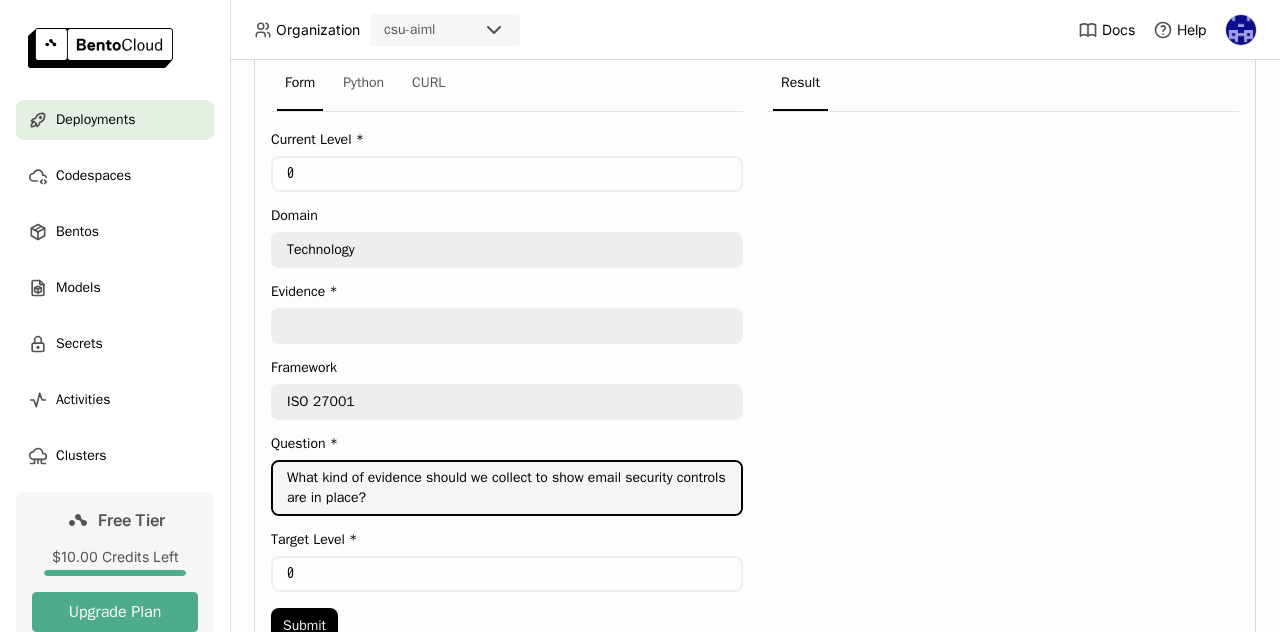click at bounding box center [507, 326] 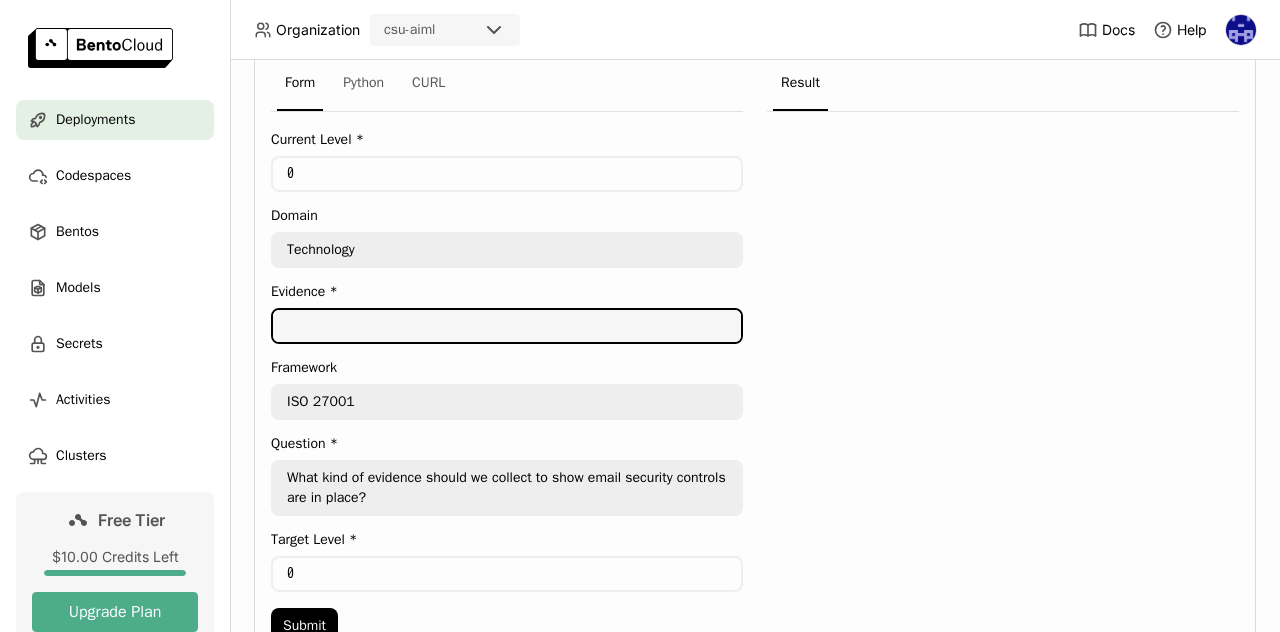 paste on "Email Security Evidence:
- Monthly logs from email filtering tools (e.g., Google Workspace, Microsoft Defender)
- Summary of detected phishing attempts and blocked malware
- Records of SPF, DKIM, and DMARC configuration in DNS
- Reports showing email encryption in transit (TLS enforced)
- Audit trail of access to mailboxes by admins
- Results from internal phishing simulation tests
- Training completion logs for employees on email safety practices" 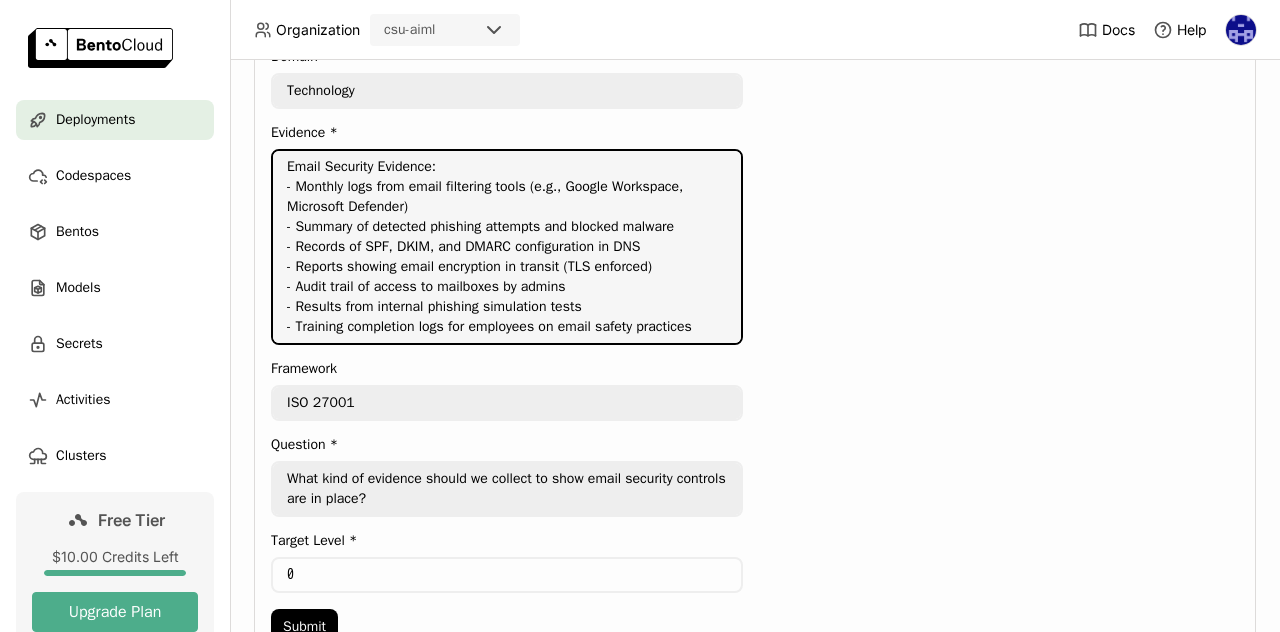 scroll, scrollTop: 759, scrollLeft: 0, axis: vertical 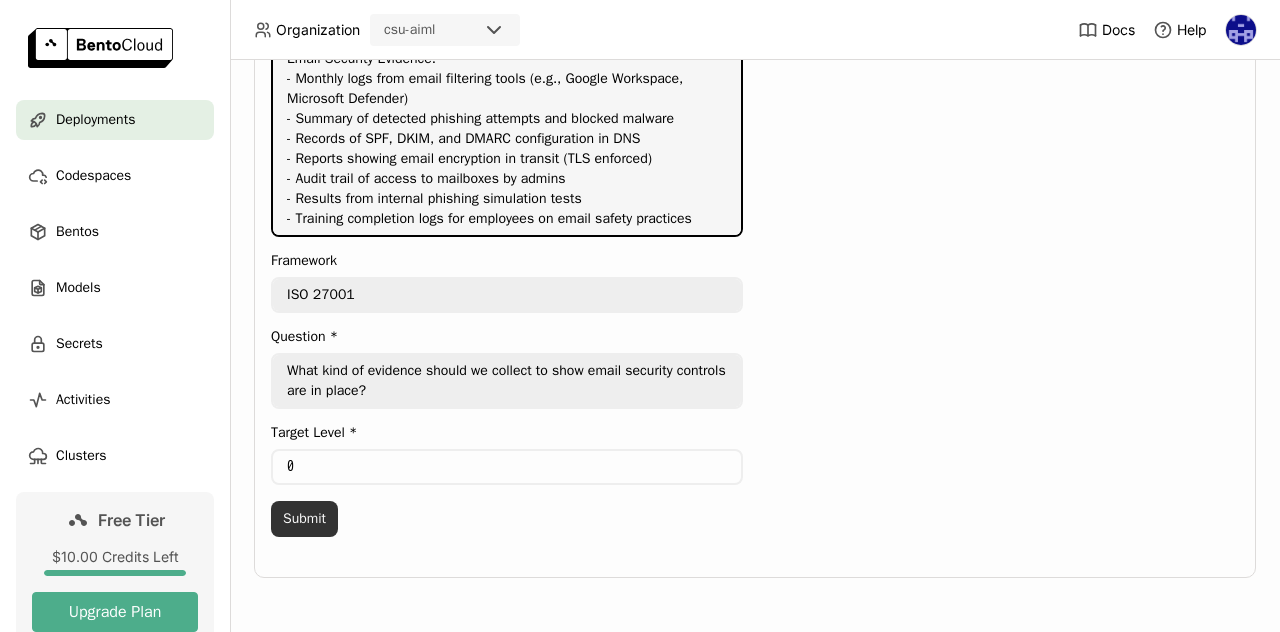 type on "Email Security Evidence:
- Monthly logs from email filtering tools (e.g., Google Workspace, Microsoft Defender)
- Summary of detected phishing attempts and blocked malware
- Records of SPF, DKIM, and DMARC configuration in DNS
- Reports showing email encryption in transit (TLS enforced)
- Audit trail of access to mailboxes by admins
- Results from internal phishing simulation tests
- Training completion logs for employees on email safety practices" 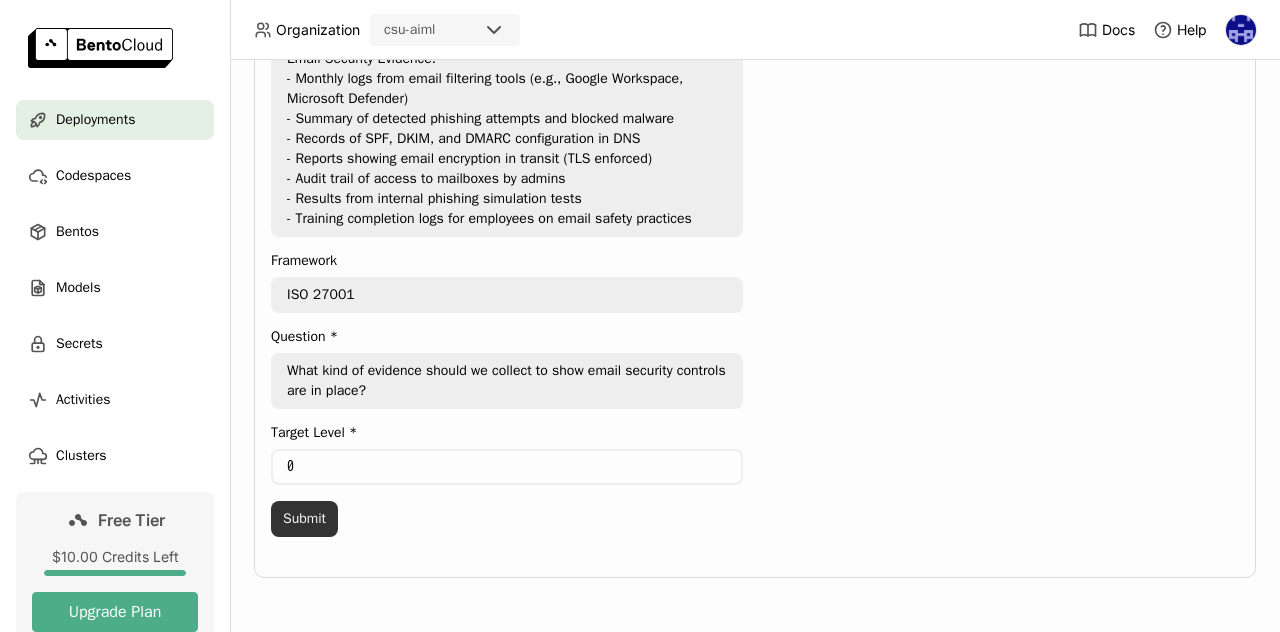 click on "Submit" at bounding box center [304, 519] 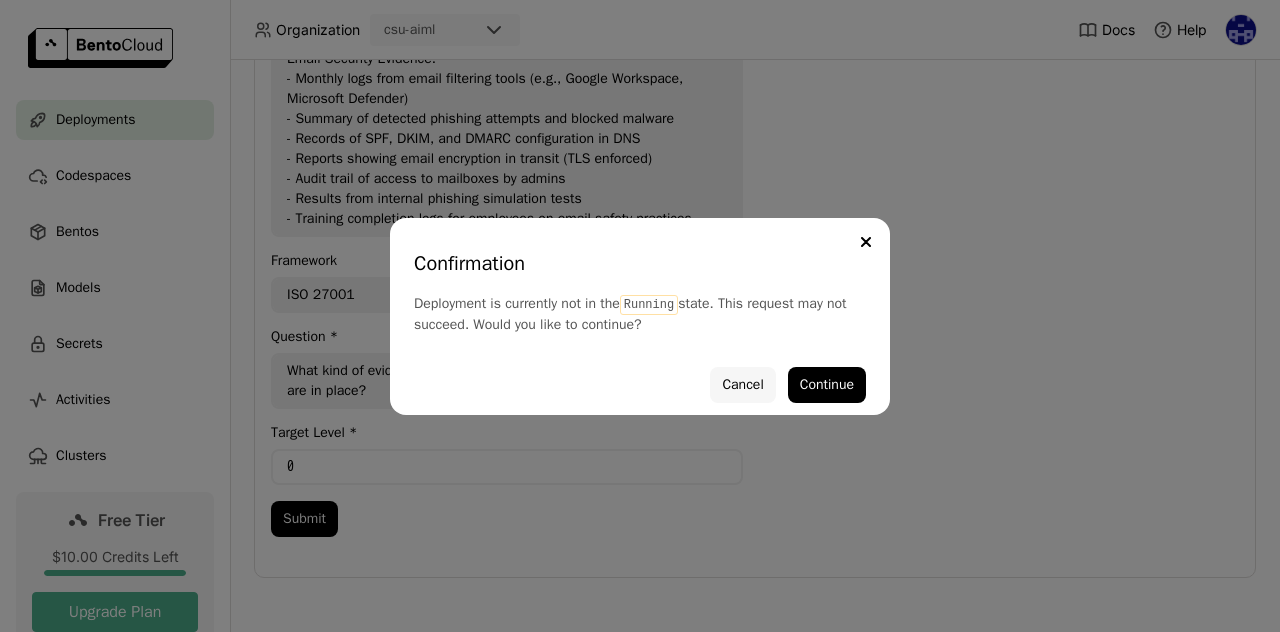 click on "Cancel" at bounding box center [742, 385] 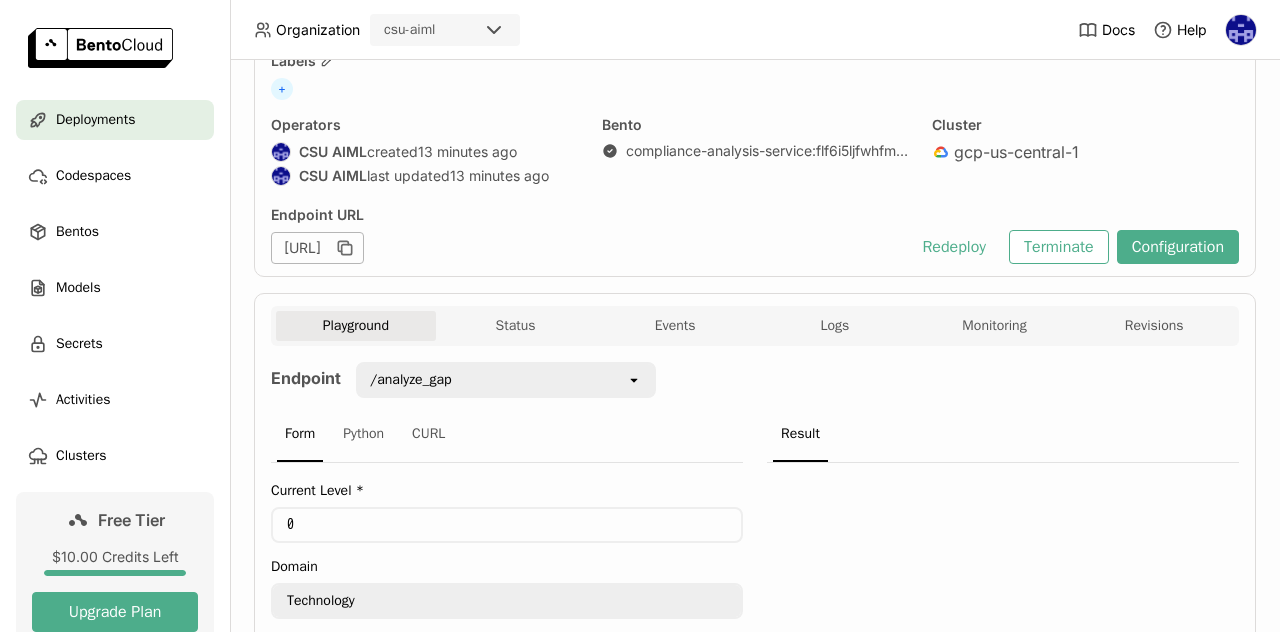 scroll, scrollTop: 200, scrollLeft: 0, axis: vertical 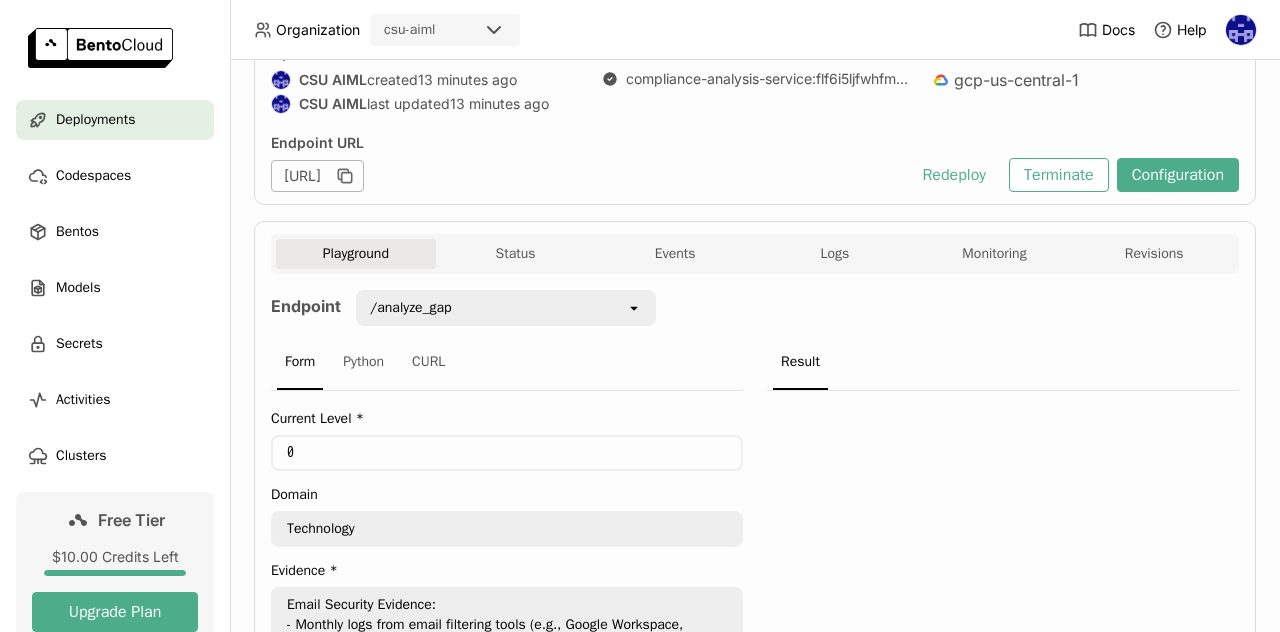 click on "/analyze_gap" at bounding box center (492, 308) 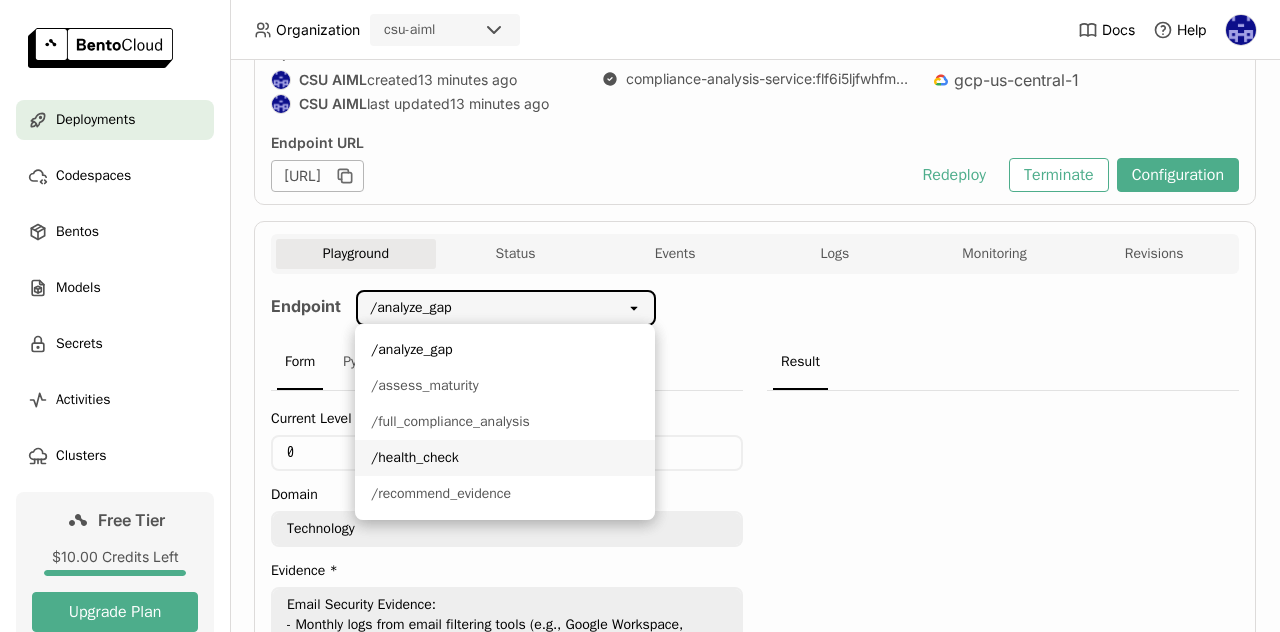 click on "/health_check" at bounding box center (505, 458) 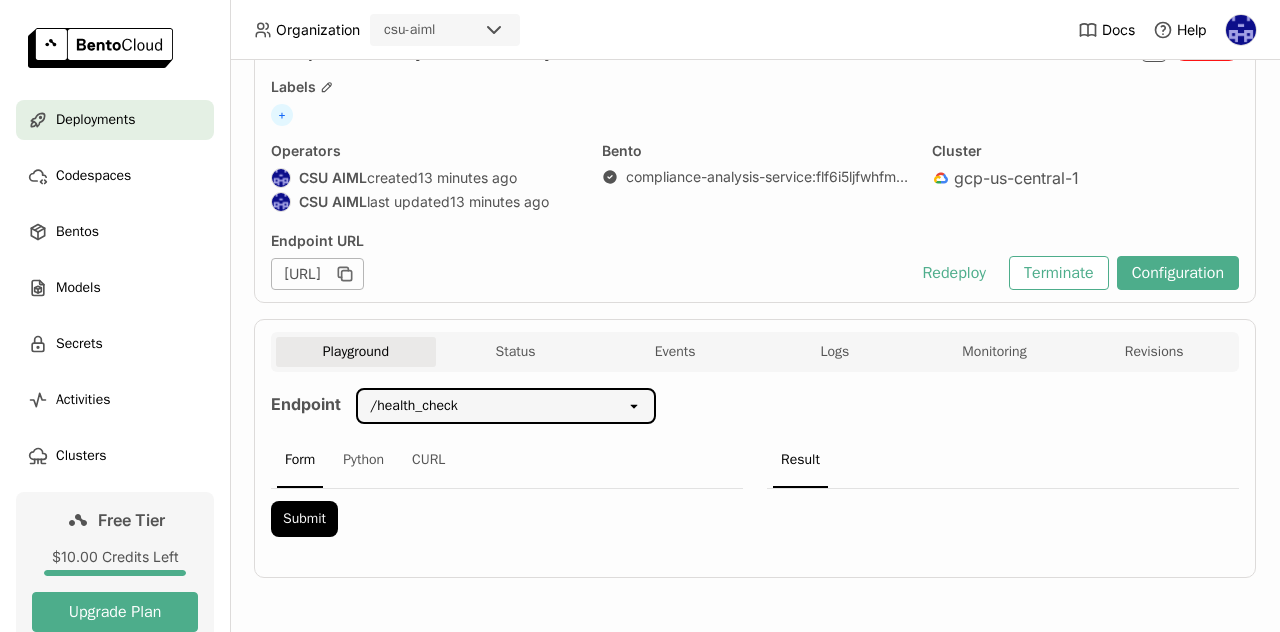 scroll, scrollTop: 115, scrollLeft: 0, axis: vertical 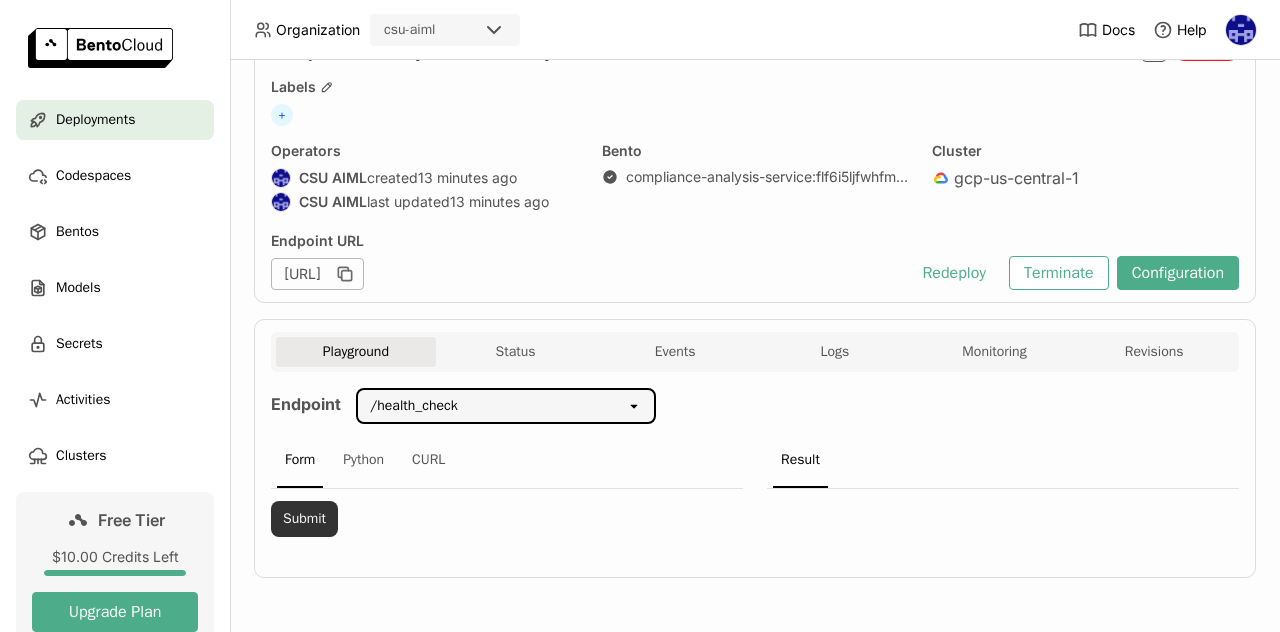 click on "Submit" at bounding box center (304, 519) 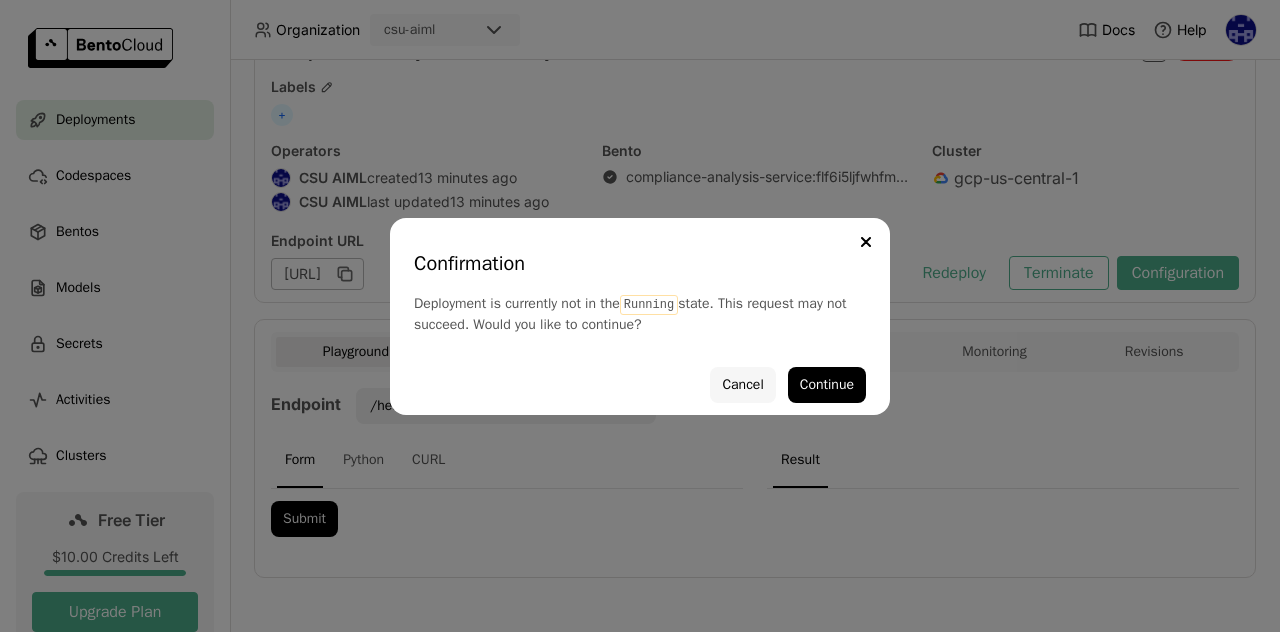 click on "Cancel" at bounding box center (742, 385) 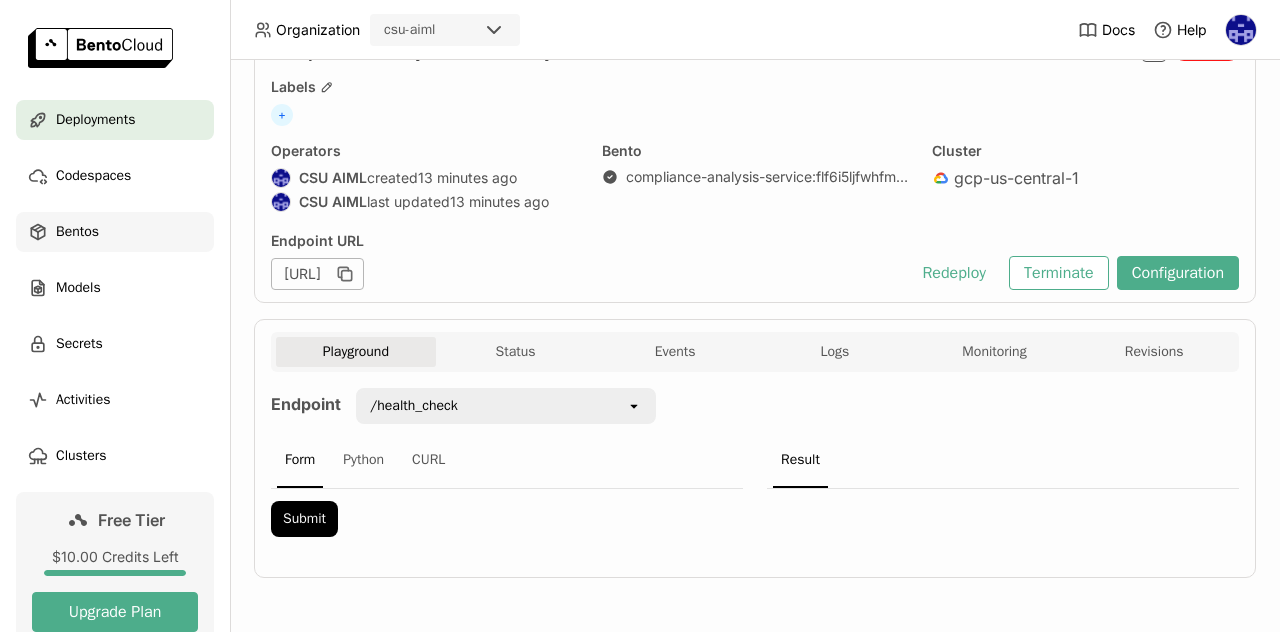 click on "Bentos" at bounding box center (115, 232) 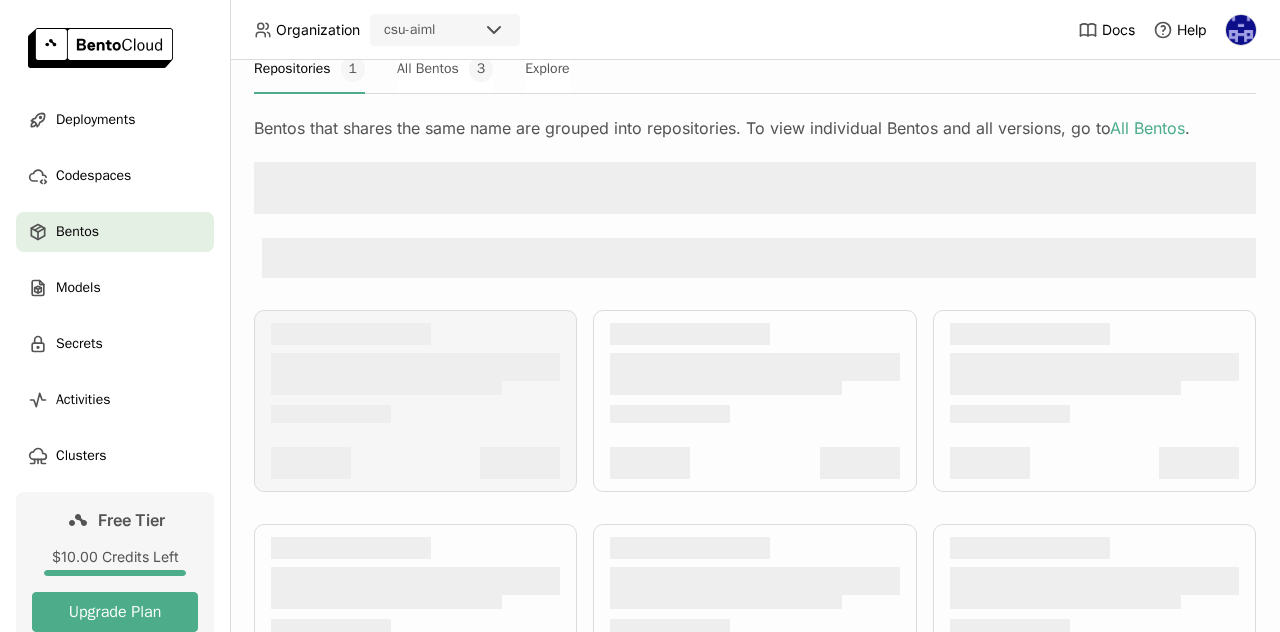 scroll, scrollTop: 213, scrollLeft: 0, axis: vertical 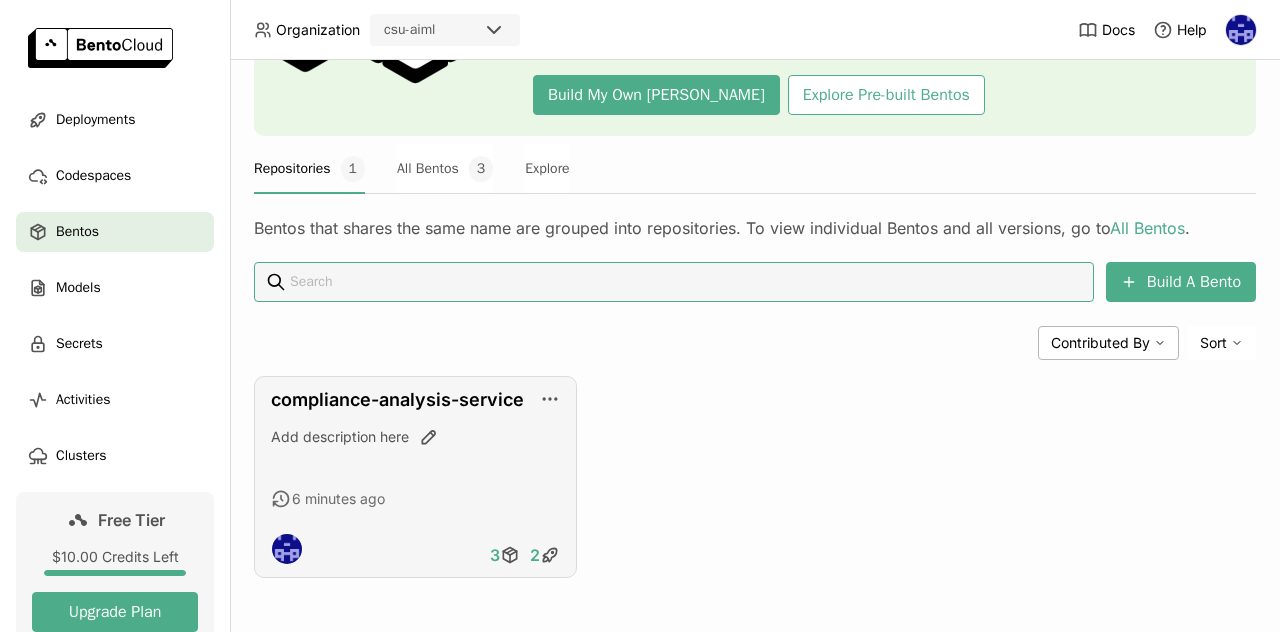 click on "compliance-analysis-service Add description here 6 minutes ago 3 2" at bounding box center [415, 477] 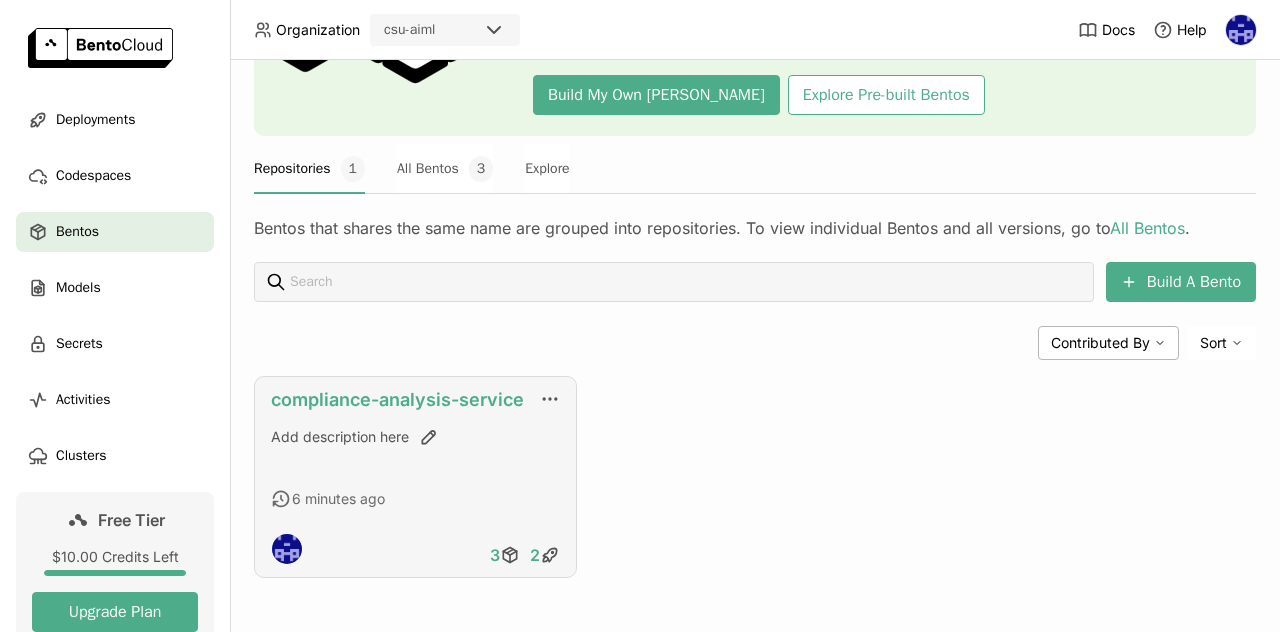 click on "compliance-analysis-service" at bounding box center (397, 399) 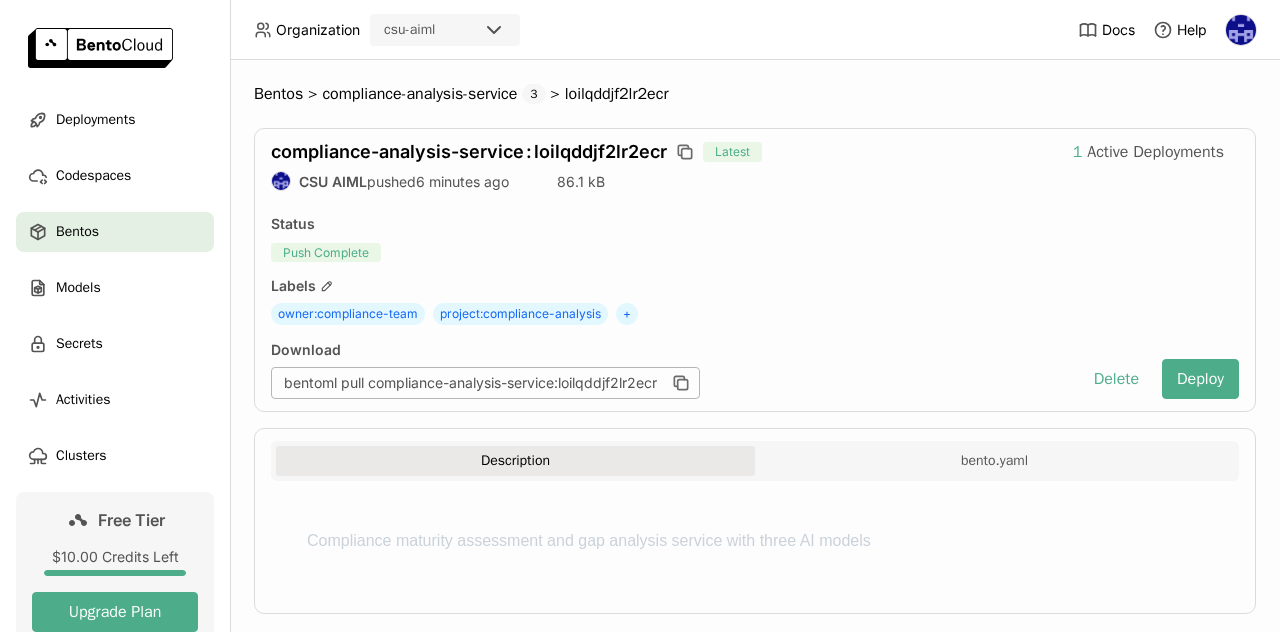scroll, scrollTop: 33, scrollLeft: 0, axis: vertical 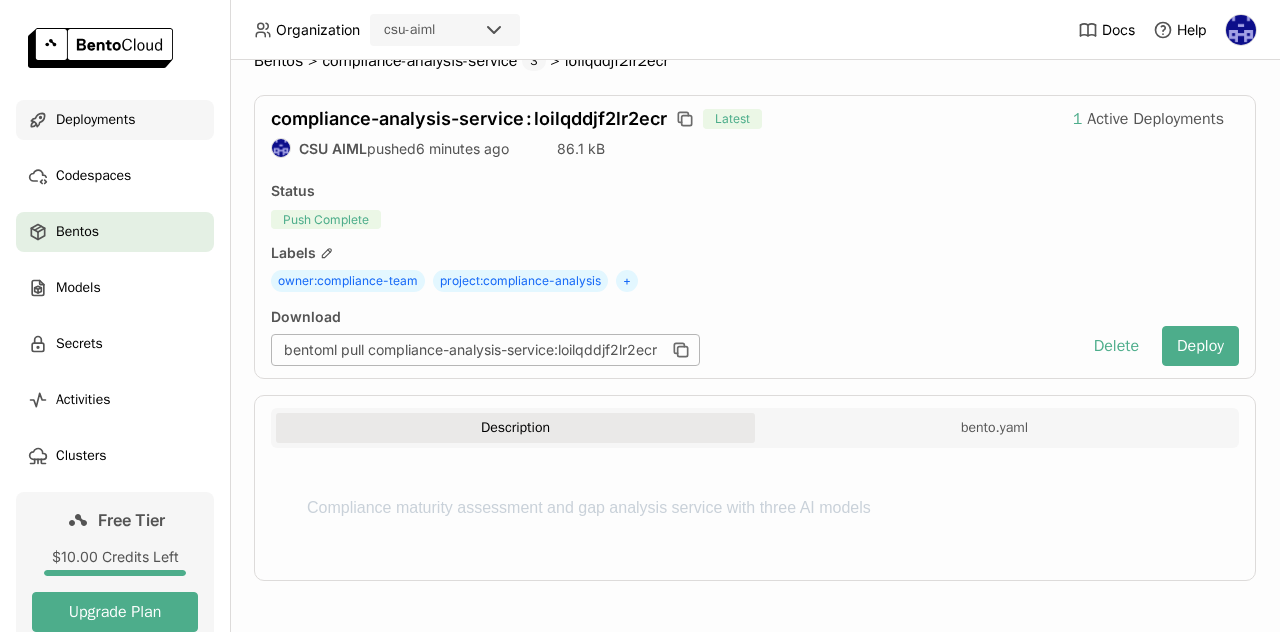 click on "Deployments" at bounding box center (115, 120) 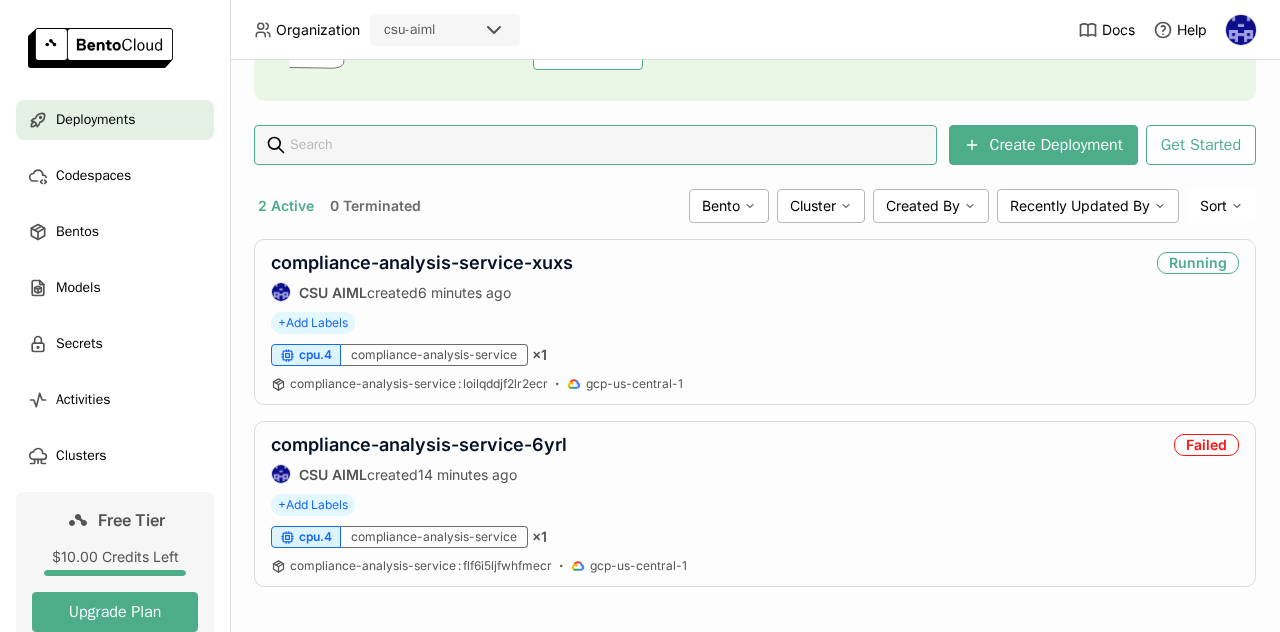 scroll, scrollTop: 255, scrollLeft: 0, axis: vertical 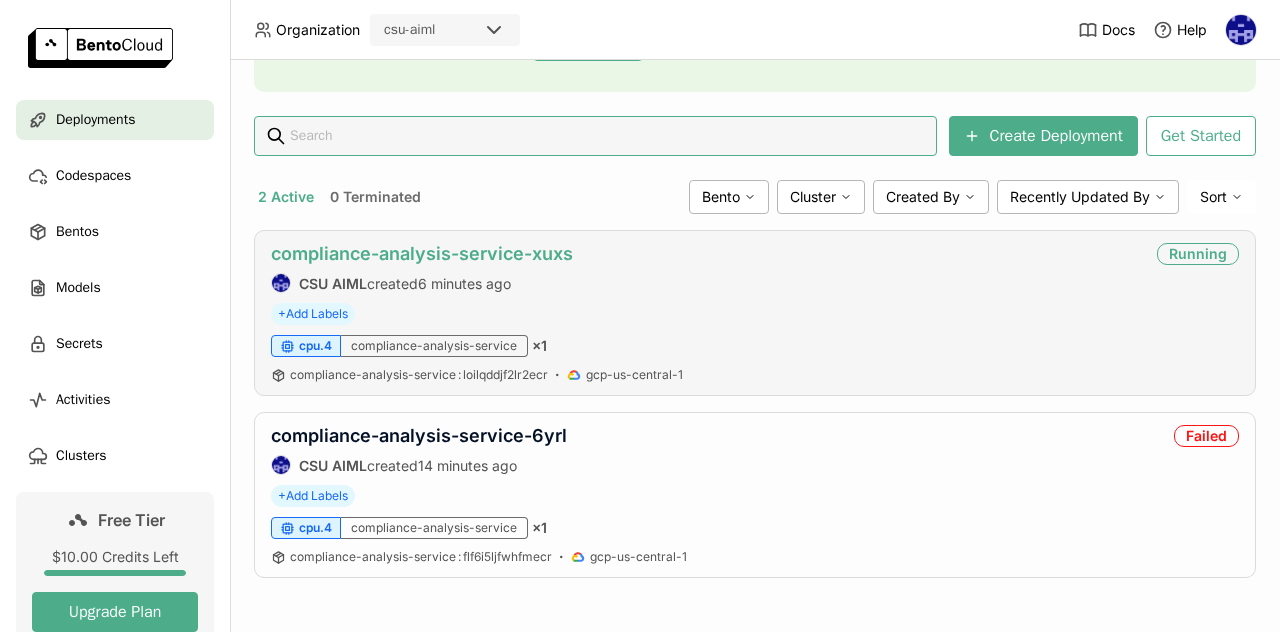 click on "compliance-analysis-service-xuxs" at bounding box center [422, 253] 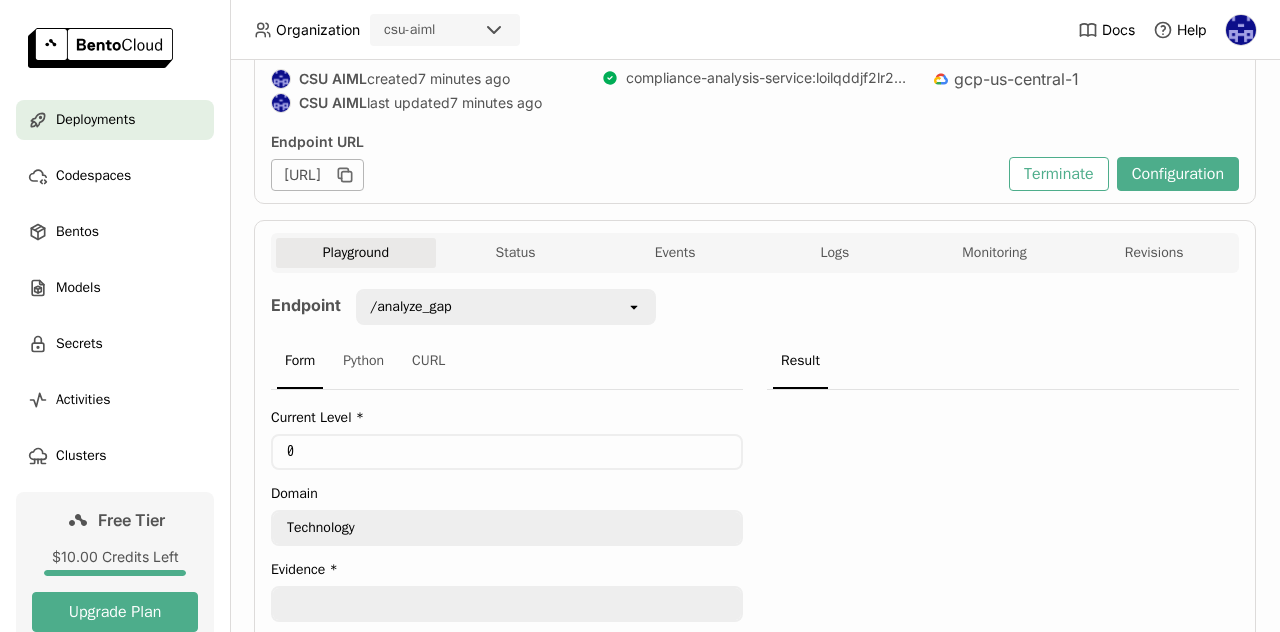scroll, scrollTop: 300, scrollLeft: 0, axis: vertical 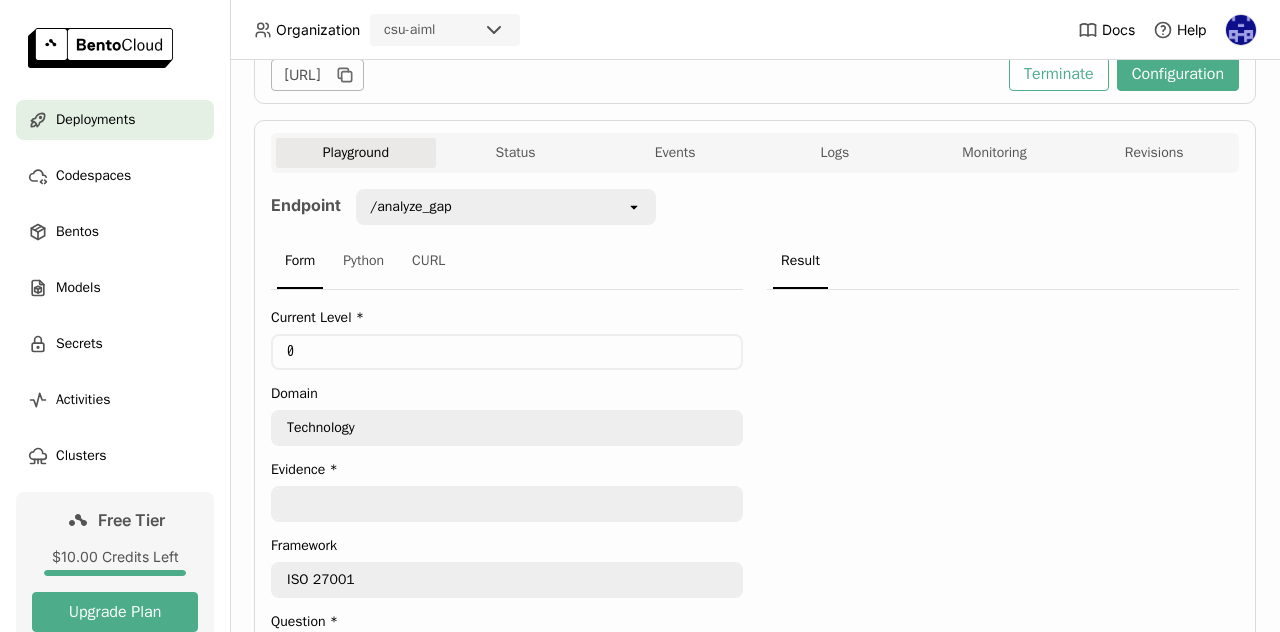 click on "/analyze_gap" at bounding box center [492, 207] 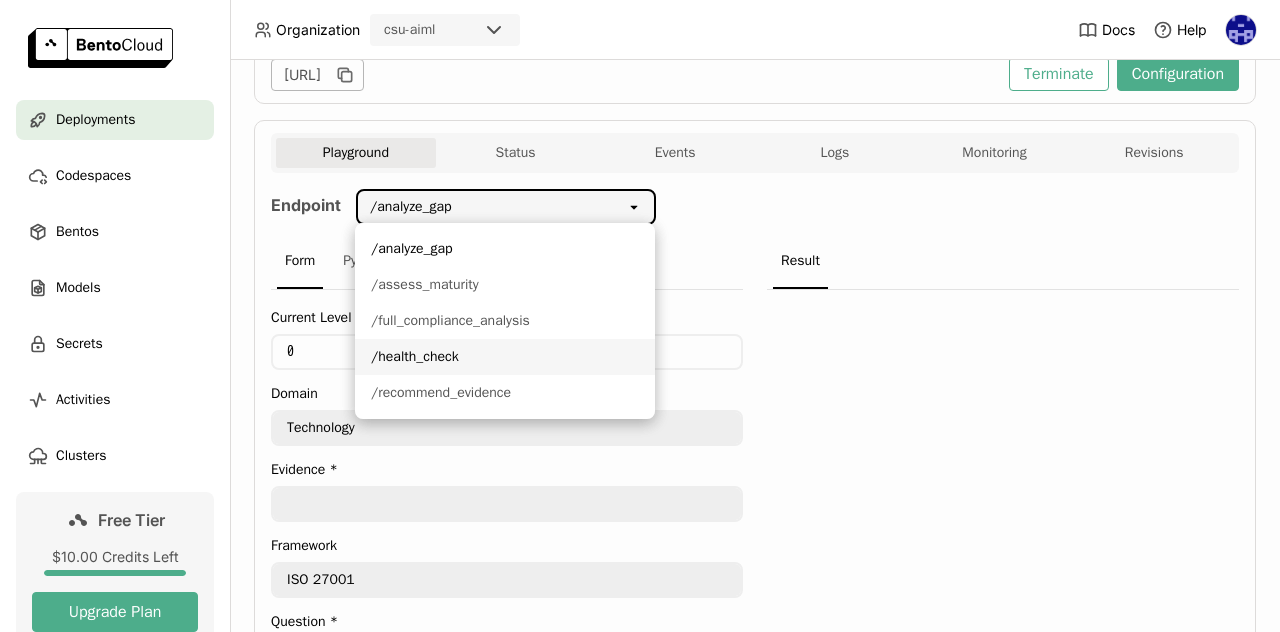 click on "/health_check" at bounding box center [505, 357] 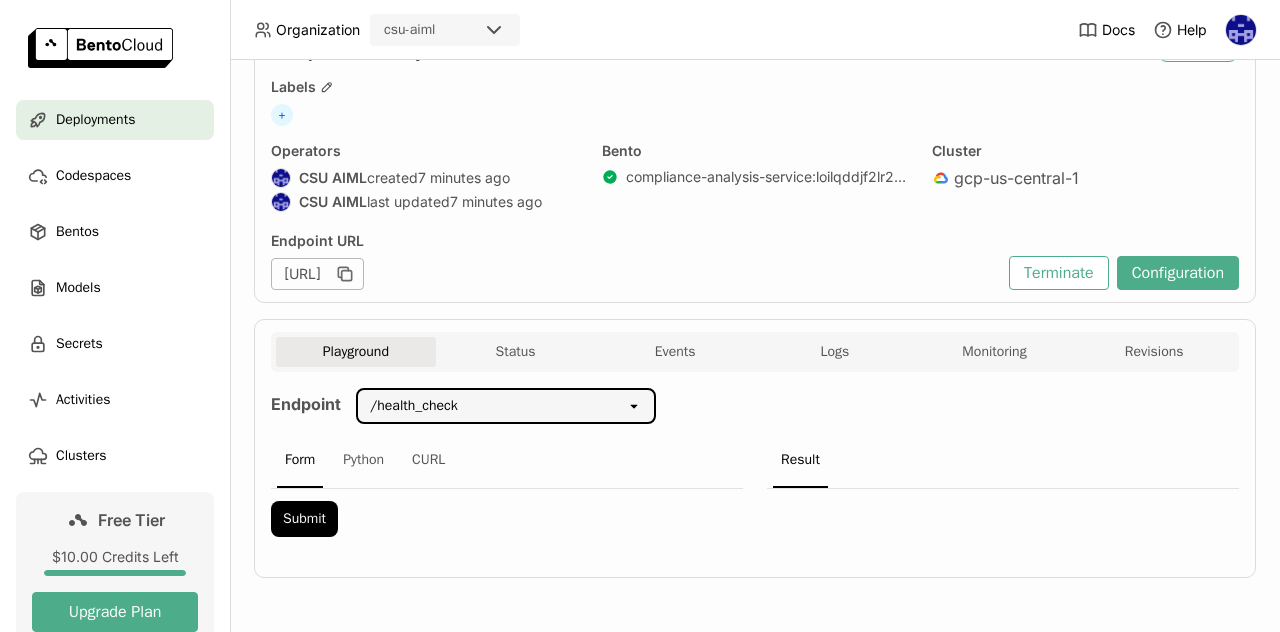 scroll, scrollTop: 114, scrollLeft: 0, axis: vertical 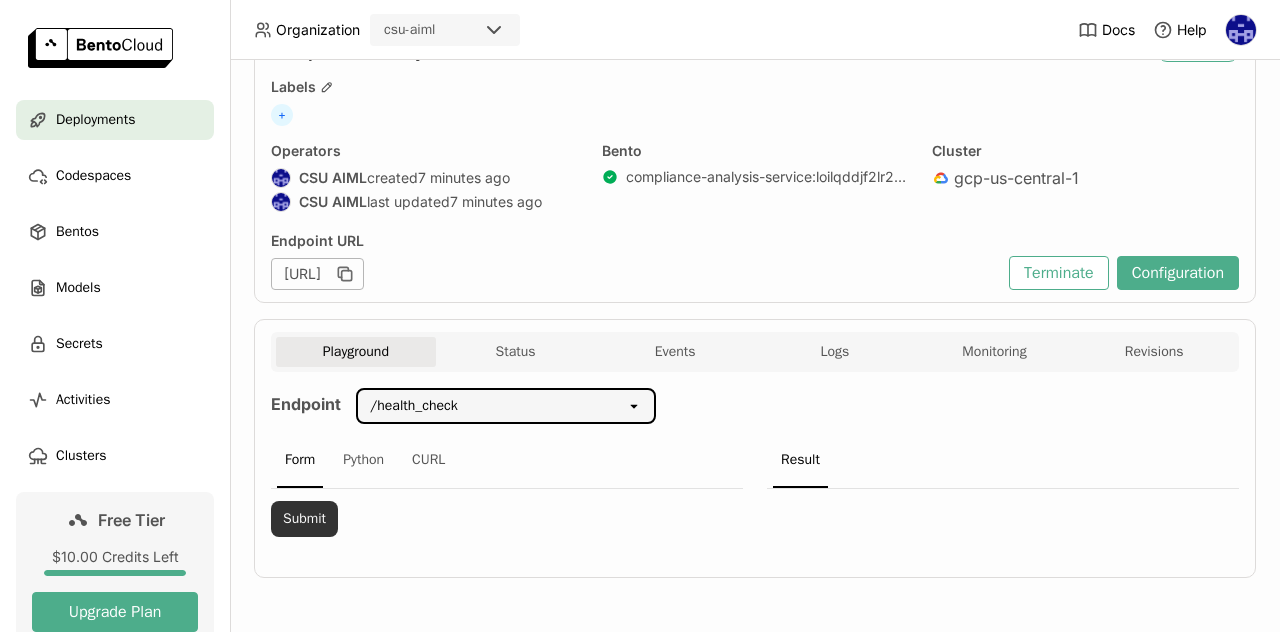click on "Submit" at bounding box center (304, 519) 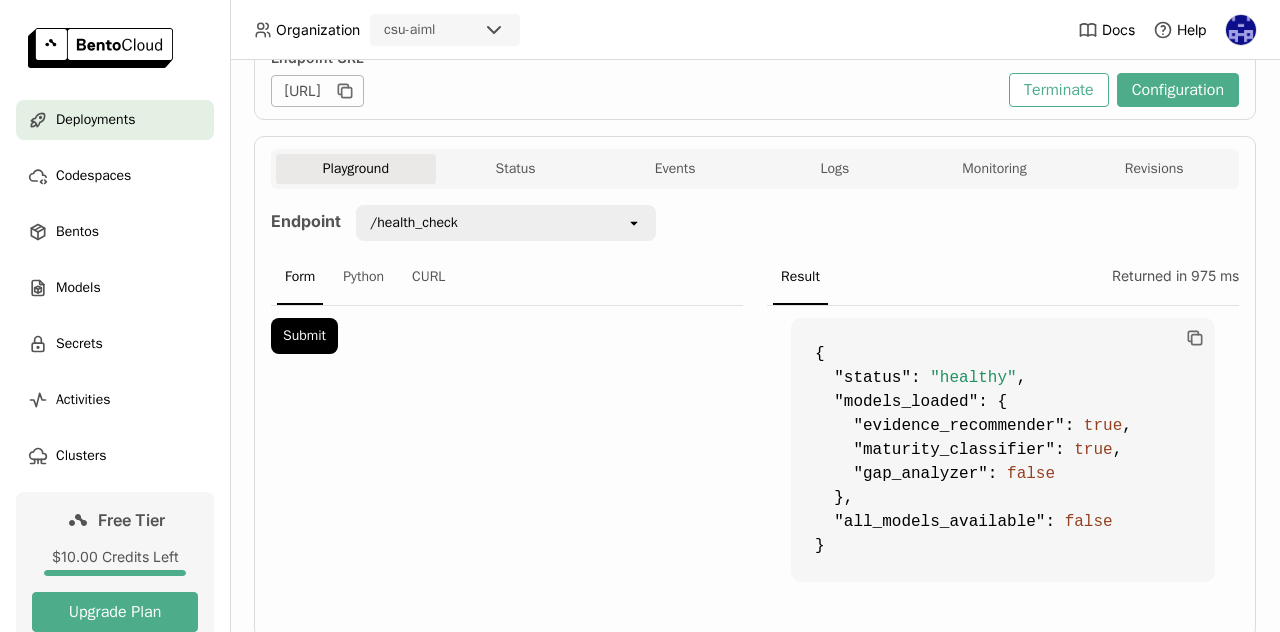 scroll, scrollTop: 258, scrollLeft: 0, axis: vertical 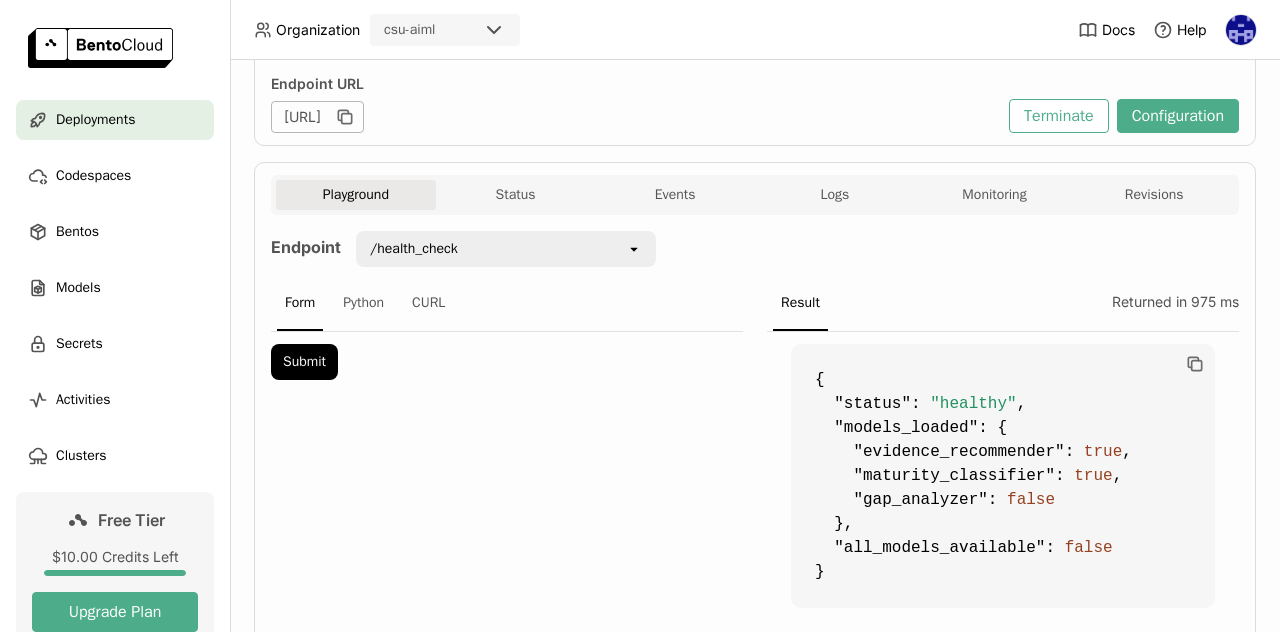 click on "/health_check" at bounding box center (414, 249) 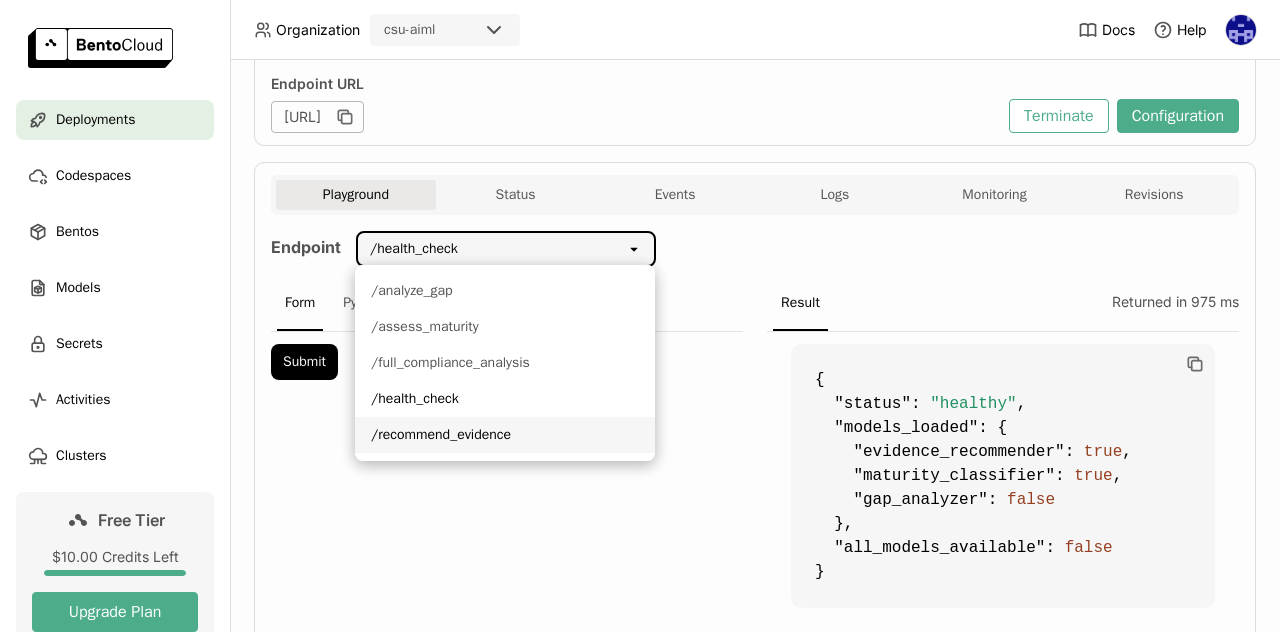 click on "/recommend_evidence" at bounding box center (505, 435) 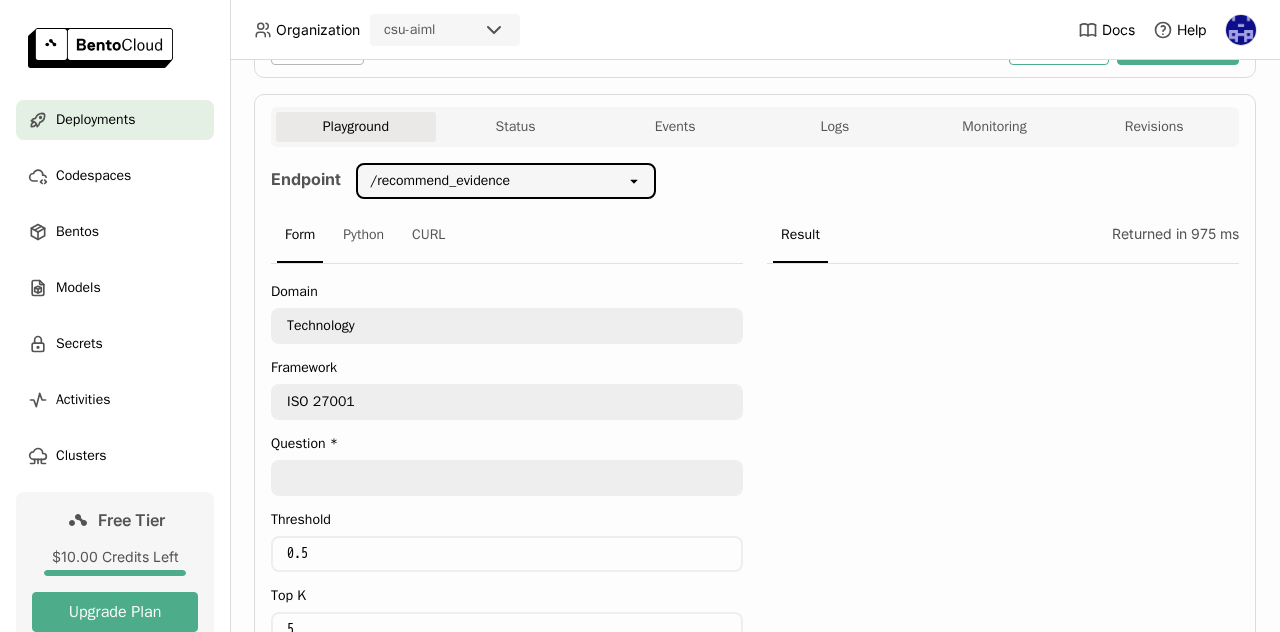 scroll, scrollTop: 358, scrollLeft: 0, axis: vertical 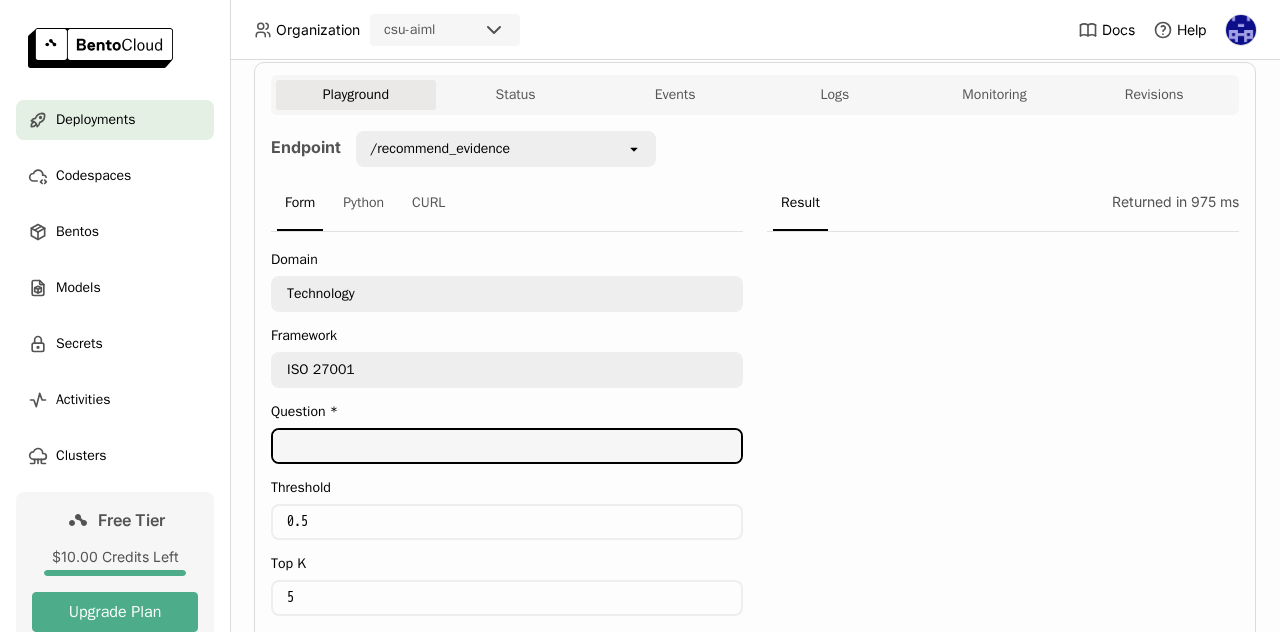click at bounding box center (507, 446) 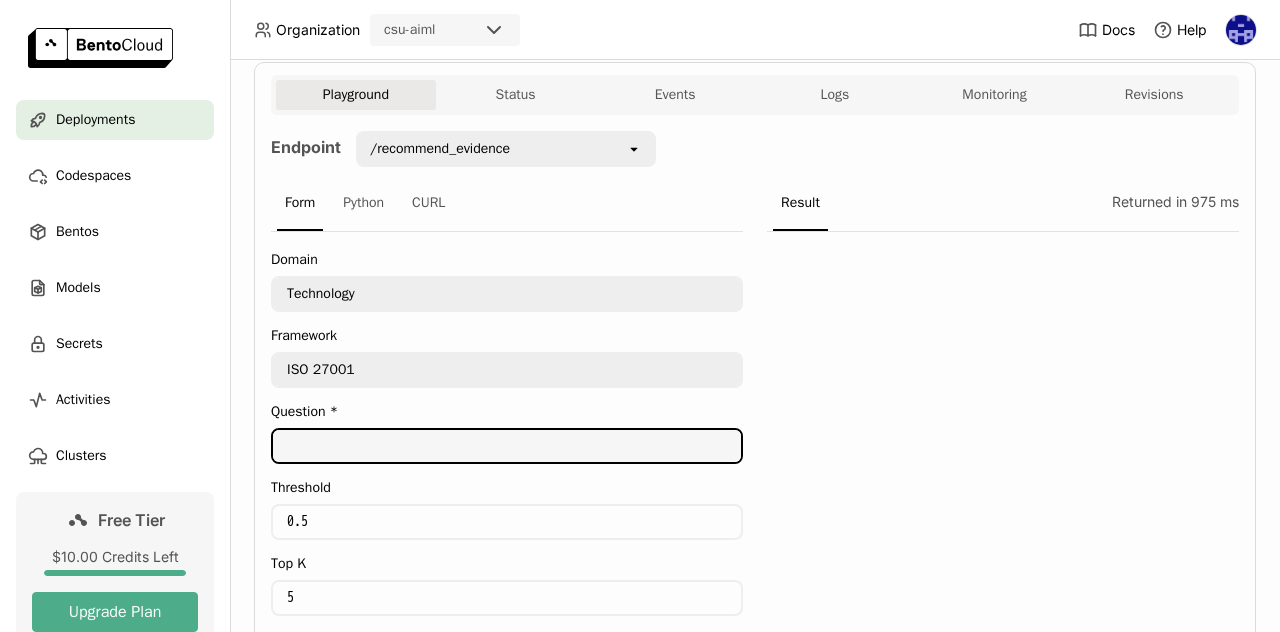 paste on "What kind of evidence should we collect to show email security controls are in place?" 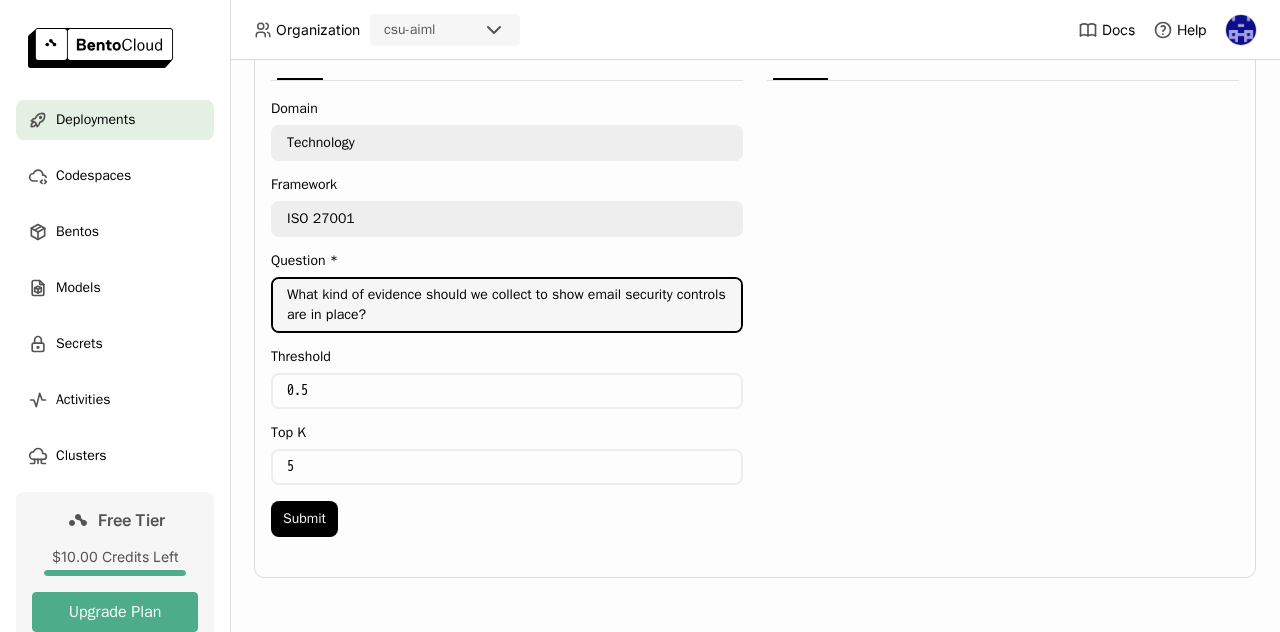 scroll, scrollTop: 522, scrollLeft: 0, axis: vertical 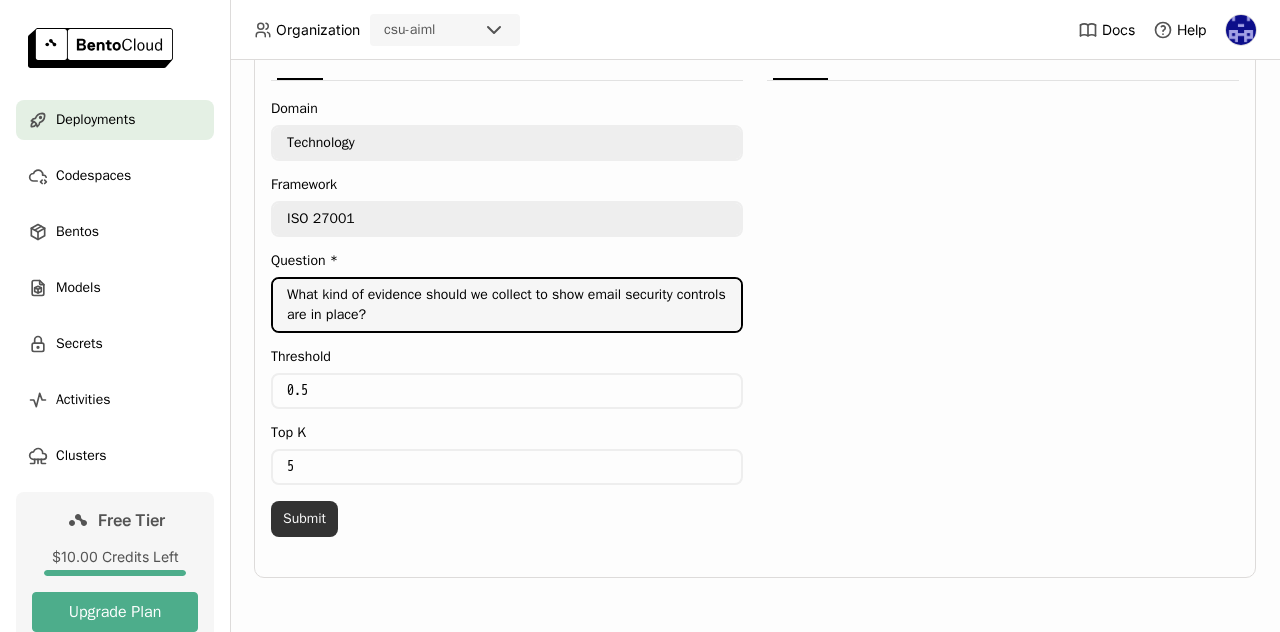 type on "What kind of evidence should we collect to show email security controls are in place?" 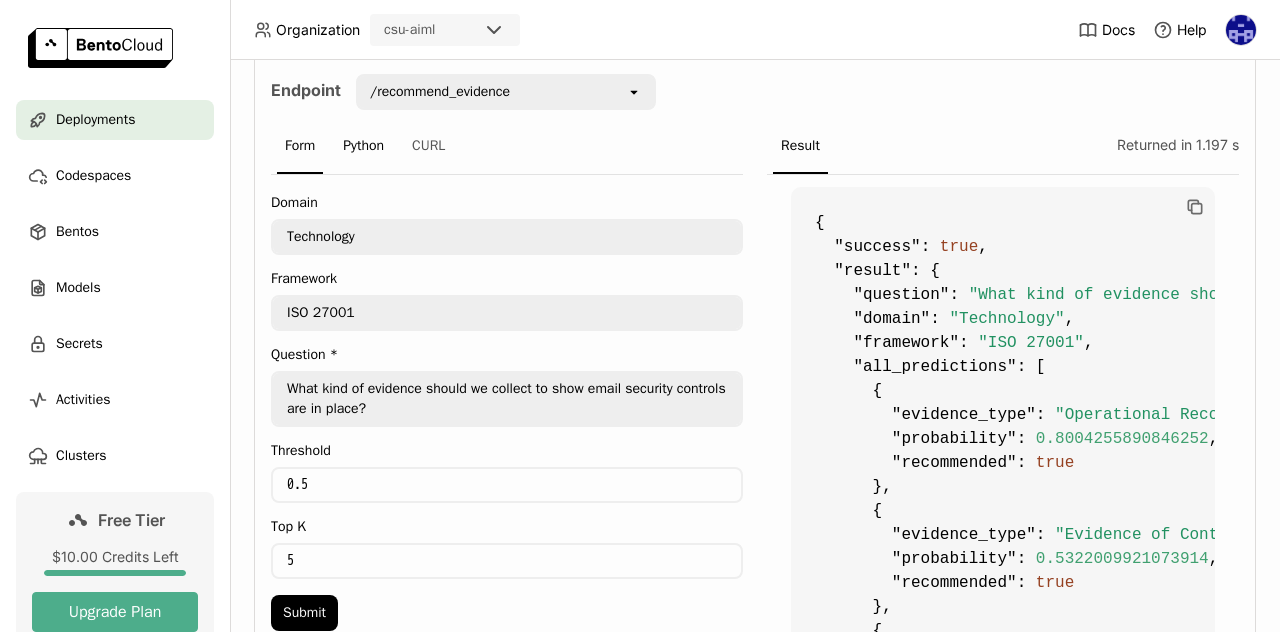 scroll, scrollTop: 389, scrollLeft: 0, axis: vertical 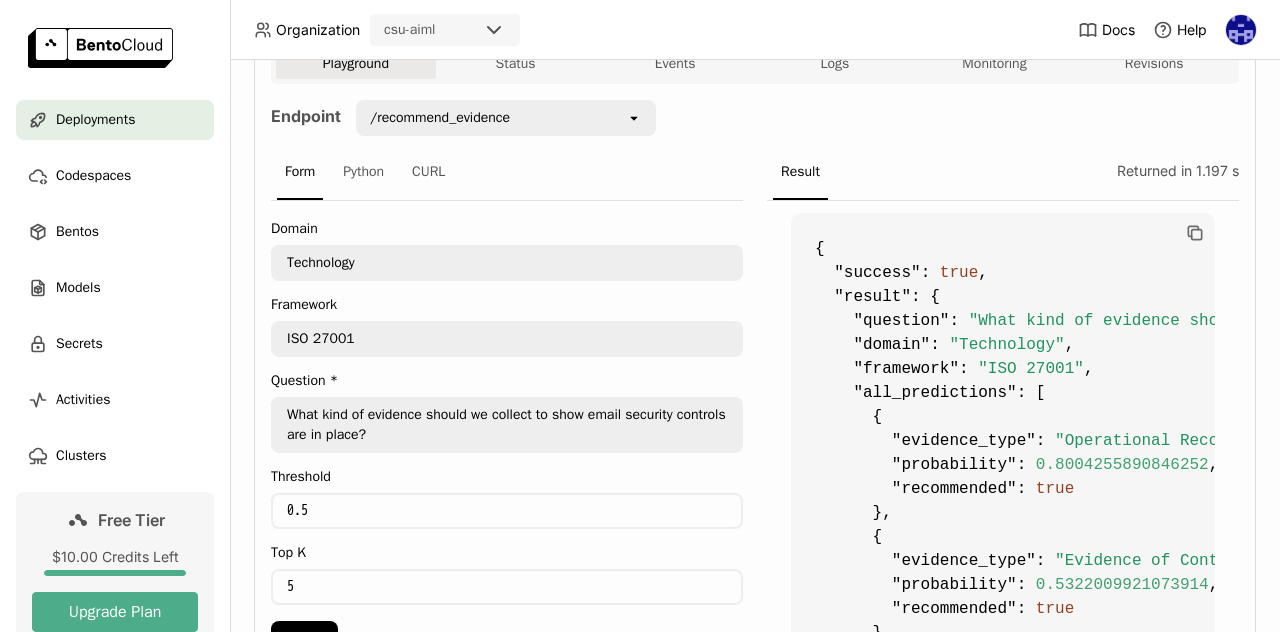 click on "/recommend_evidence" at bounding box center [440, 118] 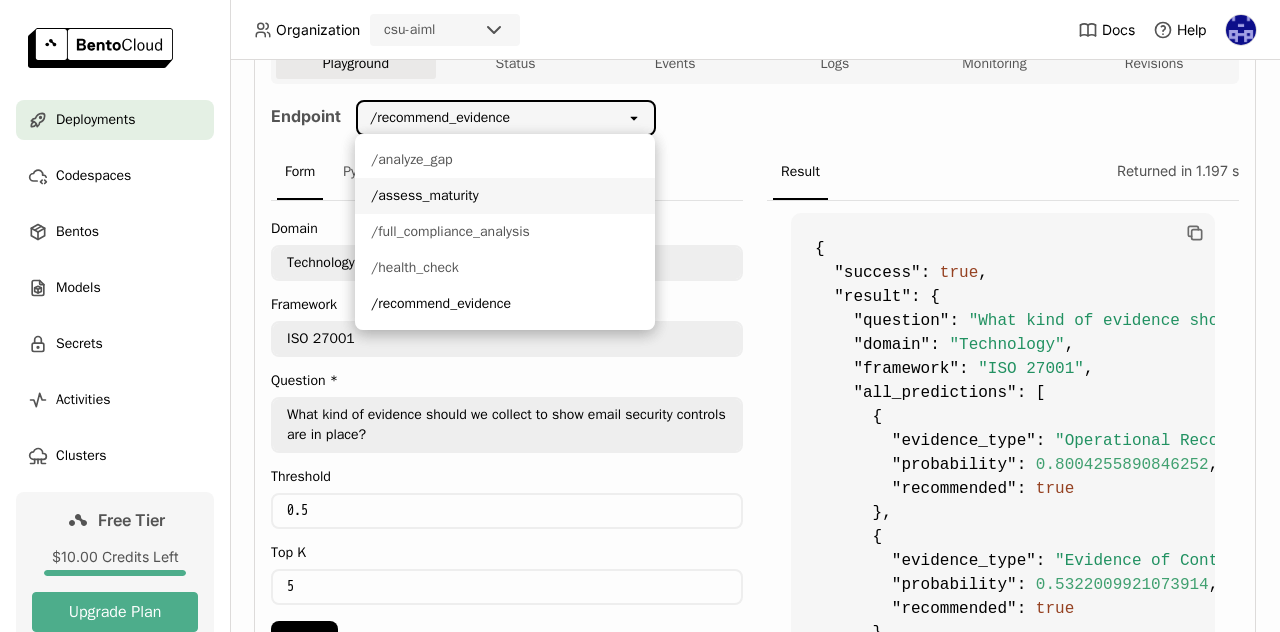 click on "/assess_maturity" at bounding box center (505, 196) 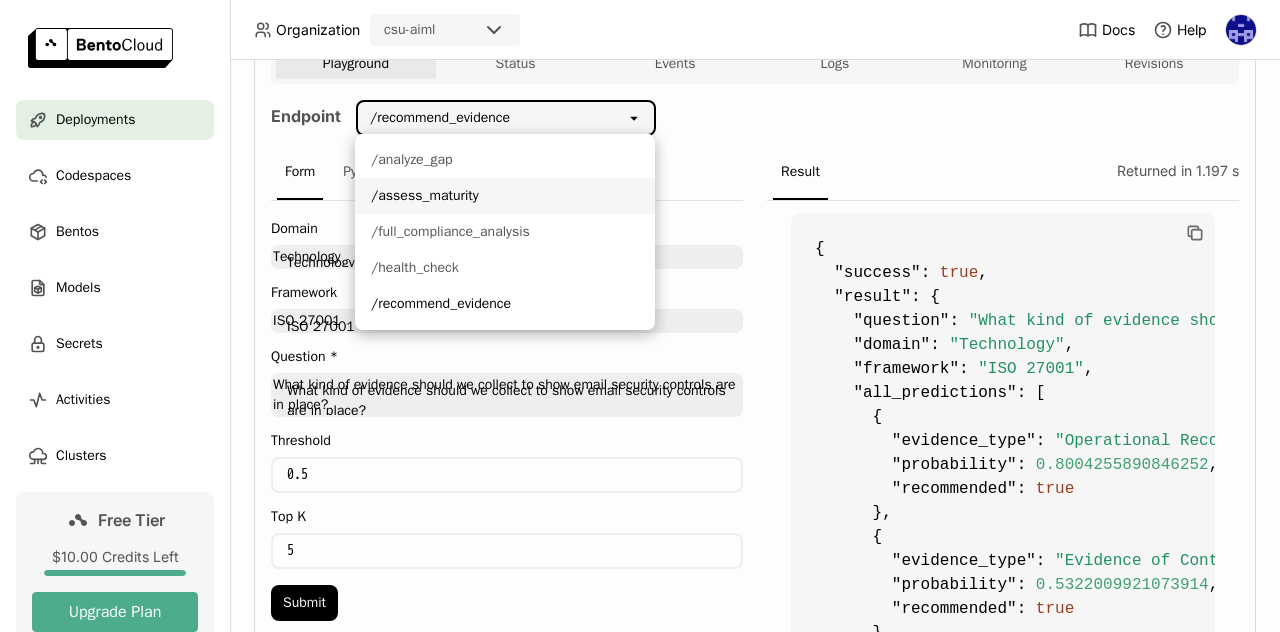 scroll, scrollTop: 274, scrollLeft: 0, axis: vertical 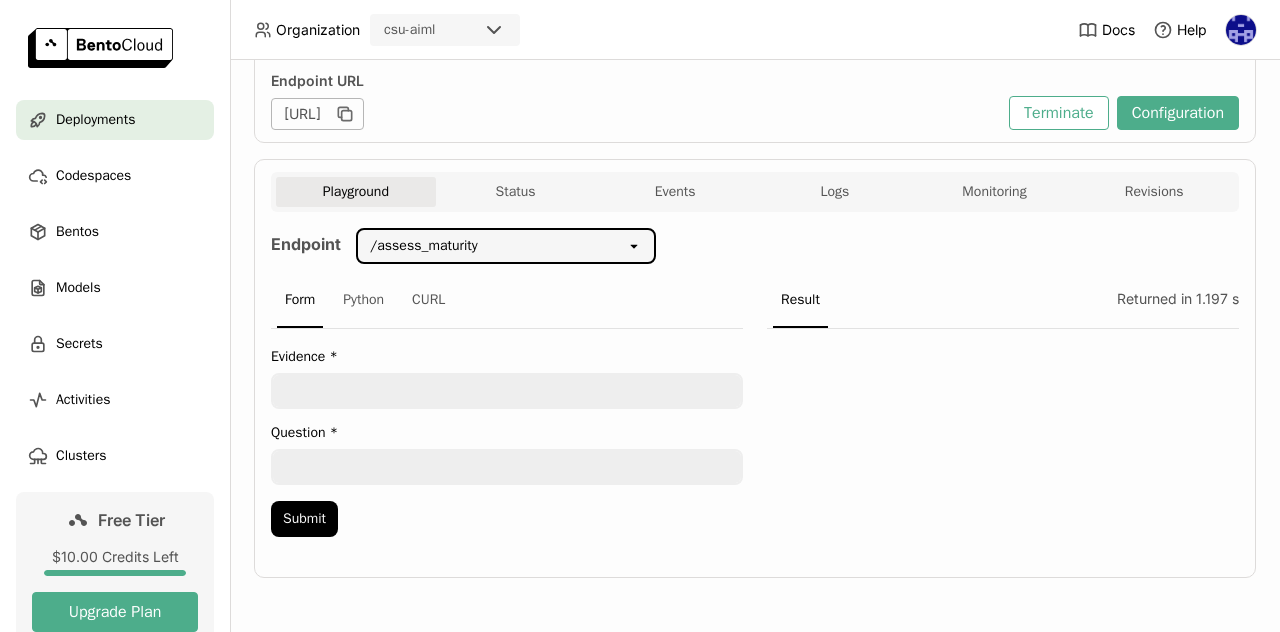 click at bounding box center [507, 391] 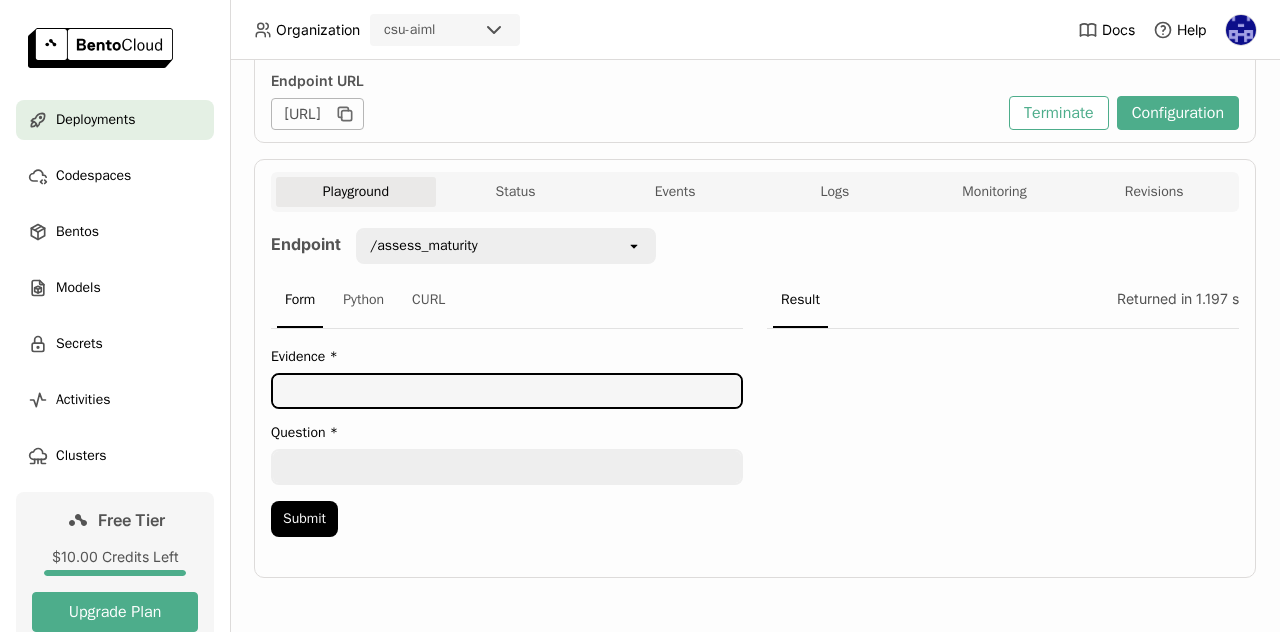 paste on "Email Security Evidence:
- Monthly logs from email filtering tools (e.g., Google Workspace, Microsoft Defender)
- Summary of detected phishing attempts and blocked malware
- Records of SPF, DKIM, and DMARC configuration in DNS
- Reports showing email encryption in transit (TLS enforced)
- Audit trail of access to mailboxes by admins
- Results from internal phishing simulation tests
- Training completion logs for employees on email safety practices" 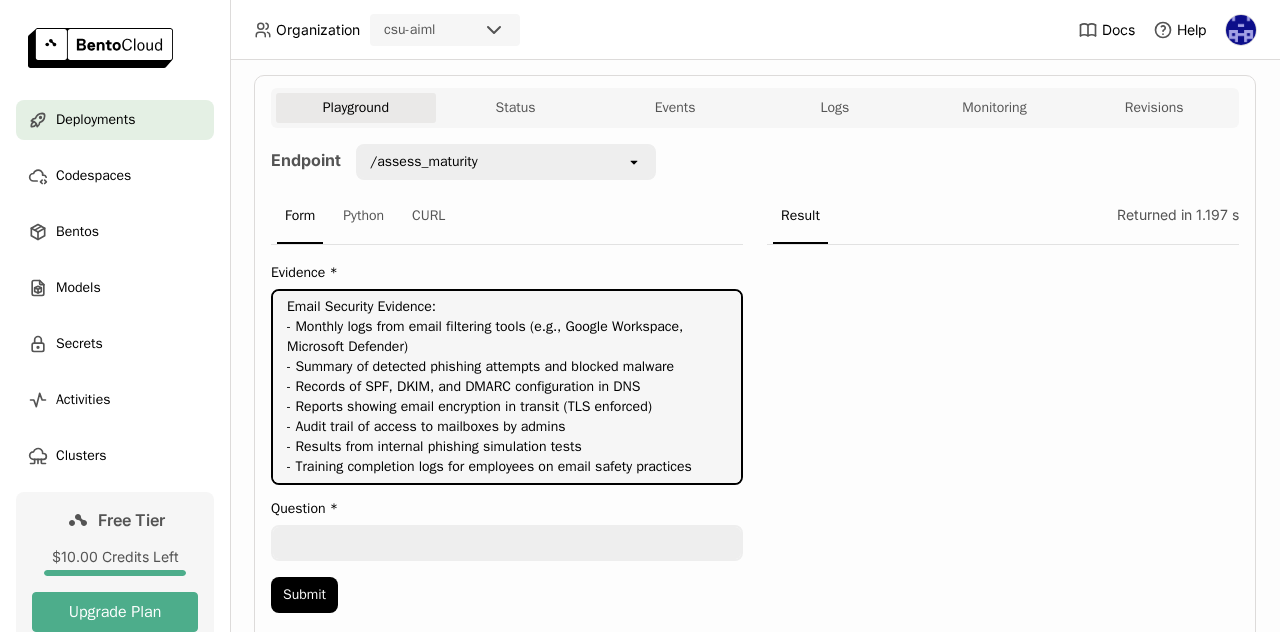 scroll, scrollTop: 374, scrollLeft: 0, axis: vertical 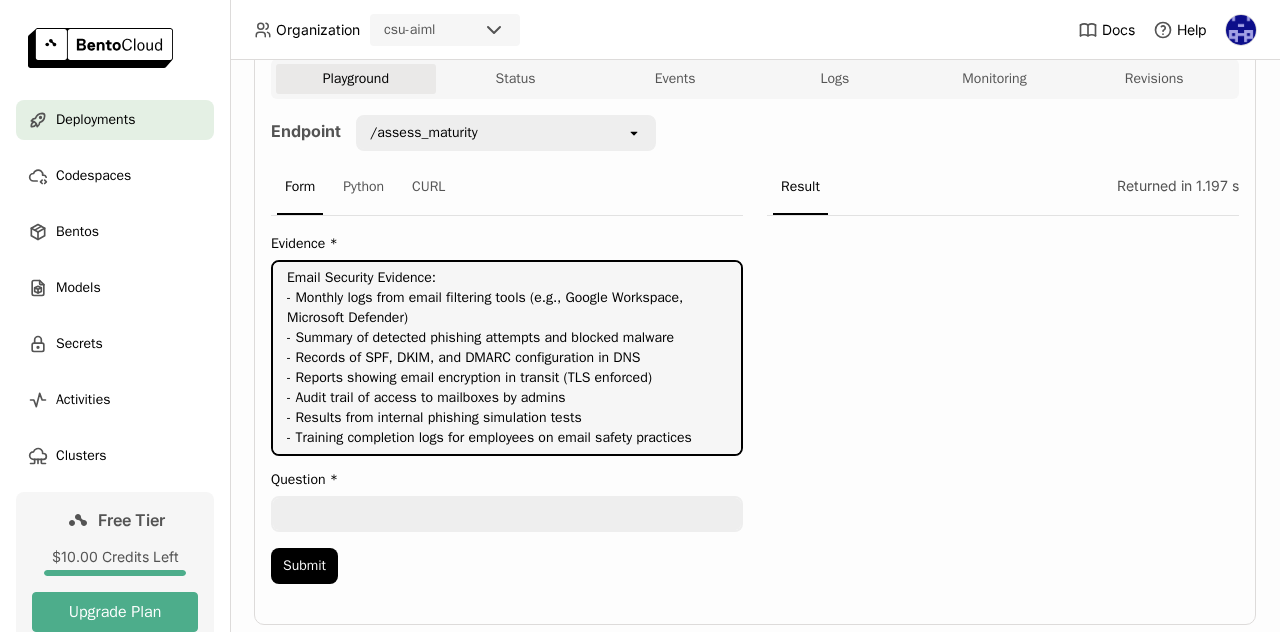 type on "Email Security Evidence:
- Monthly logs from email filtering tools (e.g., Google Workspace, Microsoft Defender)
- Summary of detected phishing attempts and blocked malware
- Records of SPF, DKIM, and DMARC configuration in DNS
- Reports showing email encryption in transit (TLS enforced)
- Audit trail of access to mailboxes by admins
- Results from internal phishing simulation tests
- Training completion logs for employees on email safety practices" 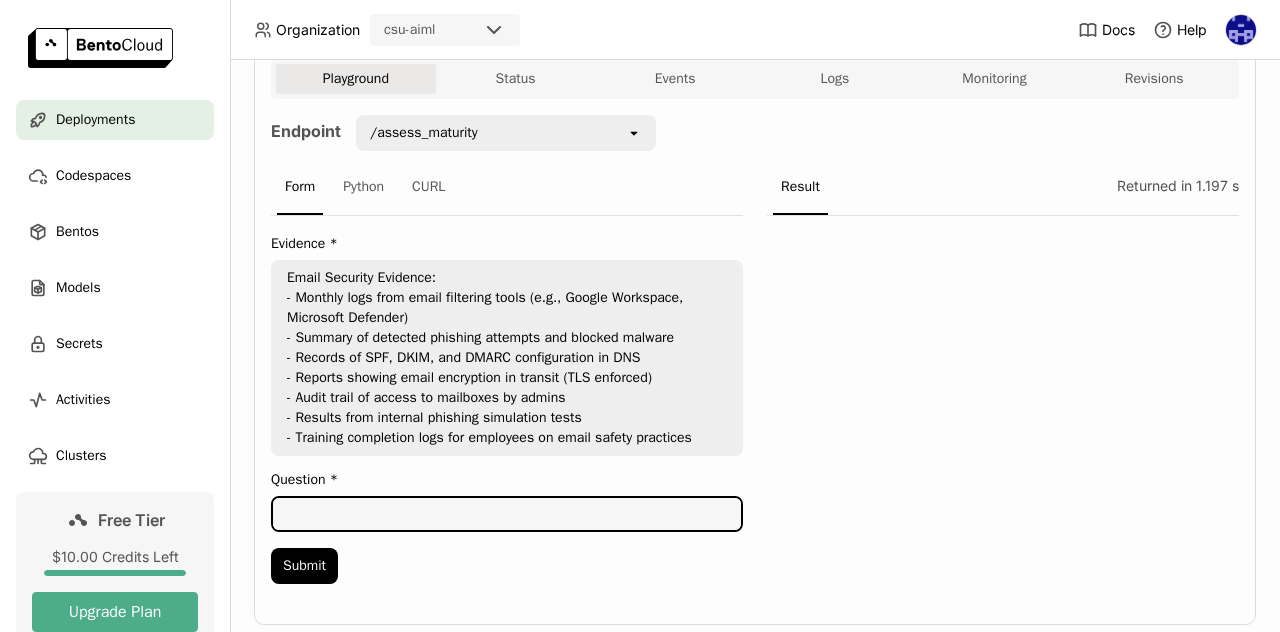 click at bounding box center [507, 514] 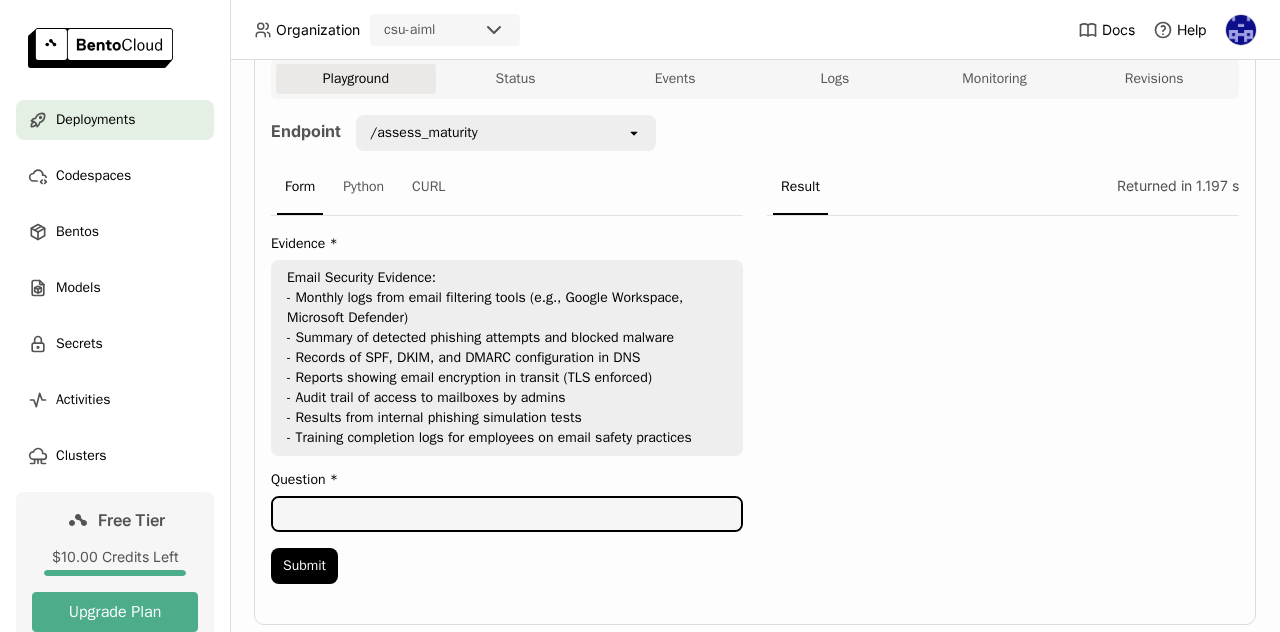 paste on "What kind of evidence should we collect to show email security controls are in place?" 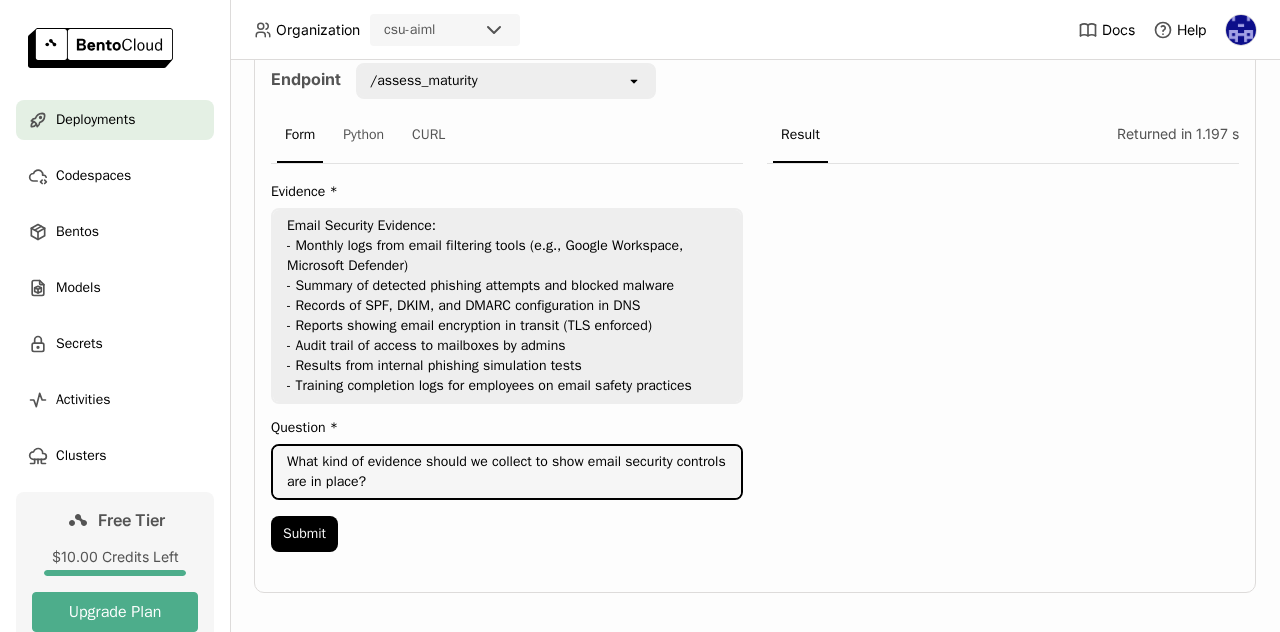 scroll, scrollTop: 454, scrollLeft: 0, axis: vertical 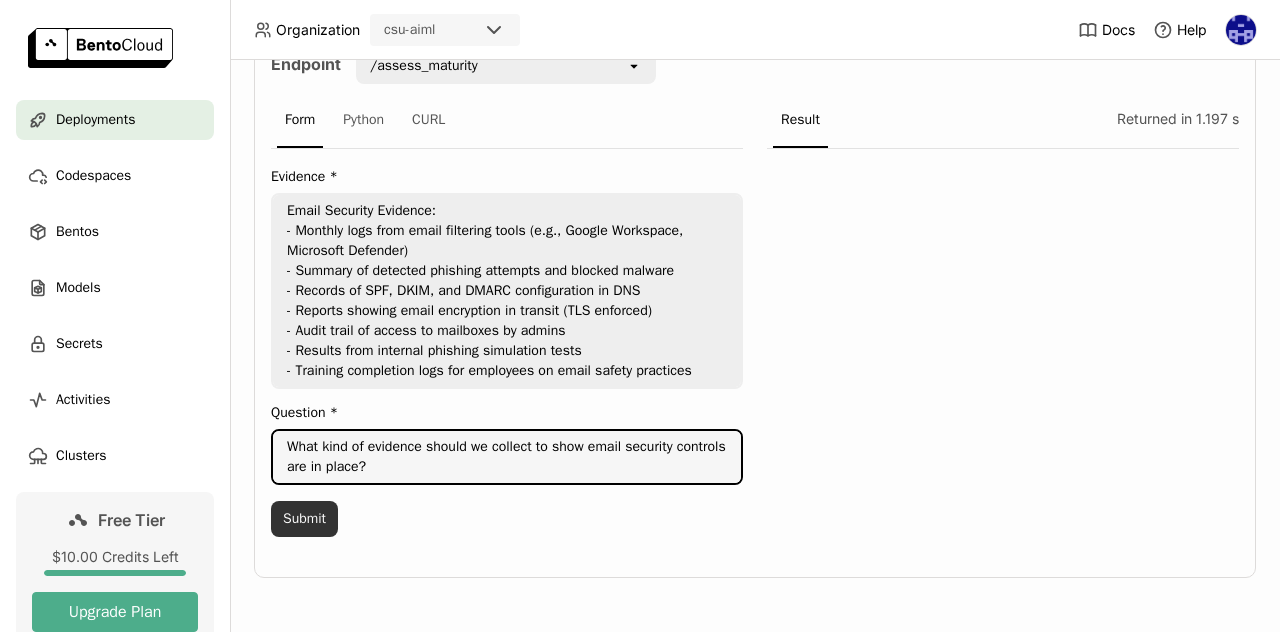 type on "What kind of evidence should we collect to show email security controls are in place?" 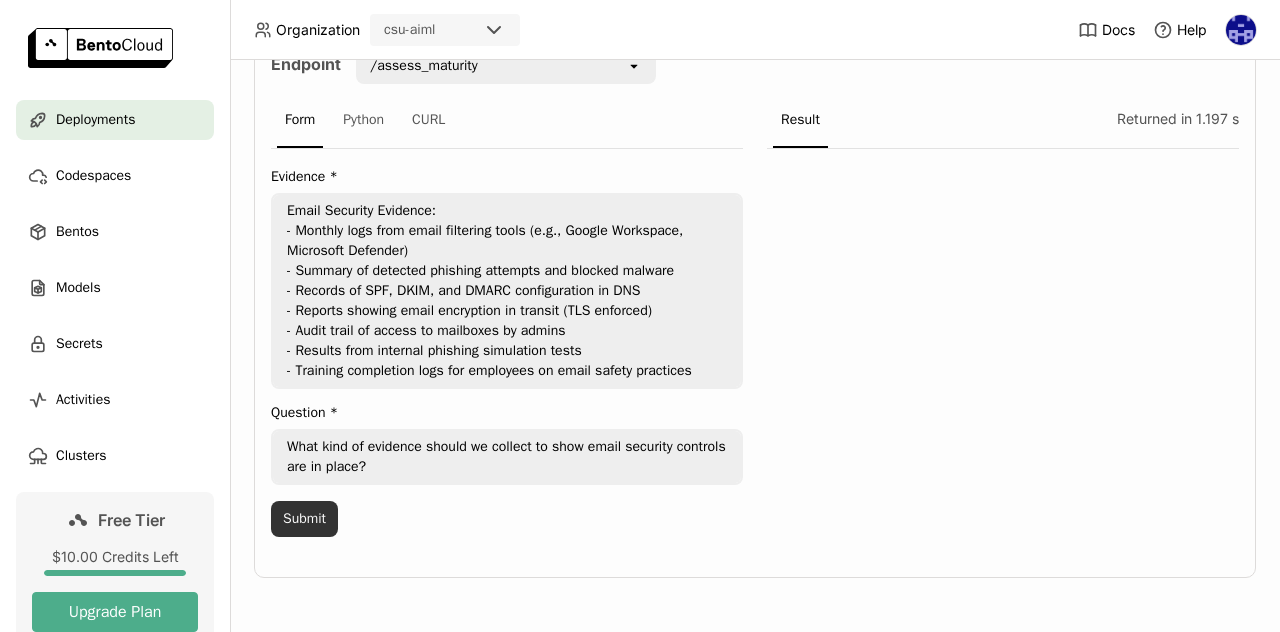 click on "Submit" at bounding box center (304, 519) 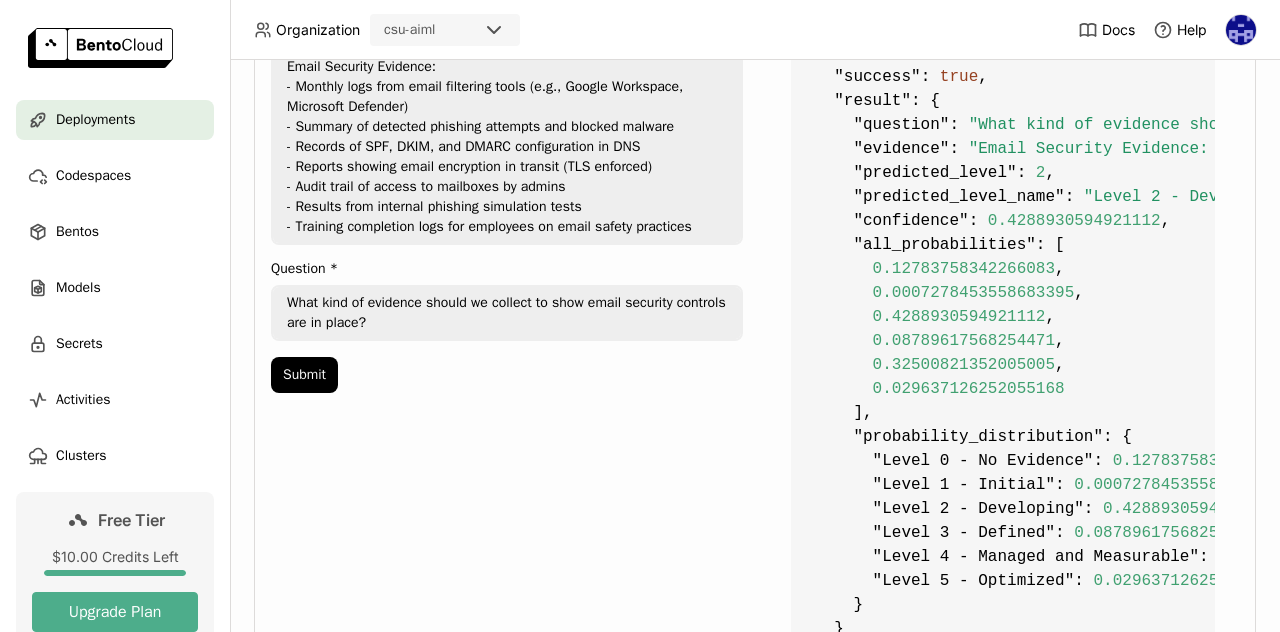 scroll, scrollTop: 654, scrollLeft: 0, axis: vertical 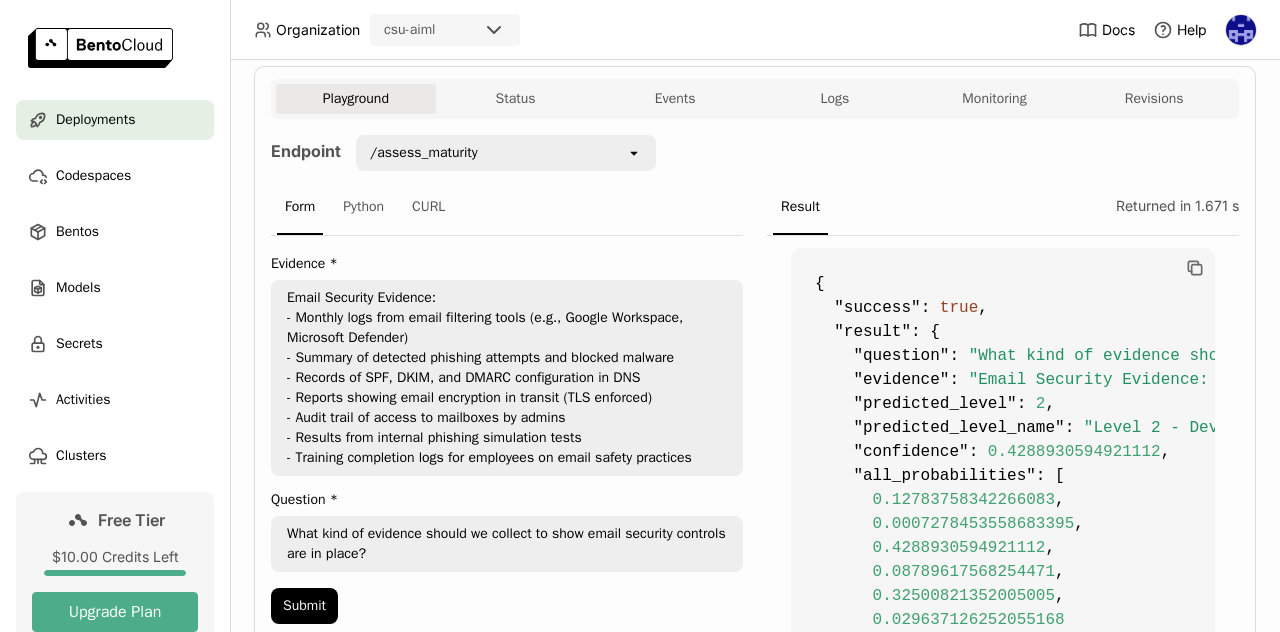 click on "/assess_maturity" at bounding box center (424, 153) 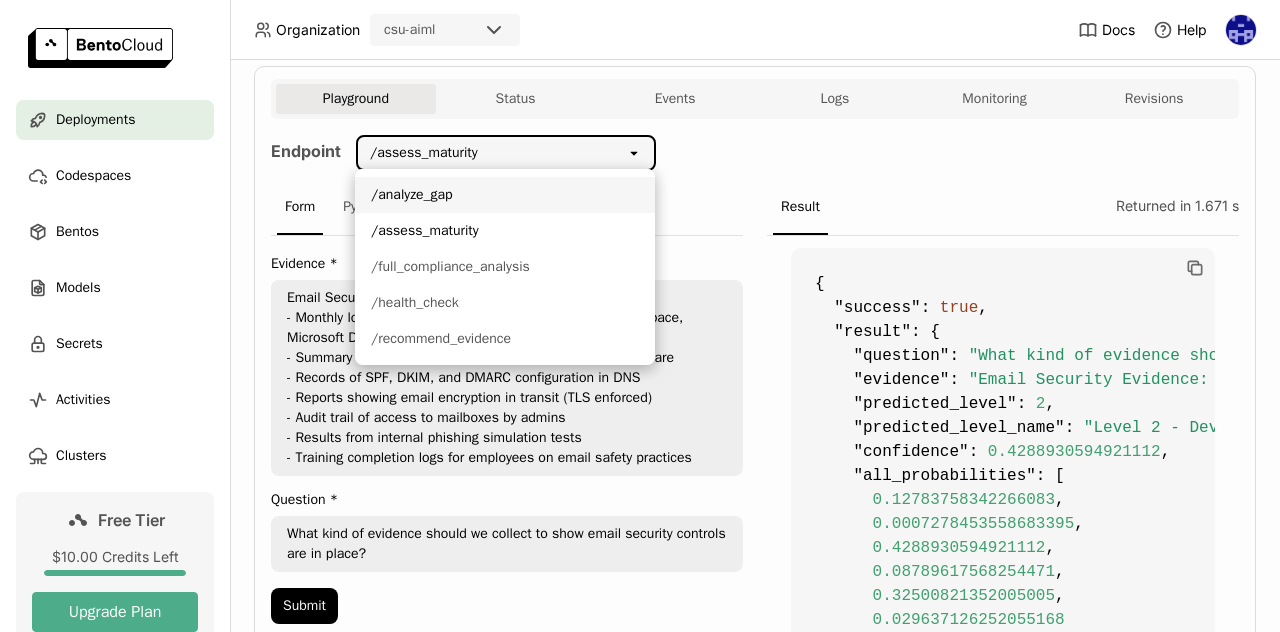 click on "/analyze_gap" at bounding box center (505, 195) 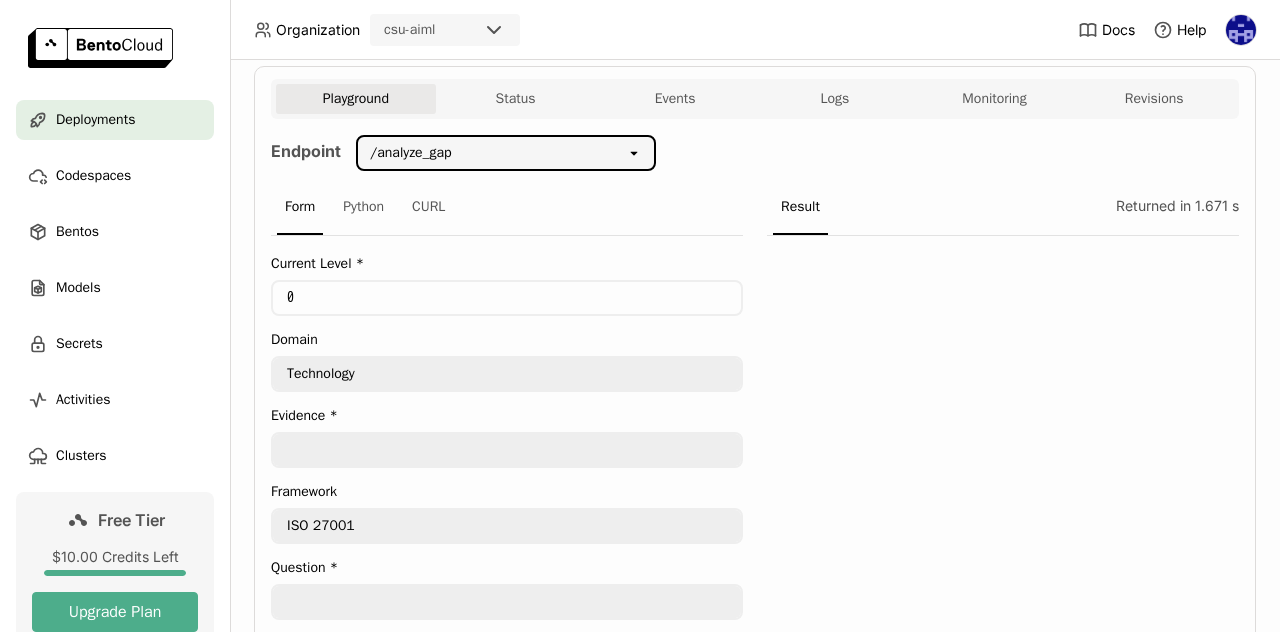 scroll, scrollTop: 454, scrollLeft: 0, axis: vertical 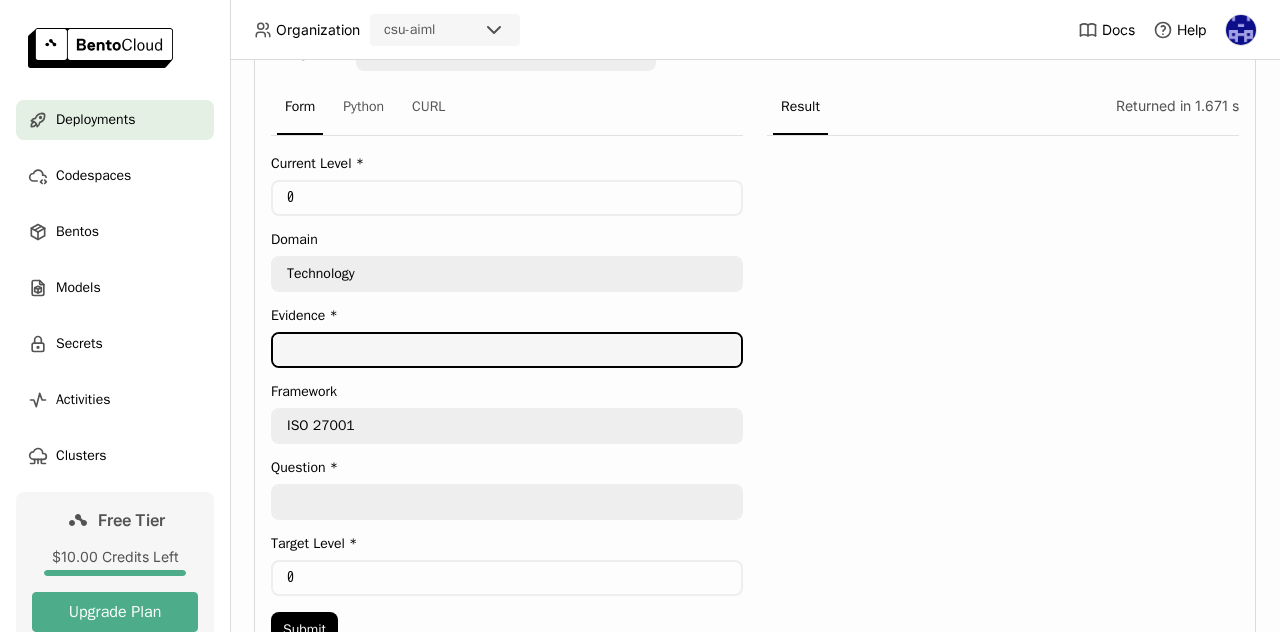 click at bounding box center (507, 350) 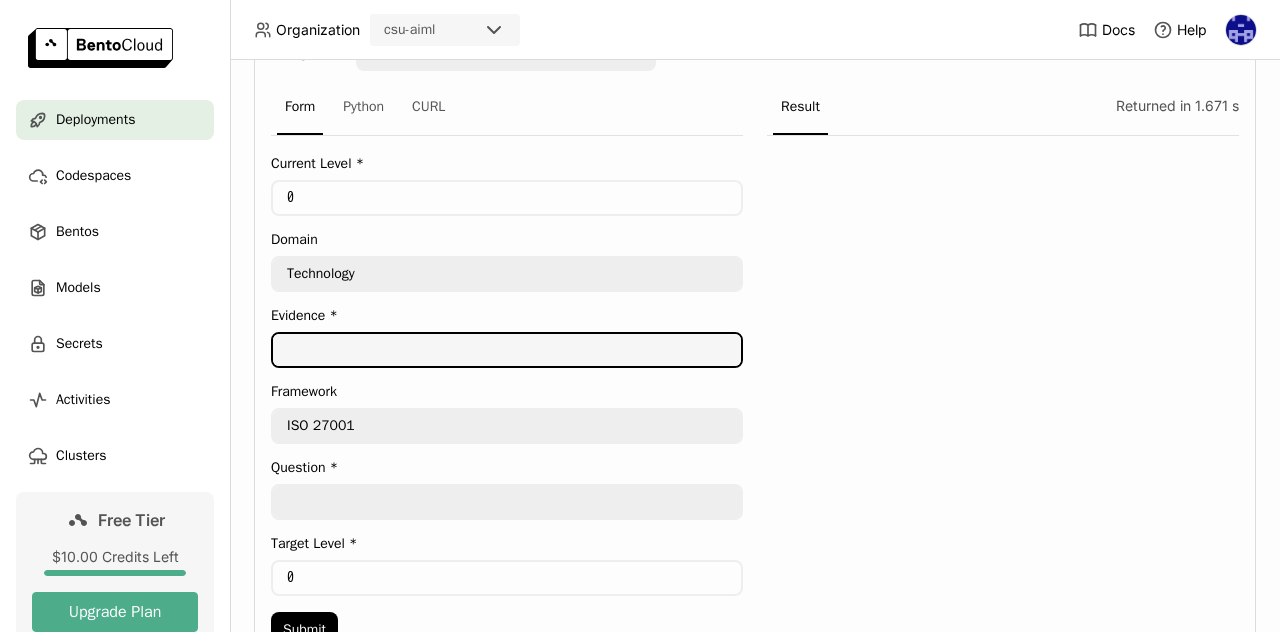 paste on "Email Security Evidence:
- Monthly logs from email filtering tools (e.g., Google Workspace, Microsoft Defender)
- Summary of detected phishing attempts and blocked malware
- Records of SPF, DKIM, and DMARC configuration in DNS
- Reports showing email encryption in transit (TLS enforced)
- Audit trail of access to mailboxes by admins
- Results from internal phishing simulation tests
- Training completion logs for employees on email safety practices" 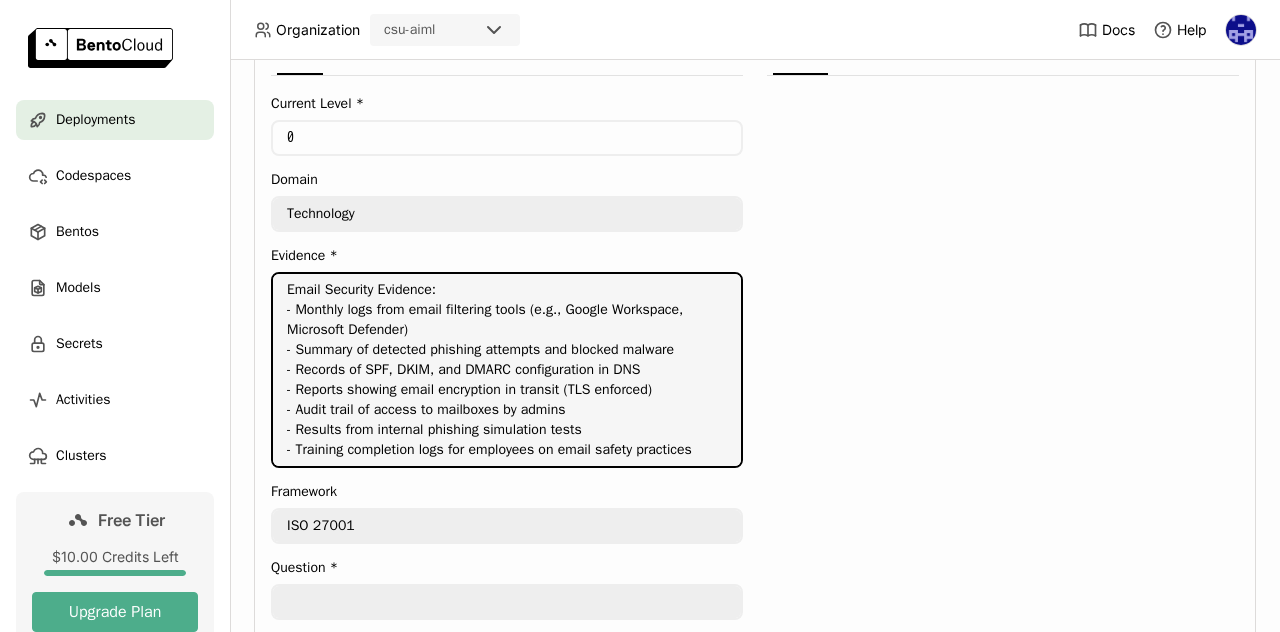 scroll, scrollTop: 738, scrollLeft: 0, axis: vertical 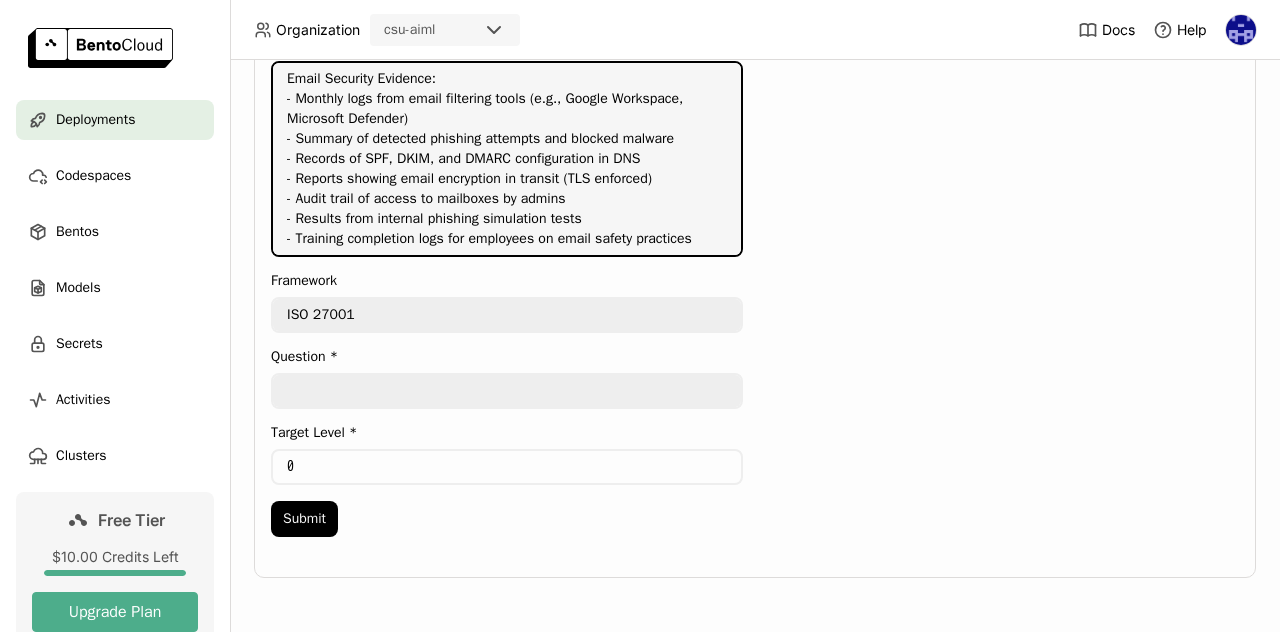 type on "Email Security Evidence:
- Monthly logs from email filtering tools (e.g., Google Workspace, Microsoft Defender)
- Summary of detected phishing attempts and blocked malware
- Records of SPF, DKIM, and DMARC configuration in DNS
- Reports showing email encryption in transit (TLS enforced)
- Audit trail of access to mailboxes by admins
- Results from internal phishing simulation tests
- Training completion logs for employees on email safety practices" 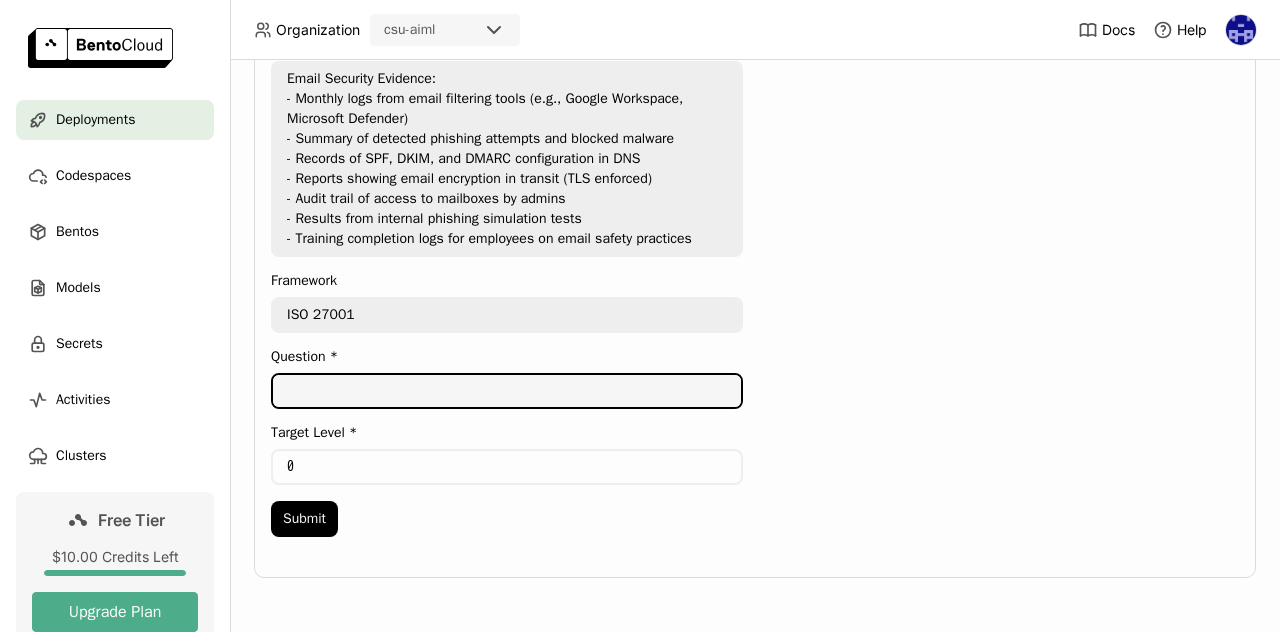 click at bounding box center (507, 391) 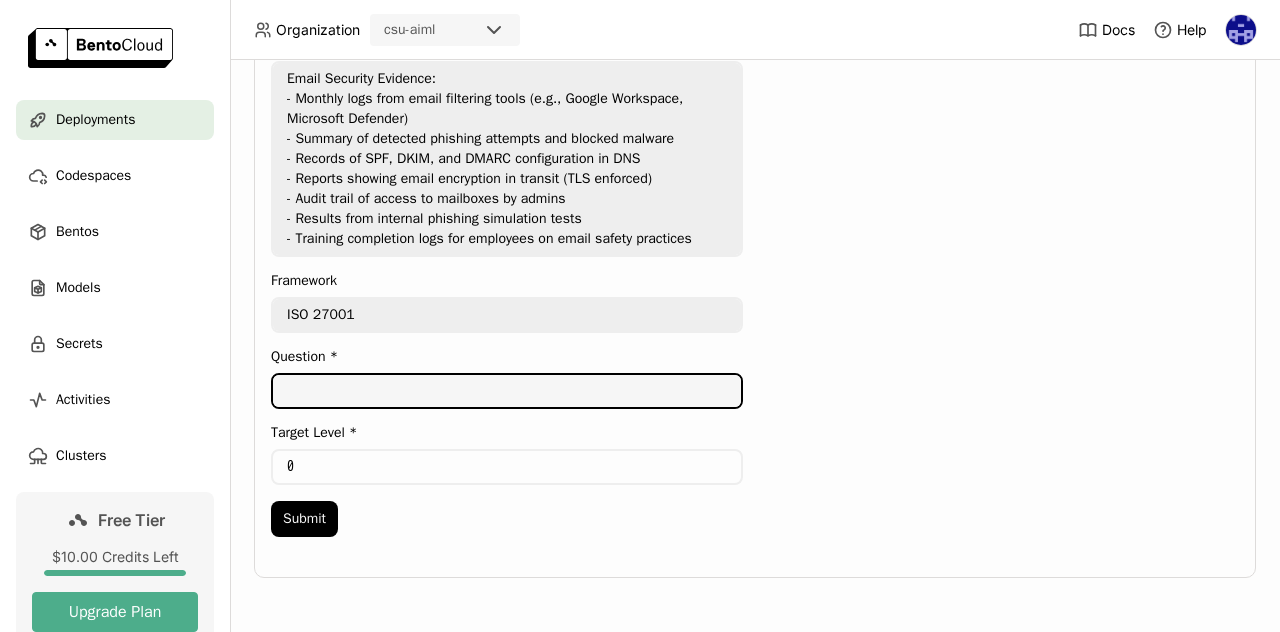 paste on "What kind of evidence should we collect to show email security controls are in place?" 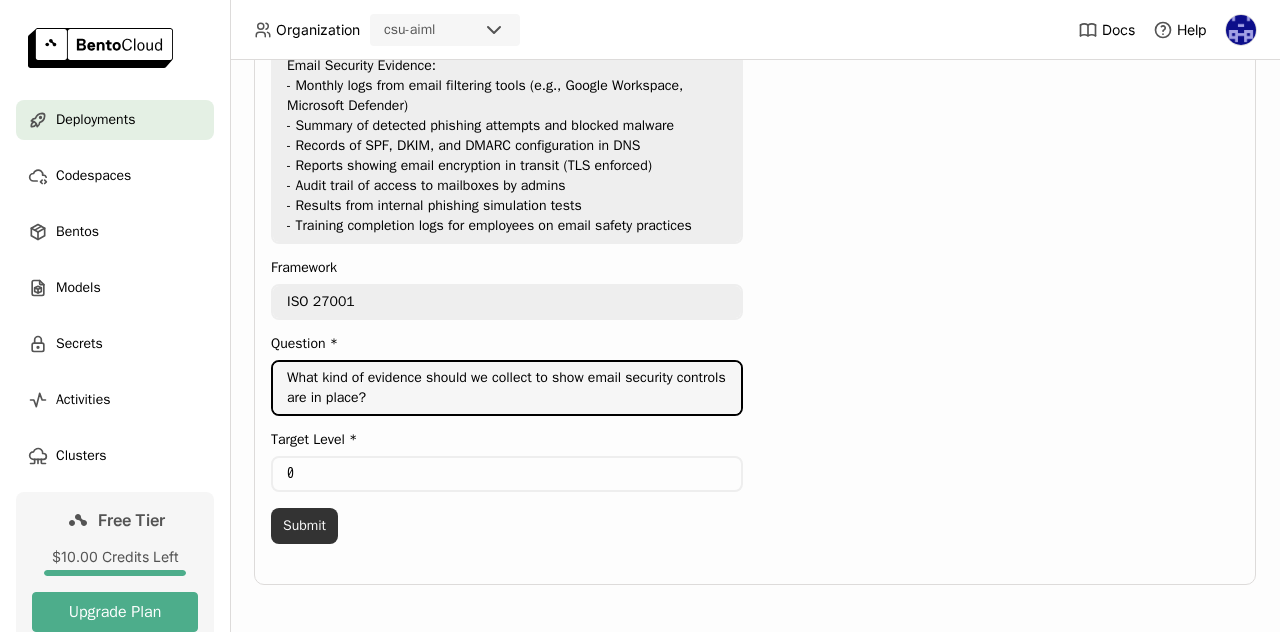type on "What kind of evidence should we collect to show email security controls are in place?" 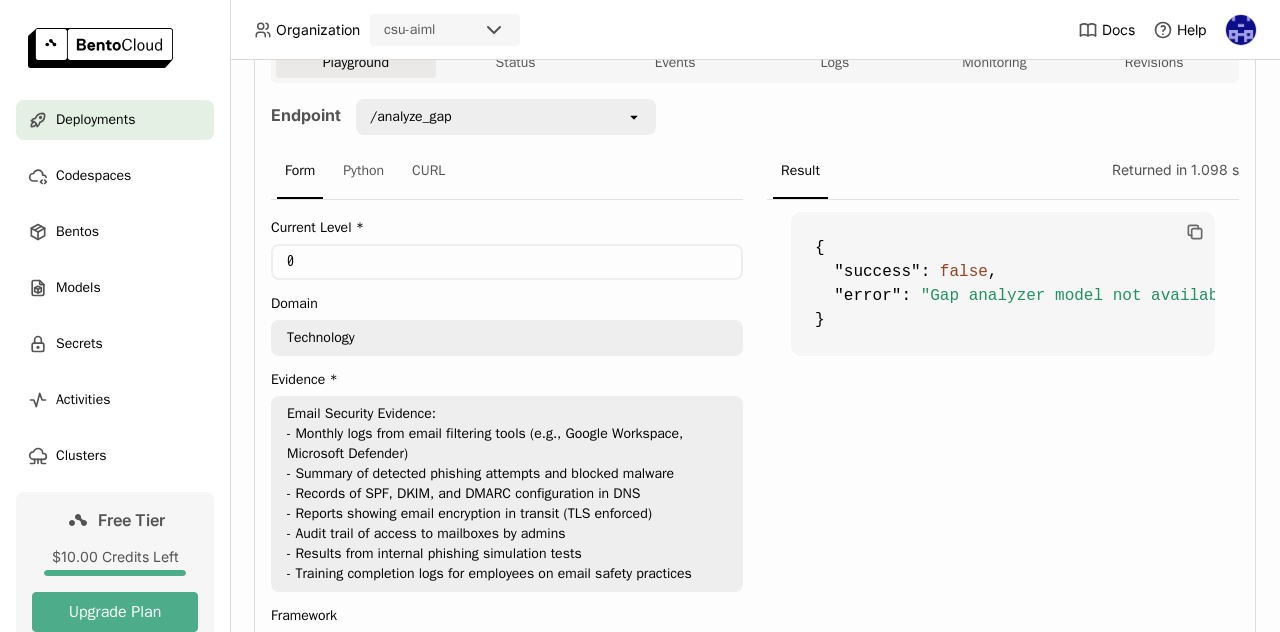 scroll, scrollTop: 338, scrollLeft: 0, axis: vertical 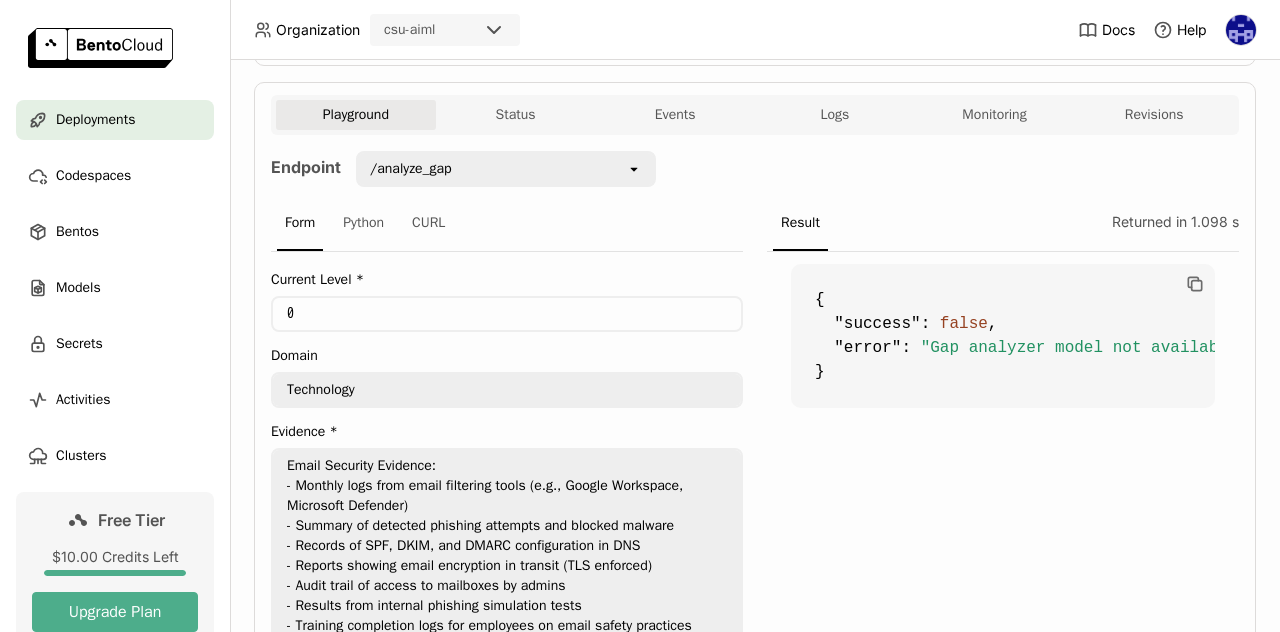 drag, startPoint x: 881, startPoint y: 403, endPoint x: 916, endPoint y: 406, distance: 35.128338 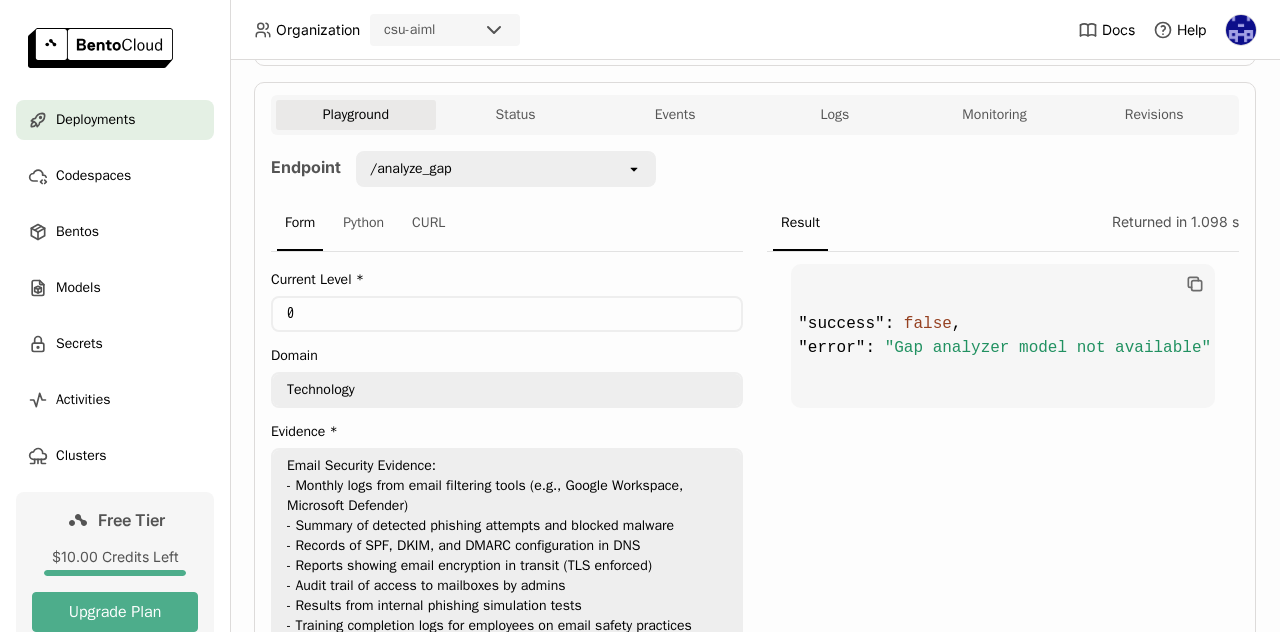 scroll, scrollTop: 0, scrollLeft: 0, axis: both 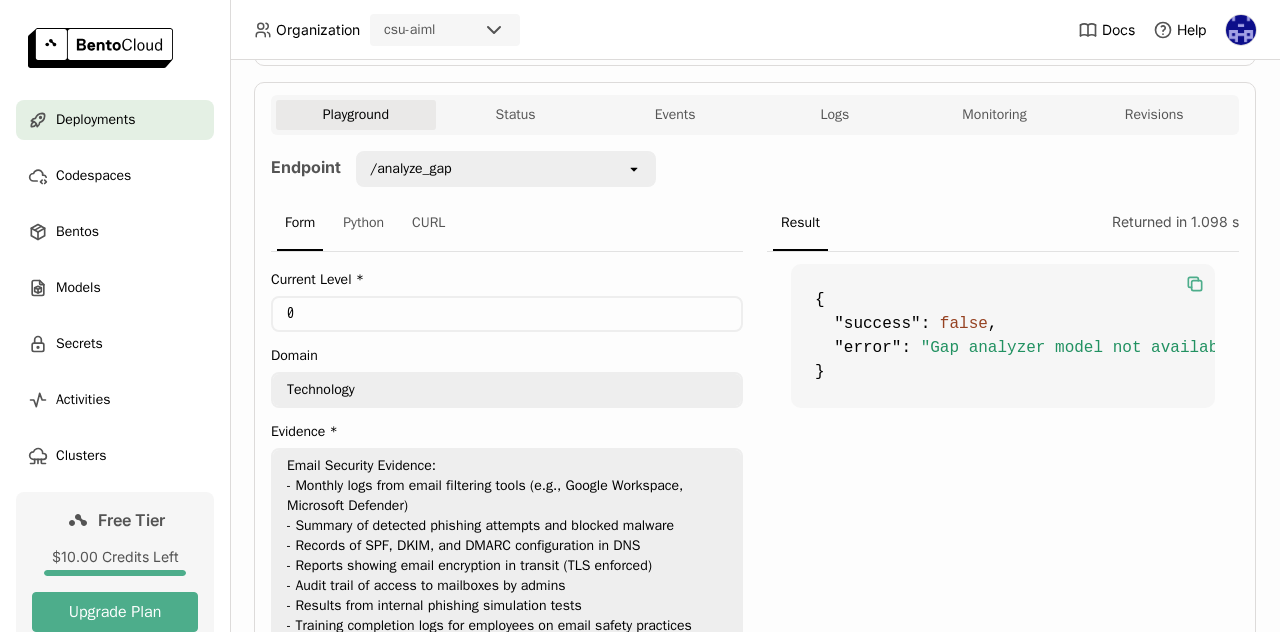 click 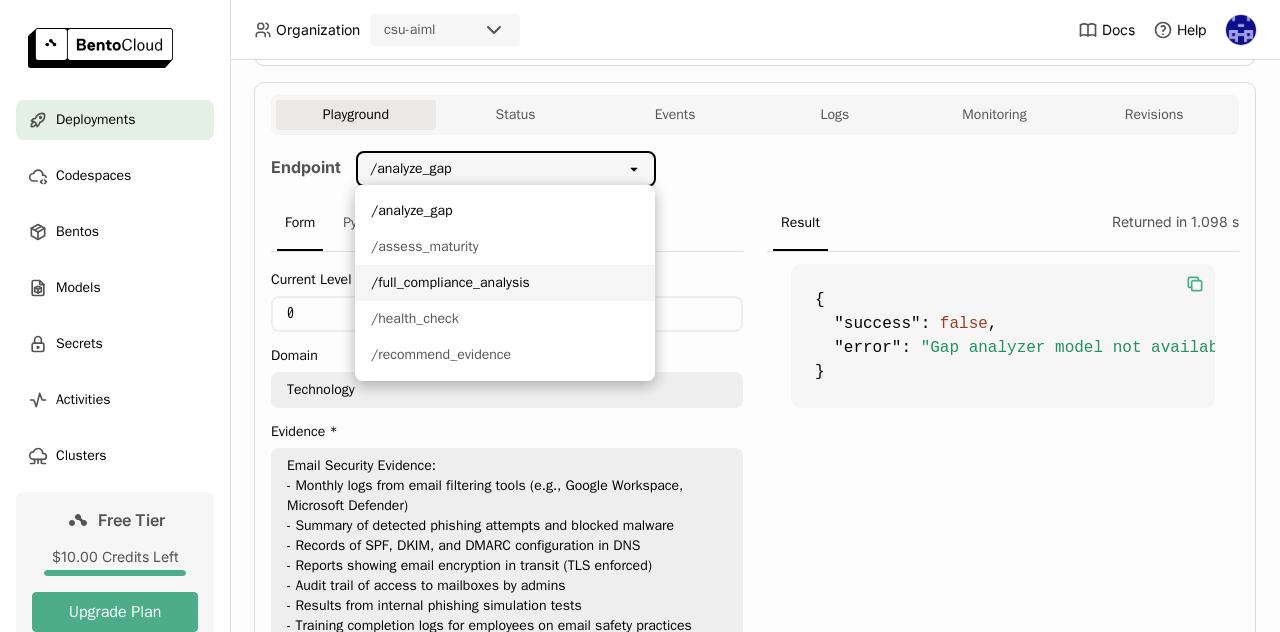 click on "/full_compliance_analysis" at bounding box center (505, 283) 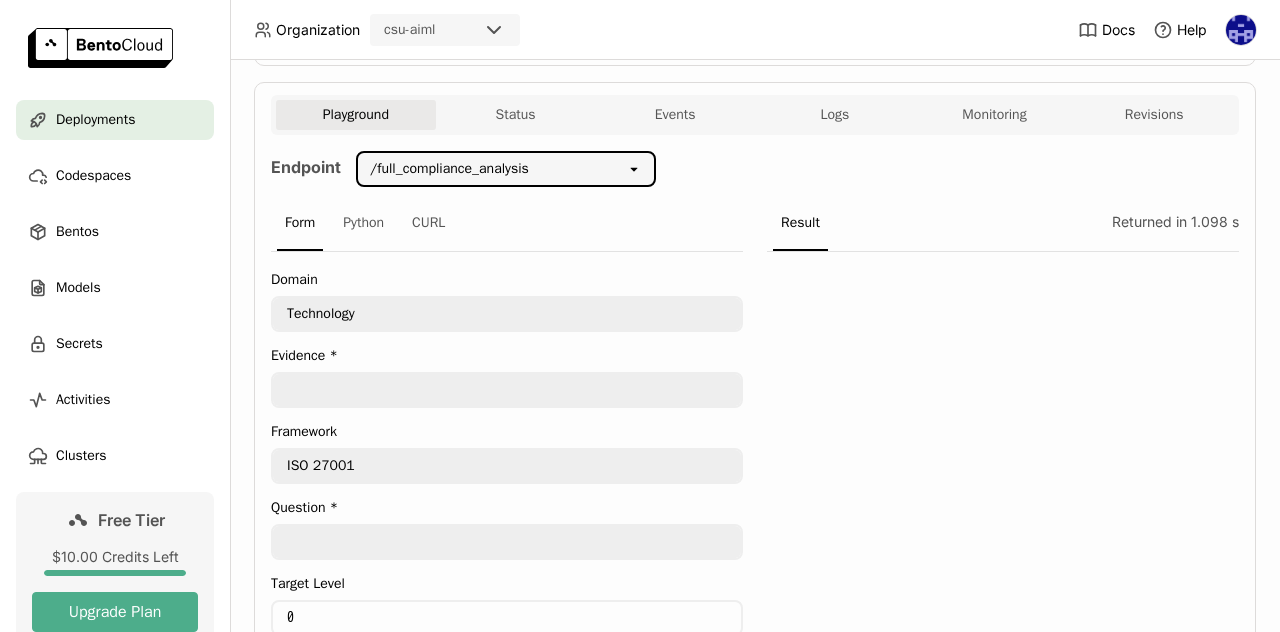 click at bounding box center (507, 390) 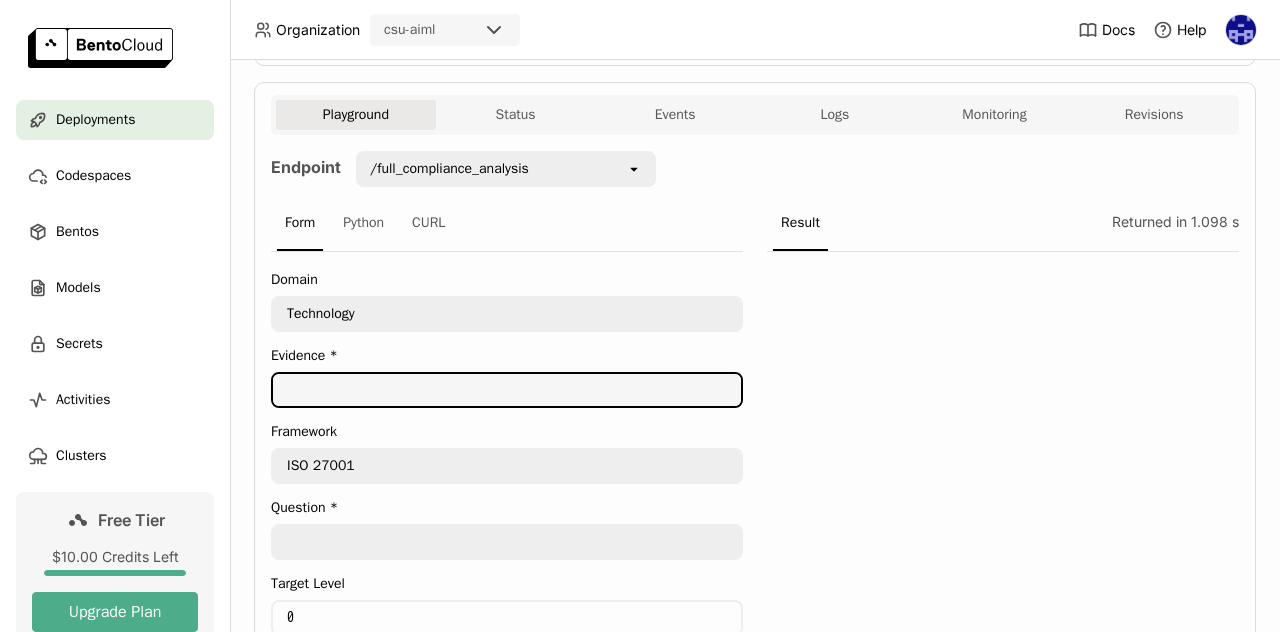paste on "Email Security Evidence:
- Monthly logs from email filtering tools (e.g., Google Workspace, Microsoft Defender)
- Summary of detected phishing attempts and blocked malware
- Records of SPF, DKIM, and DMARC configuration in DNS
- Reports showing email encryption in transit (TLS enforced)
- Audit trail of access to mailboxes by admins
- Results from internal phishing simulation tests
- Training completion logs for employees on email safety practices" 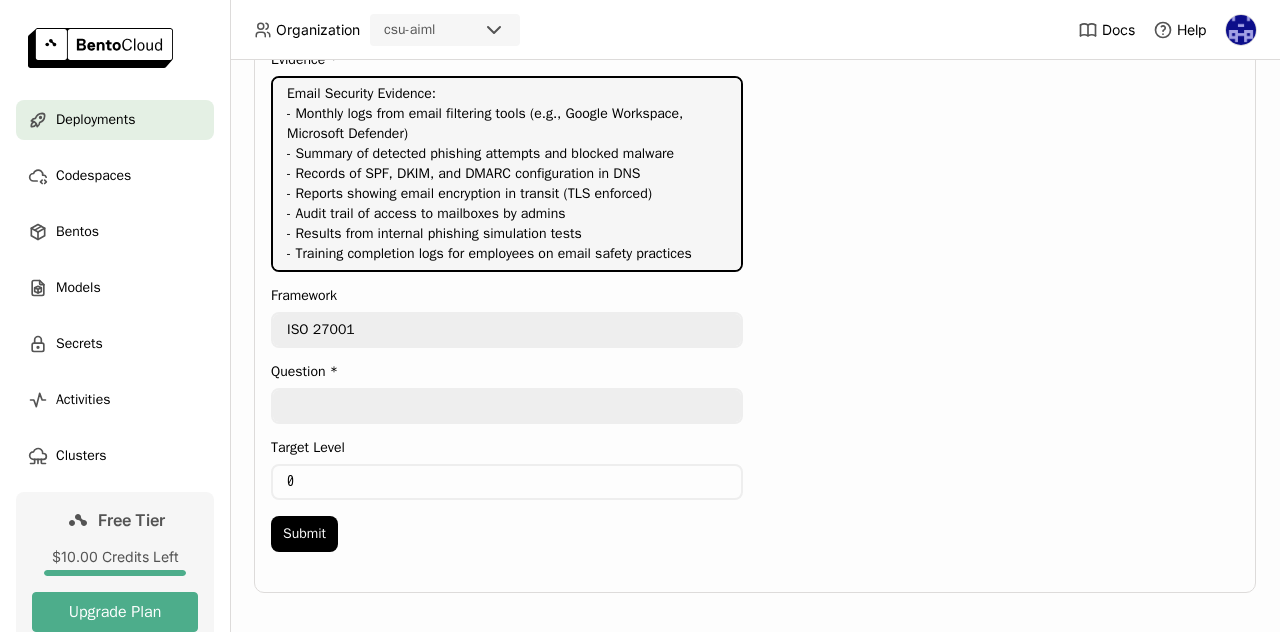 scroll, scrollTop: 638, scrollLeft: 0, axis: vertical 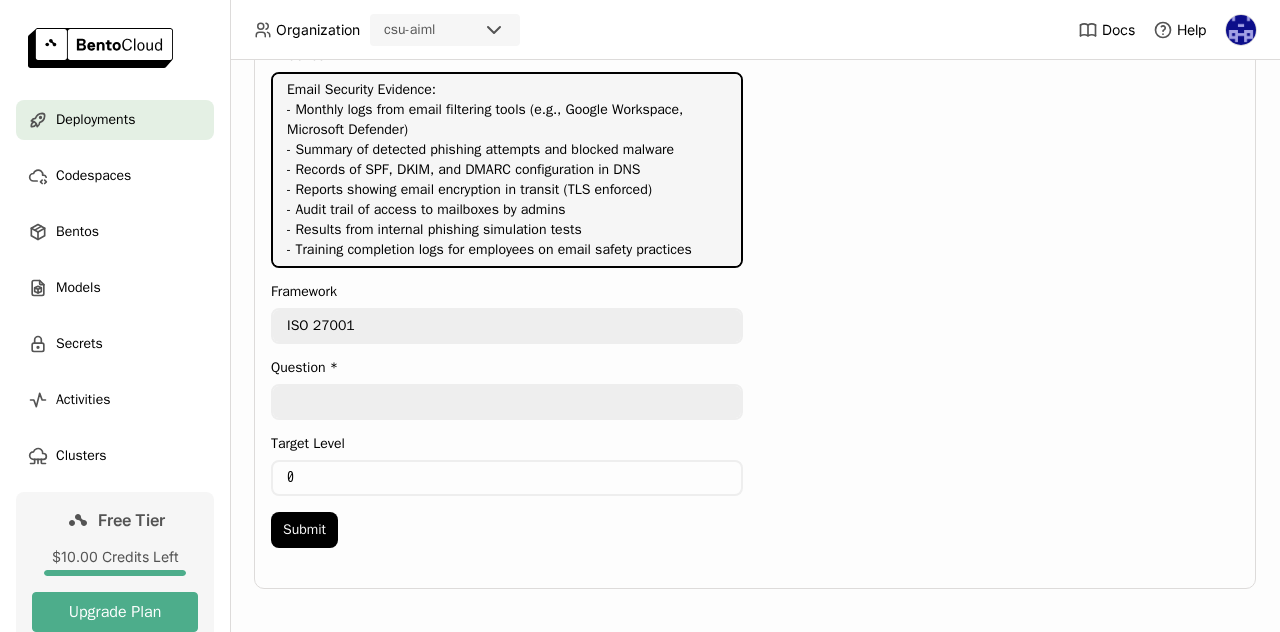 type on "Email Security Evidence:
- Monthly logs from email filtering tools (e.g., Google Workspace, Microsoft Defender)
- Summary of detected phishing attempts and blocked malware
- Records of SPF, DKIM, and DMARC configuration in DNS
- Reports showing email encryption in transit (TLS enforced)
- Audit trail of access to mailboxes by admins
- Results from internal phishing simulation tests
- Training completion logs for employees on email safety practices" 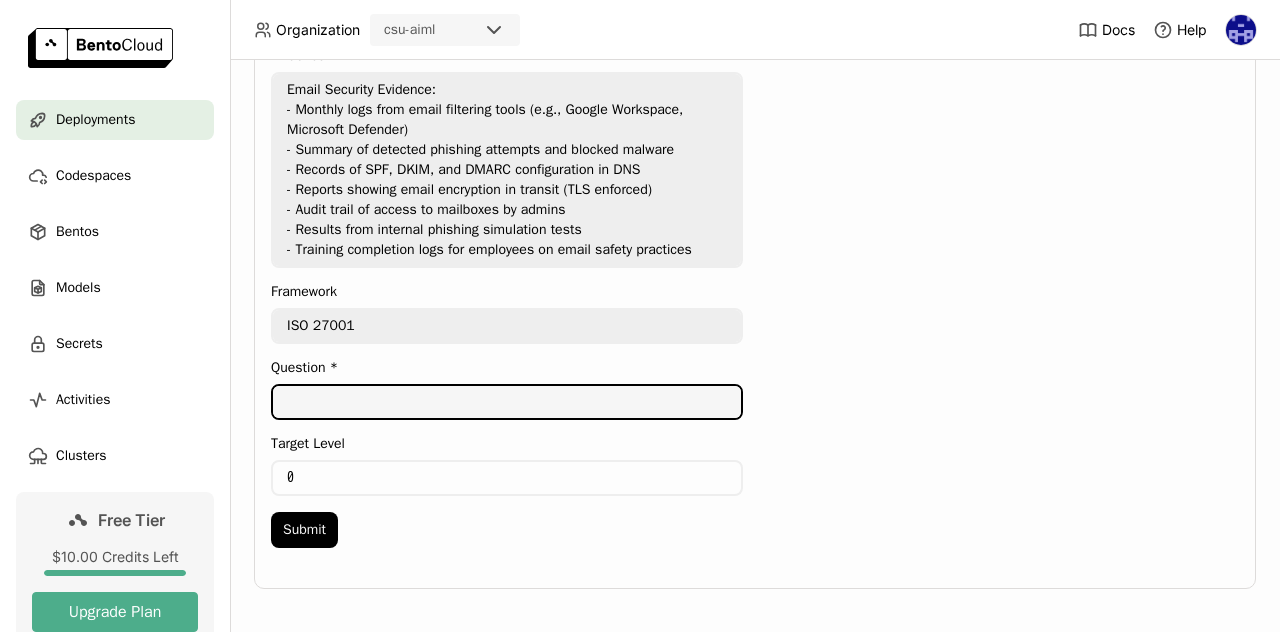paste on "What kind of evidence should we collect to show email security controls are in place?" 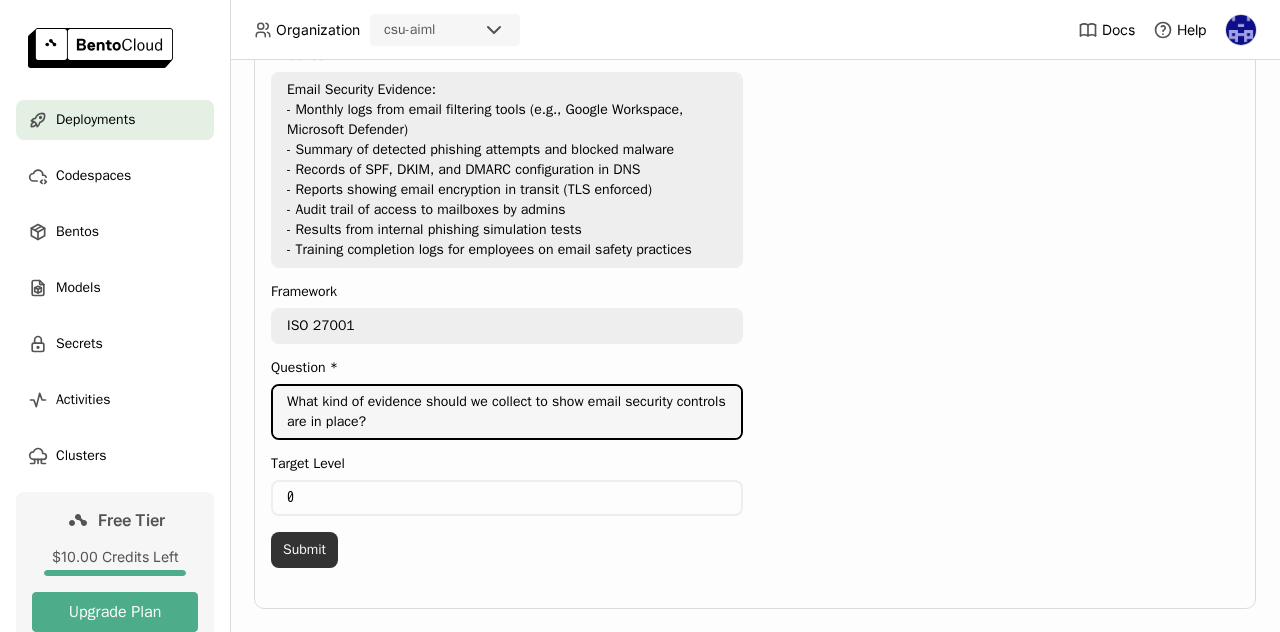 type on "What kind of evidence should we collect to show email security controls are in place?" 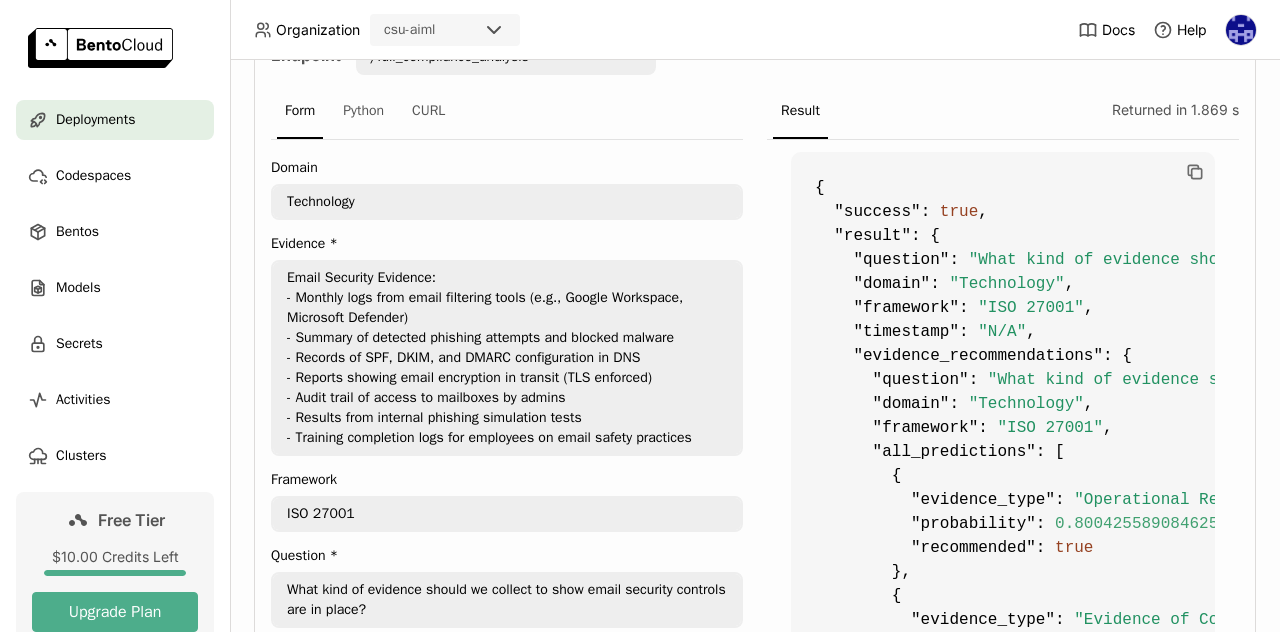 scroll, scrollTop: 5, scrollLeft: 0, axis: vertical 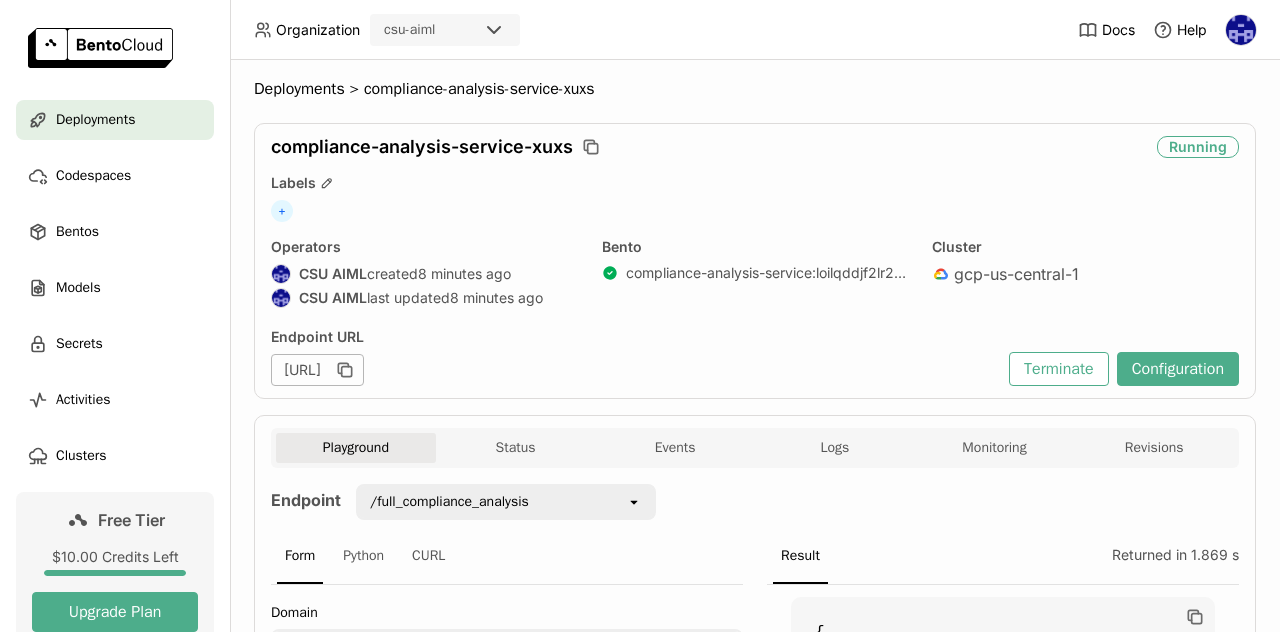 type 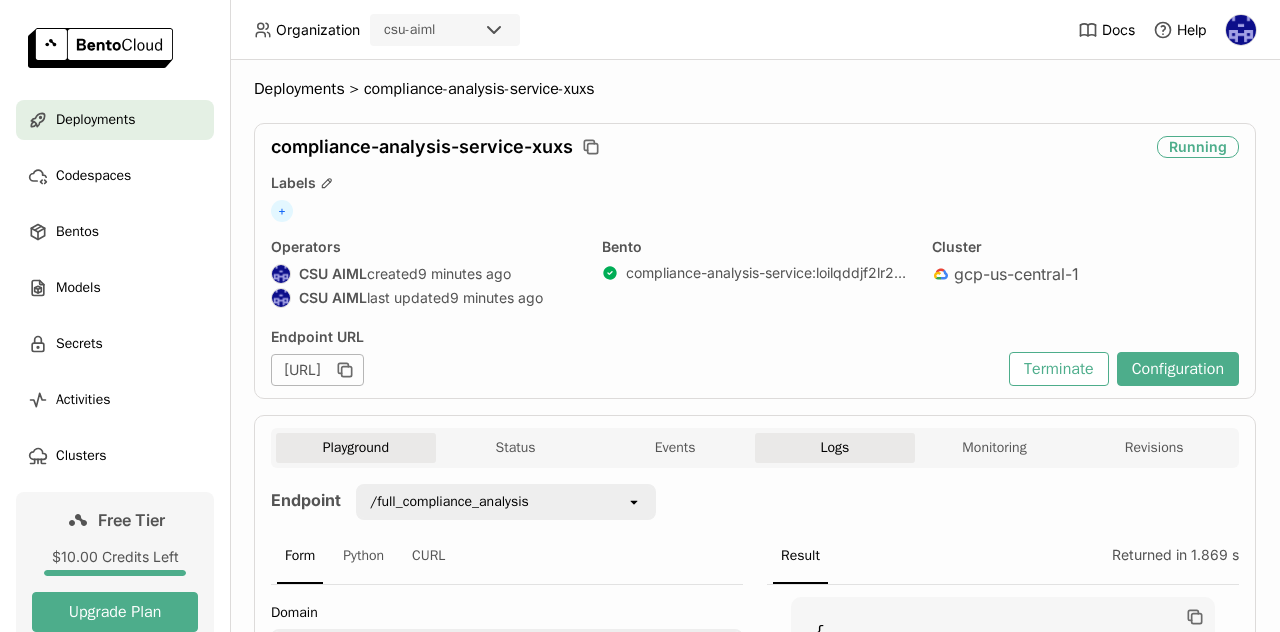click on "Logs" at bounding box center (835, 448) 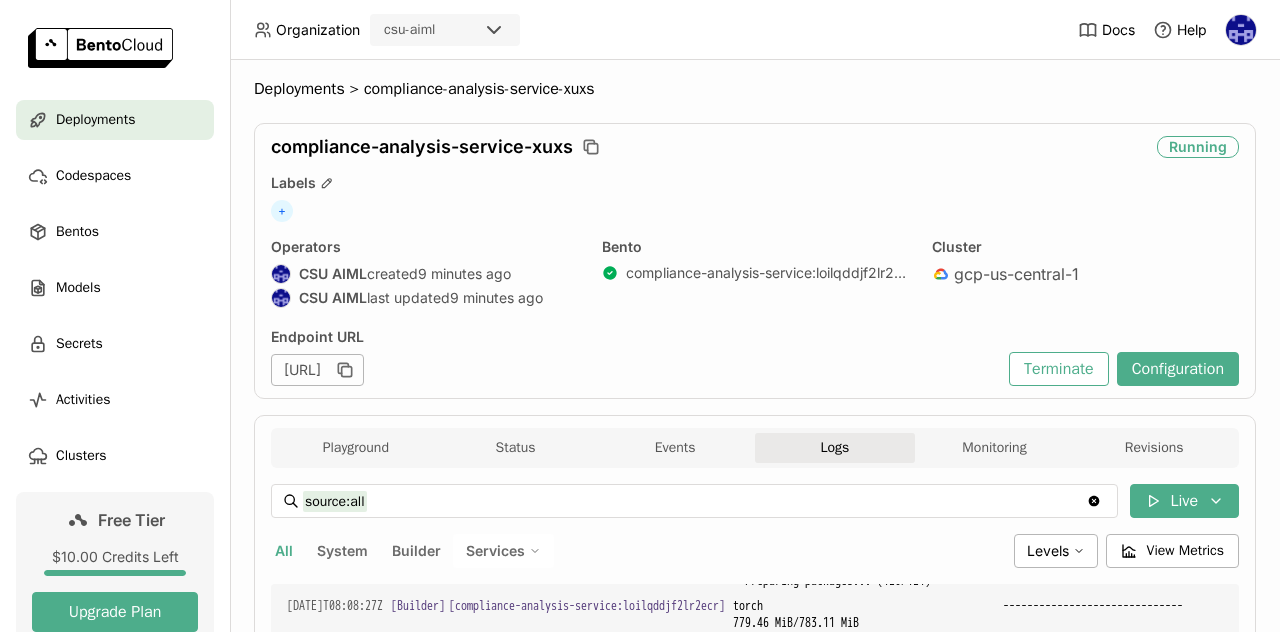 scroll, scrollTop: 4276, scrollLeft: 0, axis: vertical 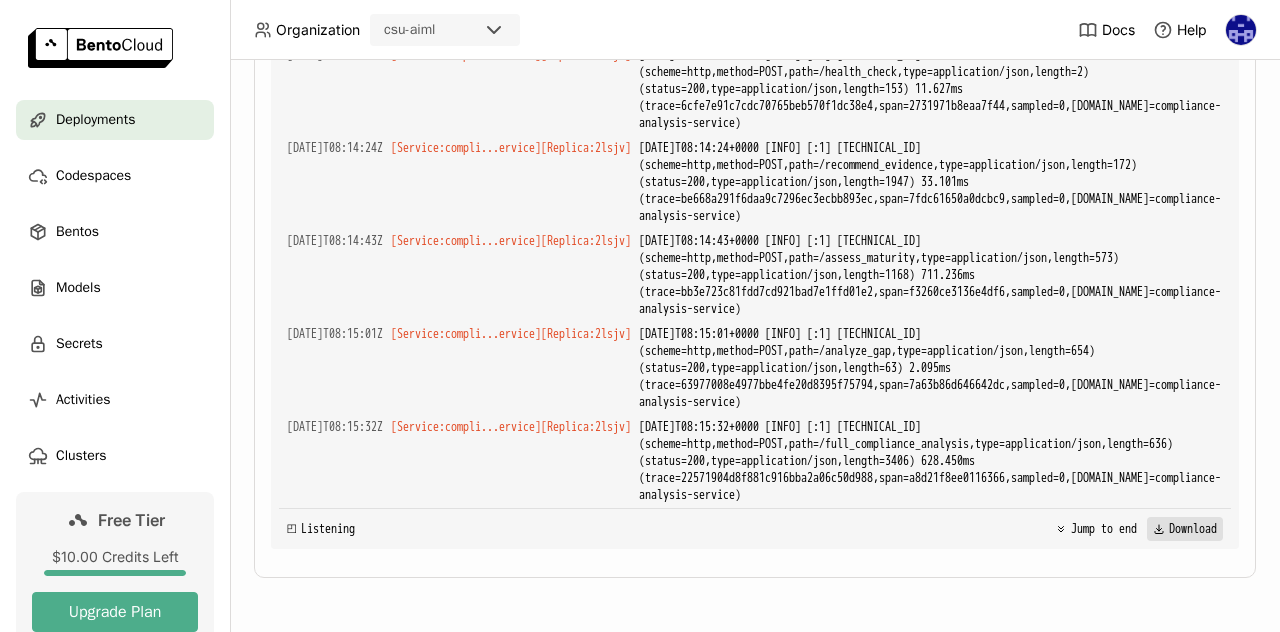 click on "Download" at bounding box center [1185, 529] 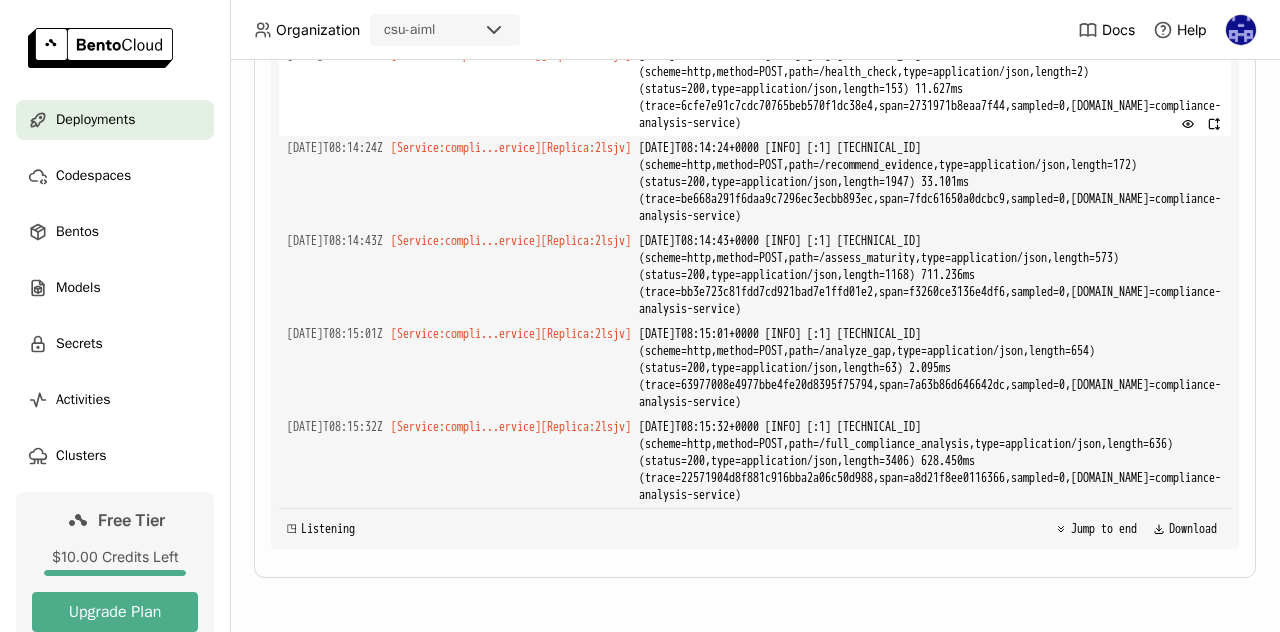 type 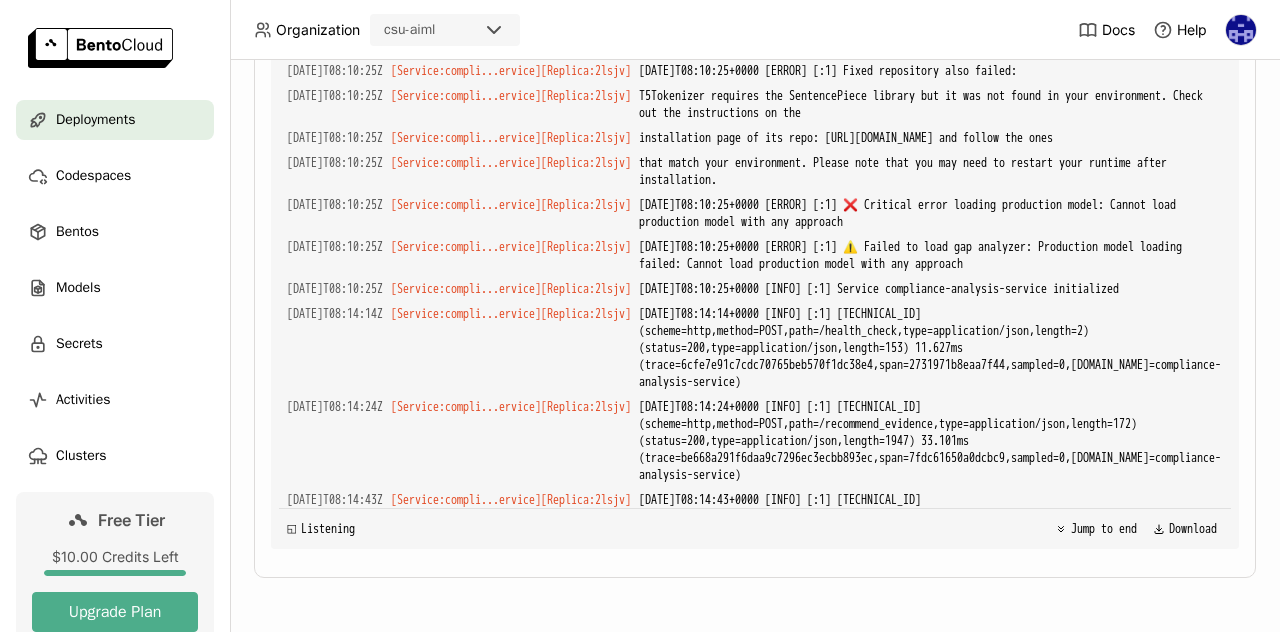 scroll, scrollTop: 7554, scrollLeft: 0, axis: vertical 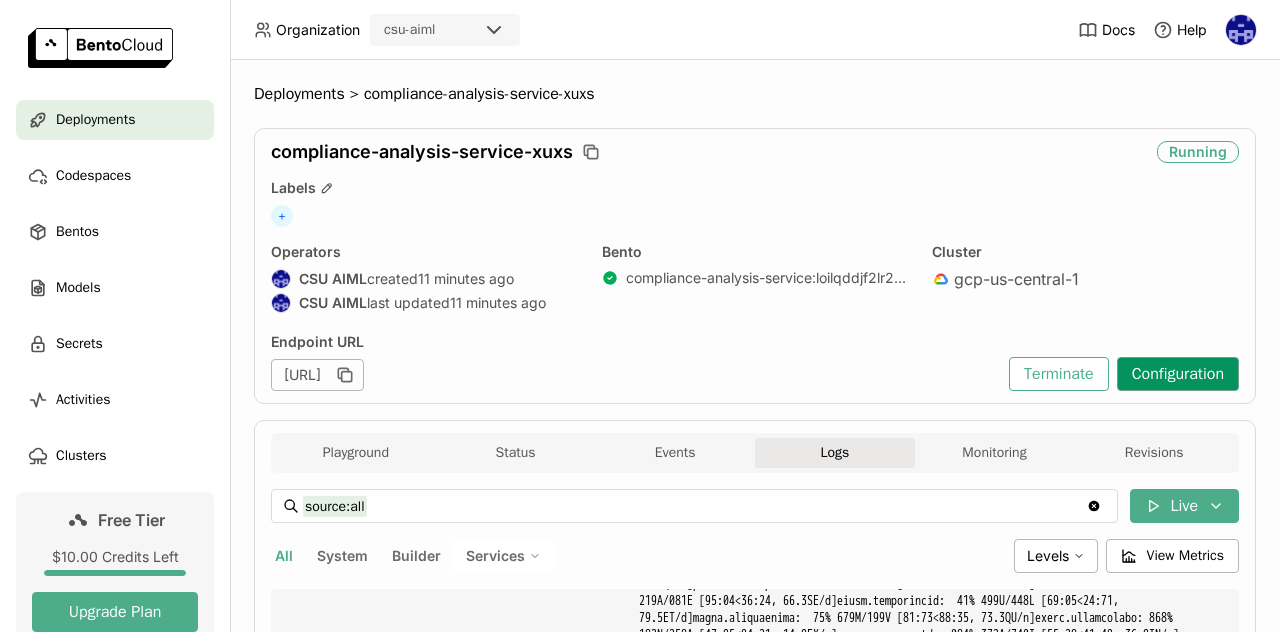 click on "Configuration" at bounding box center (1178, 374) 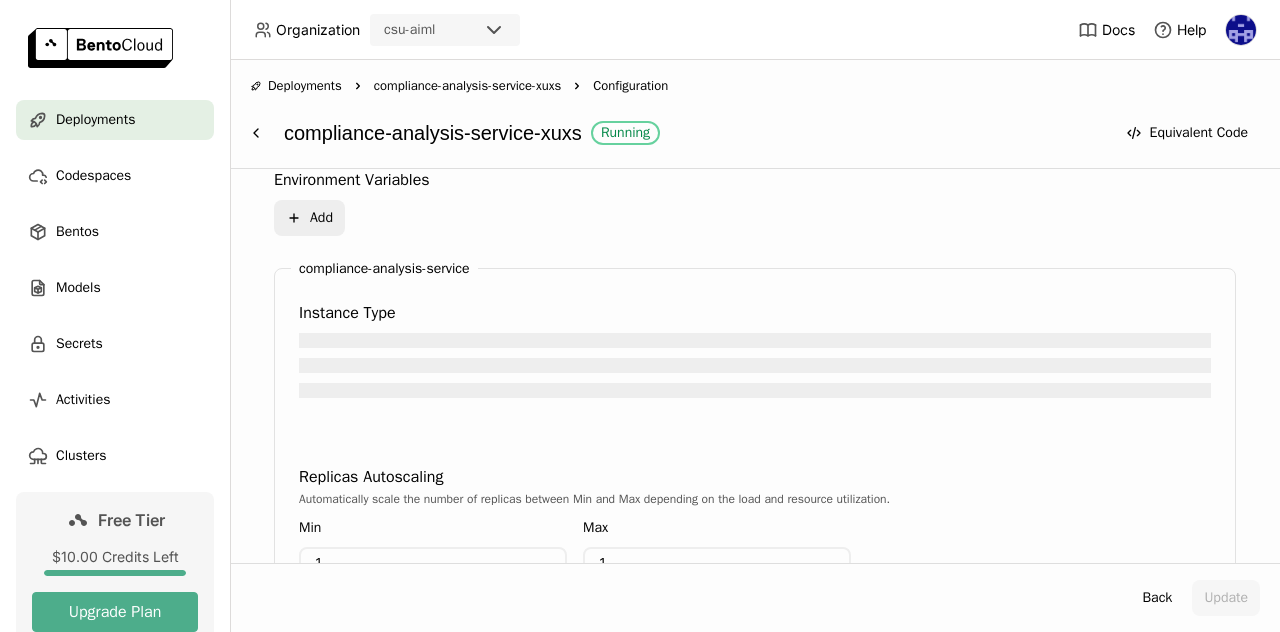 scroll, scrollTop: 800, scrollLeft: 0, axis: vertical 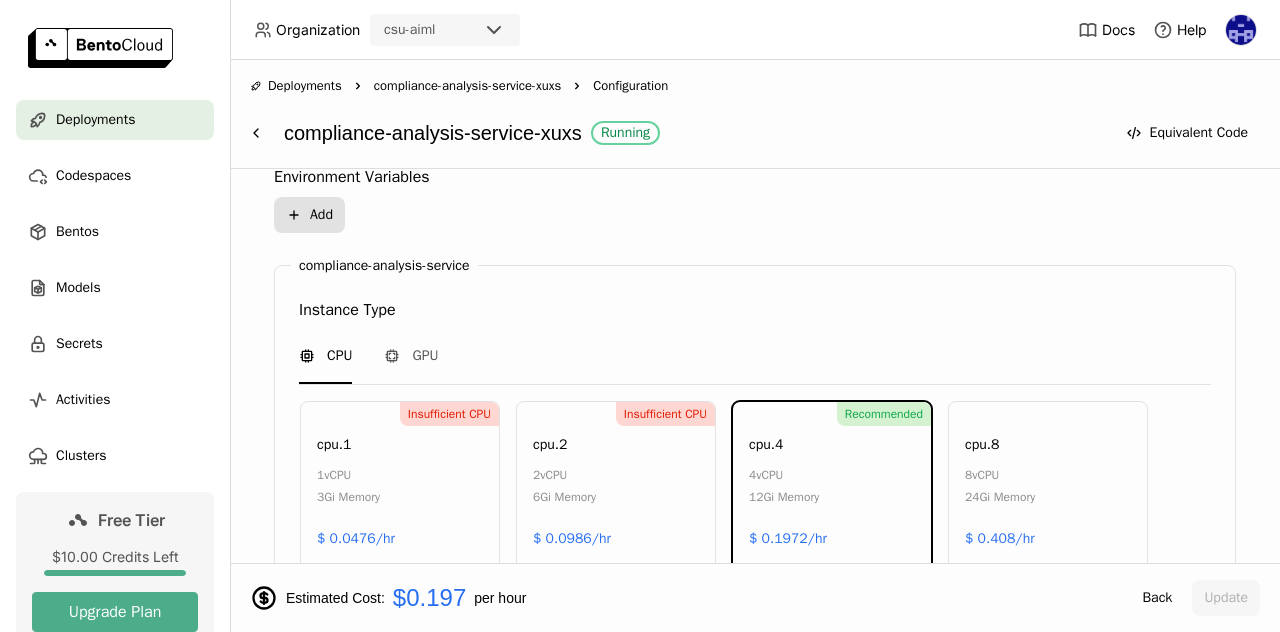 click on "Plus Add" at bounding box center [309, 215] 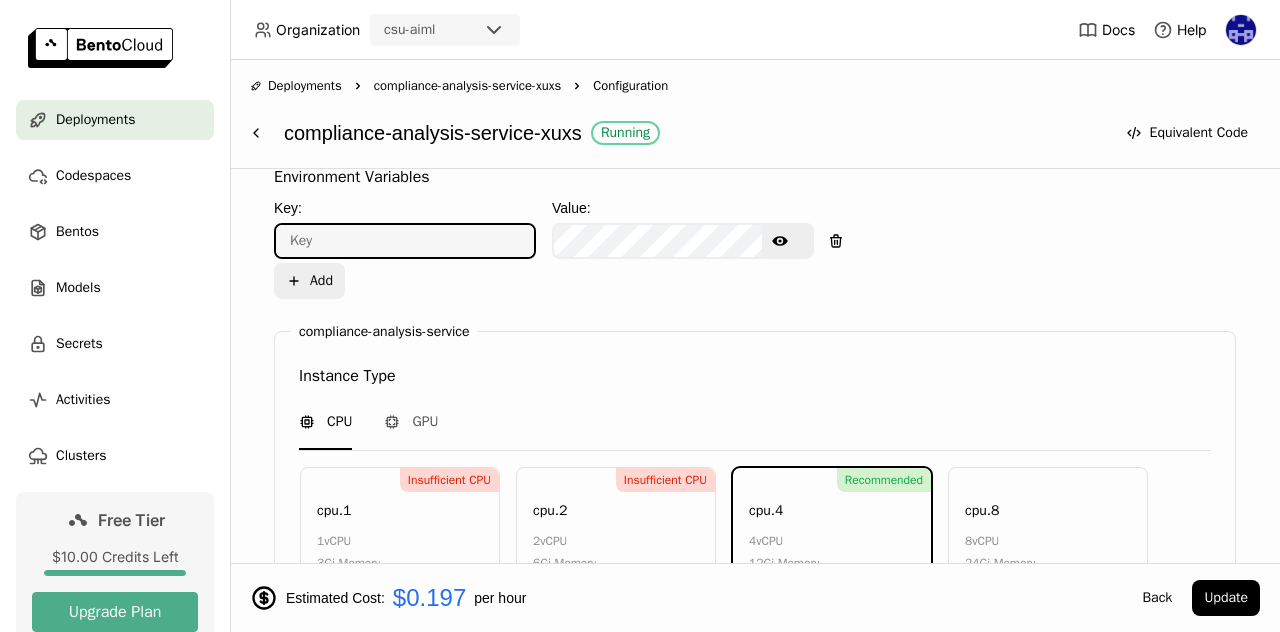 click at bounding box center (405, 241) 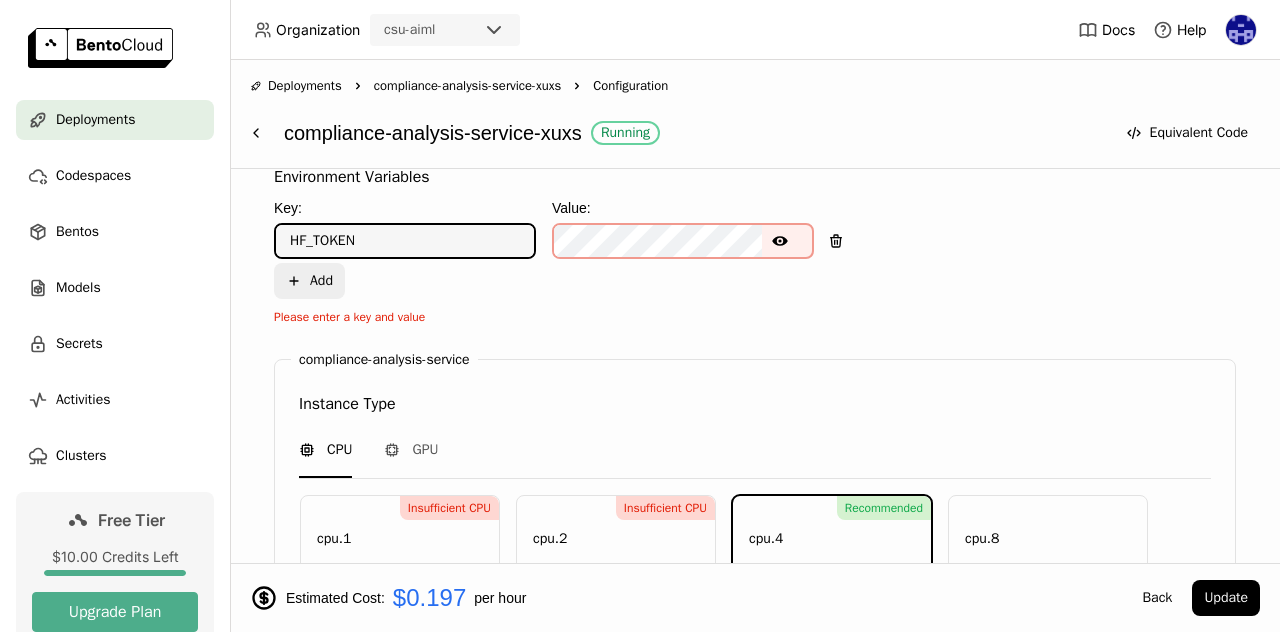 type on "HF_TOKEN" 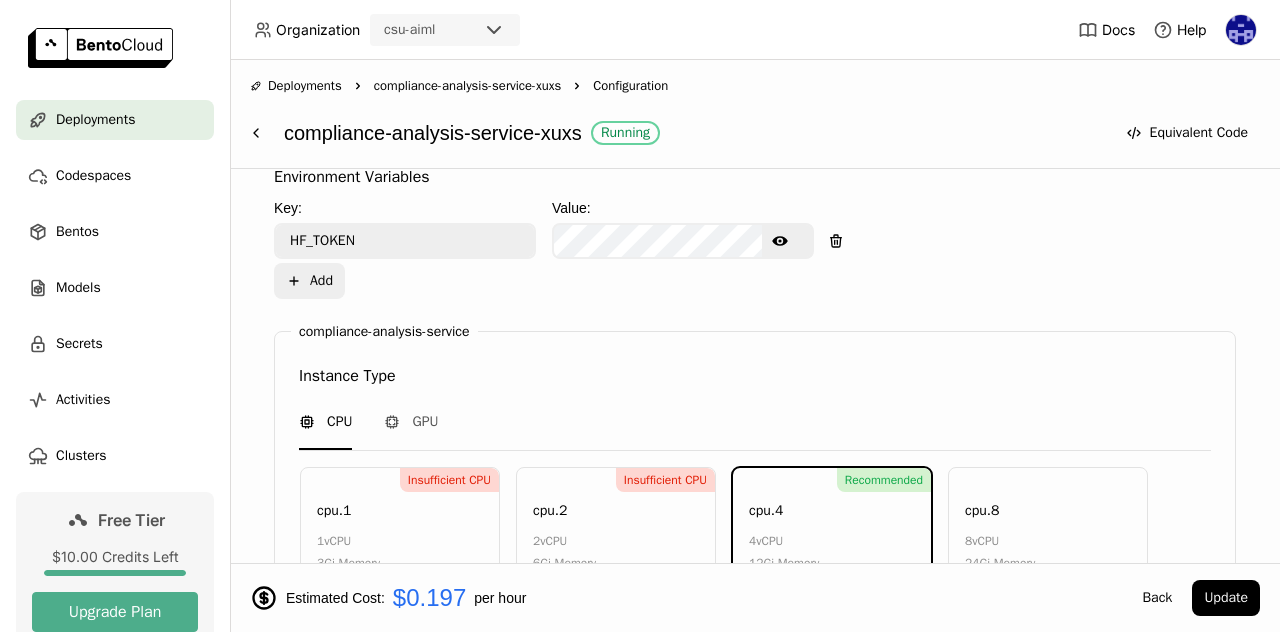 click 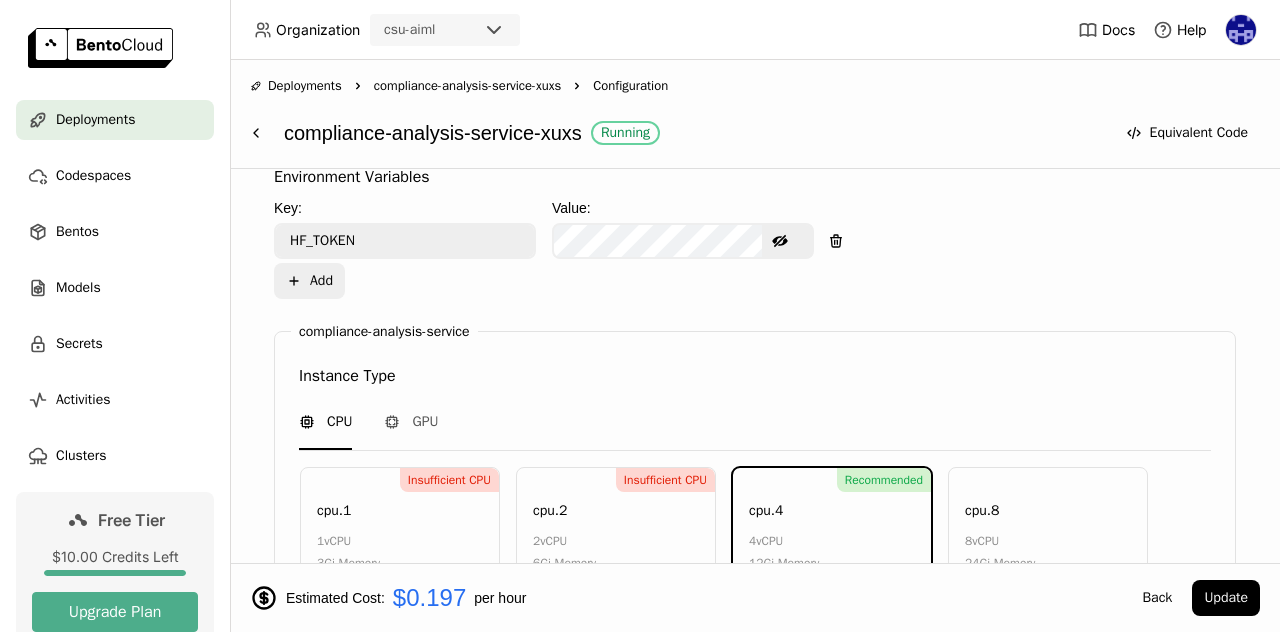 click on "Hide password text" 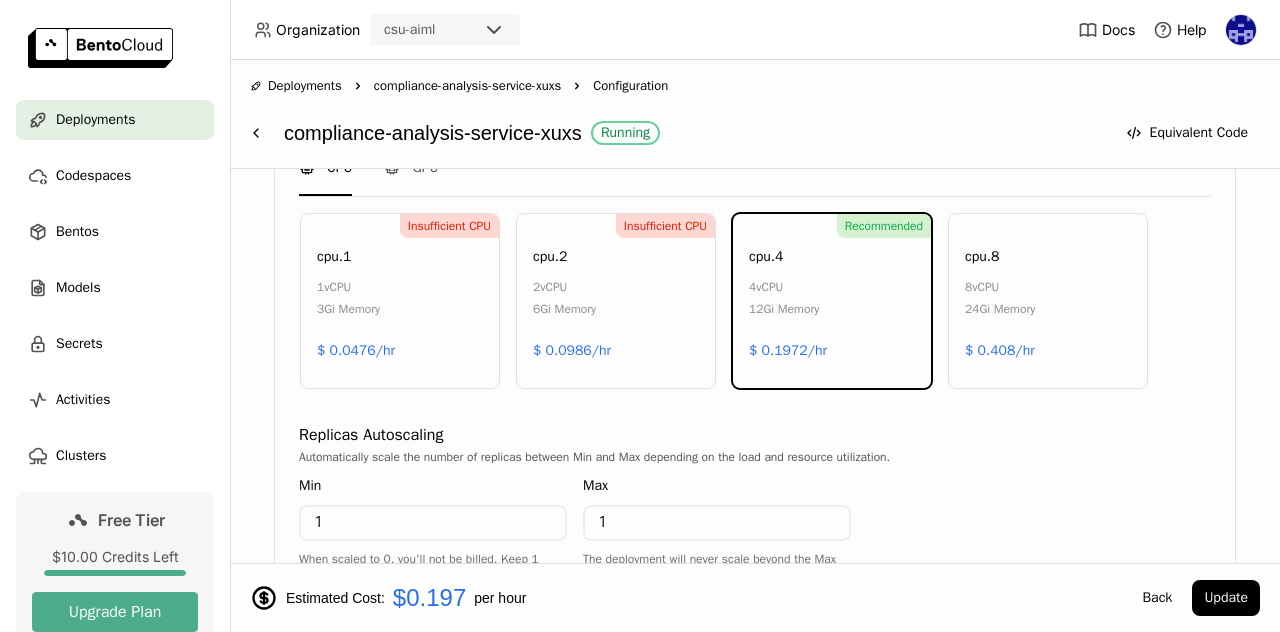 scroll, scrollTop: 1286, scrollLeft: 0, axis: vertical 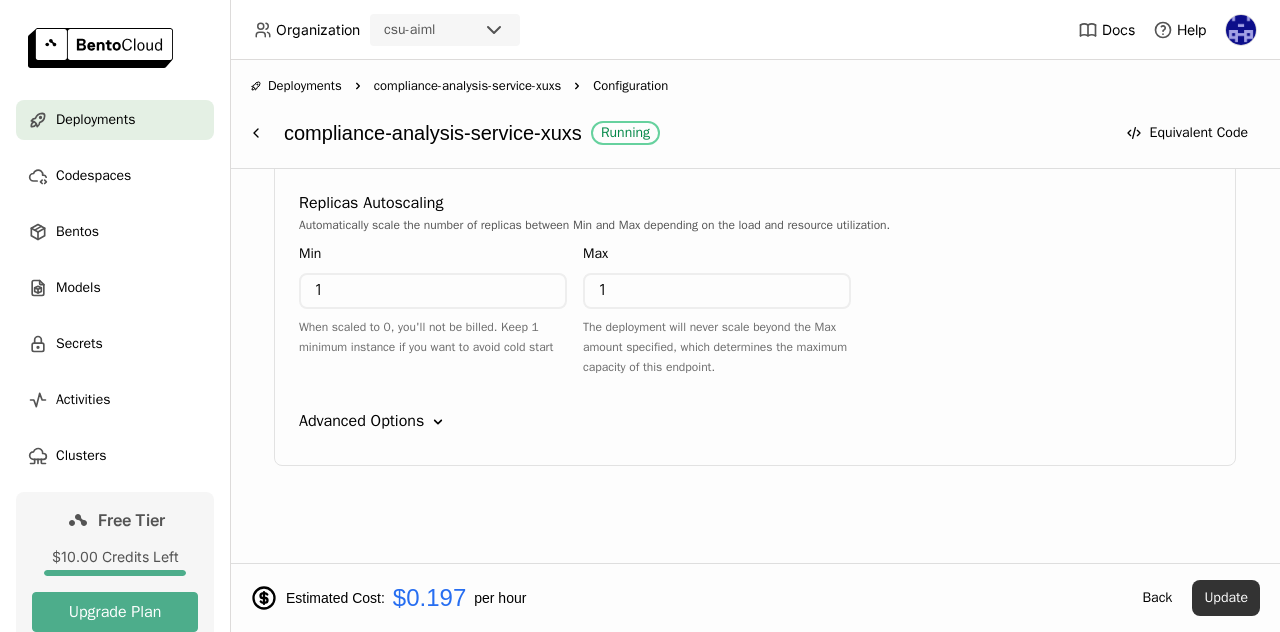 click on "Update" at bounding box center (1226, 598) 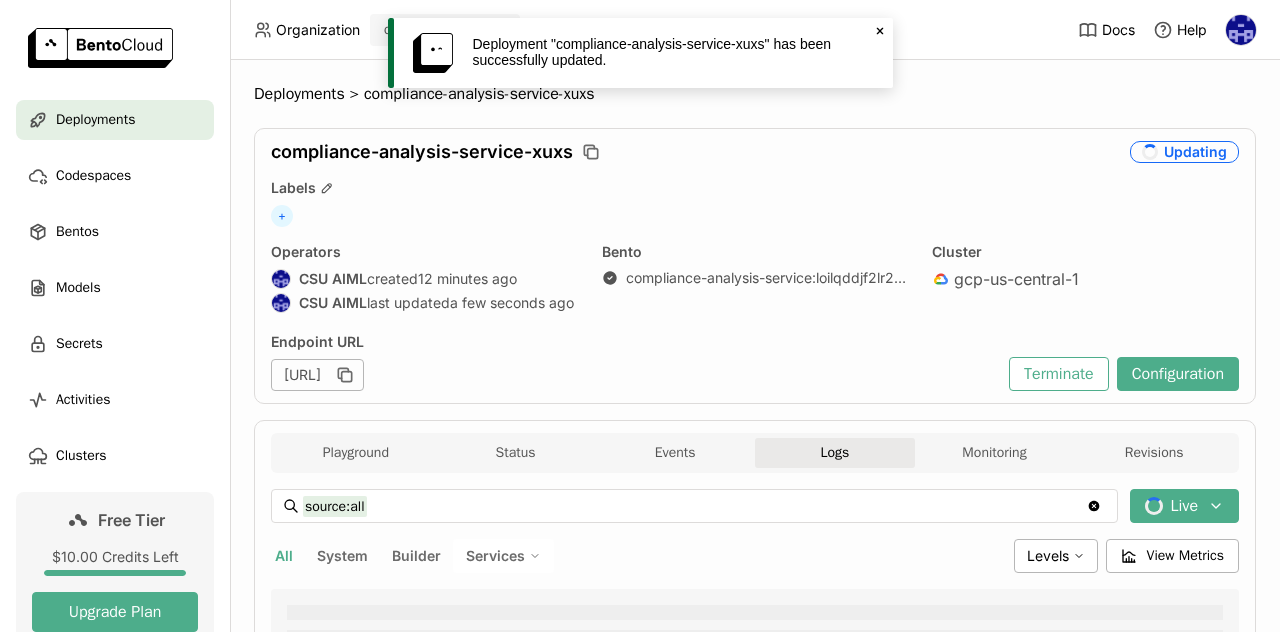 scroll, scrollTop: 0, scrollLeft: 0, axis: both 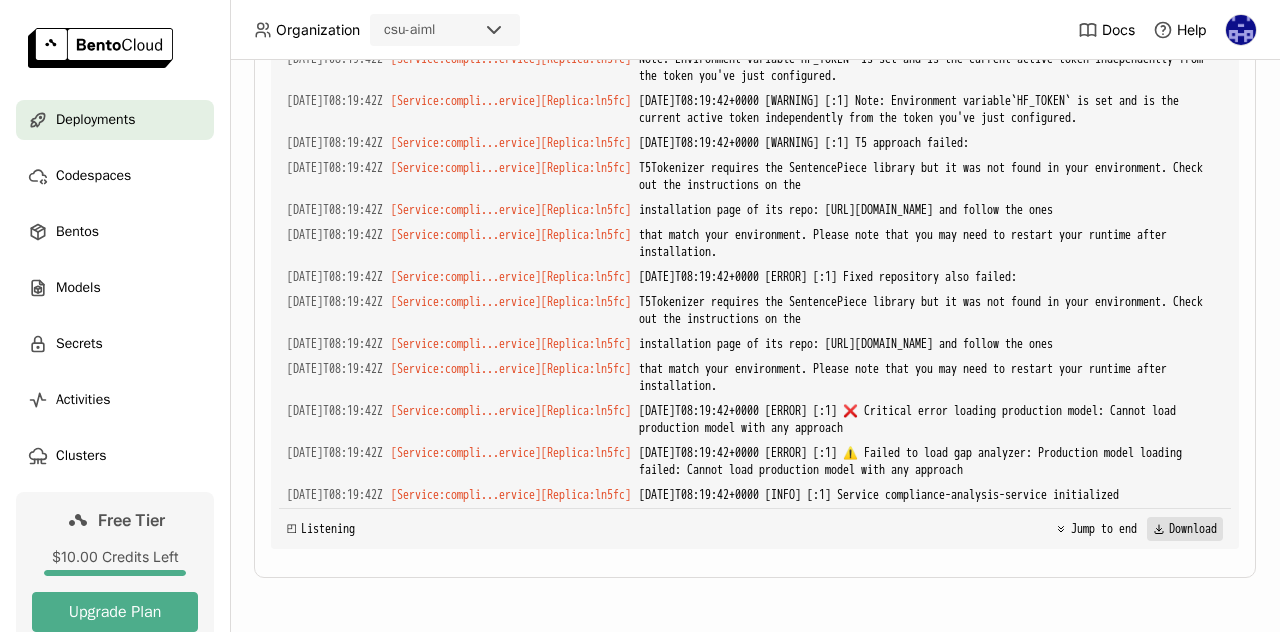 click on "Download" at bounding box center (1185, 529) 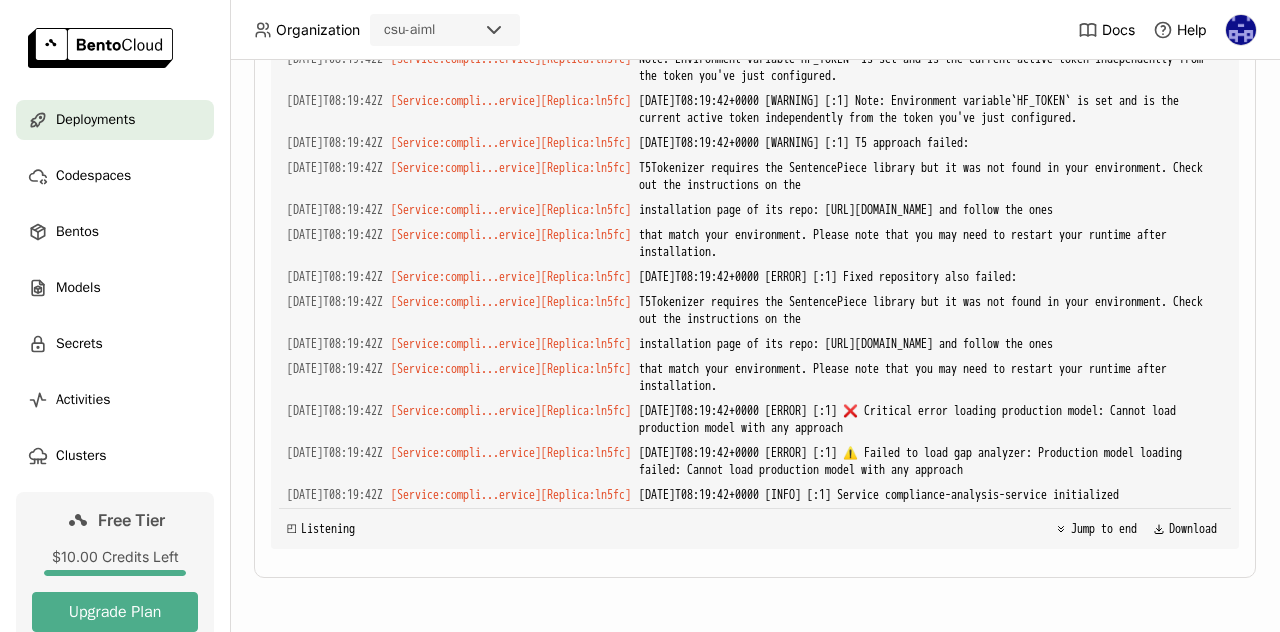 type 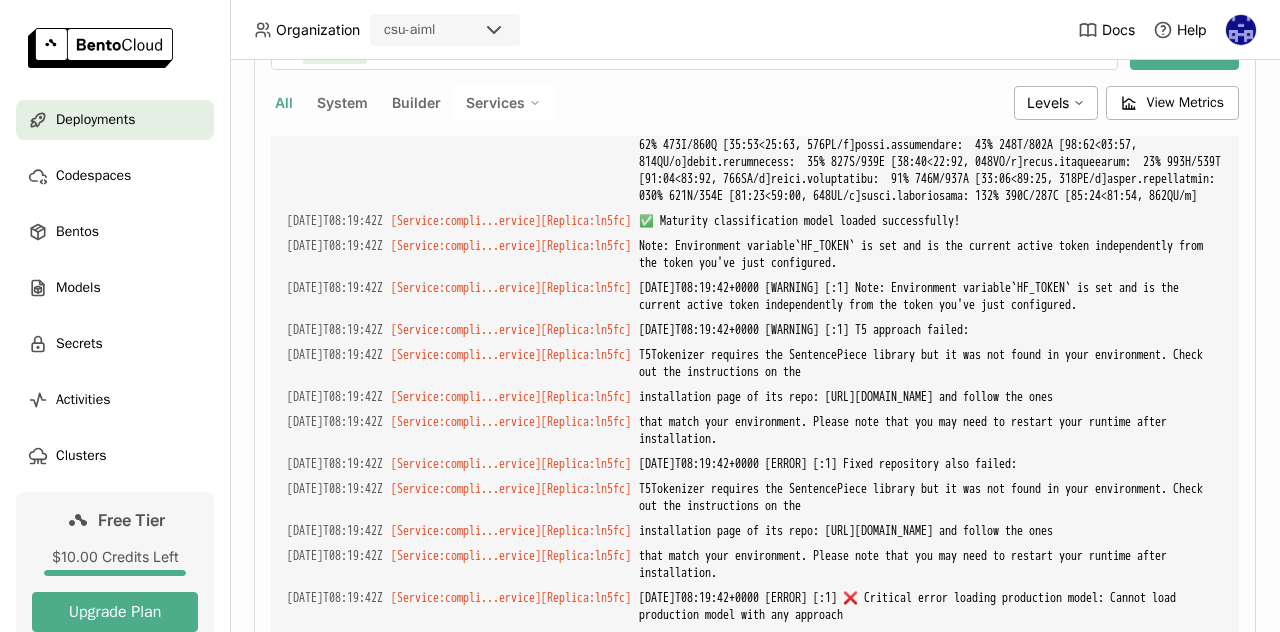 scroll, scrollTop: 0, scrollLeft: 0, axis: both 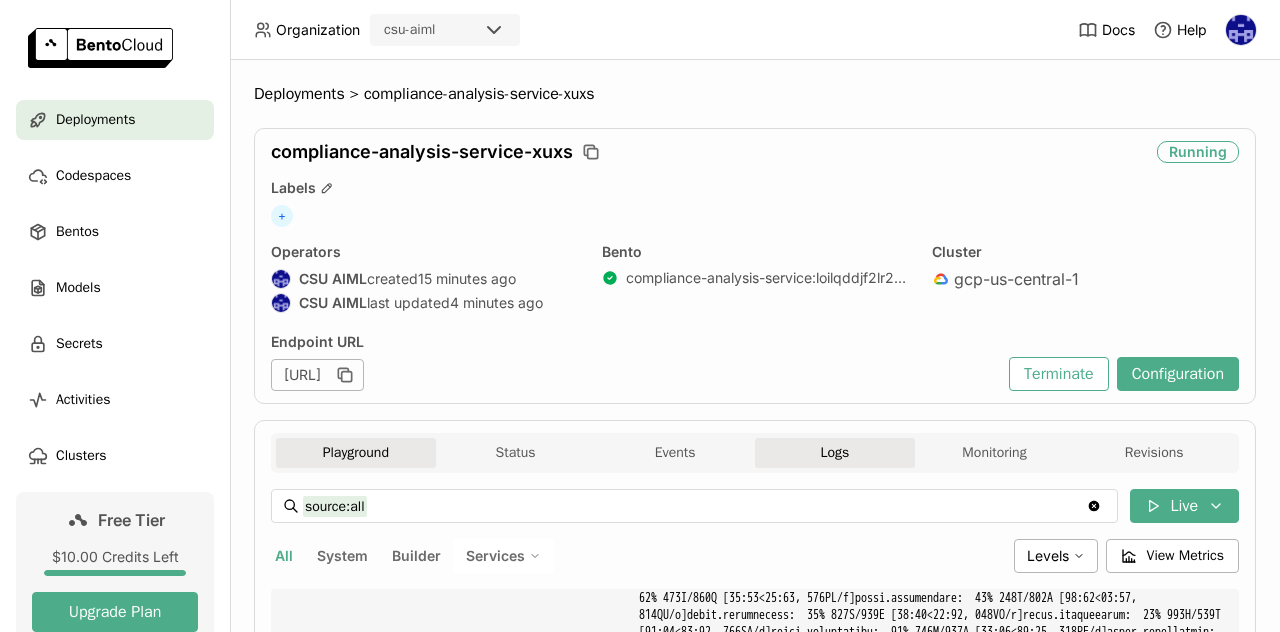 click on "Playground" at bounding box center [356, 453] 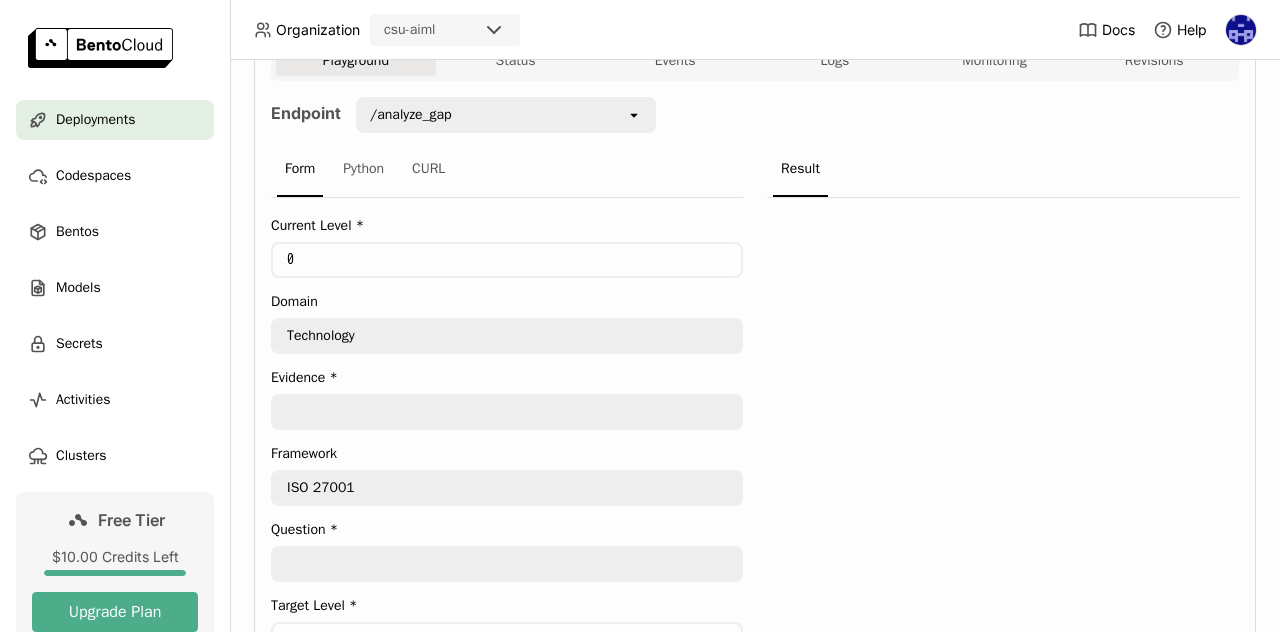 scroll, scrollTop: 400, scrollLeft: 0, axis: vertical 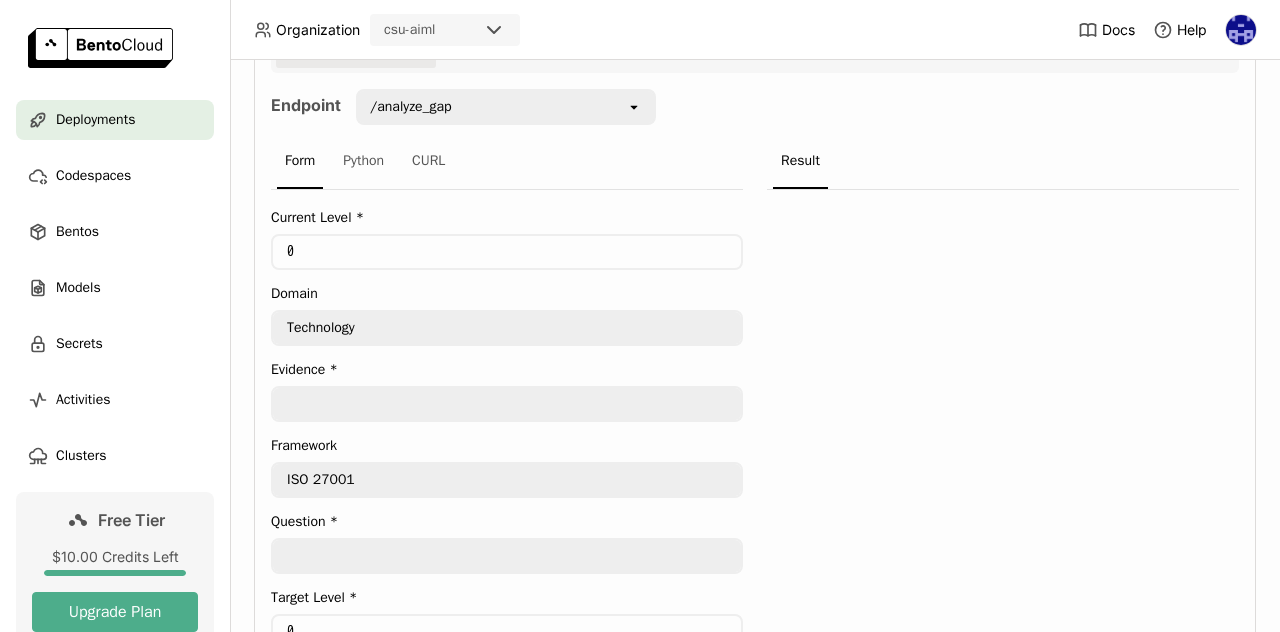 click on "/analyze_gap" at bounding box center (411, 107) 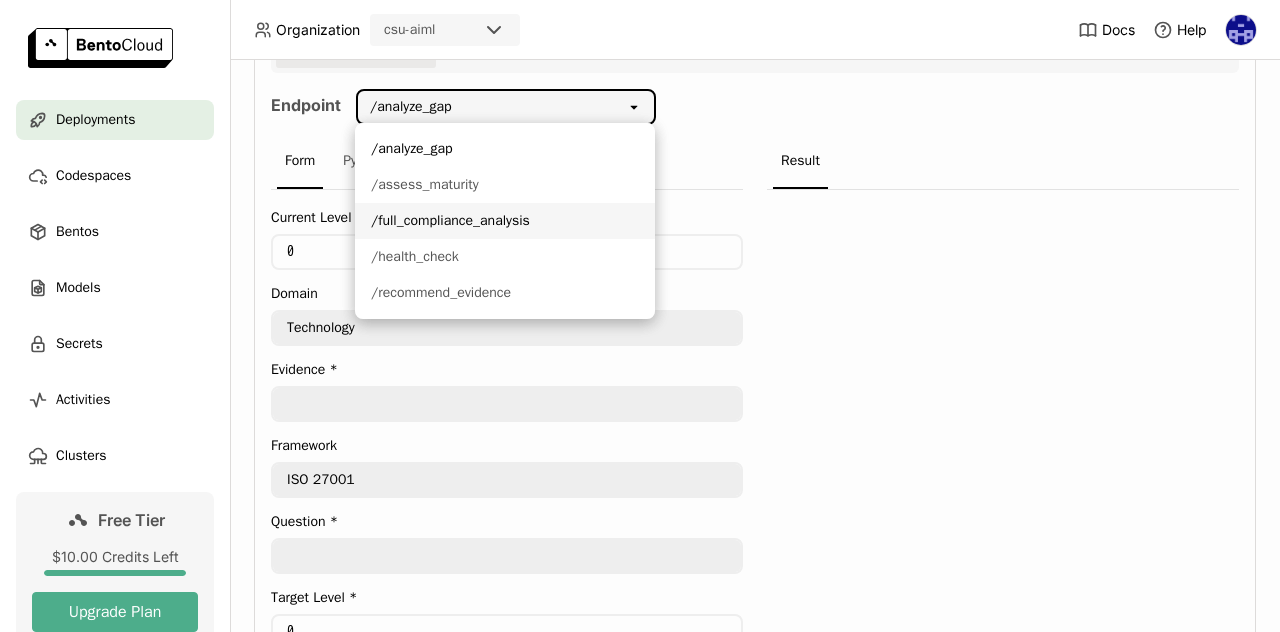 click on "/full_compliance_analysis" at bounding box center [505, 221] 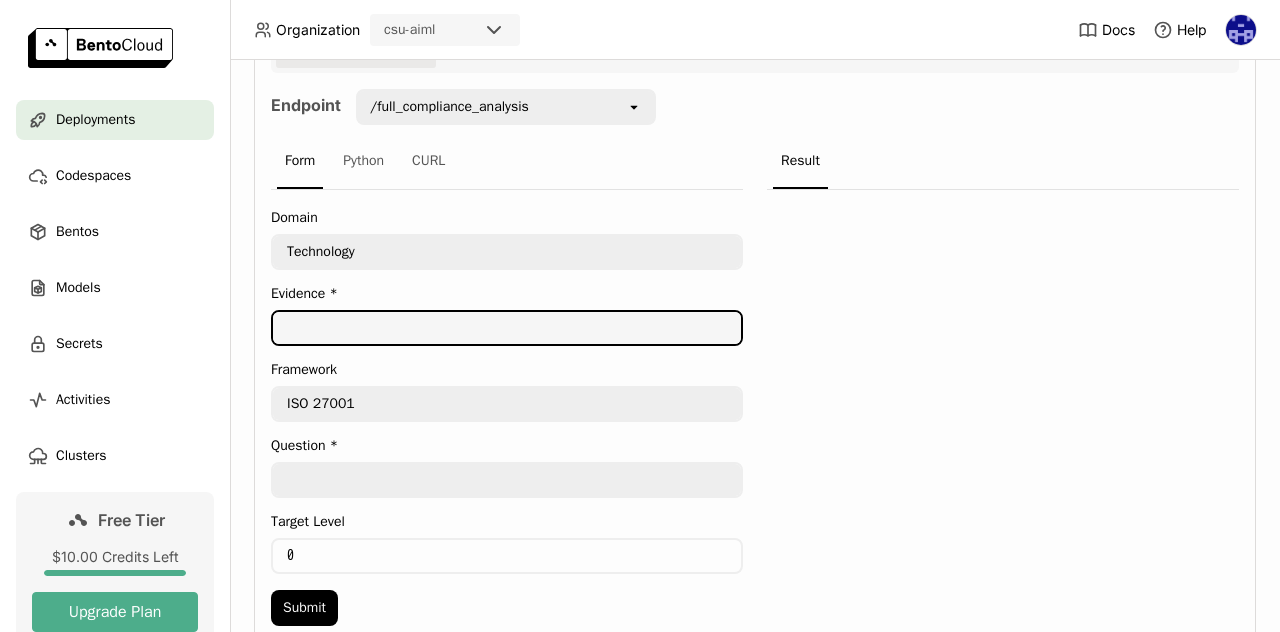 click at bounding box center [507, 328] 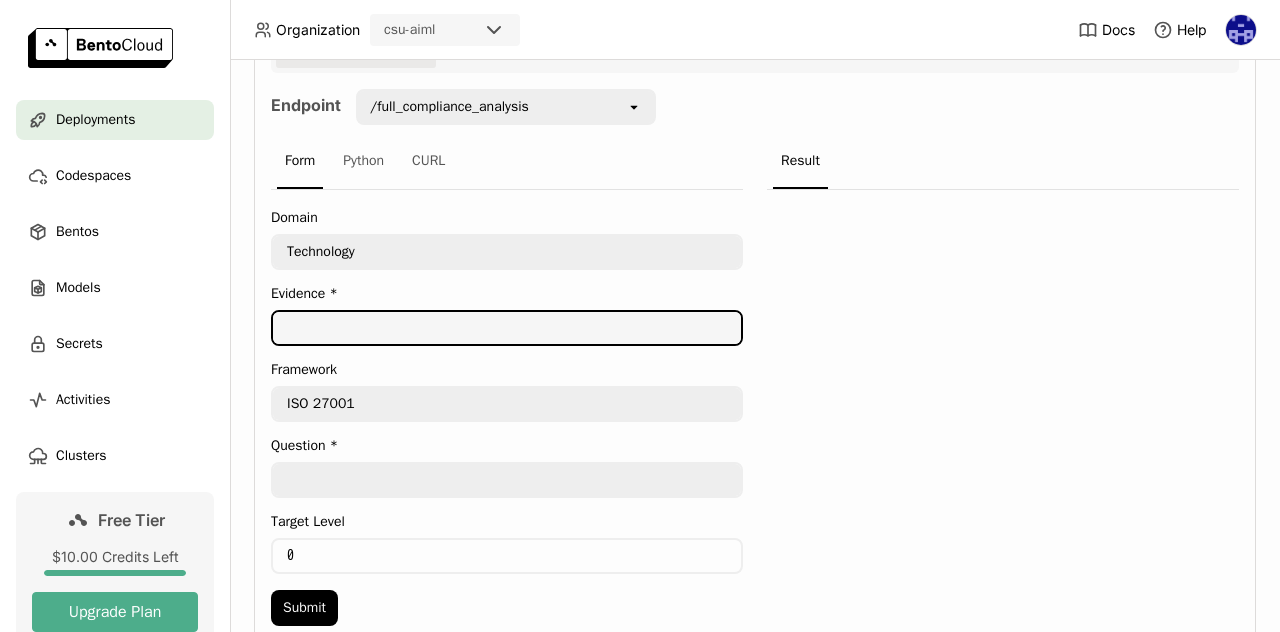 paste on "Email Security Evidence:
- Monthly logs from email filtering tools (e.g., Google Workspace, Microsoft Defender)
- Summary of detected phishing attempts and blocked malware
- Records of SPF, DKIM, and DMARC configuration in DNS
- Reports showing email encryption in transit (TLS enforced)
- Audit trail of access to mailboxes by admins
- Results from internal phishing simulation tests
- Training completion logs for employees on email safety practices" 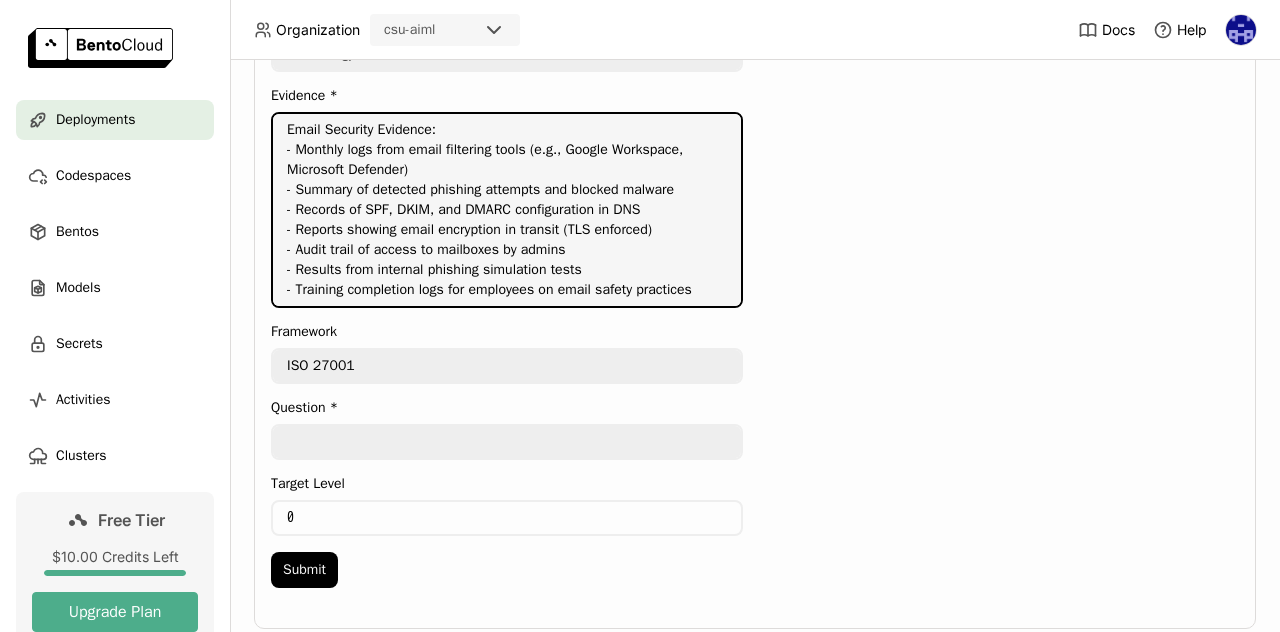 scroll, scrollTop: 662, scrollLeft: 0, axis: vertical 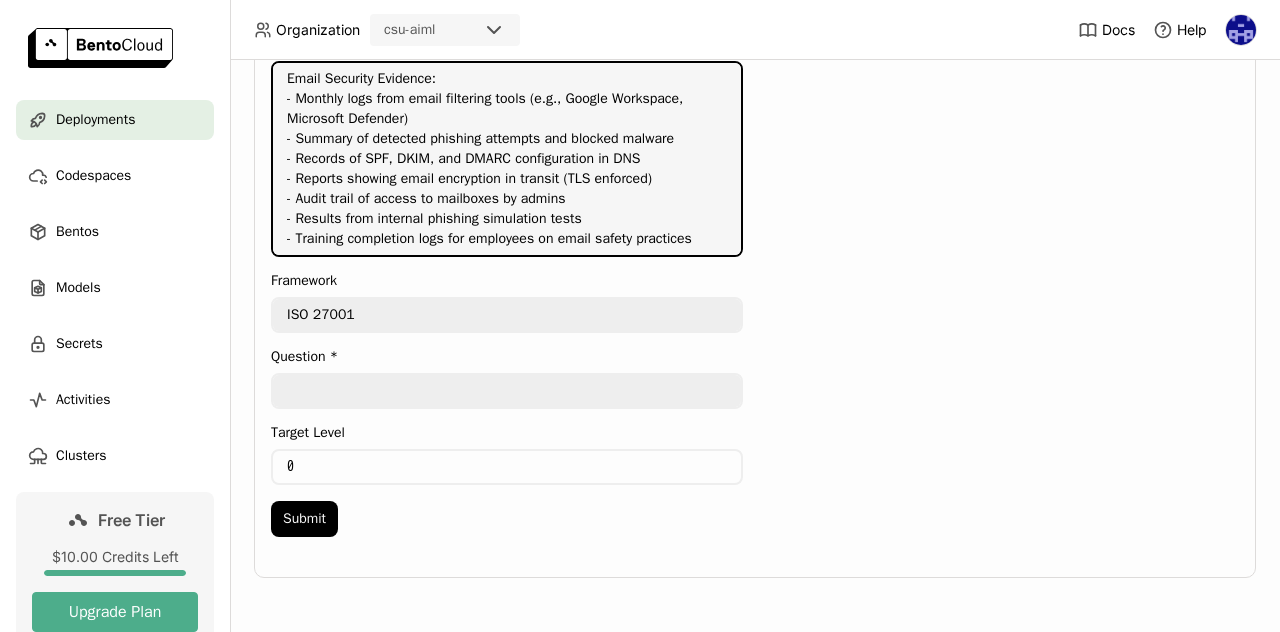type on "Email Security Evidence:
- Monthly logs from email filtering tools (e.g., Google Workspace, Microsoft Defender)
- Summary of detected phishing attempts and blocked malware
- Records of SPF, DKIM, and DMARC configuration in DNS
- Reports showing email encryption in transit (TLS enforced)
- Audit trail of access to mailboxes by admins
- Results from internal phishing simulation tests
- Training completion logs for employees on email safety practices" 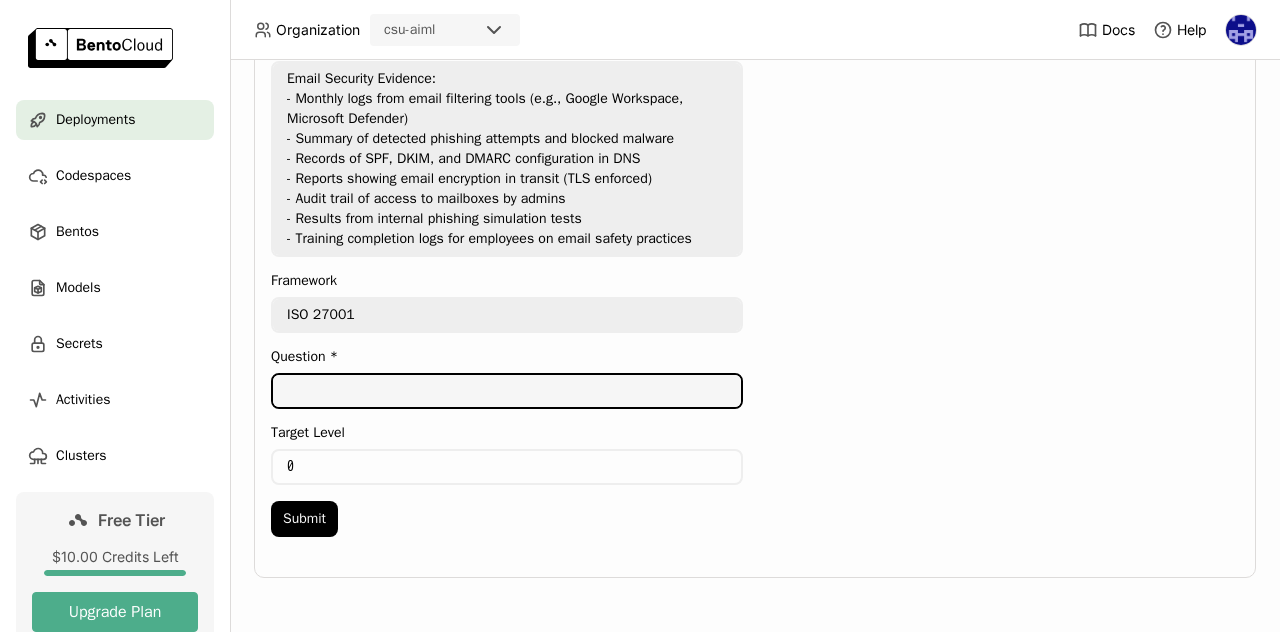 click at bounding box center [507, 391] 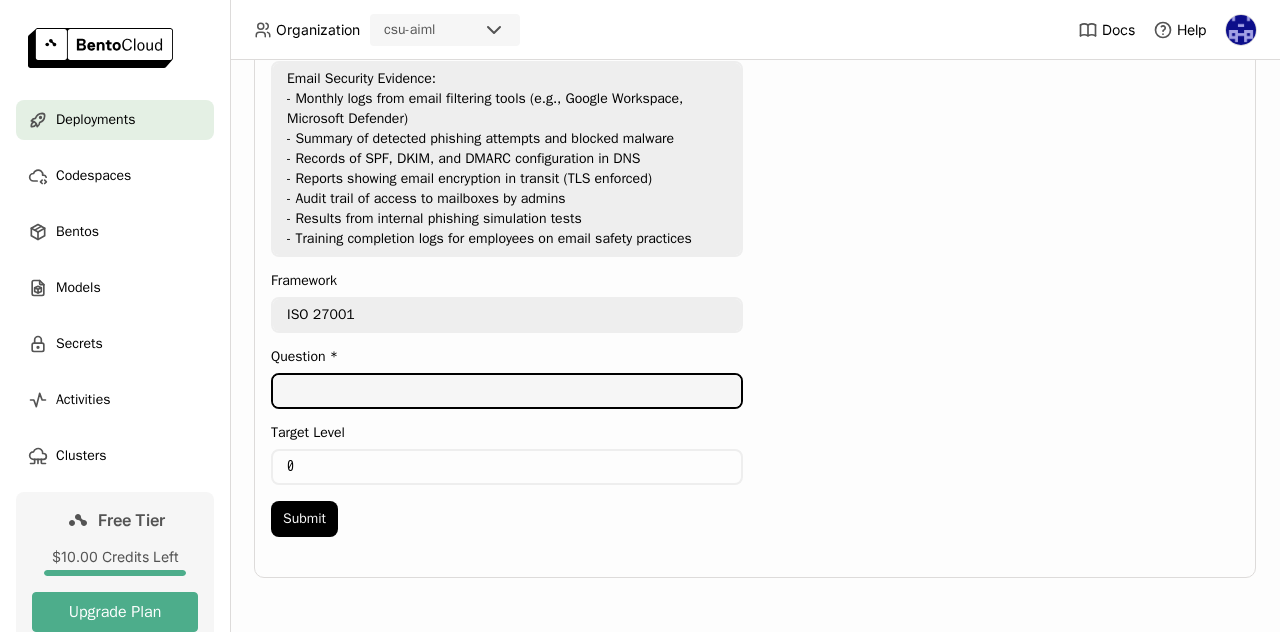 paste on "What kind of evidence should we collect to show email security controls are in place?" 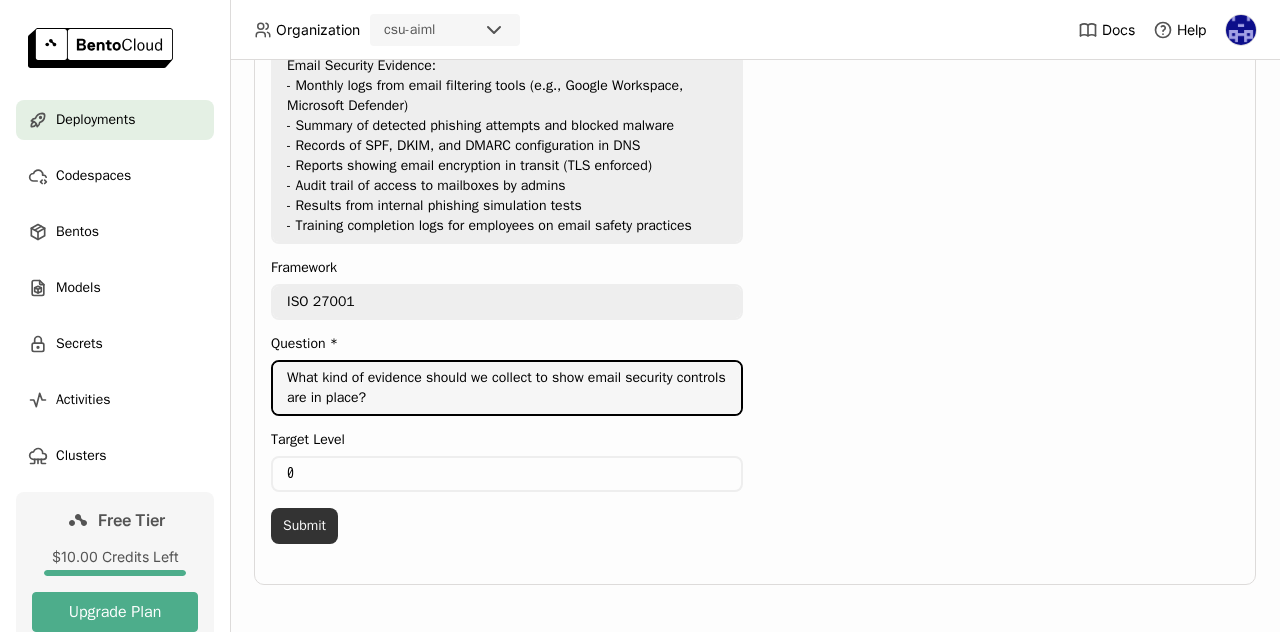 type on "What kind of evidence should we collect to show email security controls are in place?" 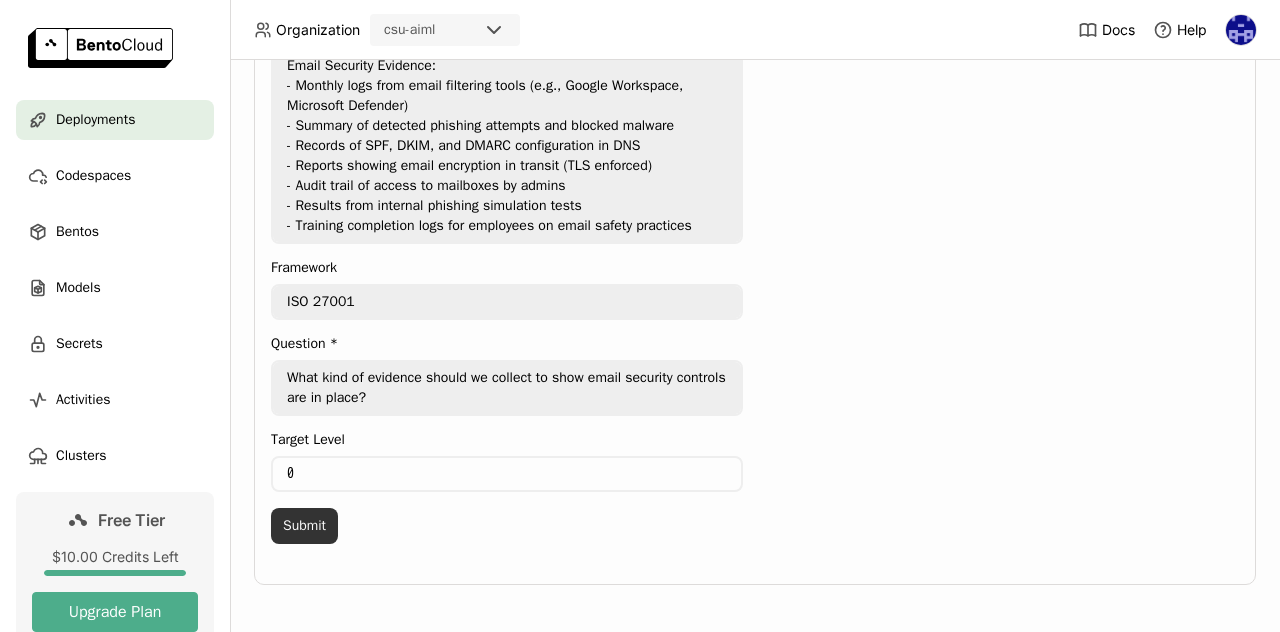 click on "Submit" at bounding box center (304, 526) 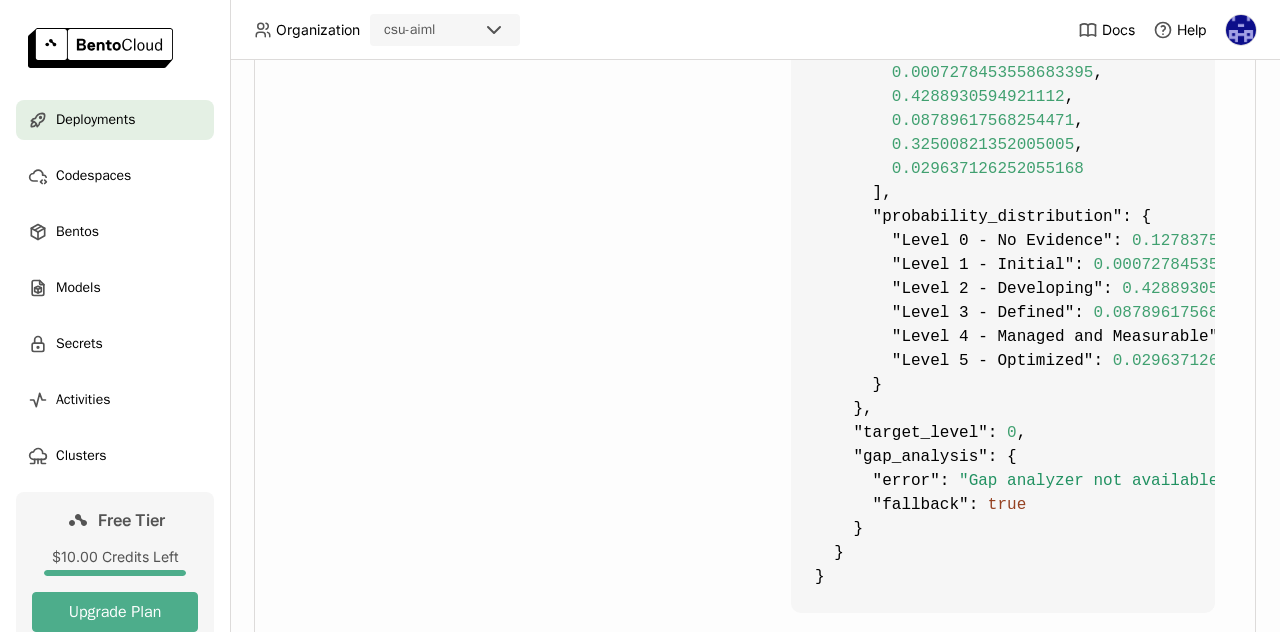 scroll, scrollTop: 3162, scrollLeft: 0, axis: vertical 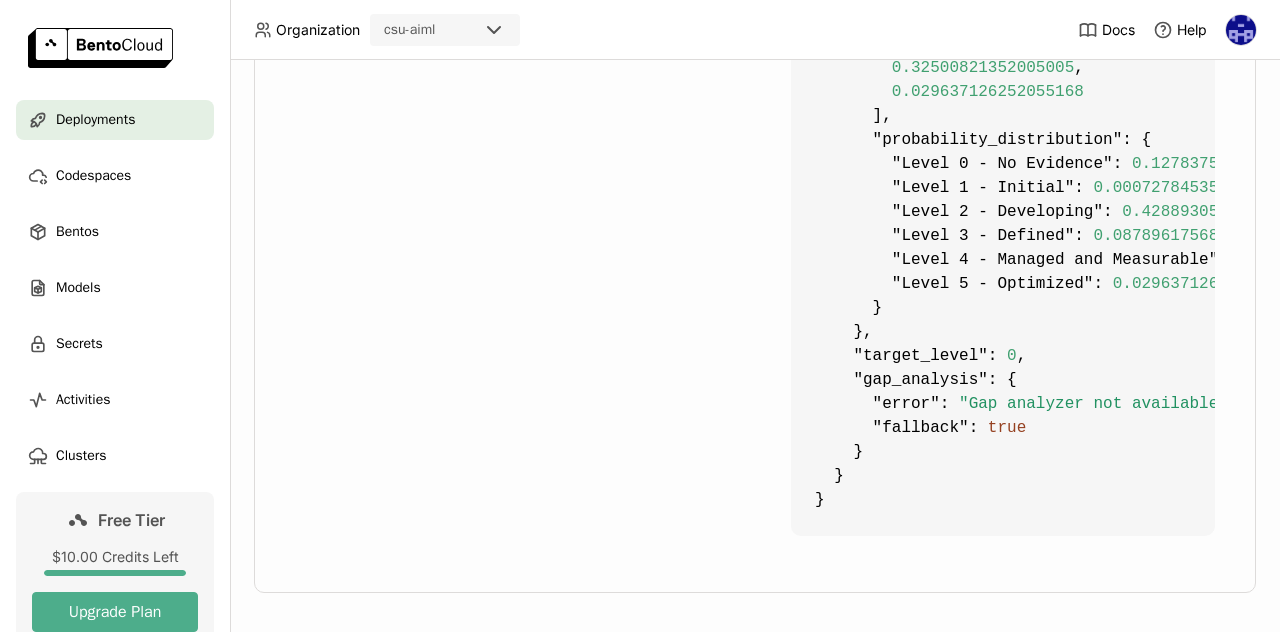 type 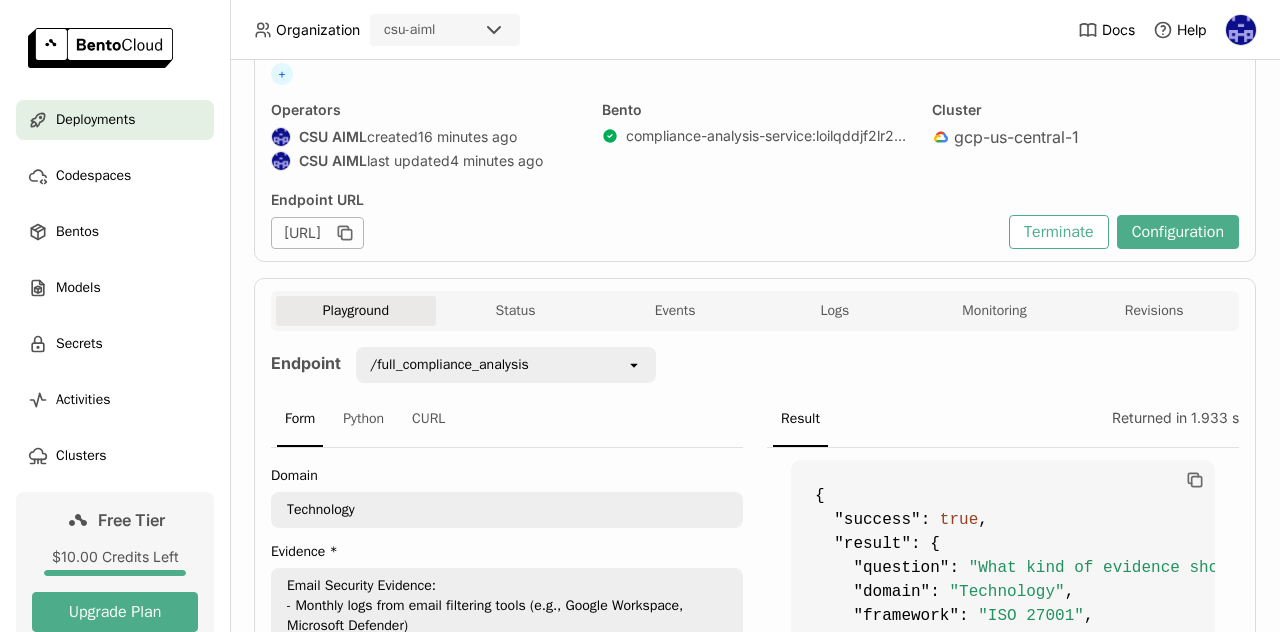 scroll, scrollTop: 0, scrollLeft: 0, axis: both 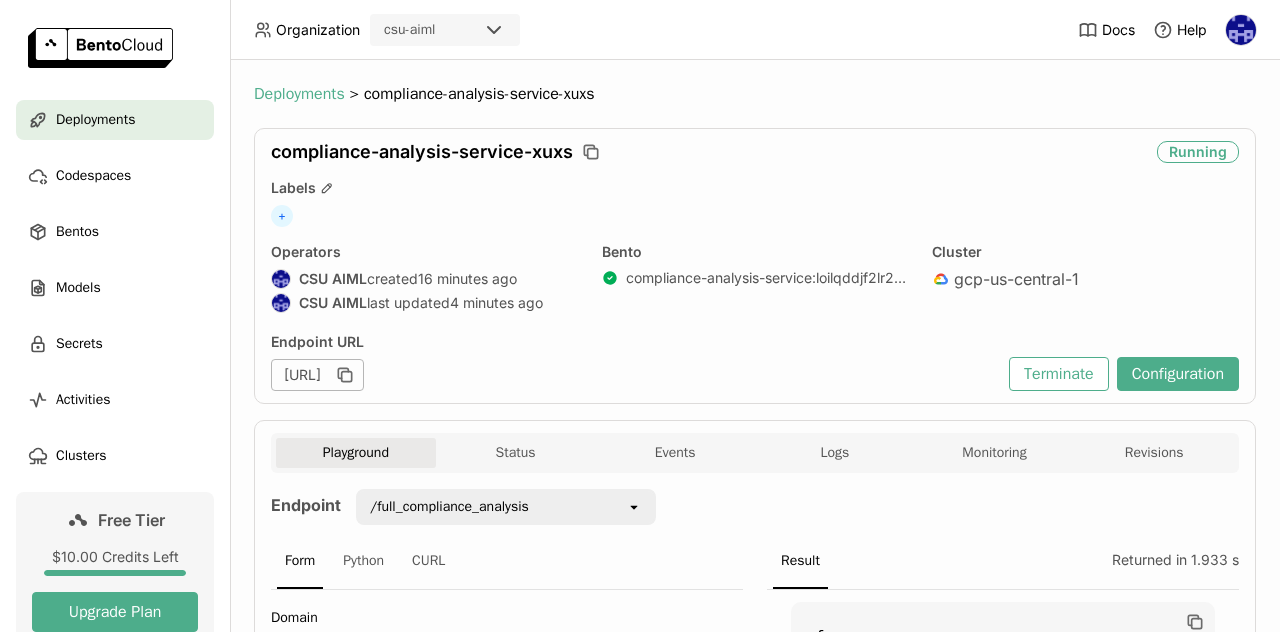 click on "Deployments" at bounding box center [299, 94] 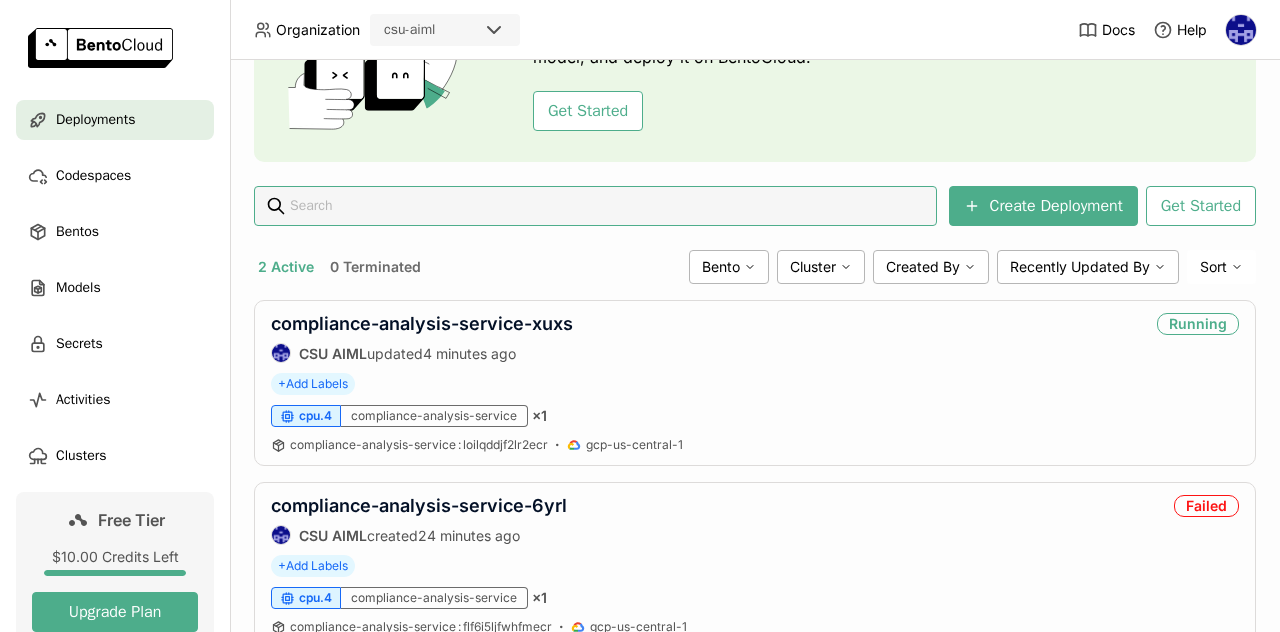 scroll, scrollTop: 255, scrollLeft: 0, axis: vertical 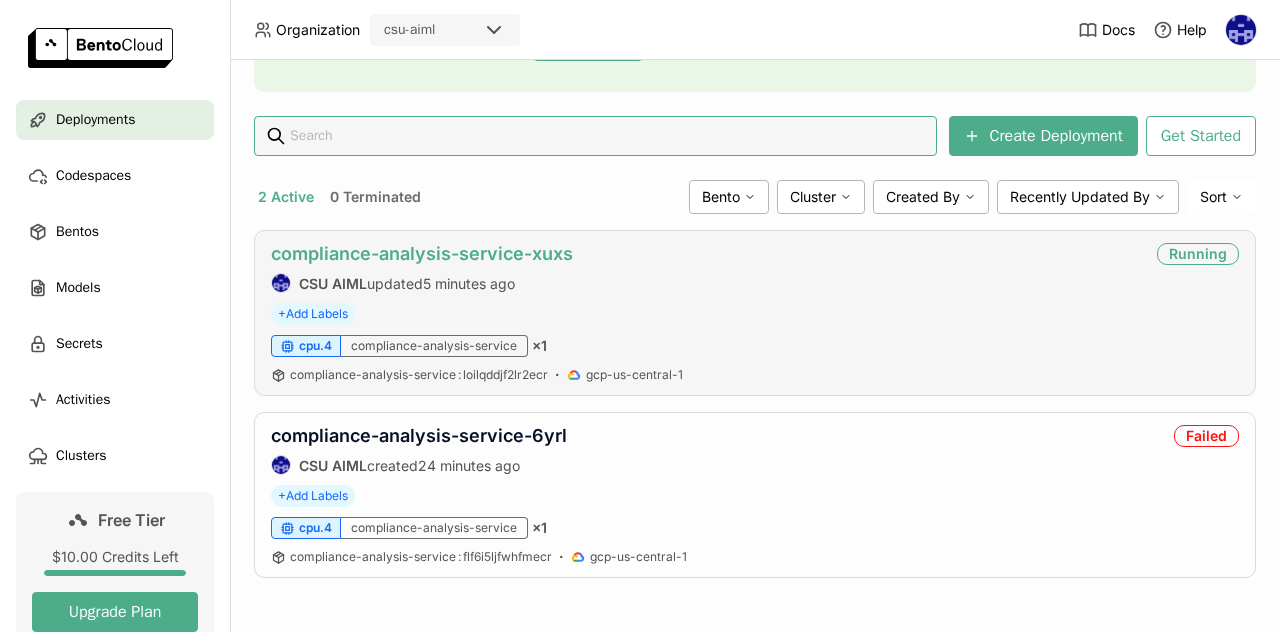 click on "compliance-analysis-service-xuxs" at bounding box center [422, 253] 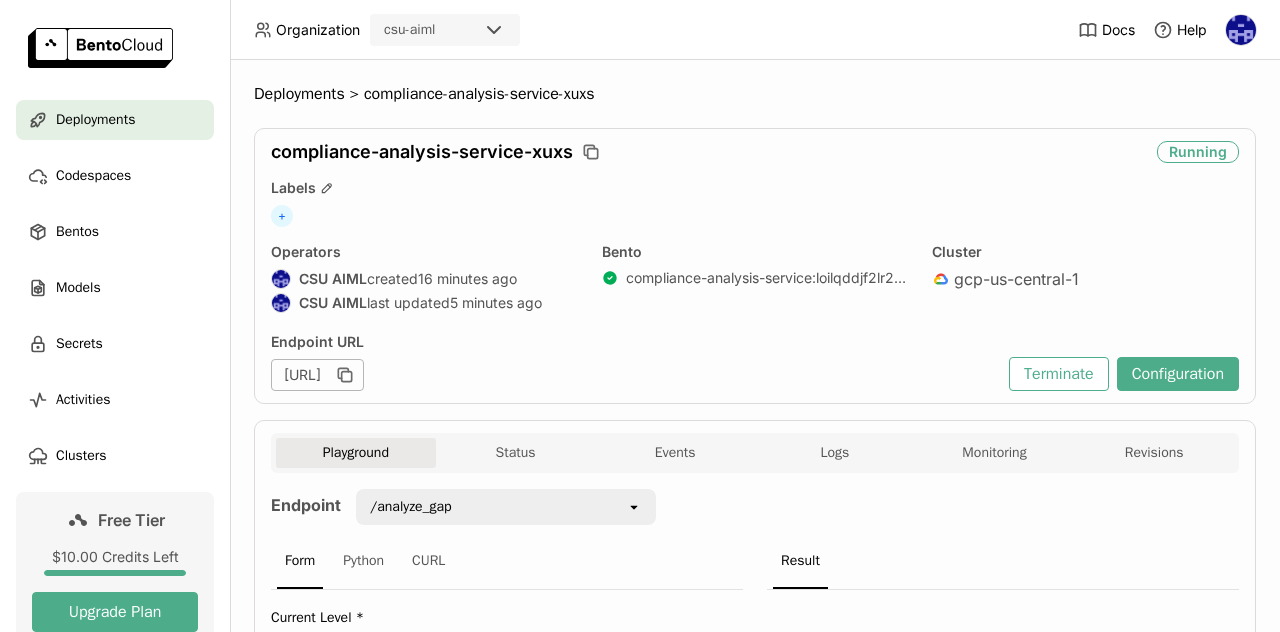 scroll, scrollTop: 0, scrollLeft: 0, axis: both 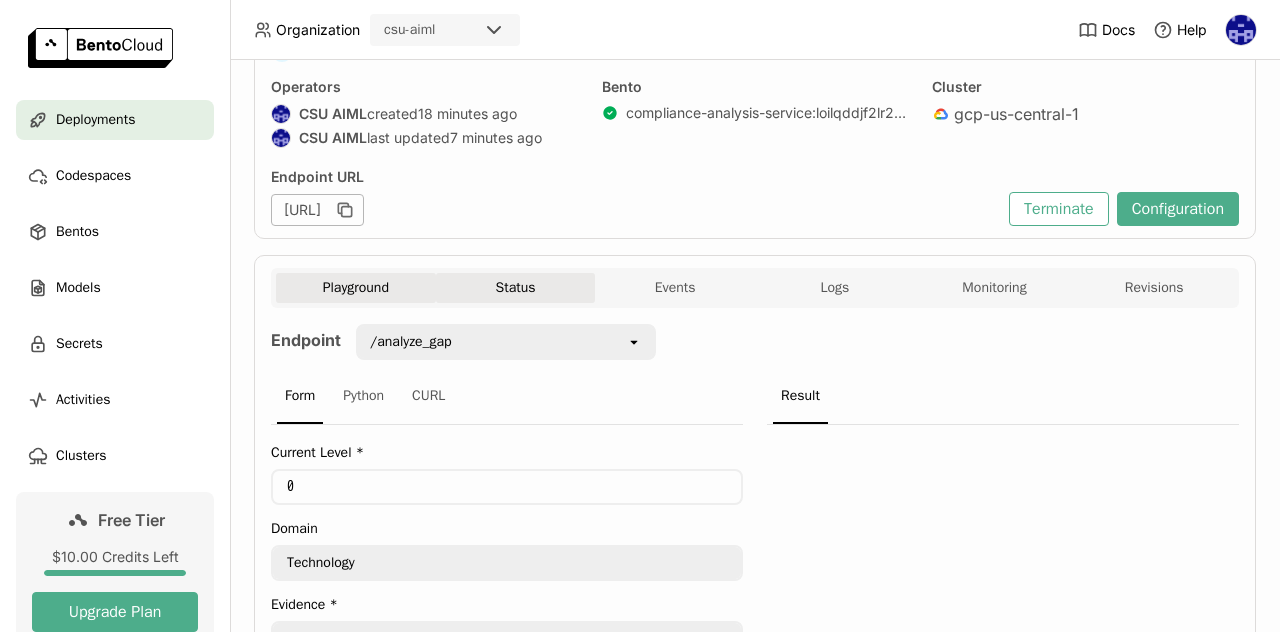 click on "Status" at bounding box center (516, 288) 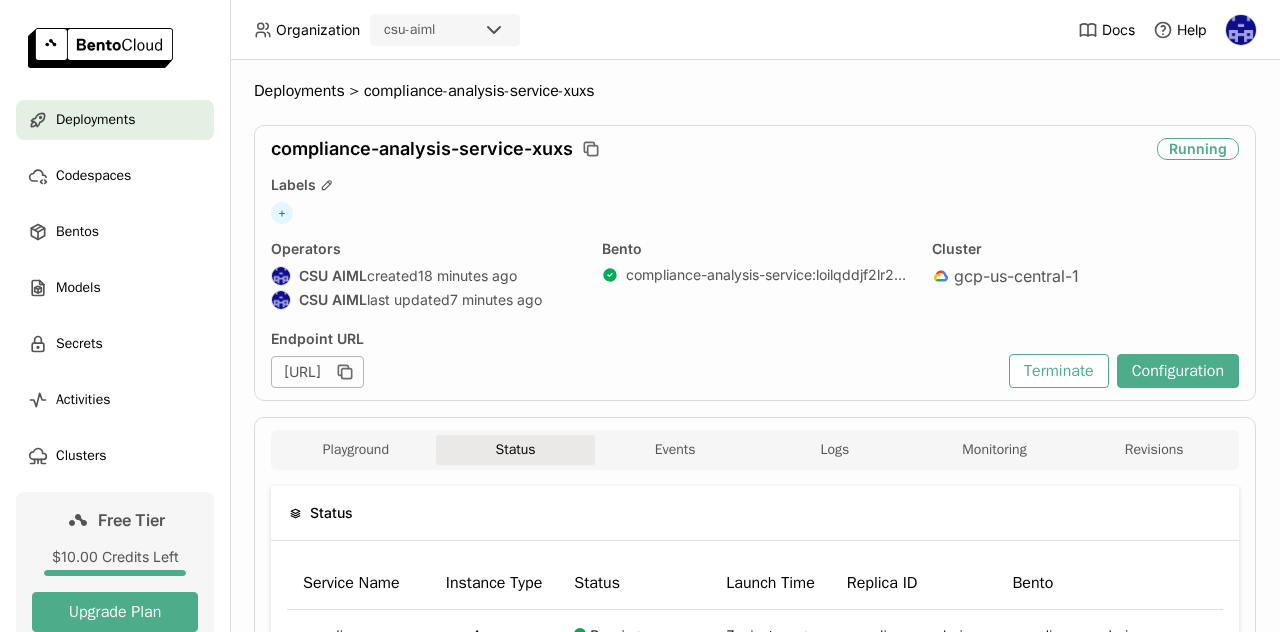 scroll, scrollTop: 0, scrollLeft: 0, axis: both 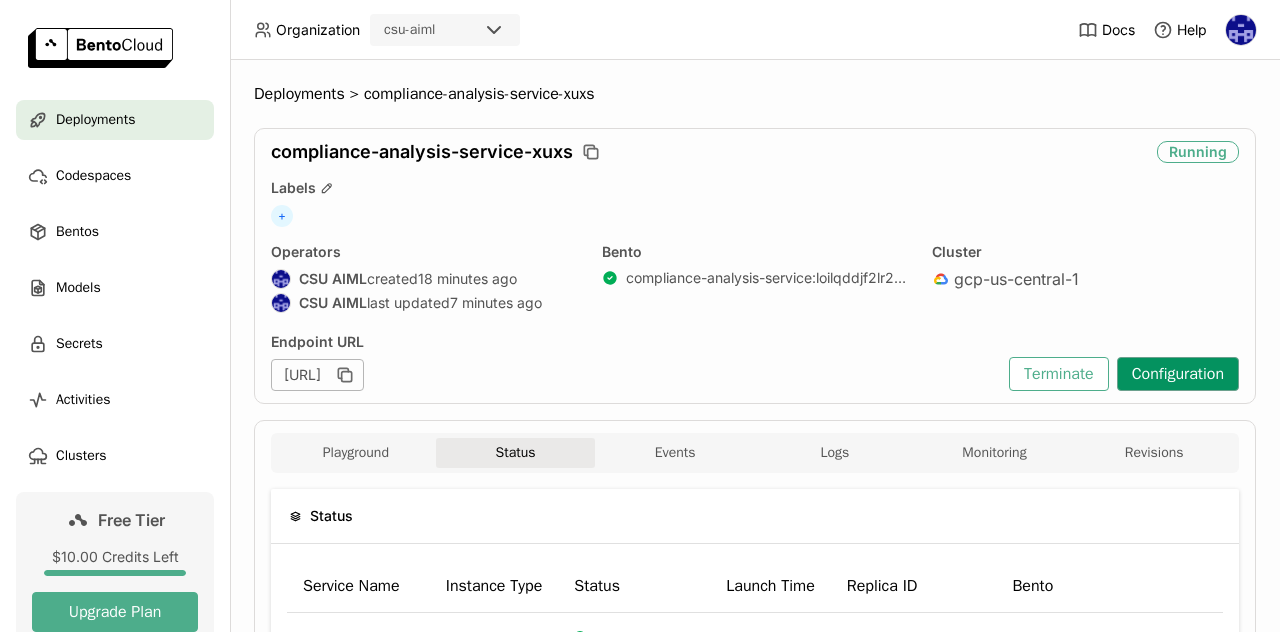 click on "Configuration" at bounding box center (1178, 374) 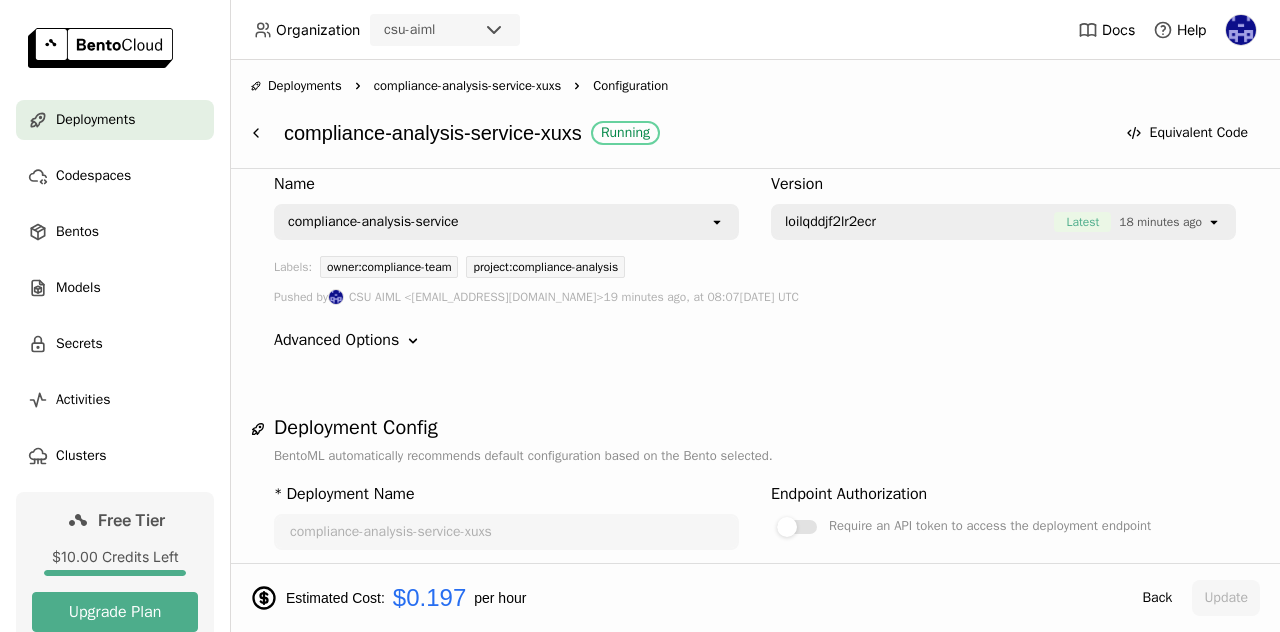 scroll, scrollTop: 0, scrollLeft: 0, axis: both 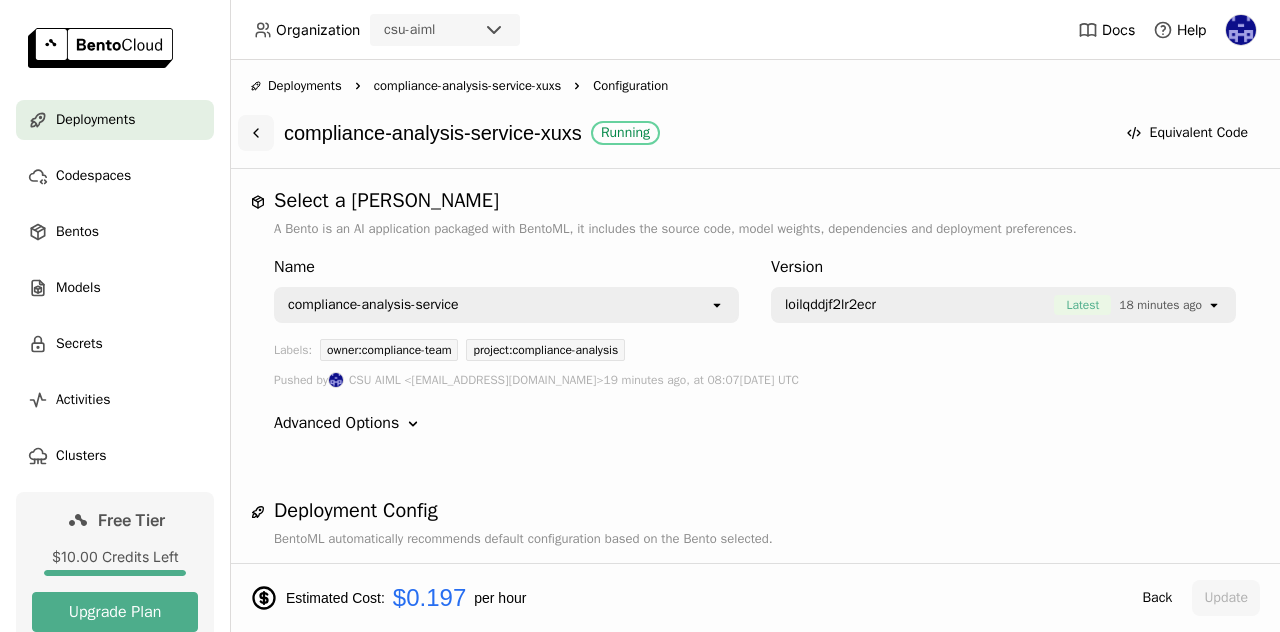 click 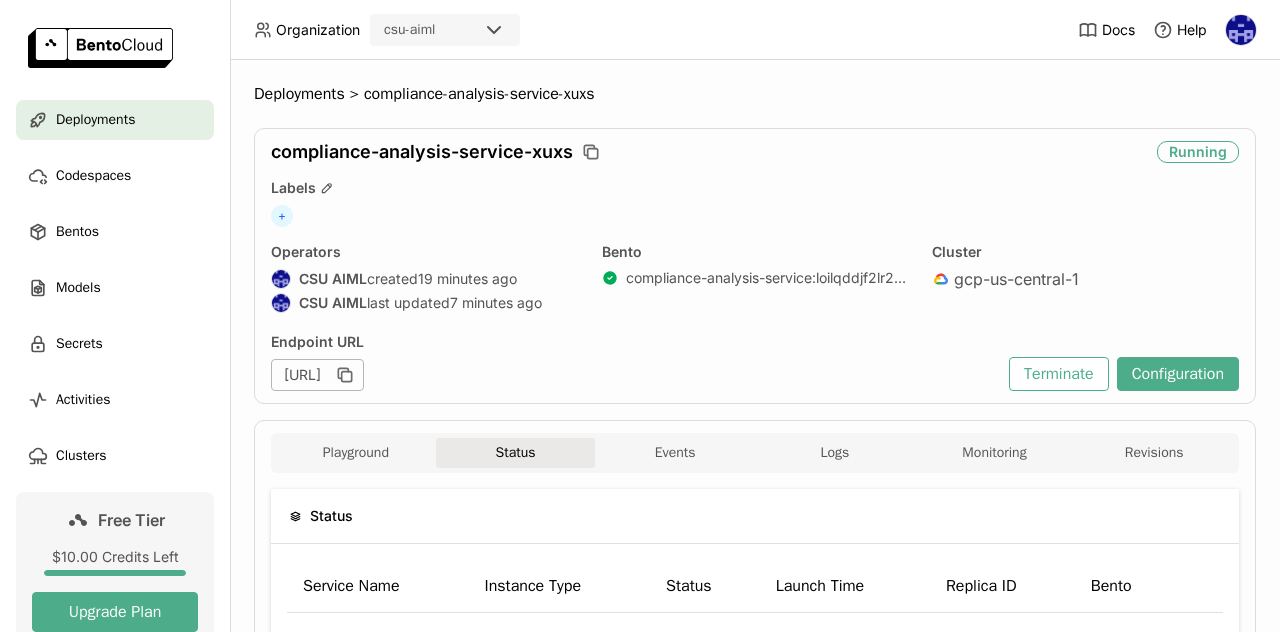scroll, scrollTop: 214, scrollLeft: 0, axis: vertical 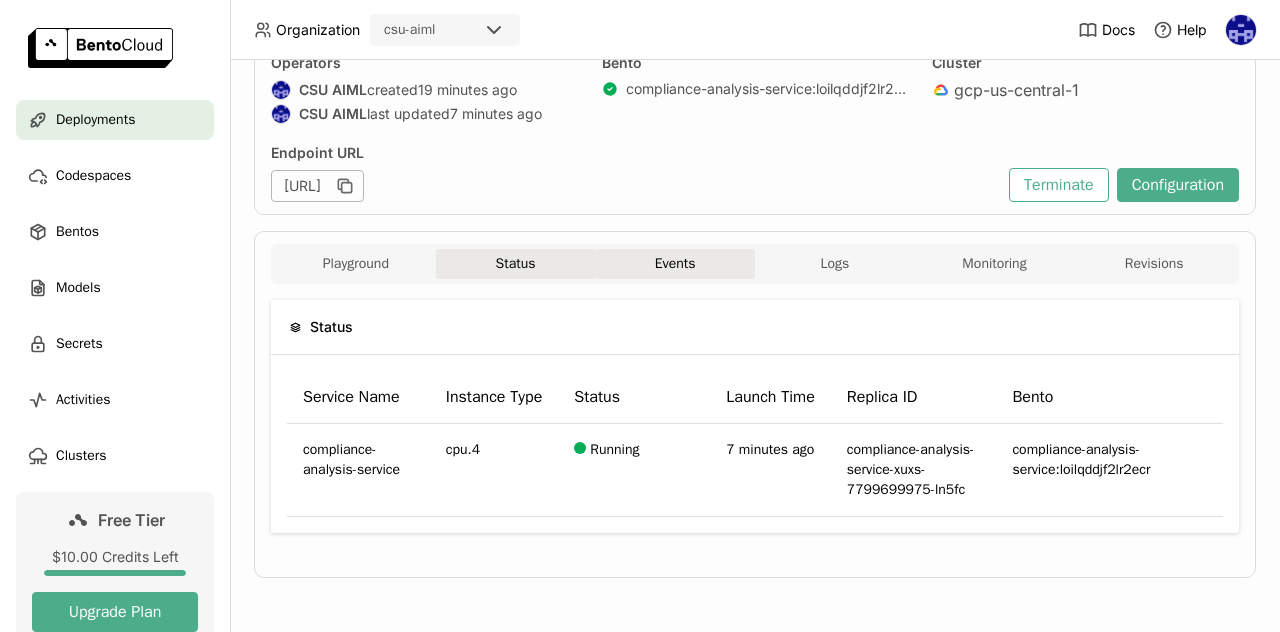 click on "Events" at bounding box center [675, 264] 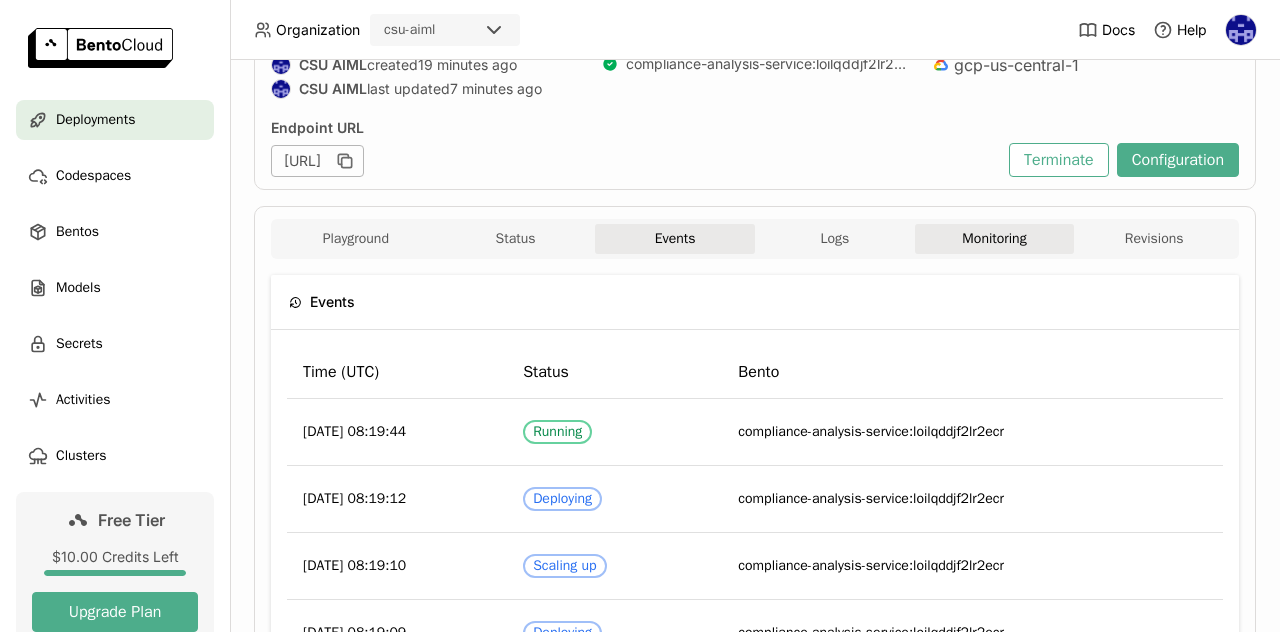 click on "Monitoring" at bounding box center (995, 239) 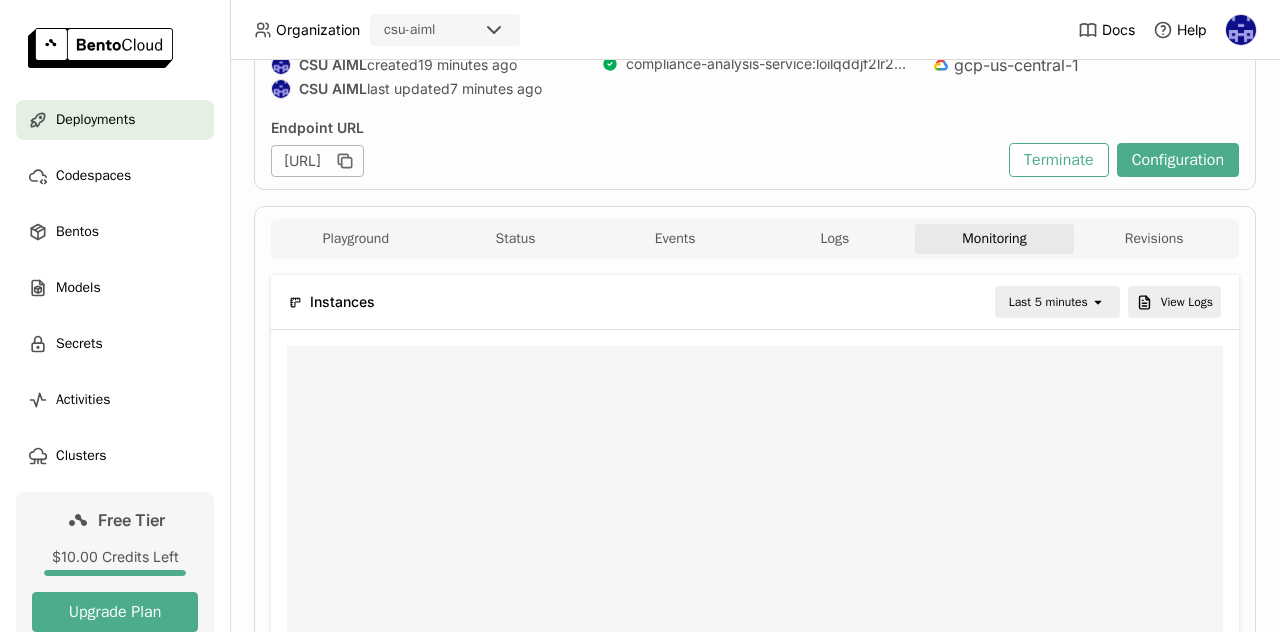 scroll, scrollTop: 284, scrollLeft: 919, axis: both 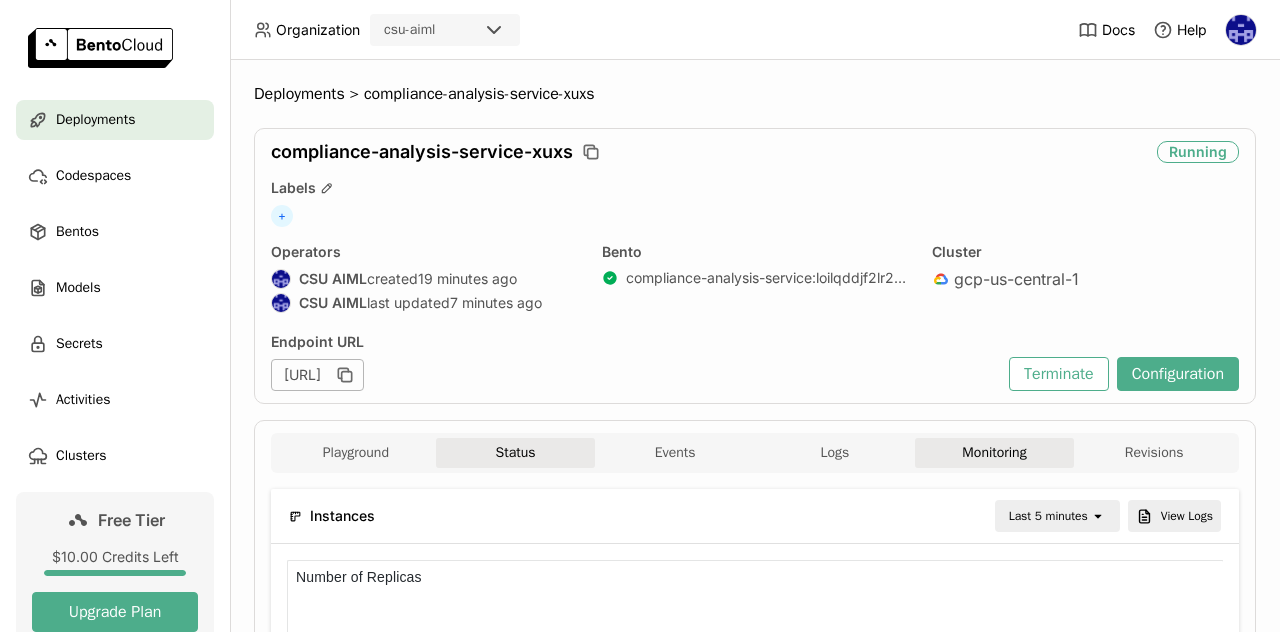click on "Status" at bounding box center (516, 453) 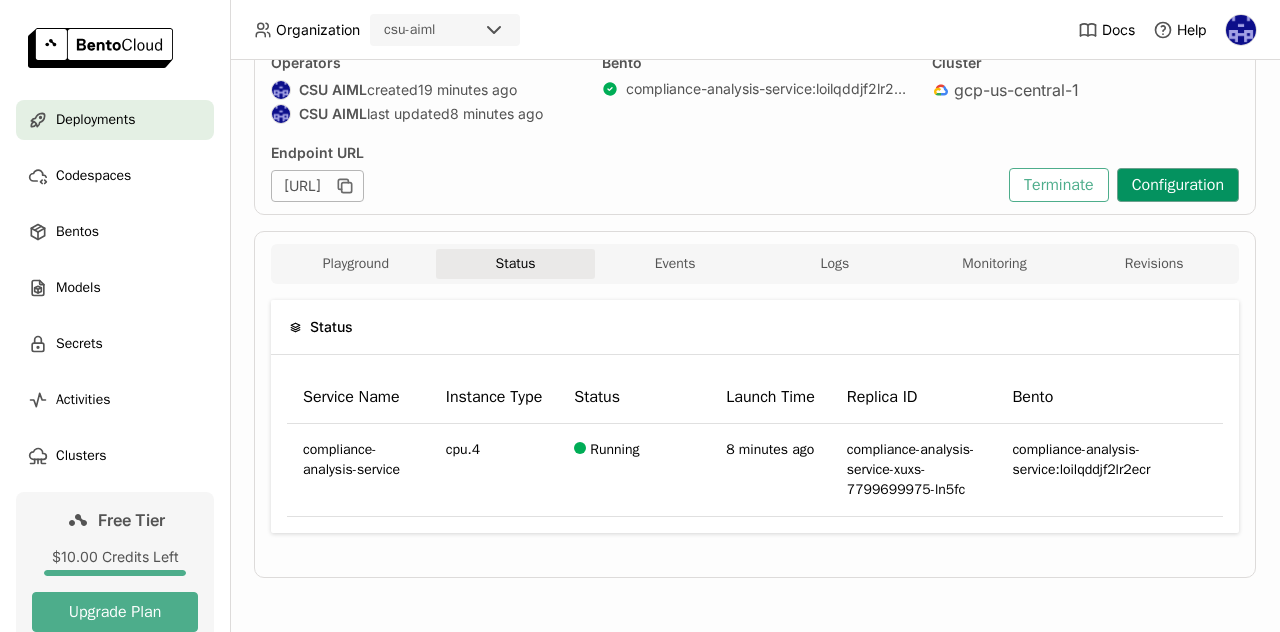 click on "Configuration" at bounding box center [1178, 185] 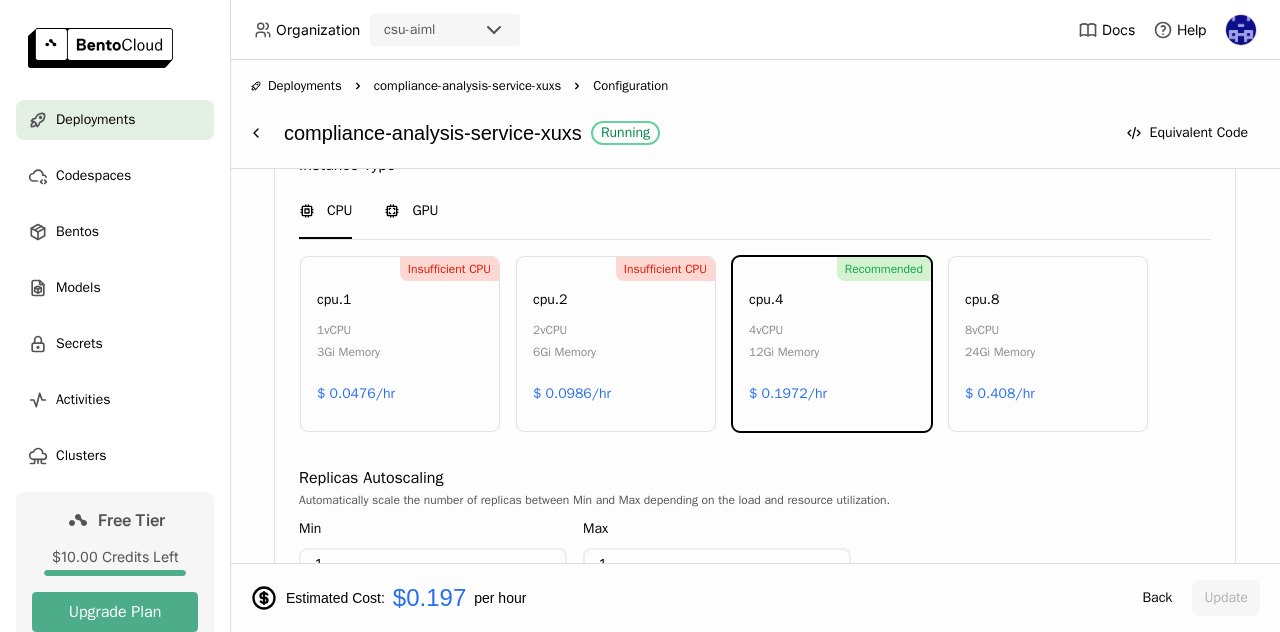 click on "GPU" at bounding box center (425, 211) 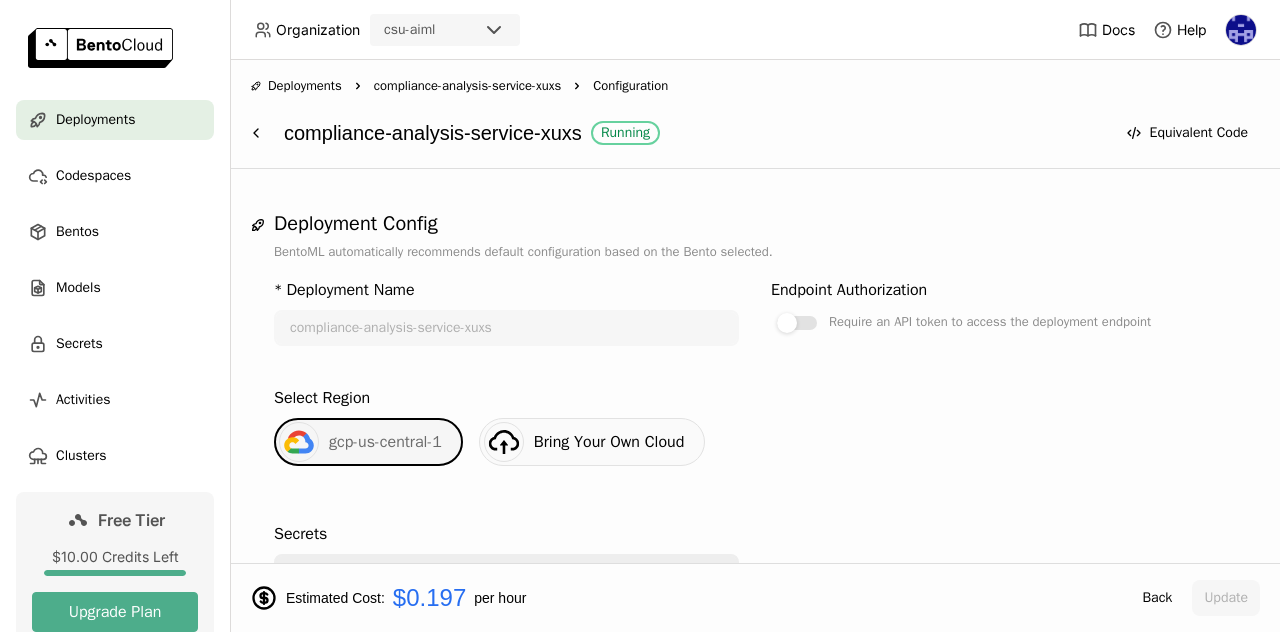scroll, scrollTop: 0, scrollLeft: 0, axis: both 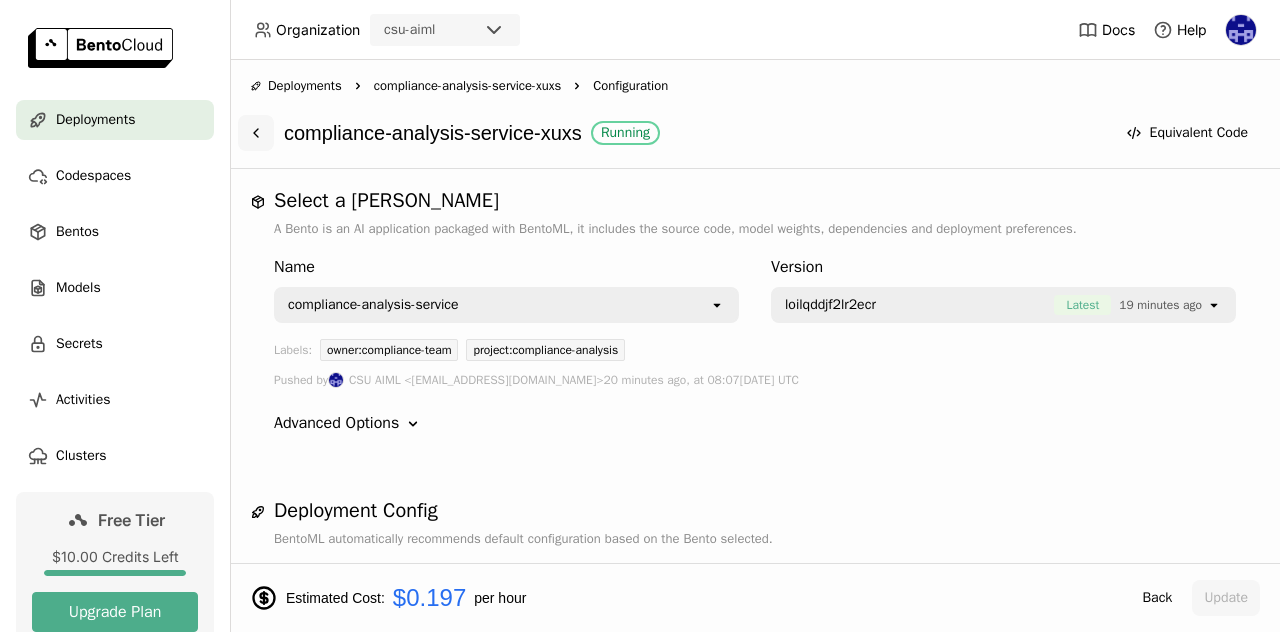click 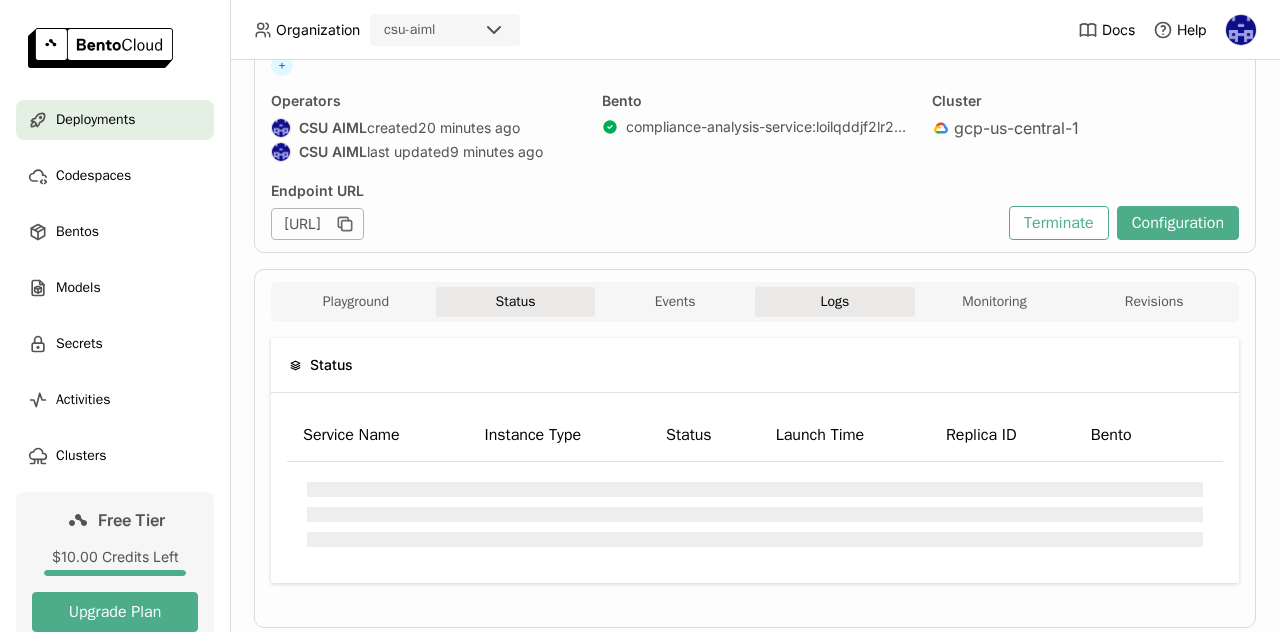 scroll, scrollTop: 214, scrollLeft: 0, axis: vertical 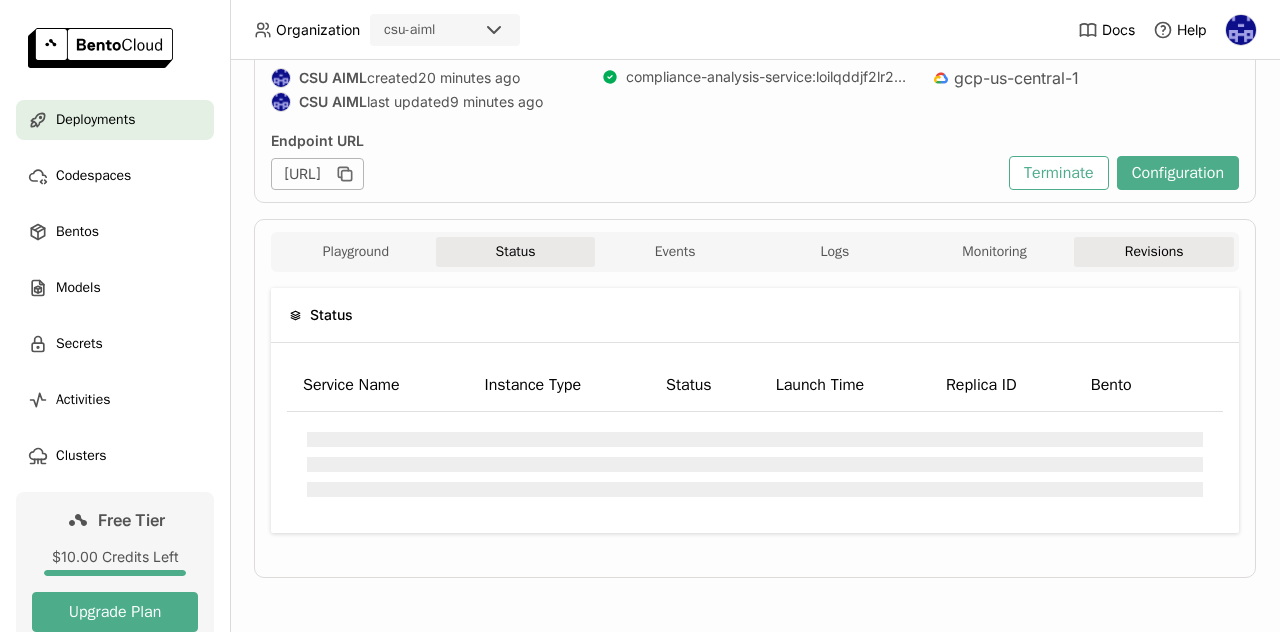 click on "Revisions" at bounding box center [1154, 252] 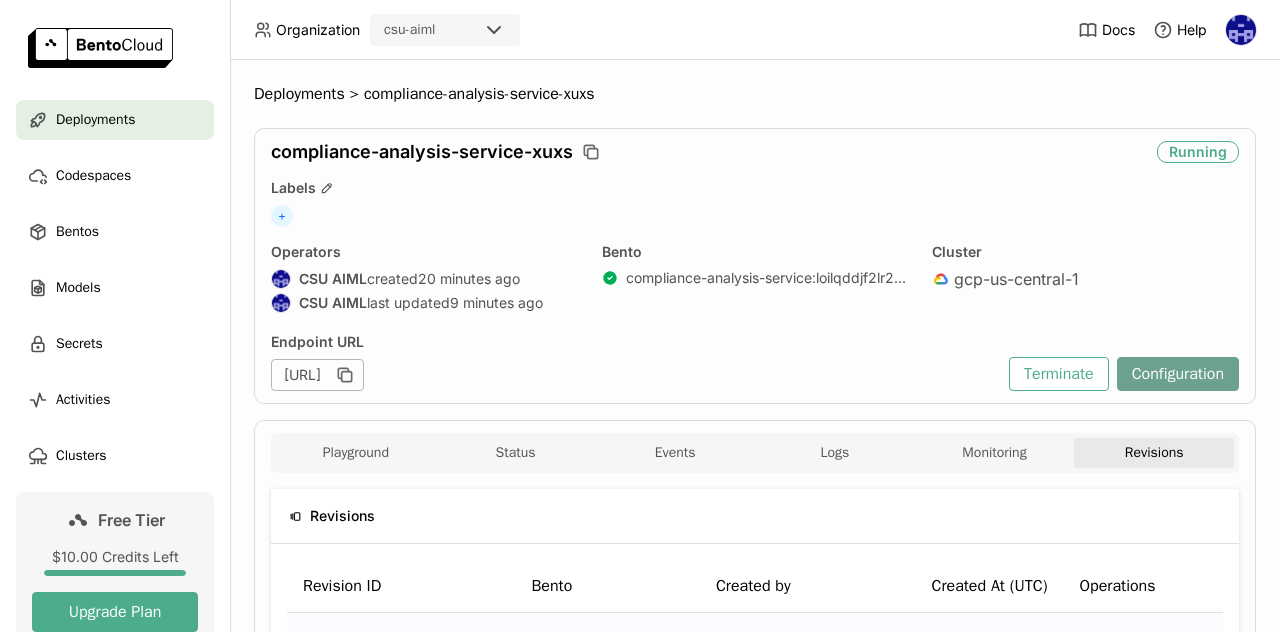 scroll, scrollTop: 1, scrollLeft: 0, axis: vertical 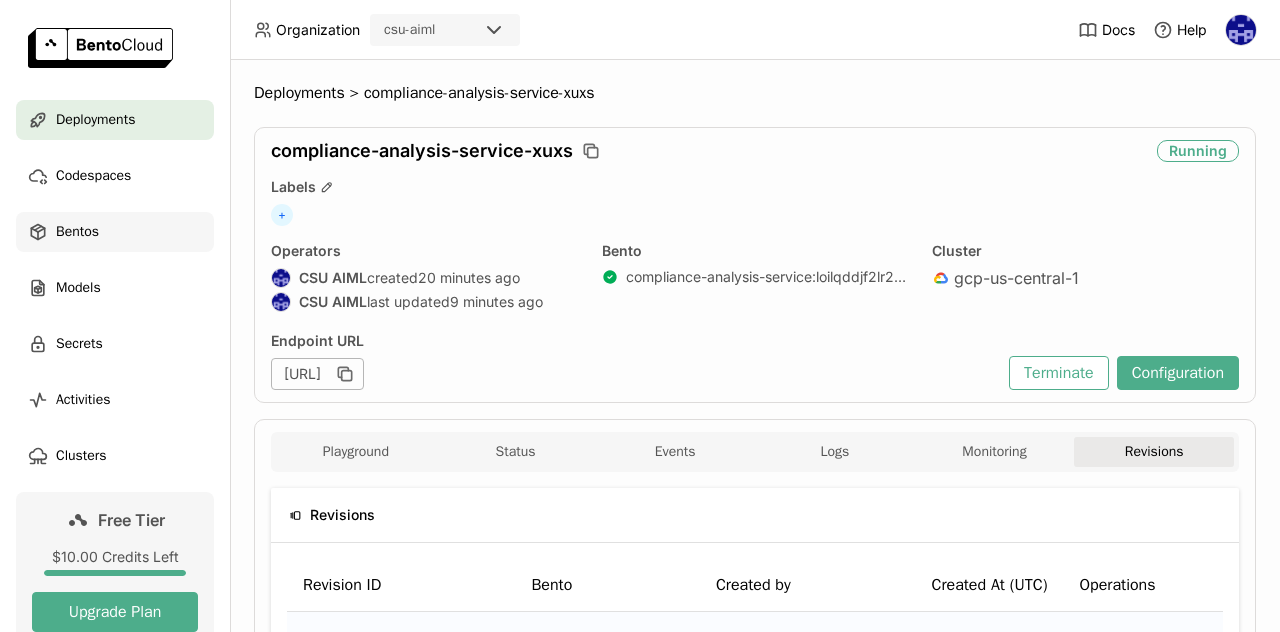click on "Bentos" at bounding box center (115, 232) 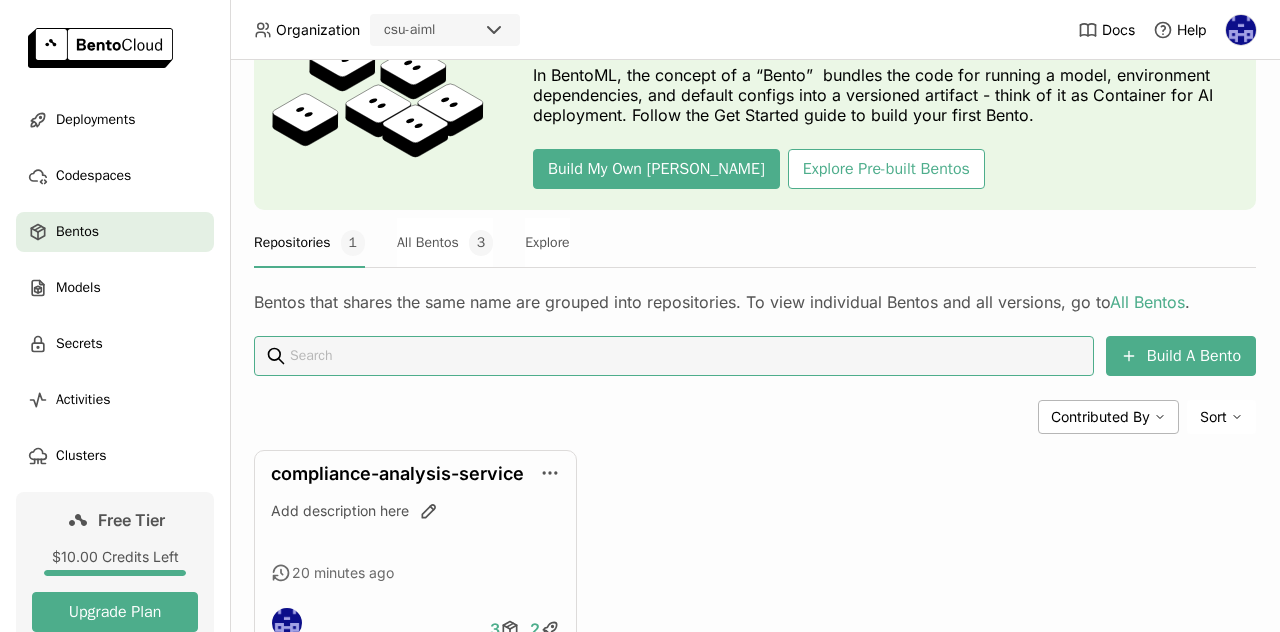 scroll, scrollTop: 213, scrollLeft: 0, axis: vertical 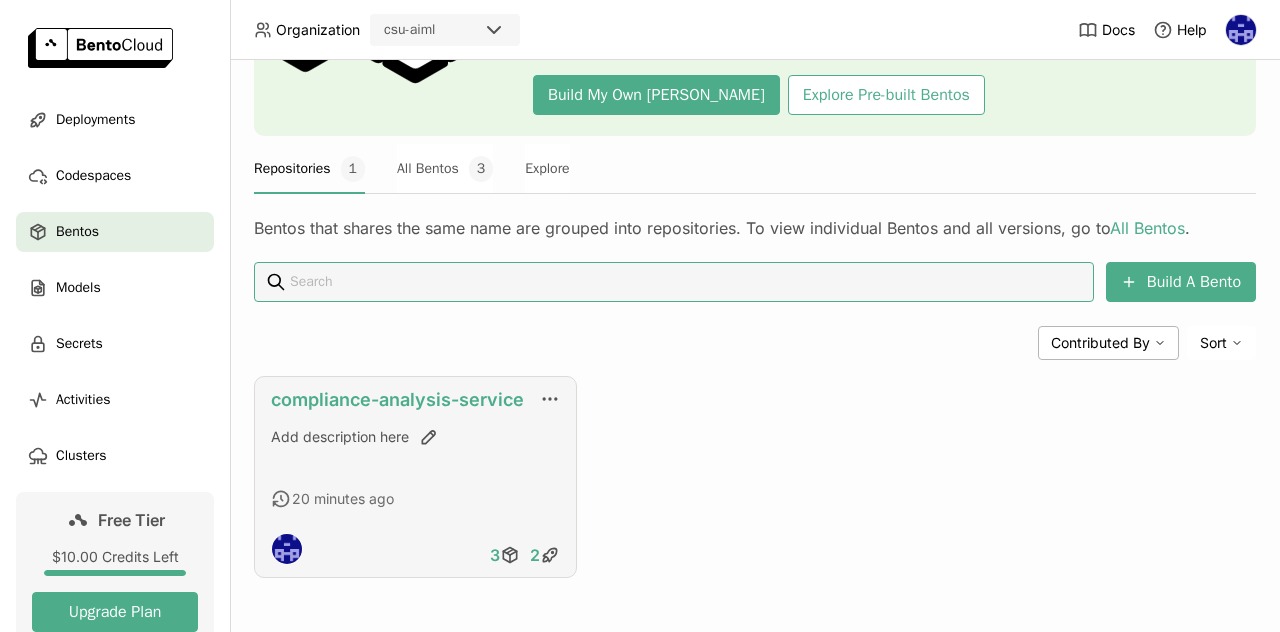 click on "compliance-analysis-service" at bounding box center [397, 399] 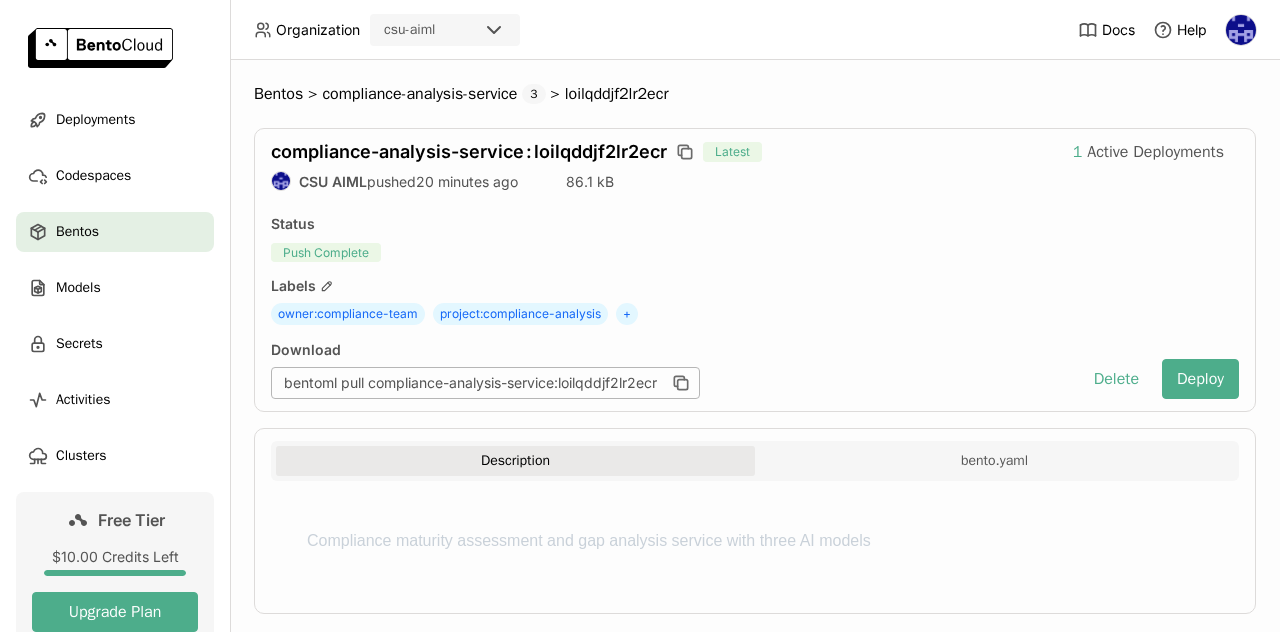 scroll, scrollTop: 33, scrollLeft: 0, axis: vertical 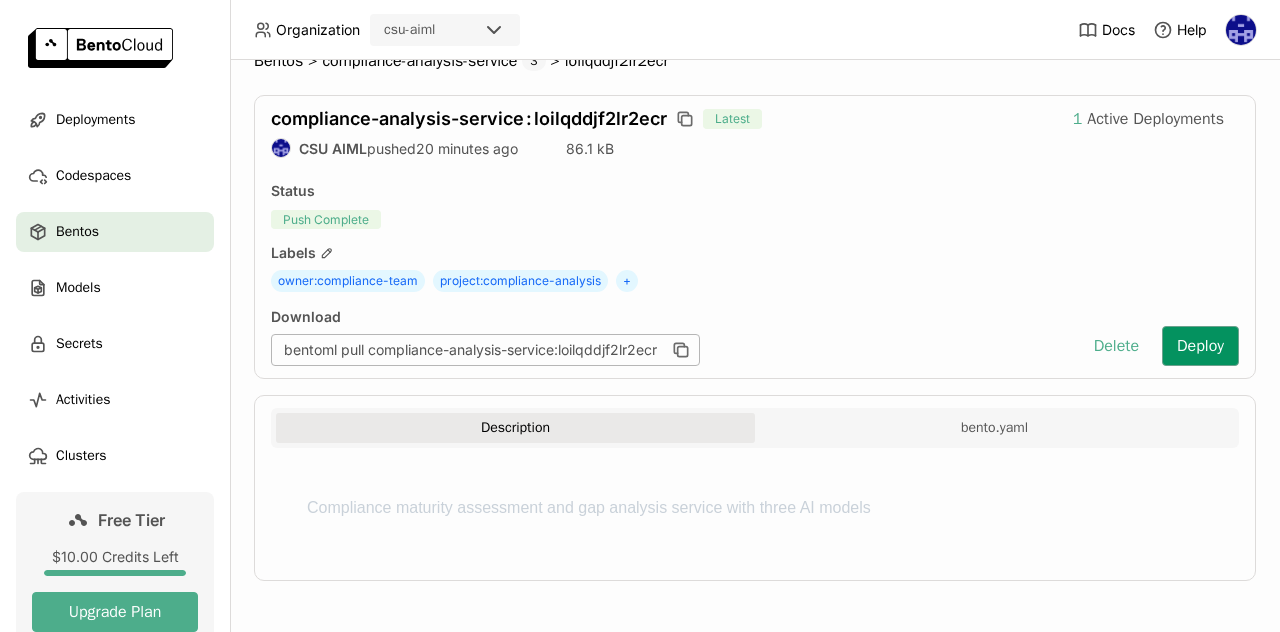 click on "Deploy" at bounding box center (1200, 346) 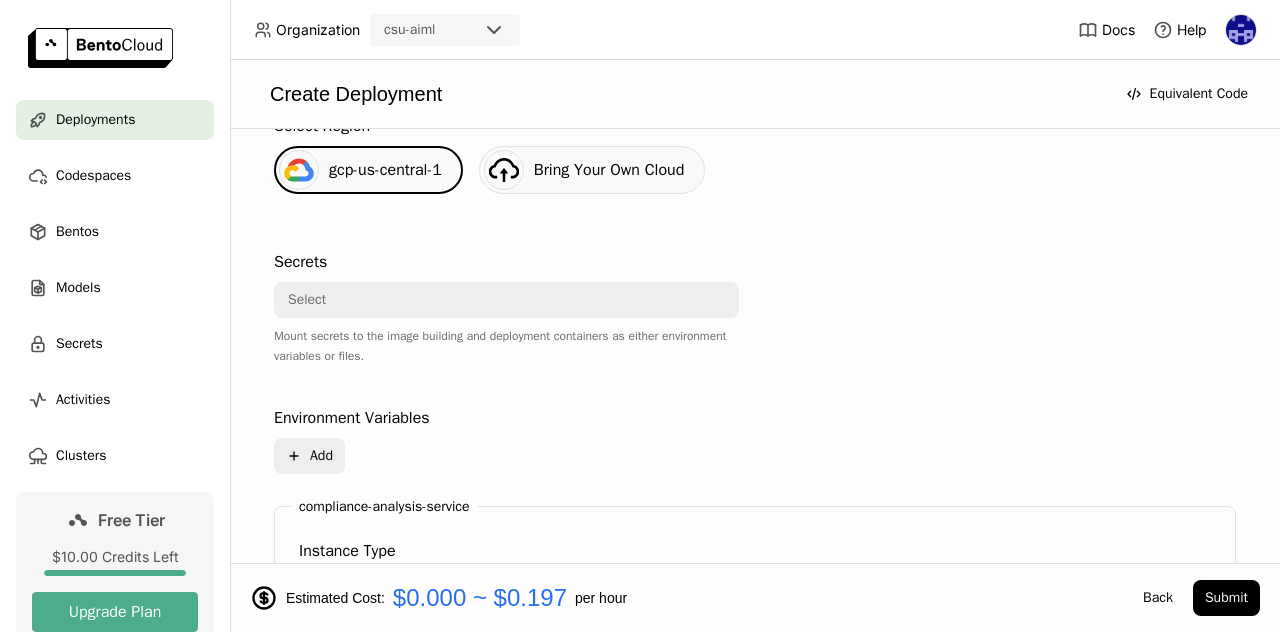 scroll, scrollTop: 659, scrollLeft: 0, axis: vertical 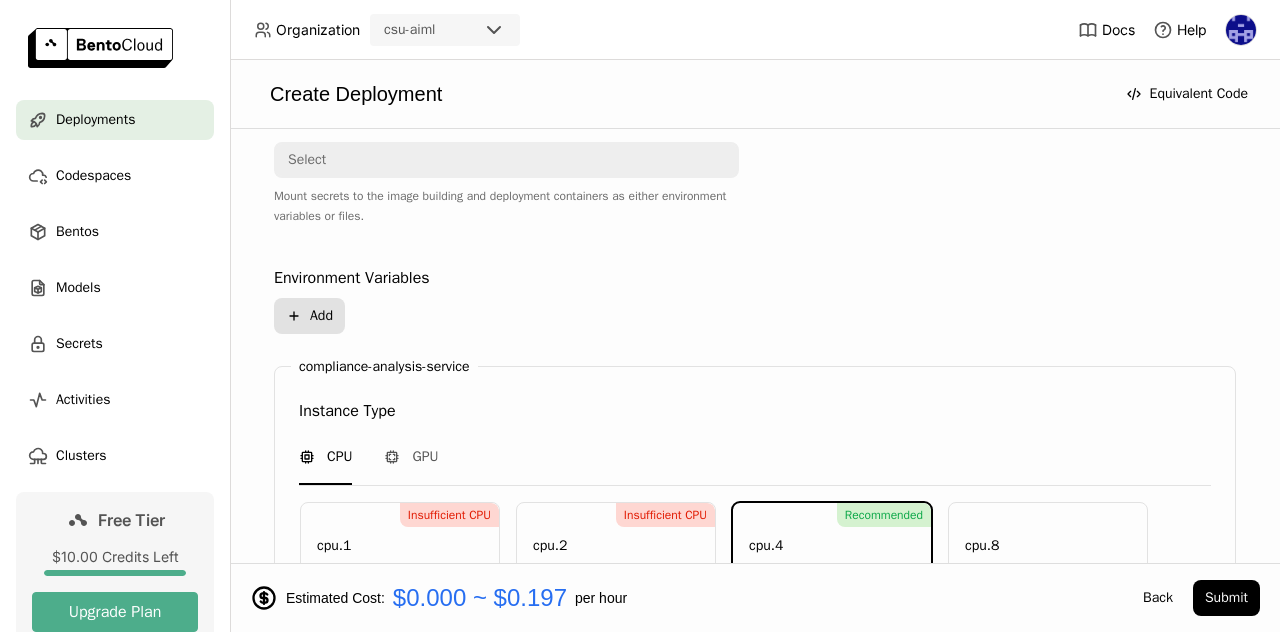click on "Plus Add" at bounding box center [309, 316] 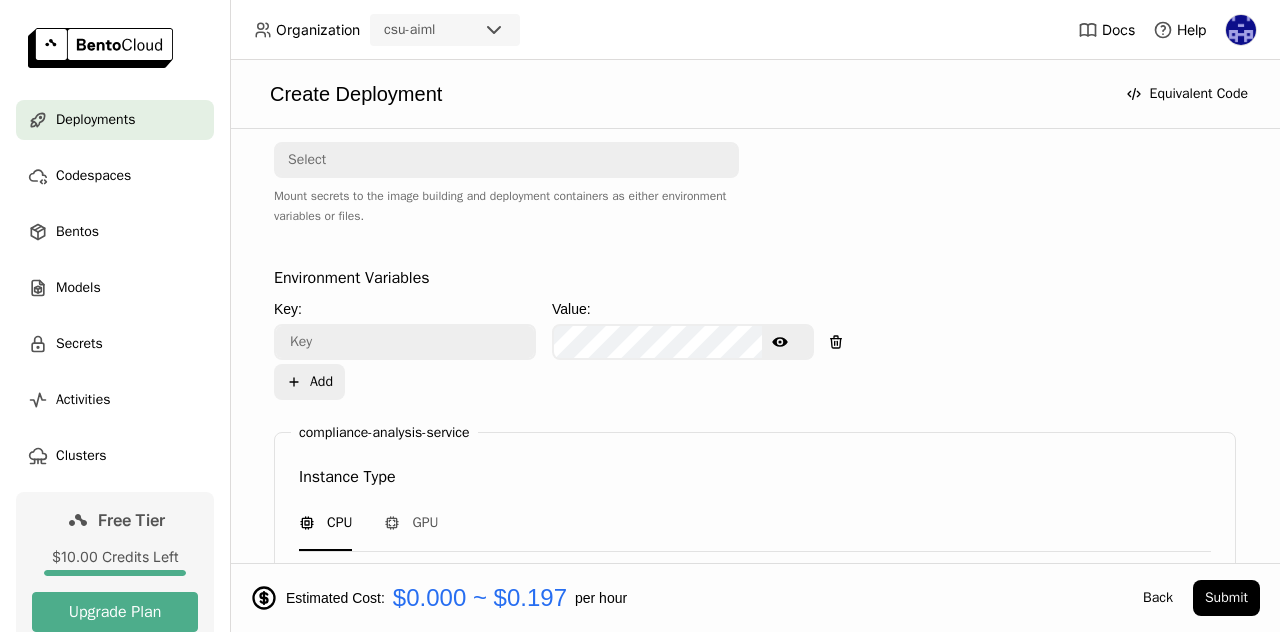 click at bounding box center [405, 342] 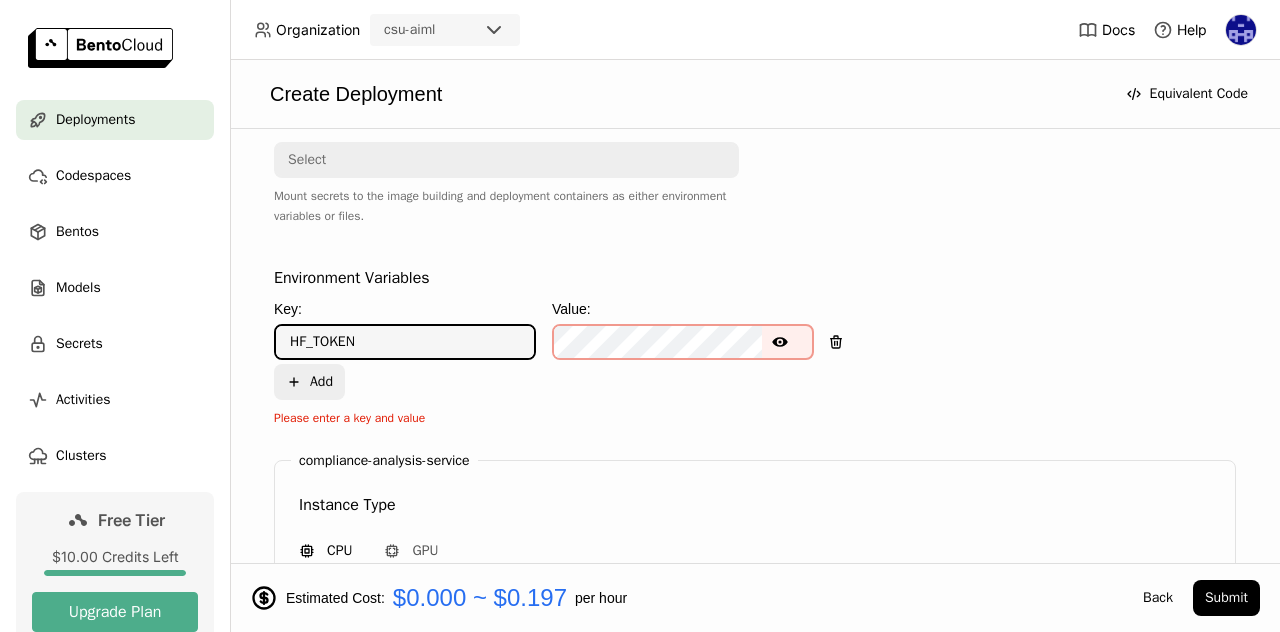 type on "HF_TOKEN" 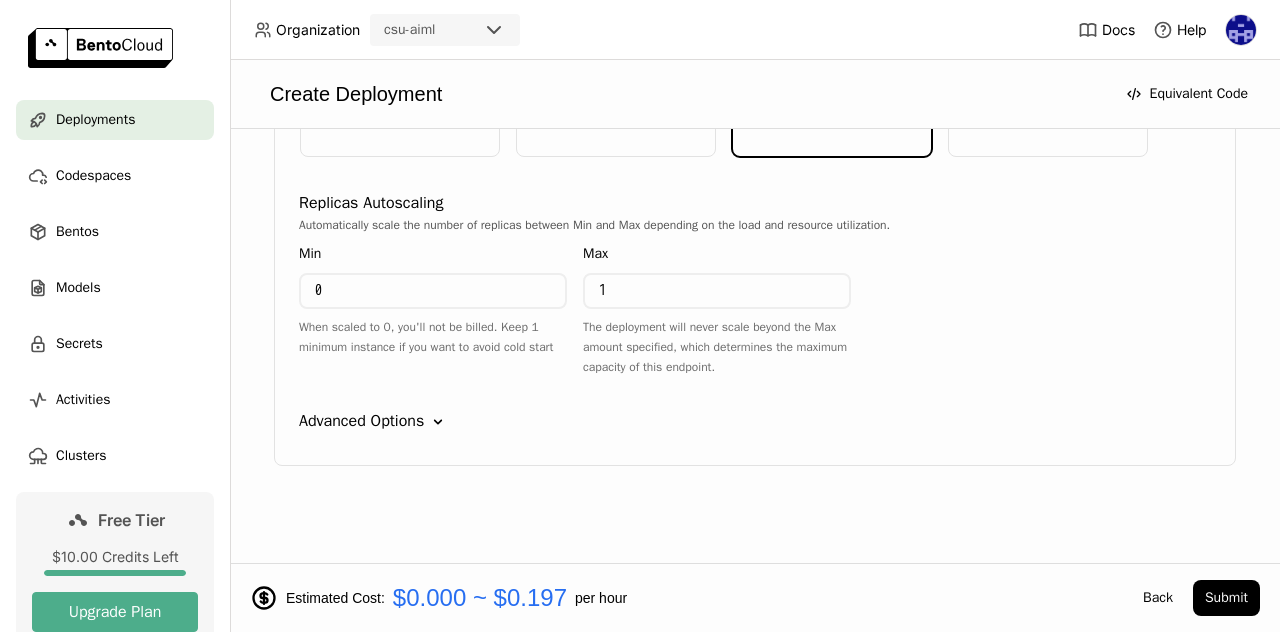scroll, scrollTop: 1245, scrollLeft: 0, axis: vertical 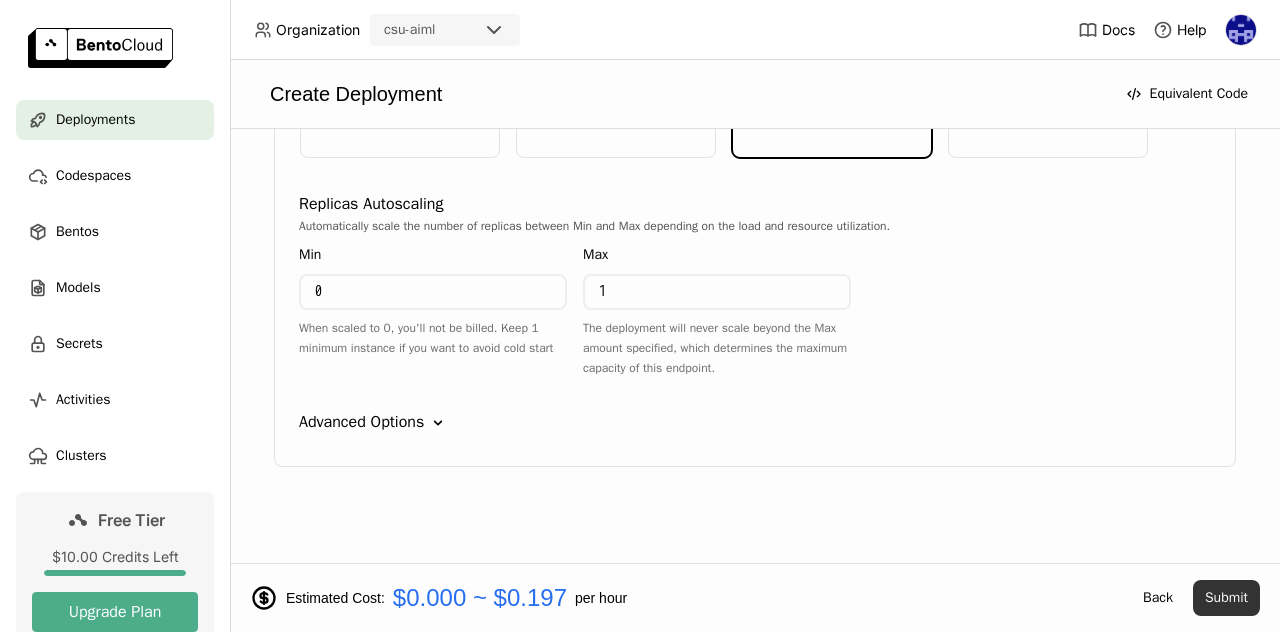 click on "Submit" at bounding box center (1226, 598) 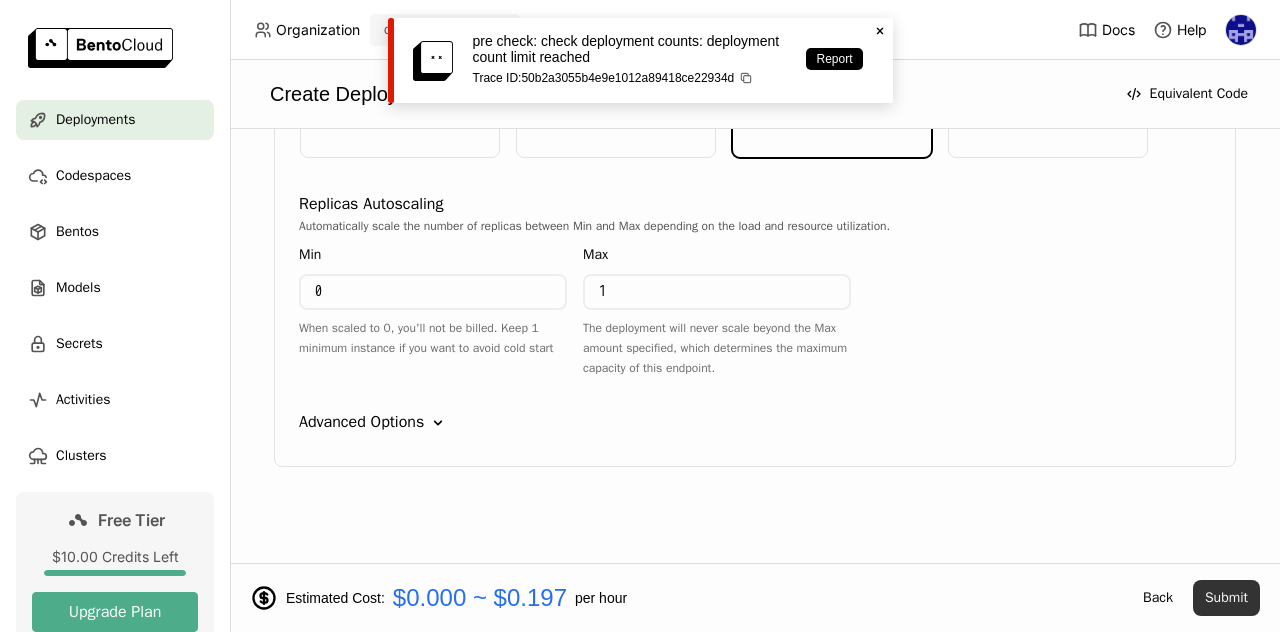 click on "Submit" at bounding box center (1226, 598) 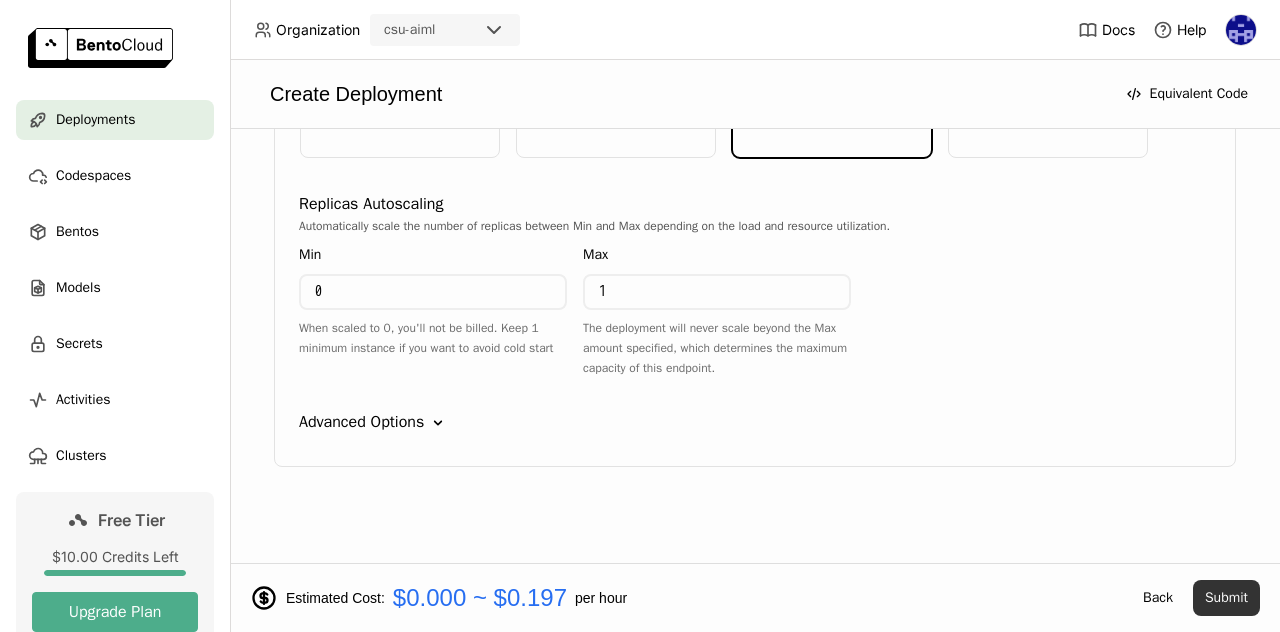 click on "Submit" at bounding box center (1226, 598) 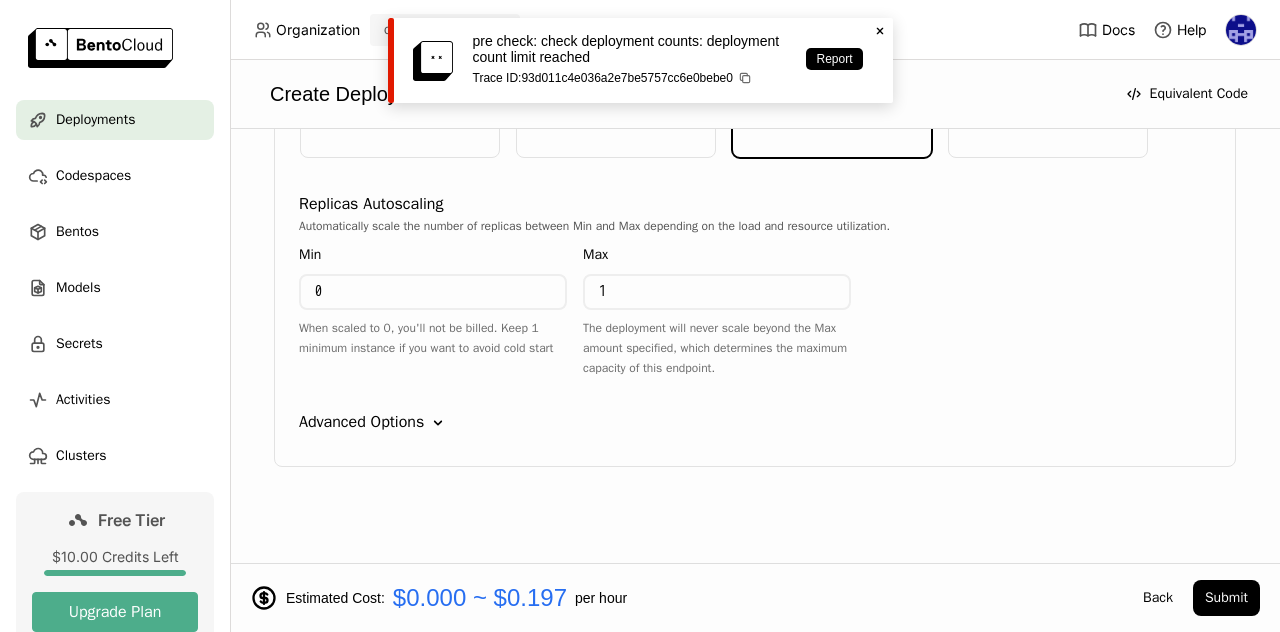 click on "Close" 